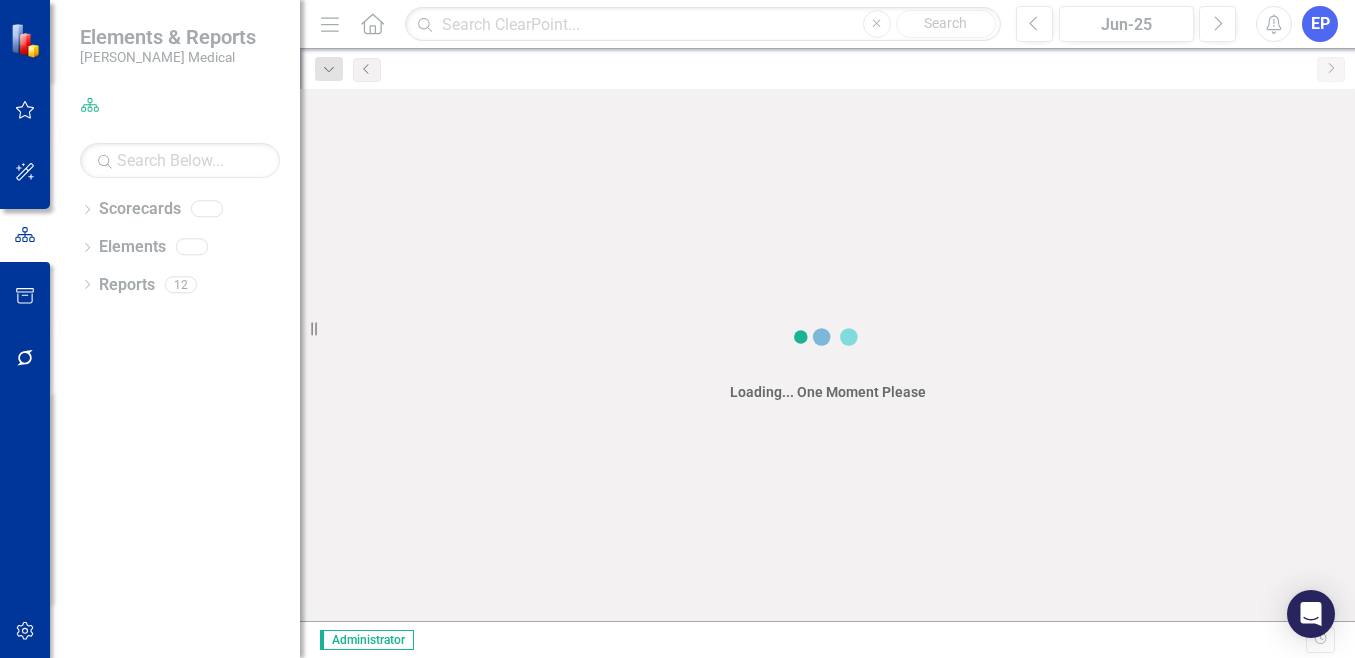 scroll, scrollTop: 0, scrollLeft: 0, axis: both 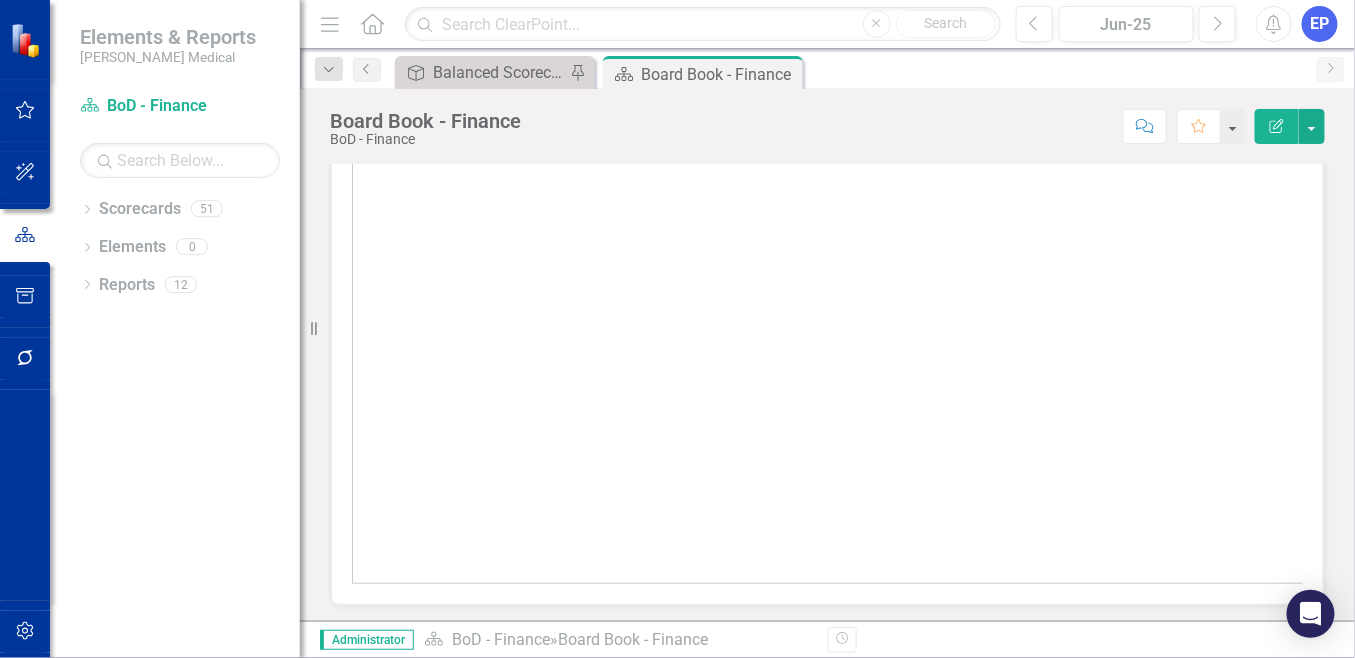 click at bounding box center (827, 321) 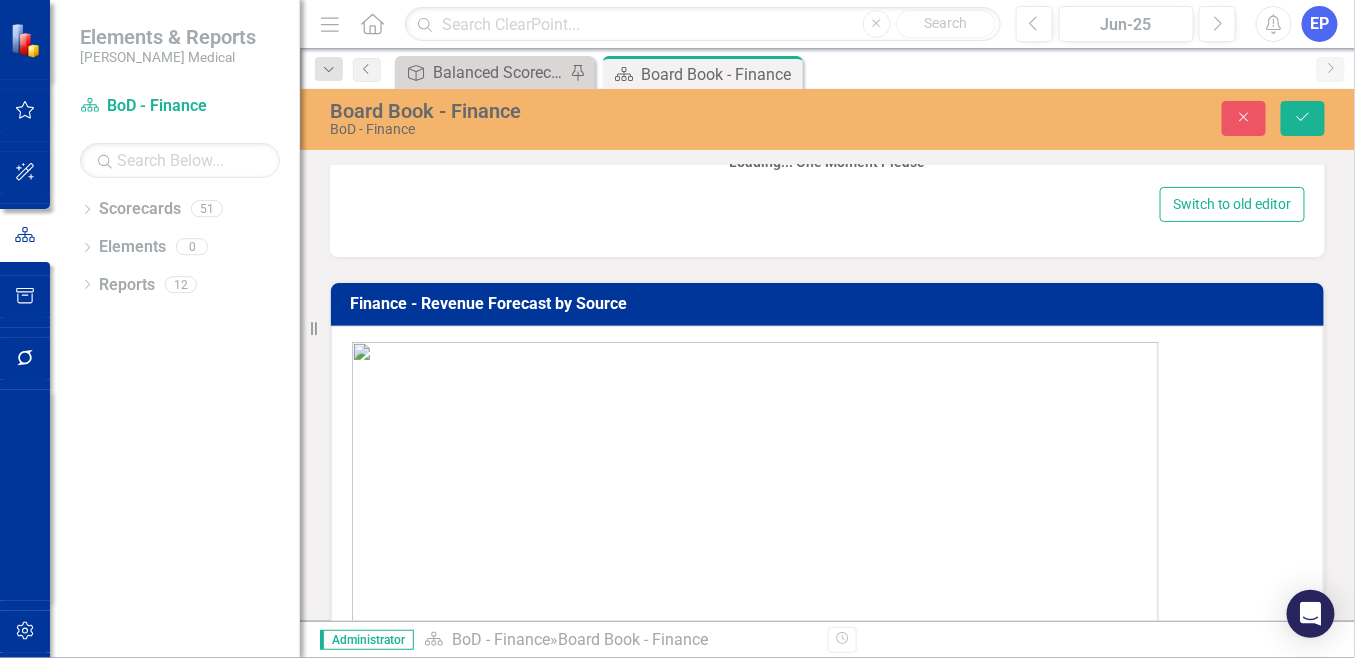scroll, scrollTop: 2115, scrollLeft: 0, axis: vertical 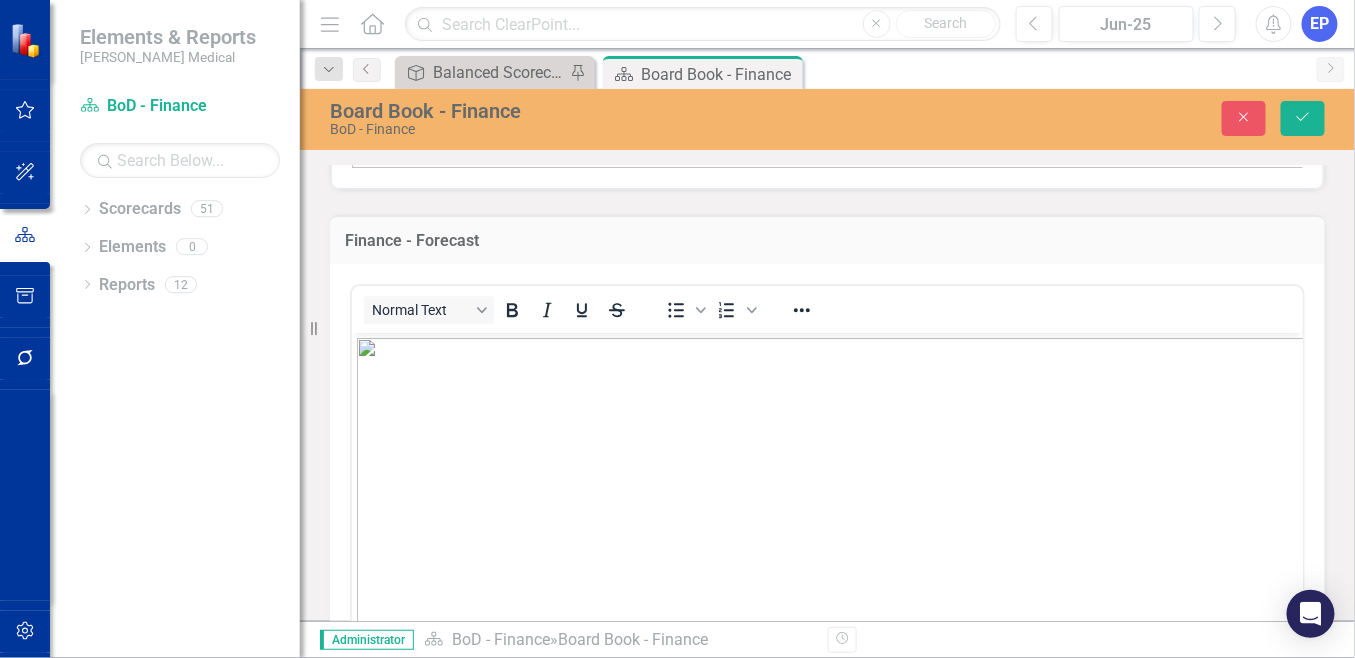 click at bounding box center [835, 600] 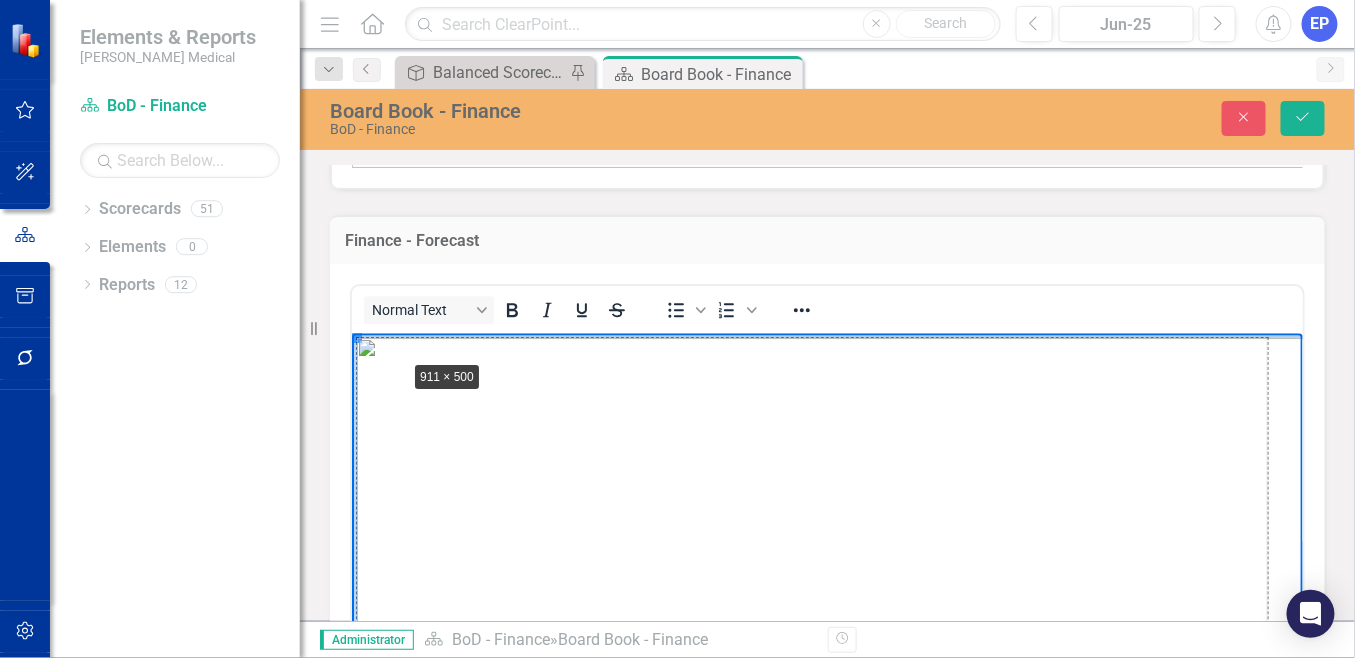drag, startPoint x: 356, startPoint y: 335, endPoint x: 409, endPoint y: 358, distance: 57.77543 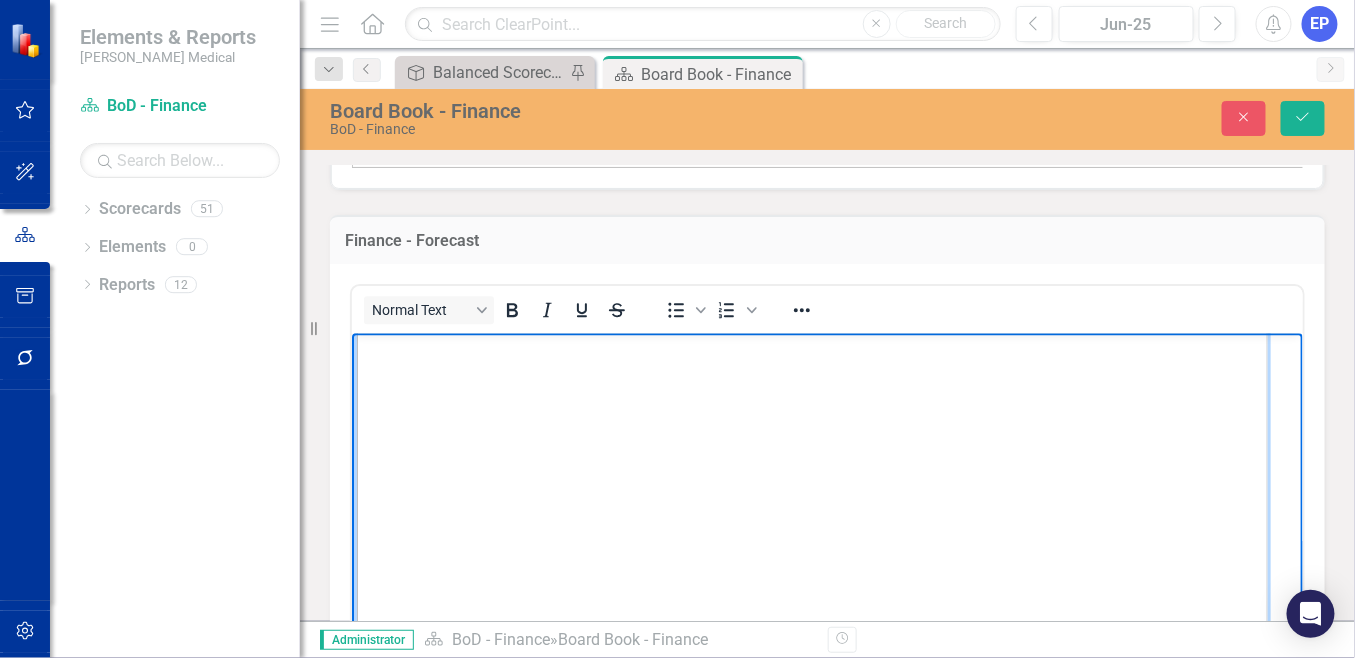 scroll, scrollTop: 111, scrollLeft: 0, axis: vertical 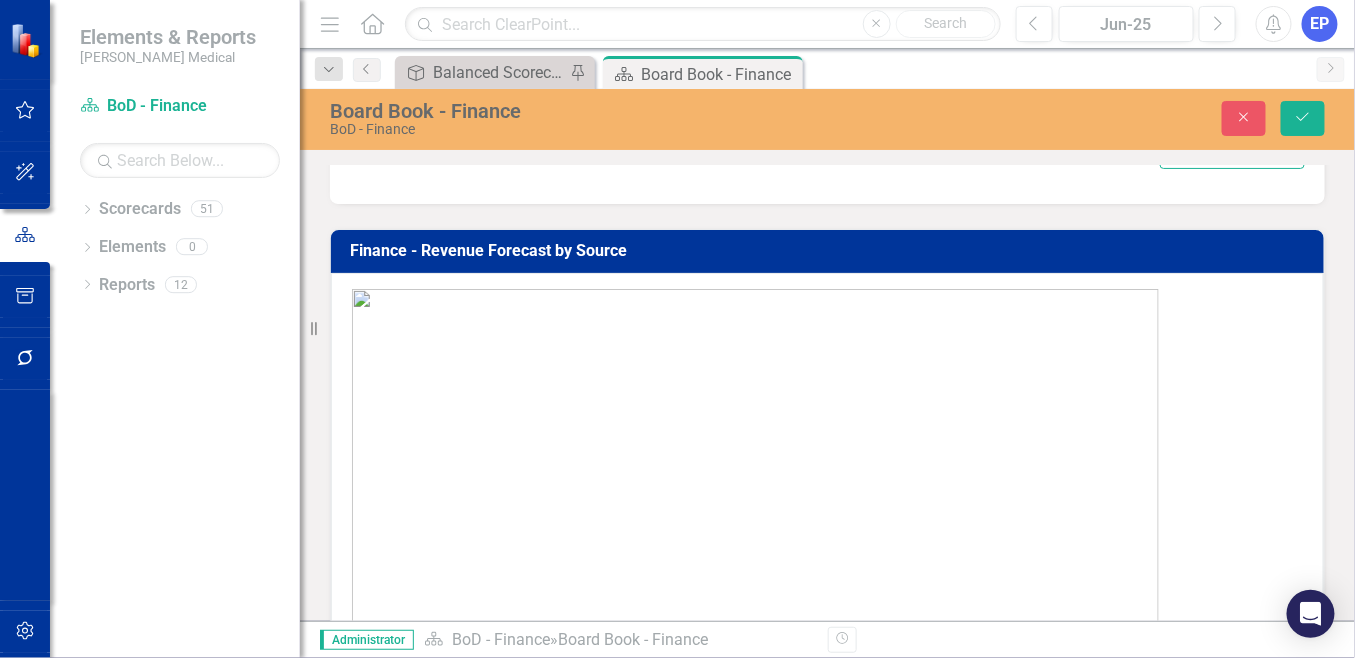 click at bounding box center (755, 737) 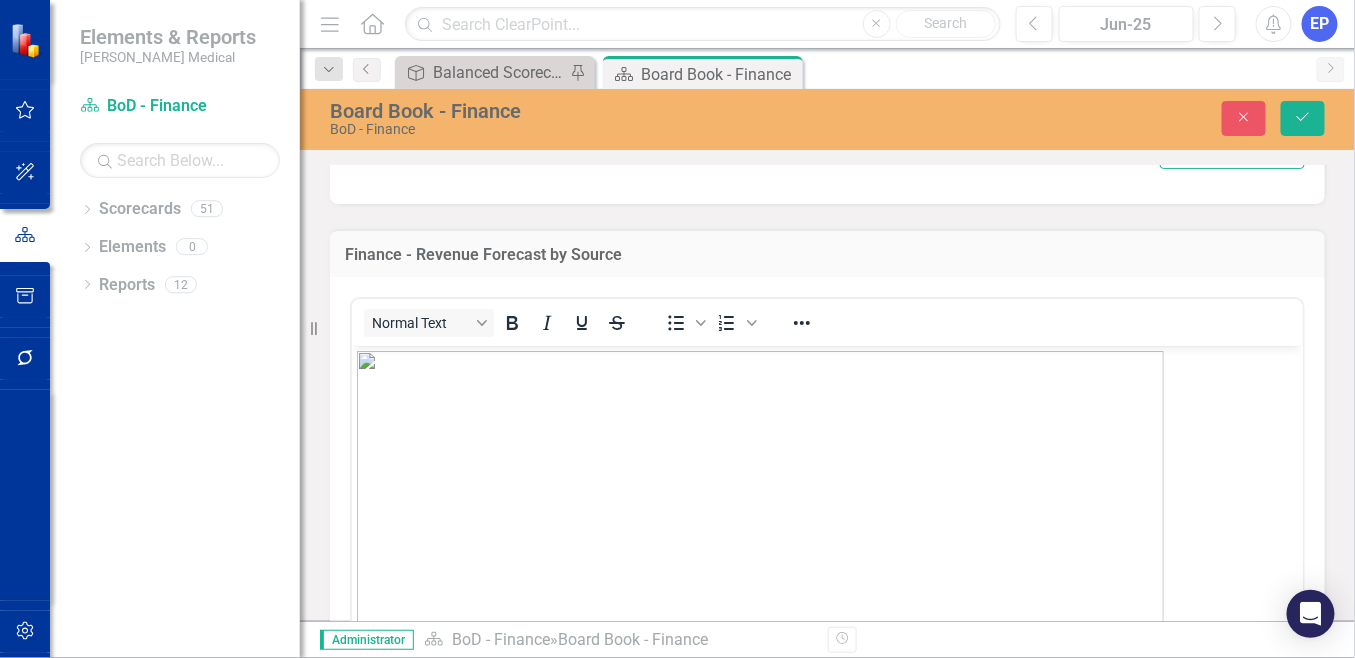 scroll, scrollTop: 0, scrollLeft: 0, axis: both 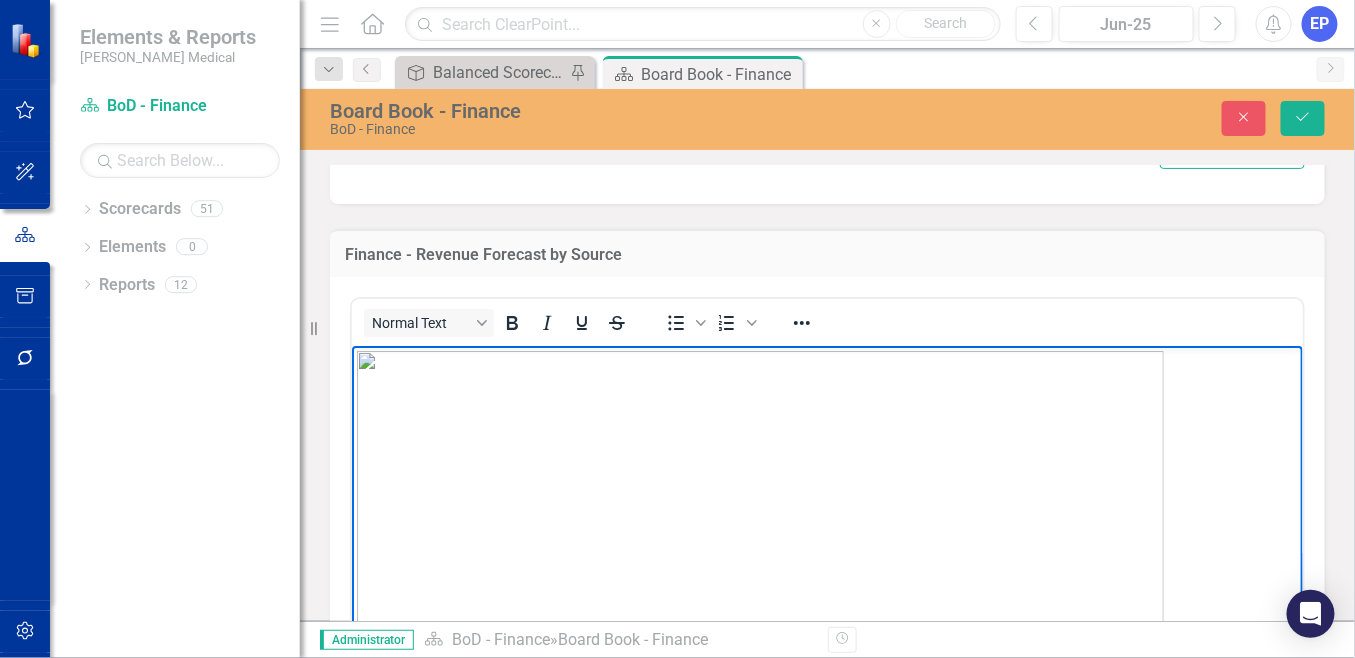 click at bounding box center (759, 799) 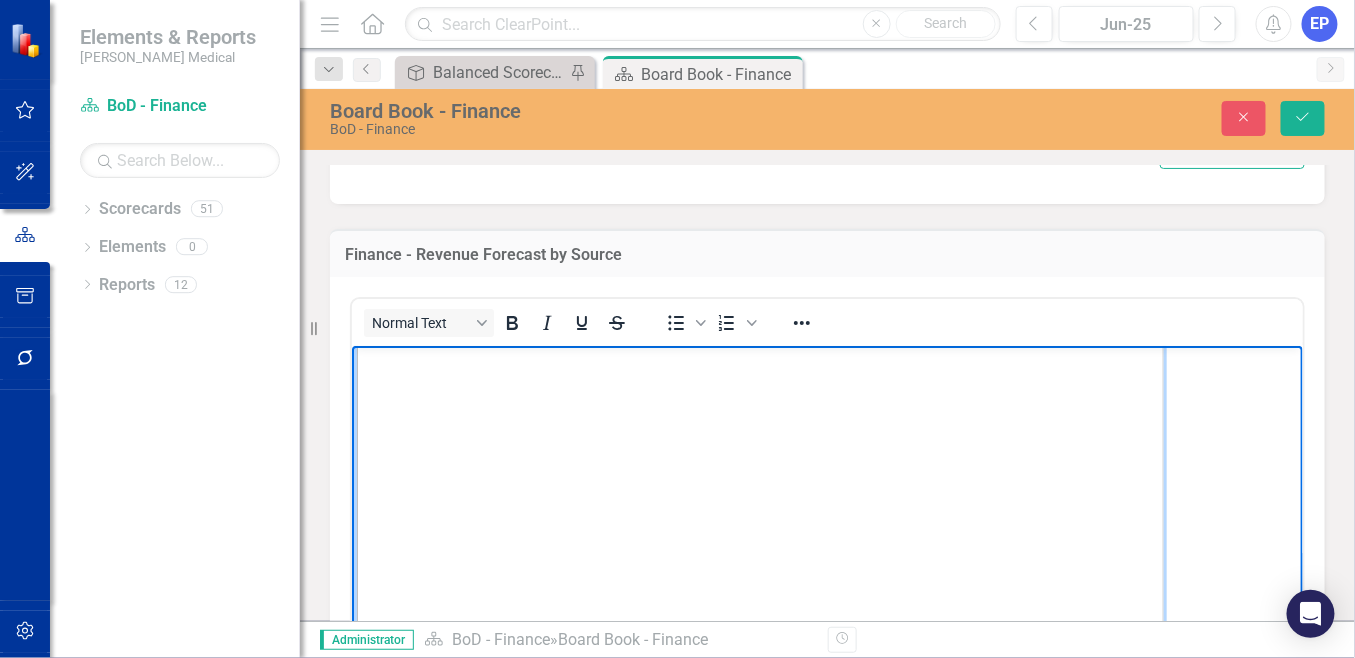 scroll, scrollTop: 572, scrollLeft: 0, axis: vertical 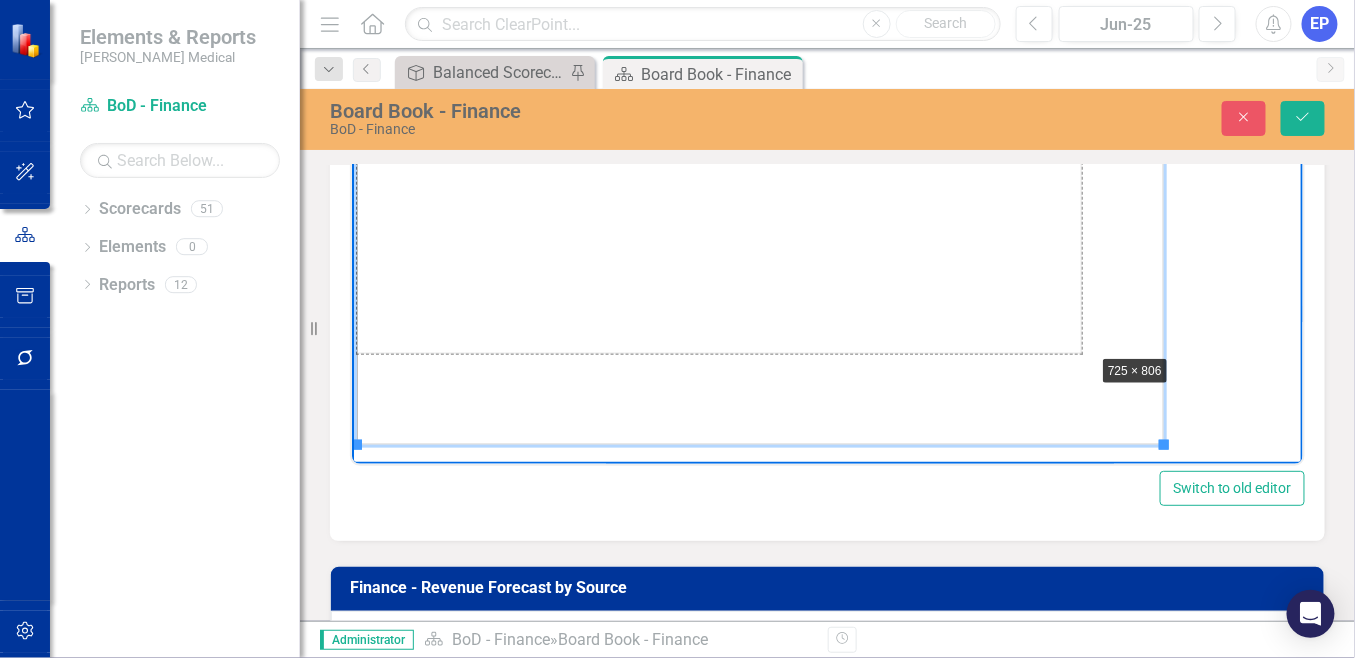 drag, startPoint x: 1167, startPoint y: 444, endPoint x: 1088, endPoint y: 342, distance: 129.0155 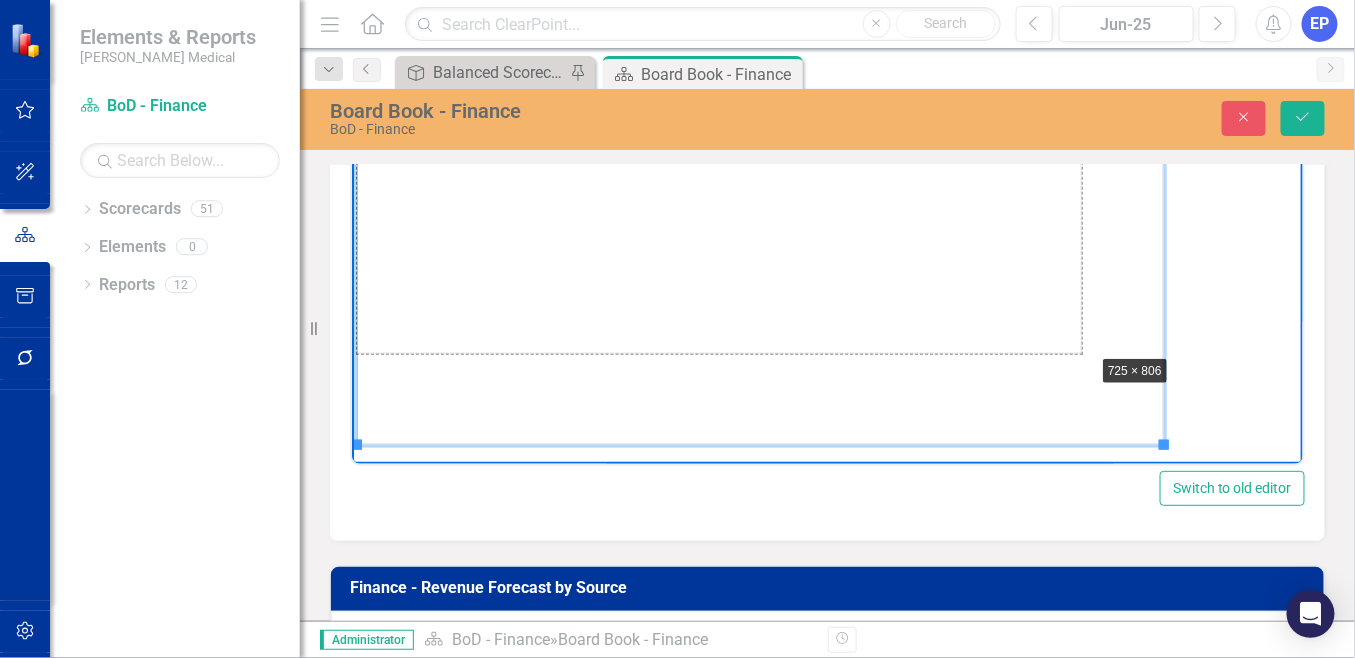 scroll, scrollTop: 481, scrollLeft: 0, axis: vertical 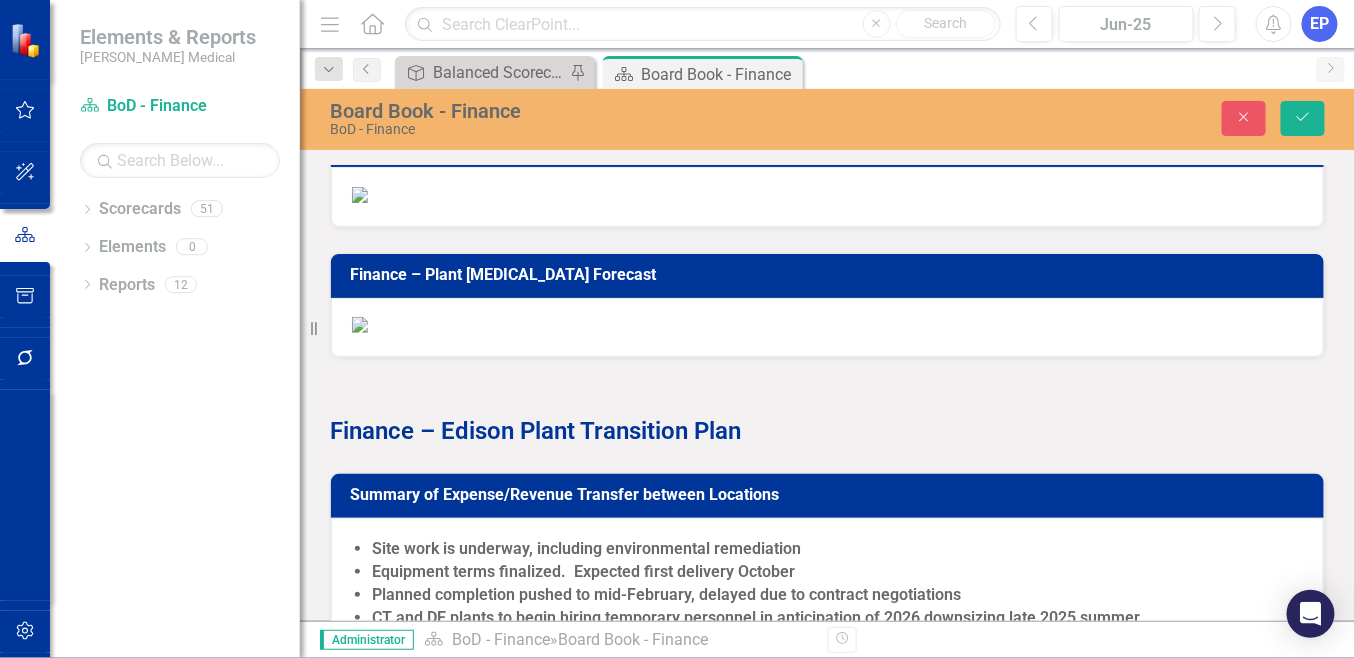 click at bounding box center (360, 195) 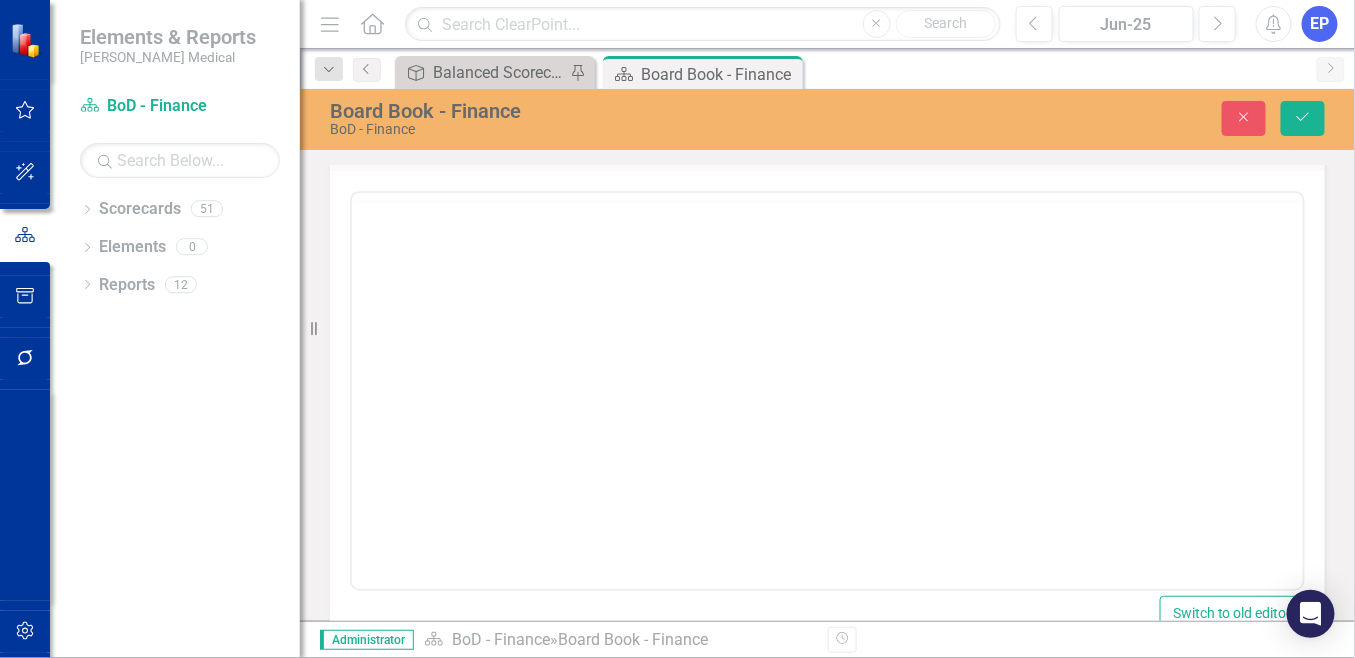 scroll, scrollTop: 3128, scrollLeft: 0, axis: vertical 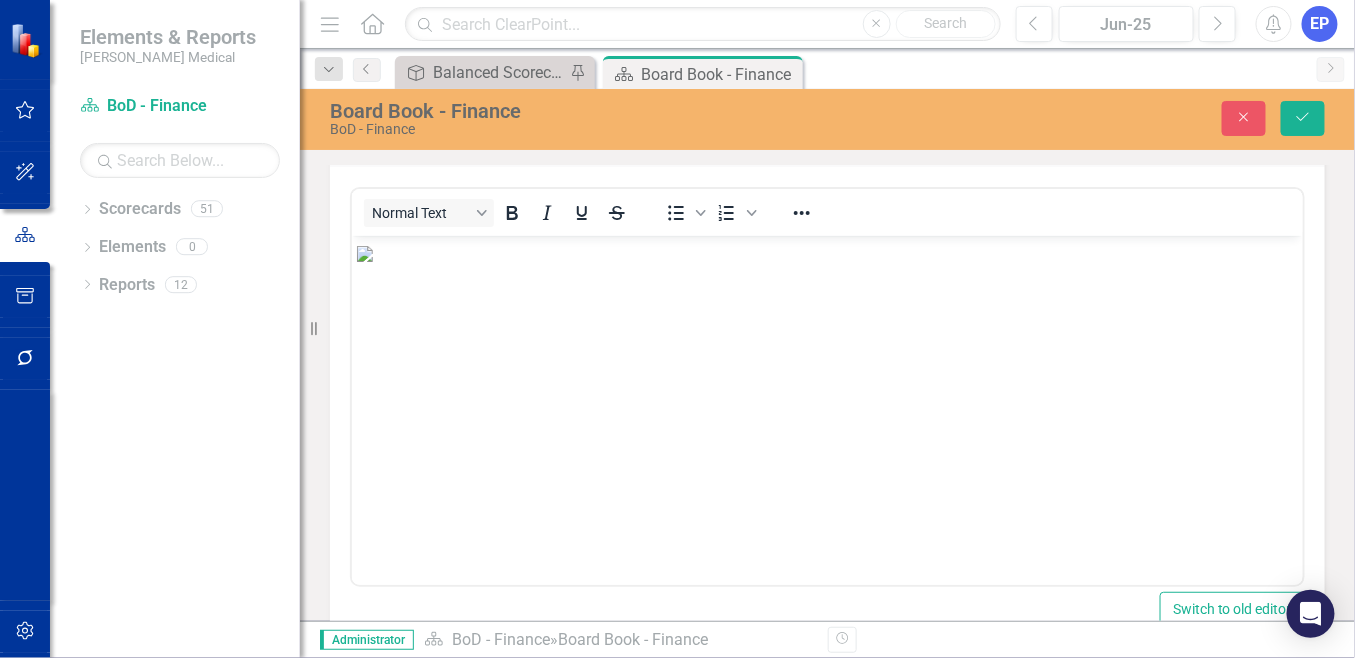 click at bounding box center [364, 253] 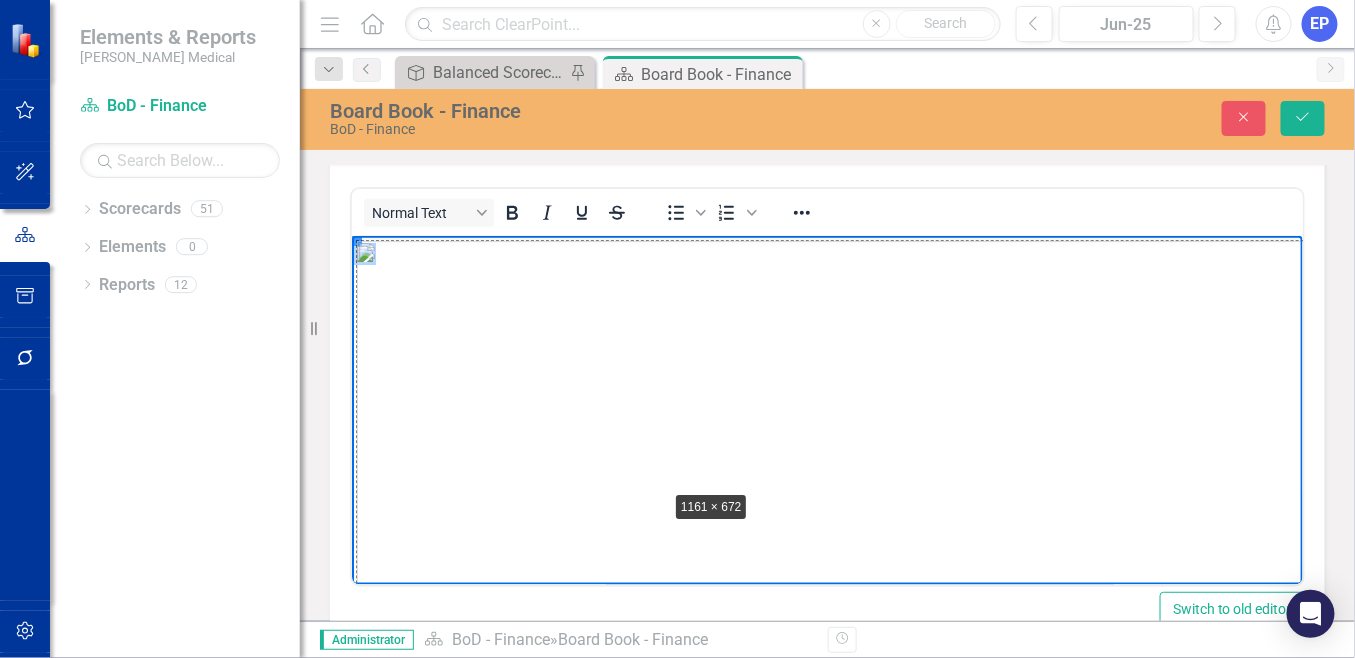 drag, startPoint x: 353, startPoint y: 238, endPoint x: 695, endPoint y: 515, distance: 440.10568 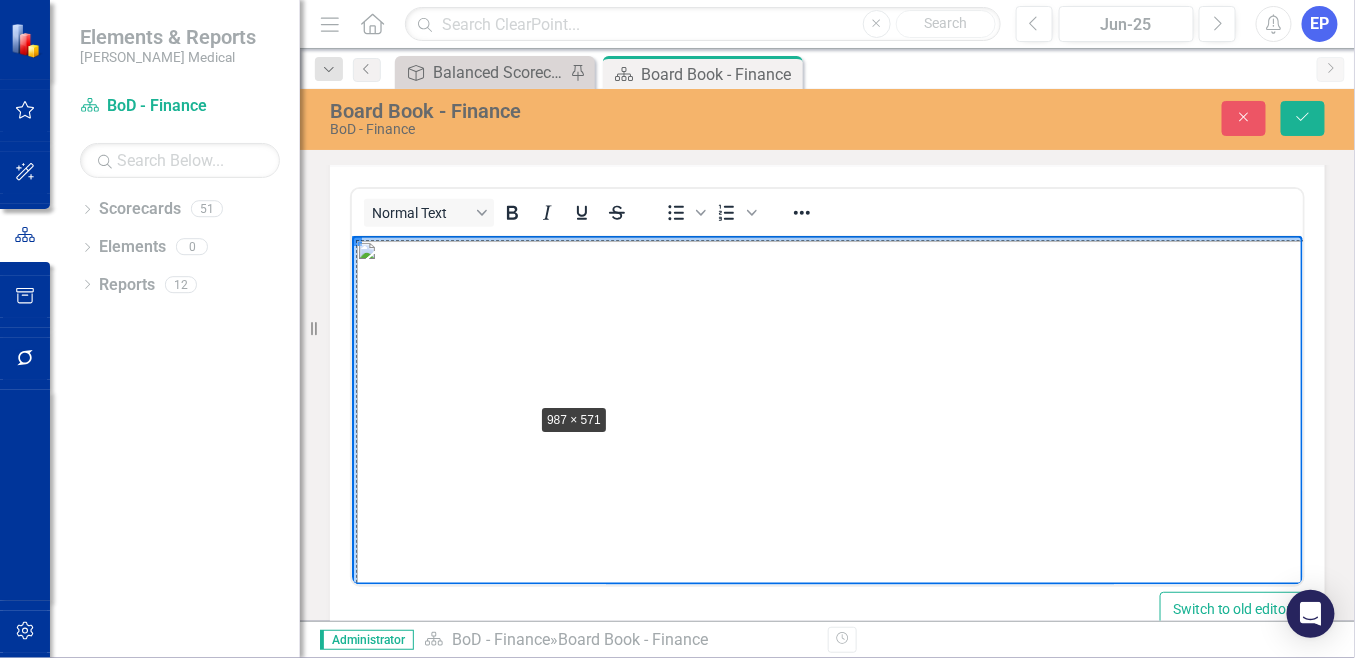 drag, startPoint x: 352, startPoint y: 243, endPoint x: 556, endPoint y: 432, distance: 278.0953 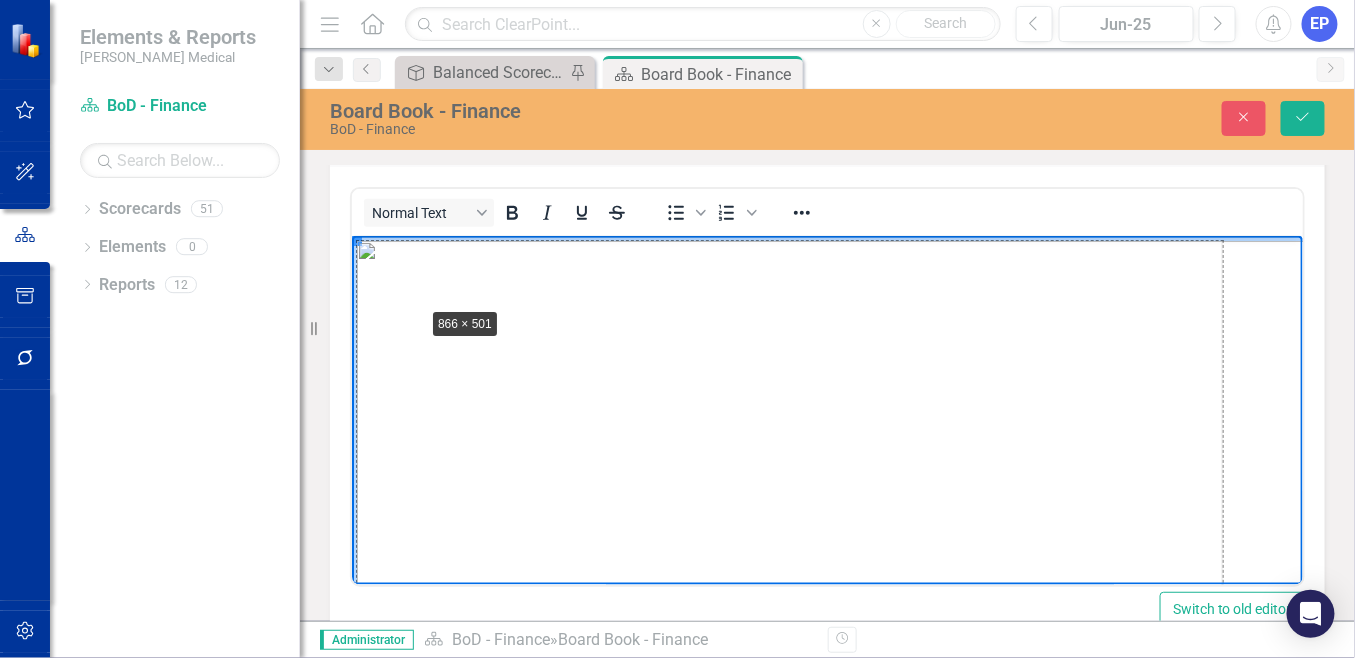drag, startPoint x: 353, startPoint y: 236, endPoint x: 427, endPoint y: 309, distance: 103.947105 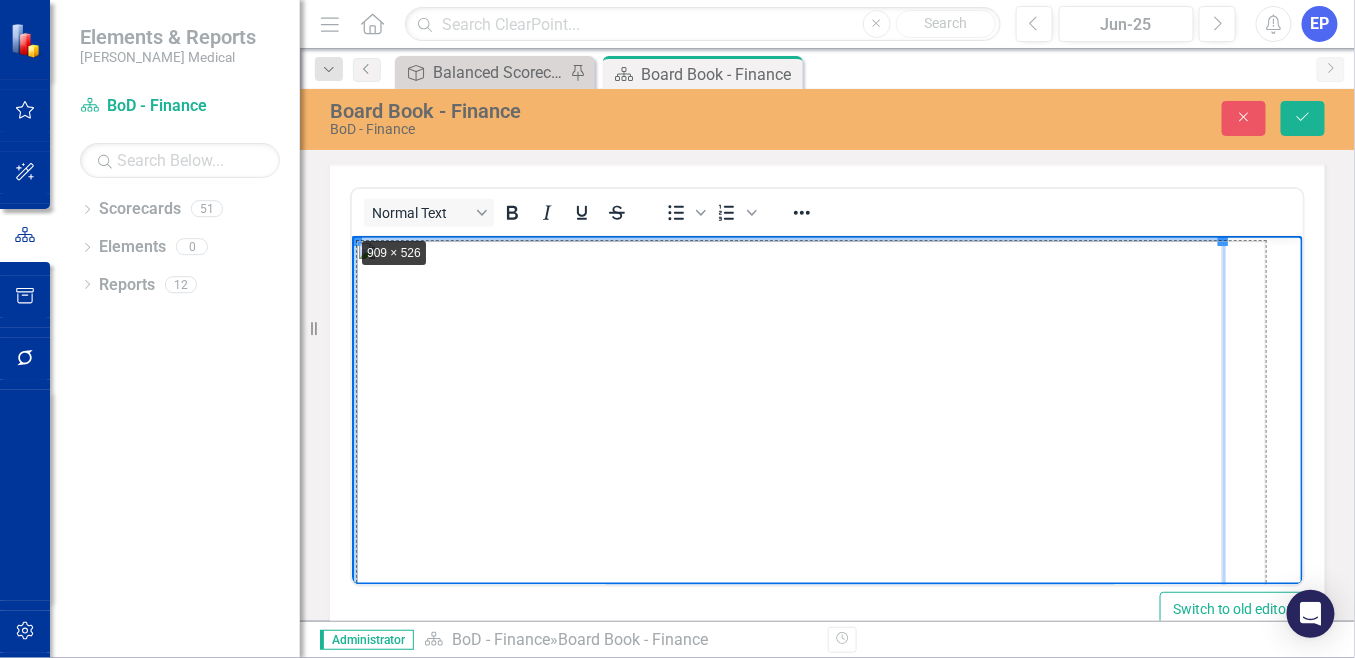 drag, startPoint x: 360, startPoint y: 241, endPoint x: 341, endPoint y: 214, distance: 33.01515 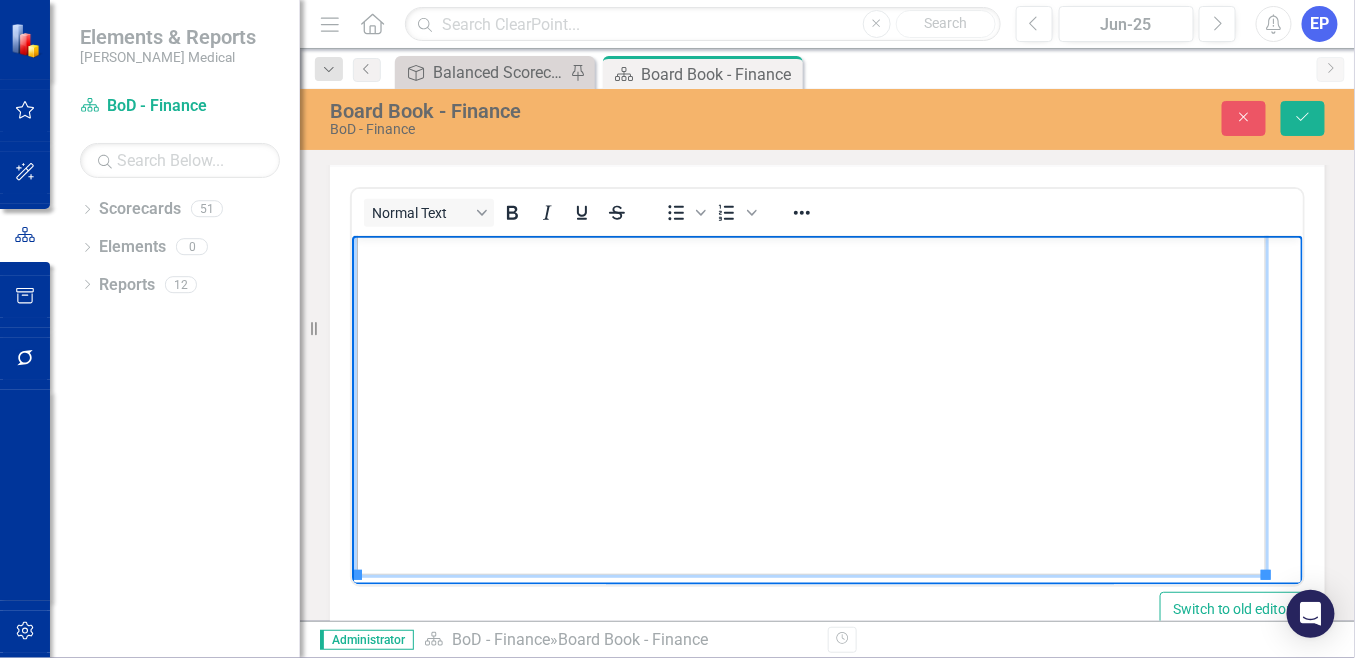 scroll, scrollTop: 201, scrollLeft: 0, axis: vertical 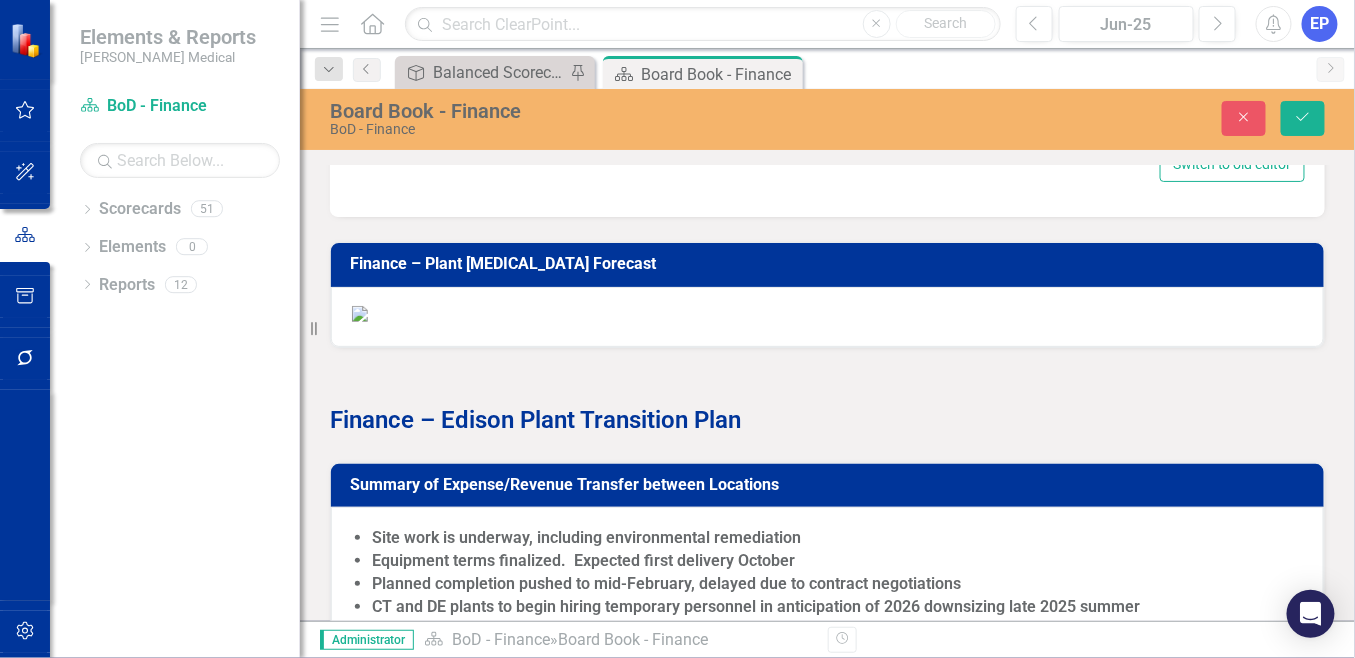 click at bounding box center (360, 314) 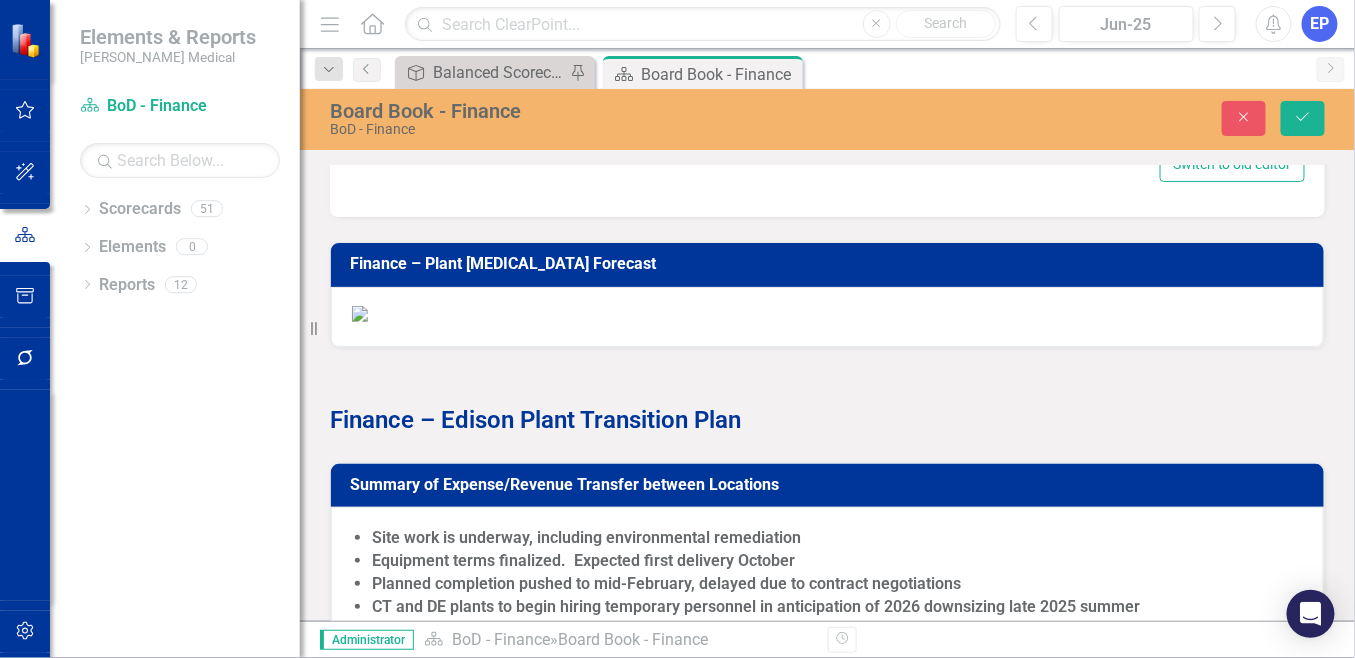 click at bounding box center (360, 314) 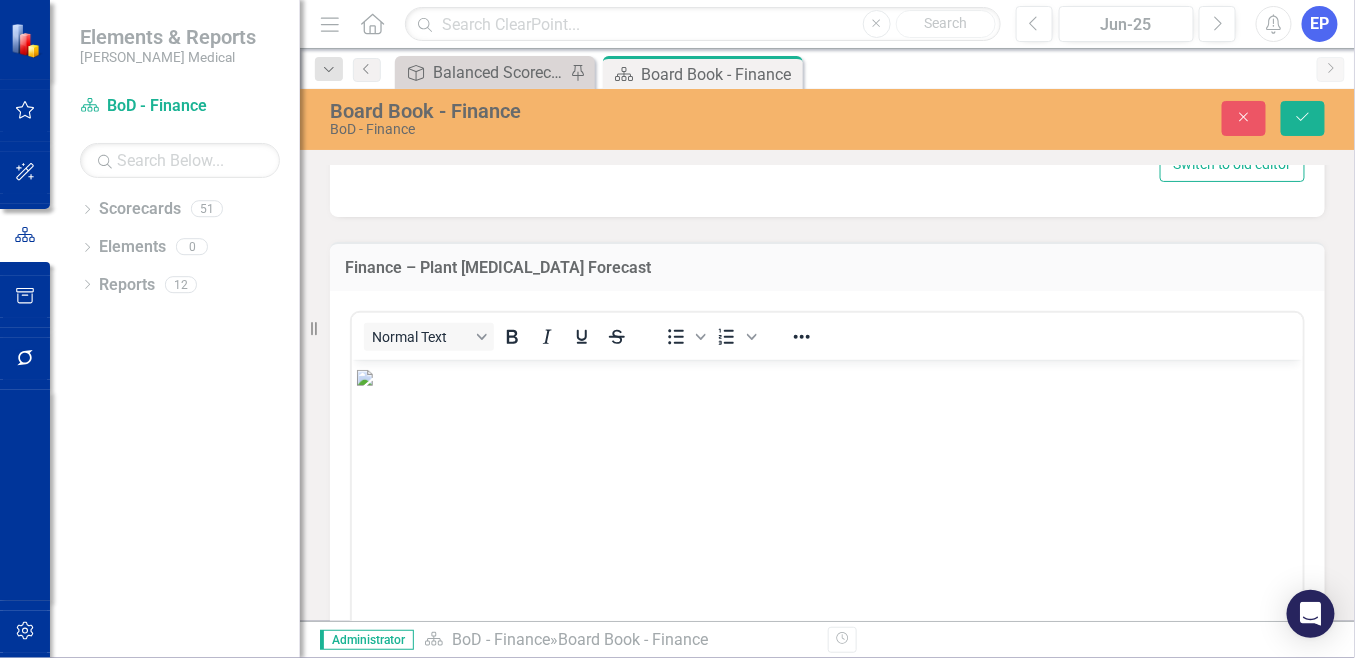 scroll, scrollTop: 0, scrollLeft: 0, axis: both 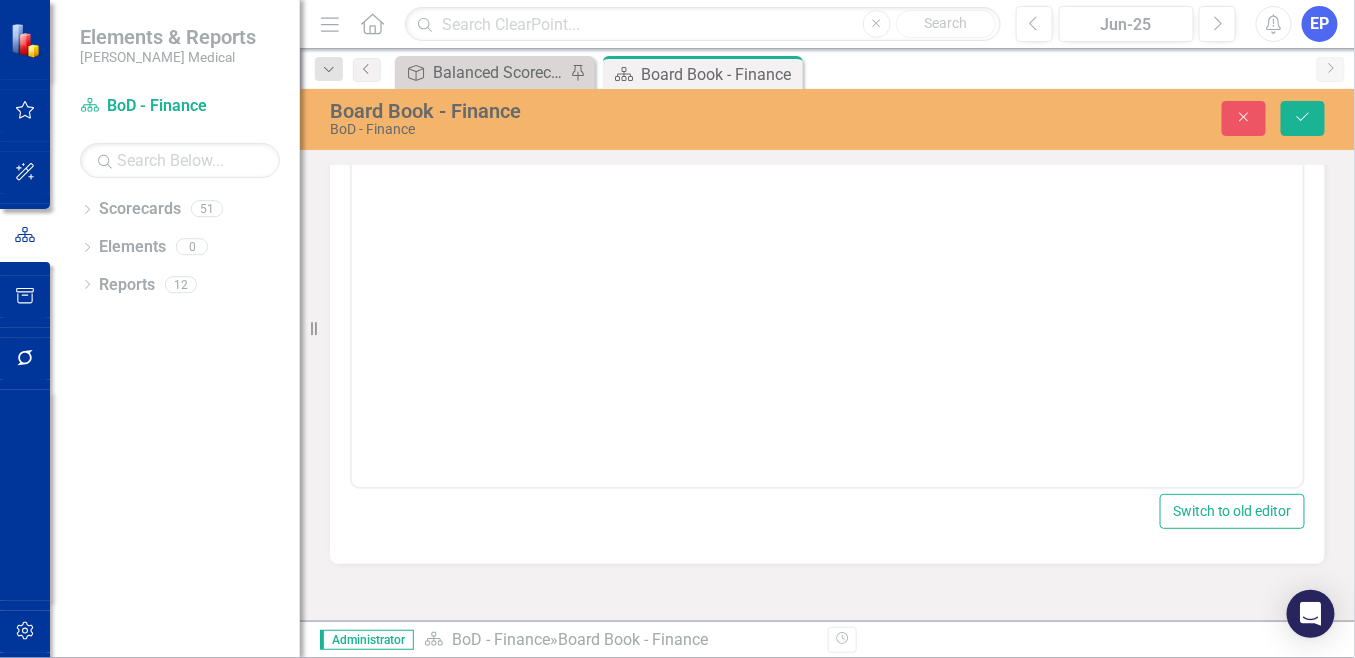 click at bounding box center [364, 155] 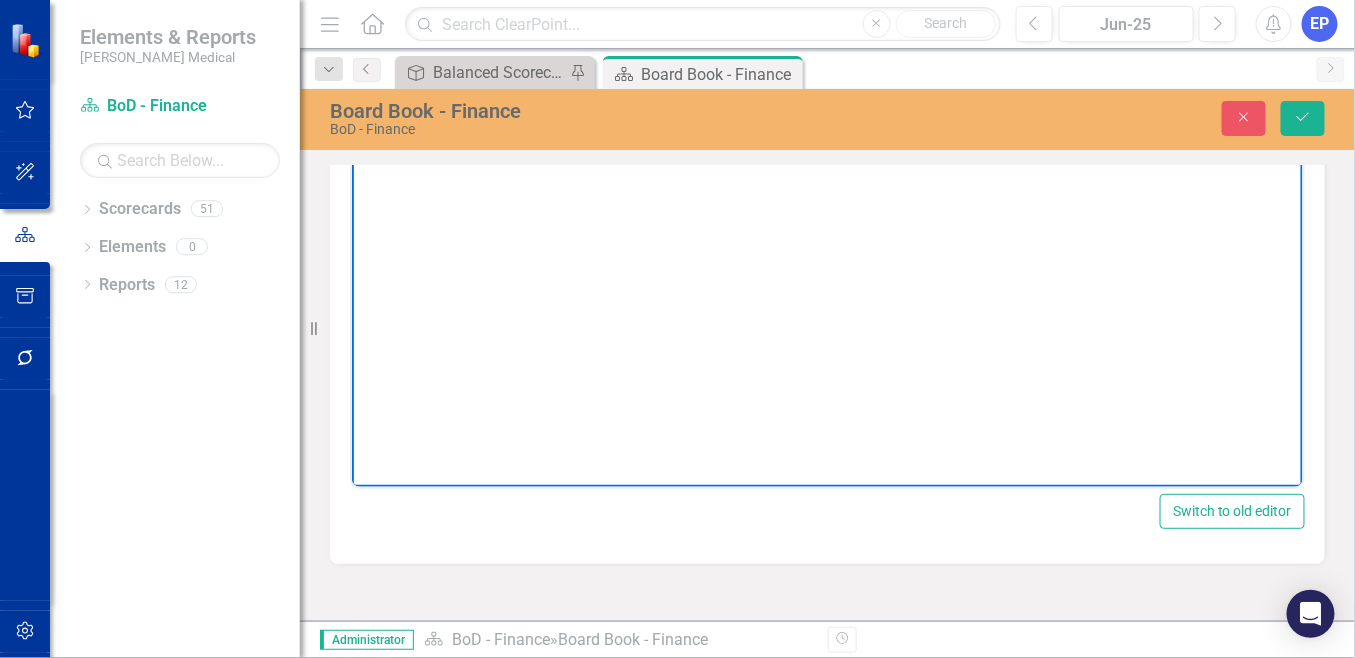 click at bounding box center (364, 155) 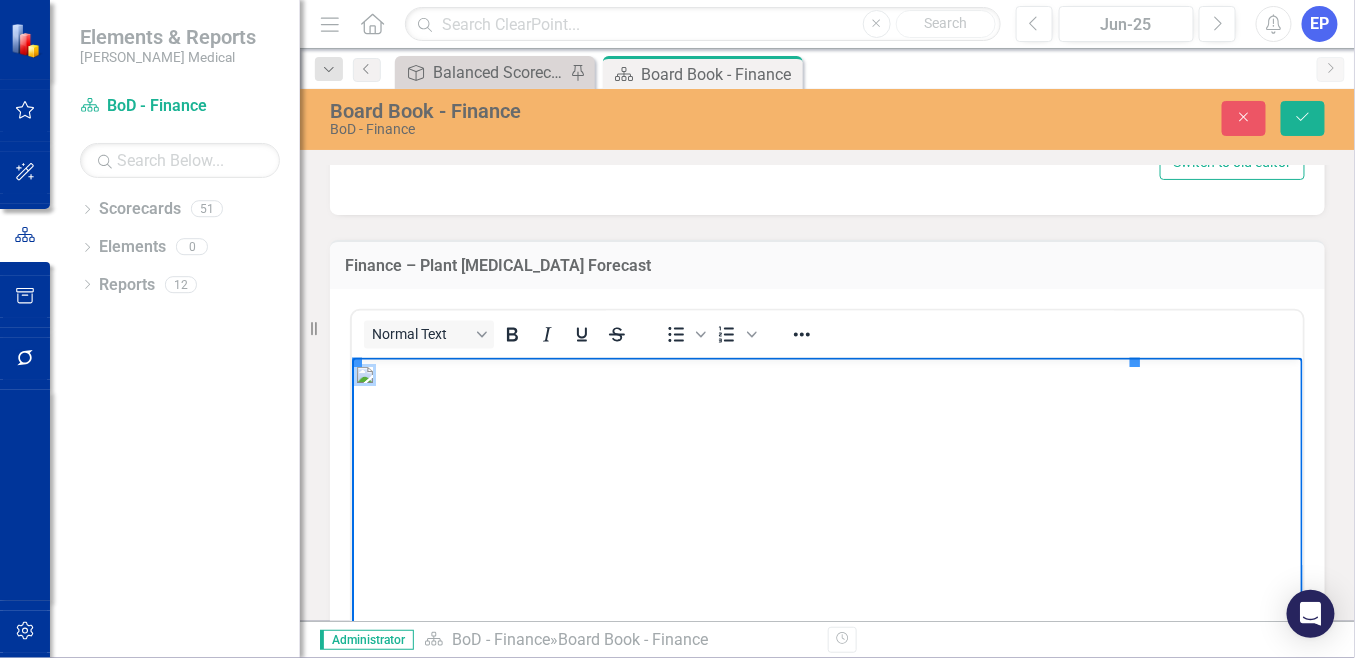 scroll, scrollTop: 3573, scrollLeft: 0, axis: vertical 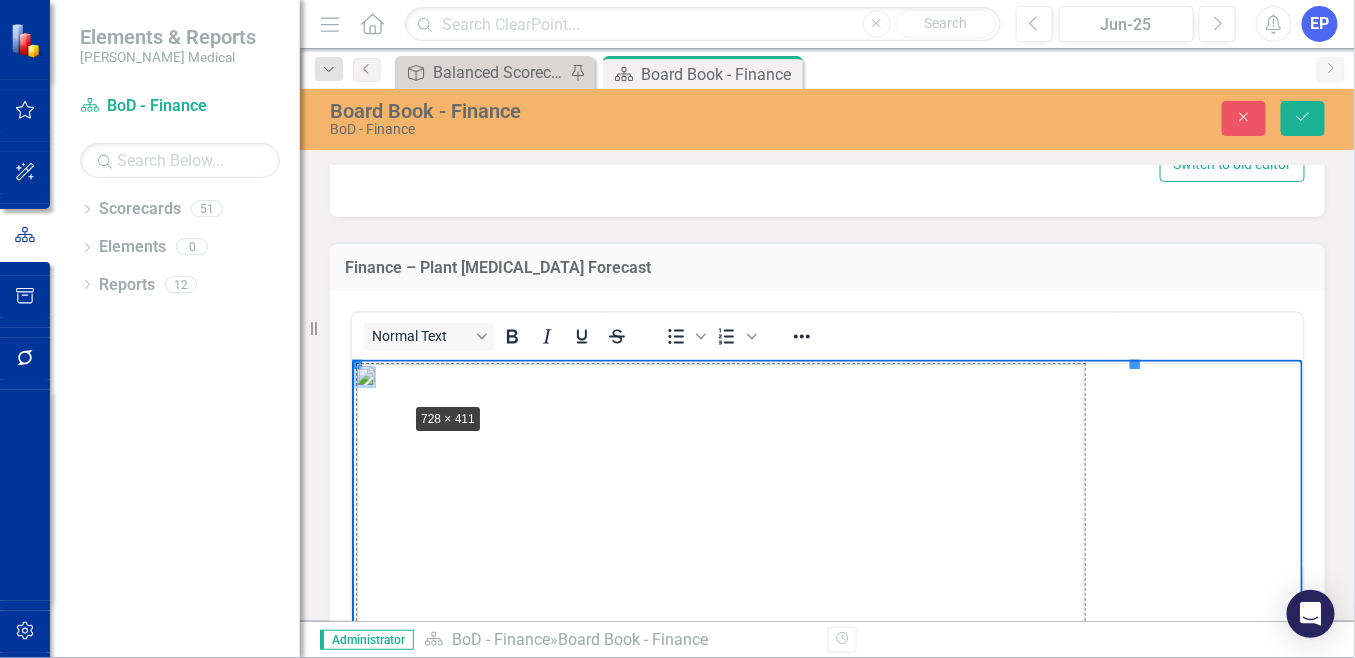 drag, startPoint x: 352, startPoint y: 362, endPoint x: 408, endPoint y: 407, distance: 71.8401 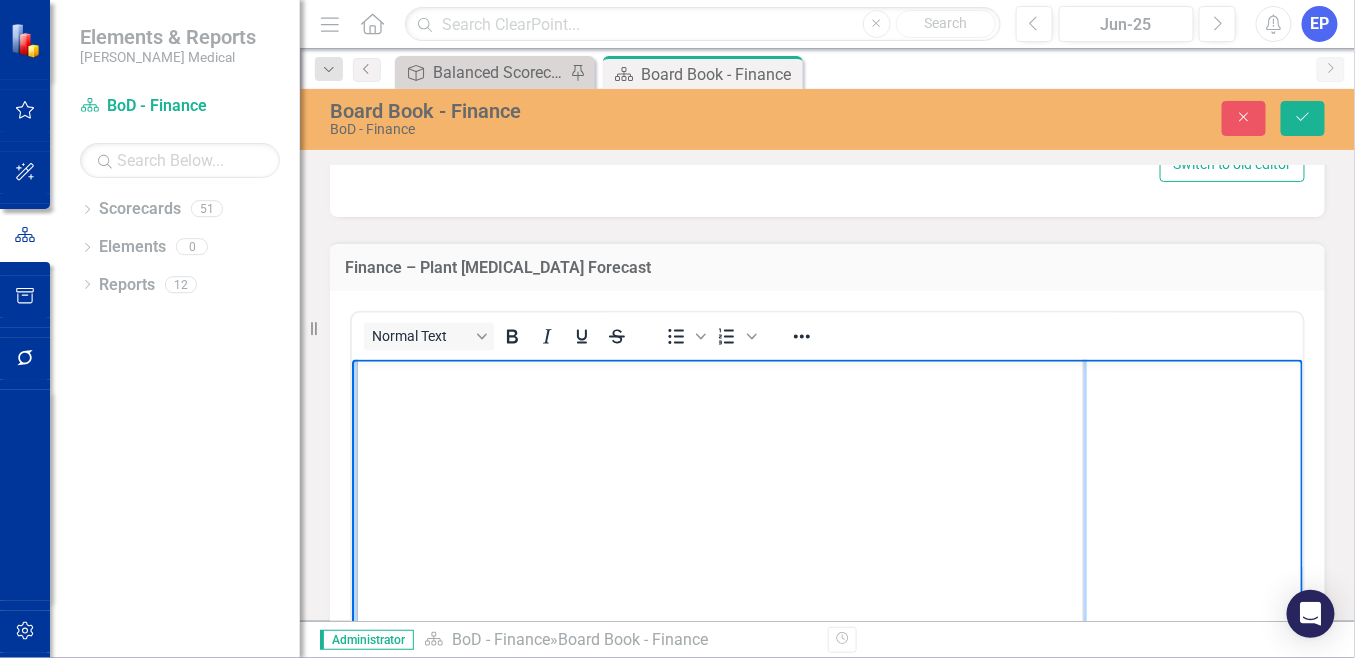 scroll, scrollTop: 85, scrollLeft: 0, axis: vertical 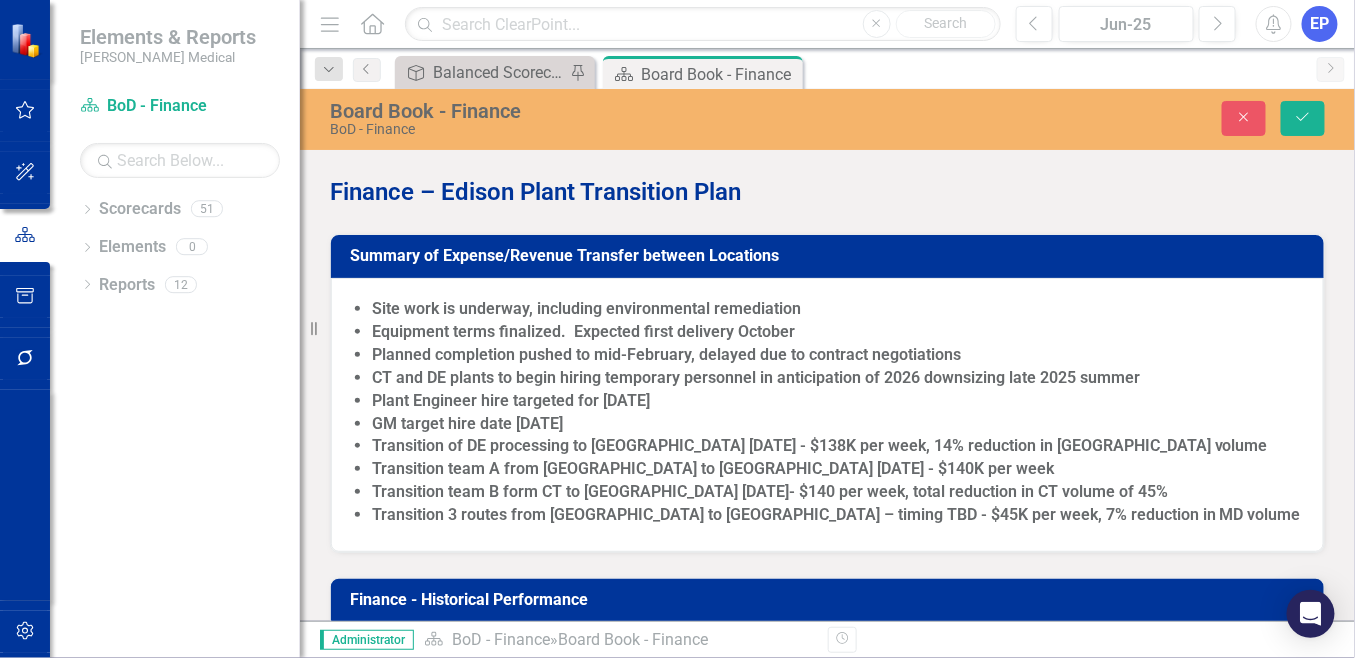 click on "Transition of DE processing to [GEOGRAPHIC_DATA] [DATE] - $138K per week, 14% reduction in [GEOGRAPHIC_DATA] volume" at bounding box center [820, 445] 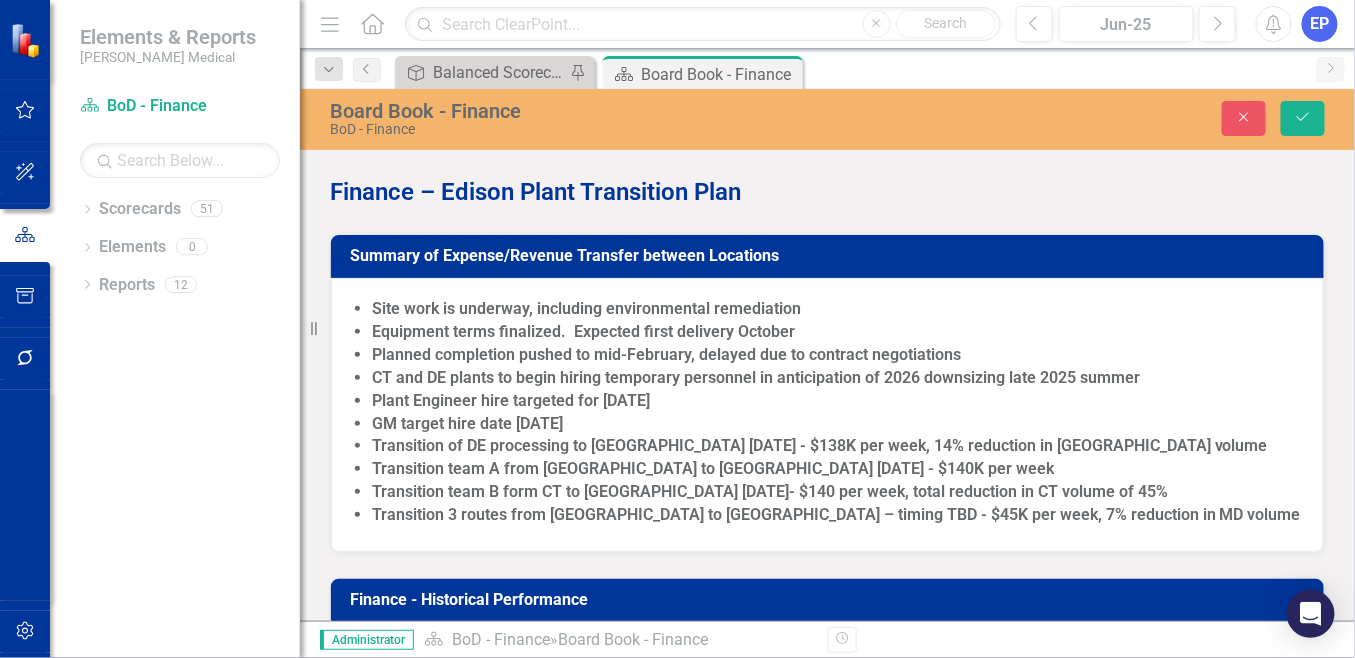 click on "Transition of DE processing to [GEOGRAPHIC_DATA] [DATE] - $138K per week, 14% reduction in [GEOGRAPHIC_DATA] volume" at bounding box center (820, 445) 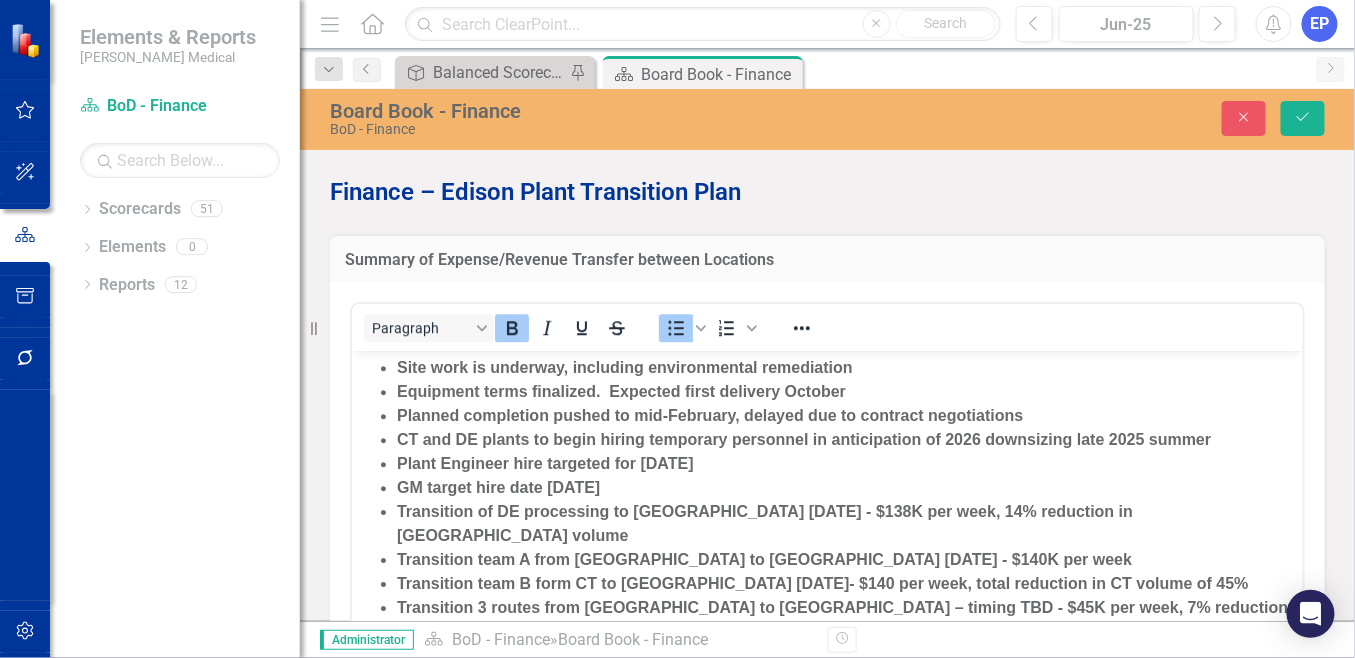 scroll, scrollTop: 0, scrollLeft: 0, axis: both 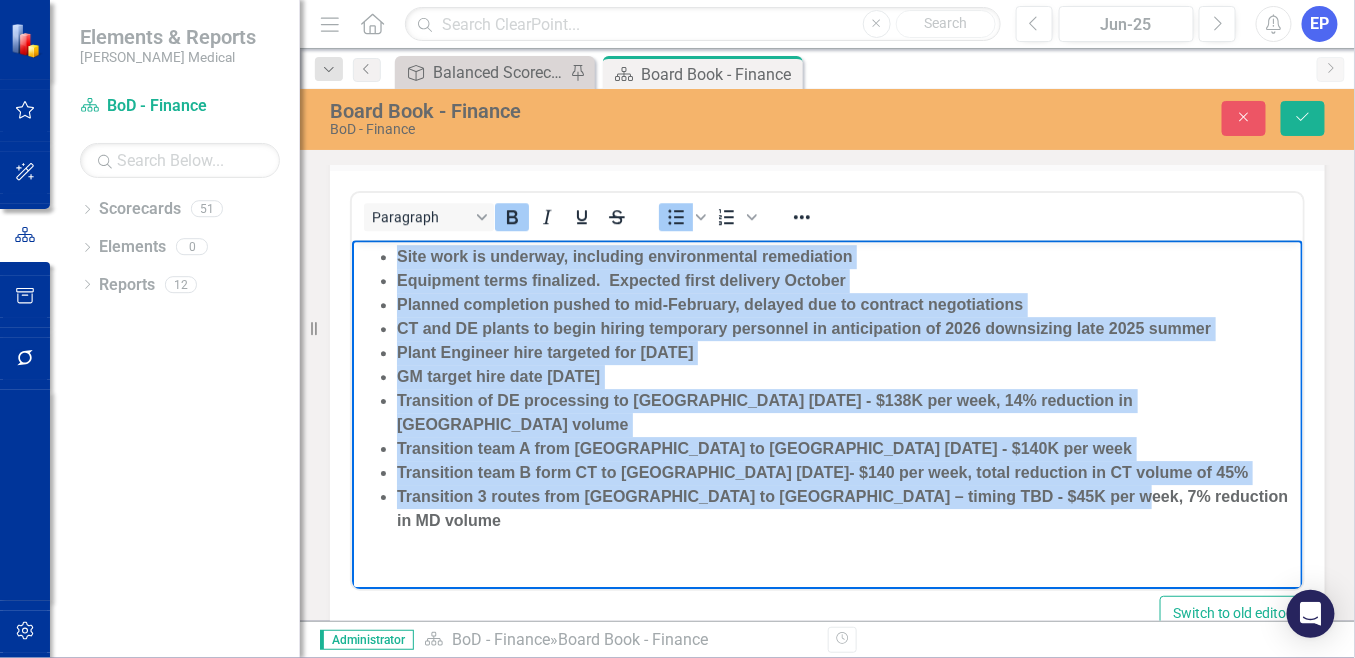 drag, startPoint x: 1103, startPoint y: 481, endPoint x: 689, endPoint y: 462, distance: 414.43576 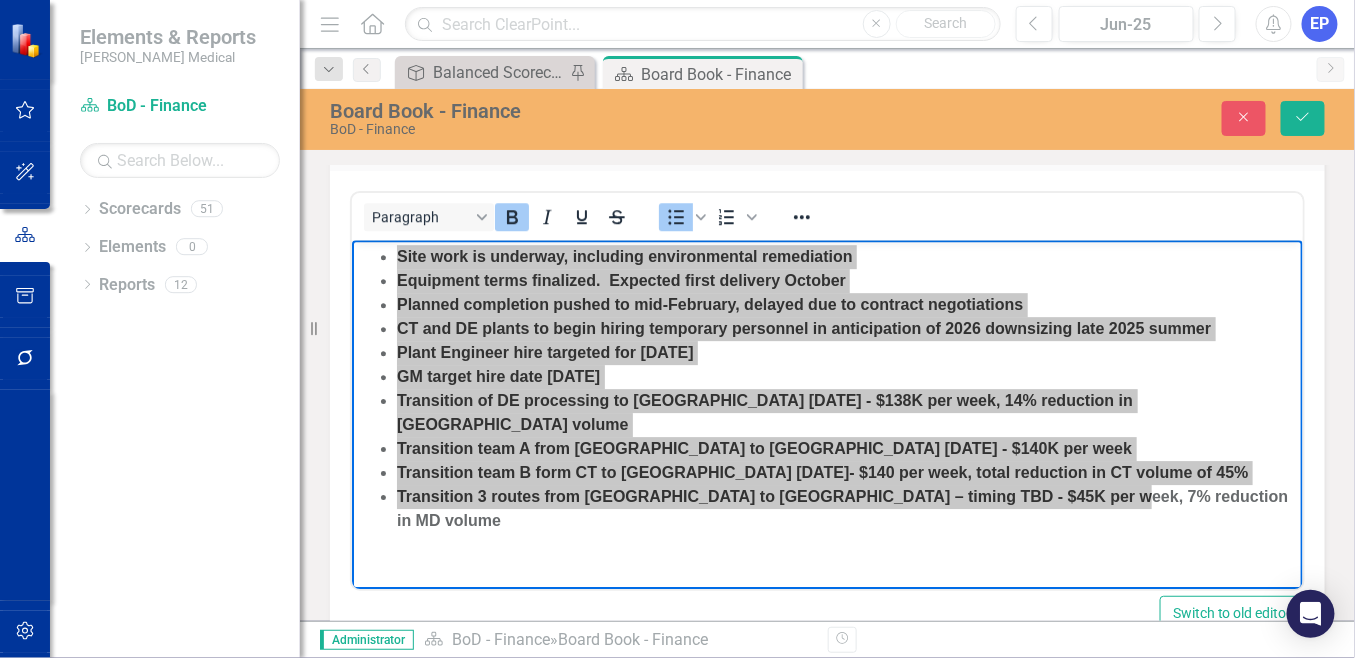 click on "To open the popup, press Shift+Enter To open the popup, press Shift+Enter" at bounding box center (710, 216) 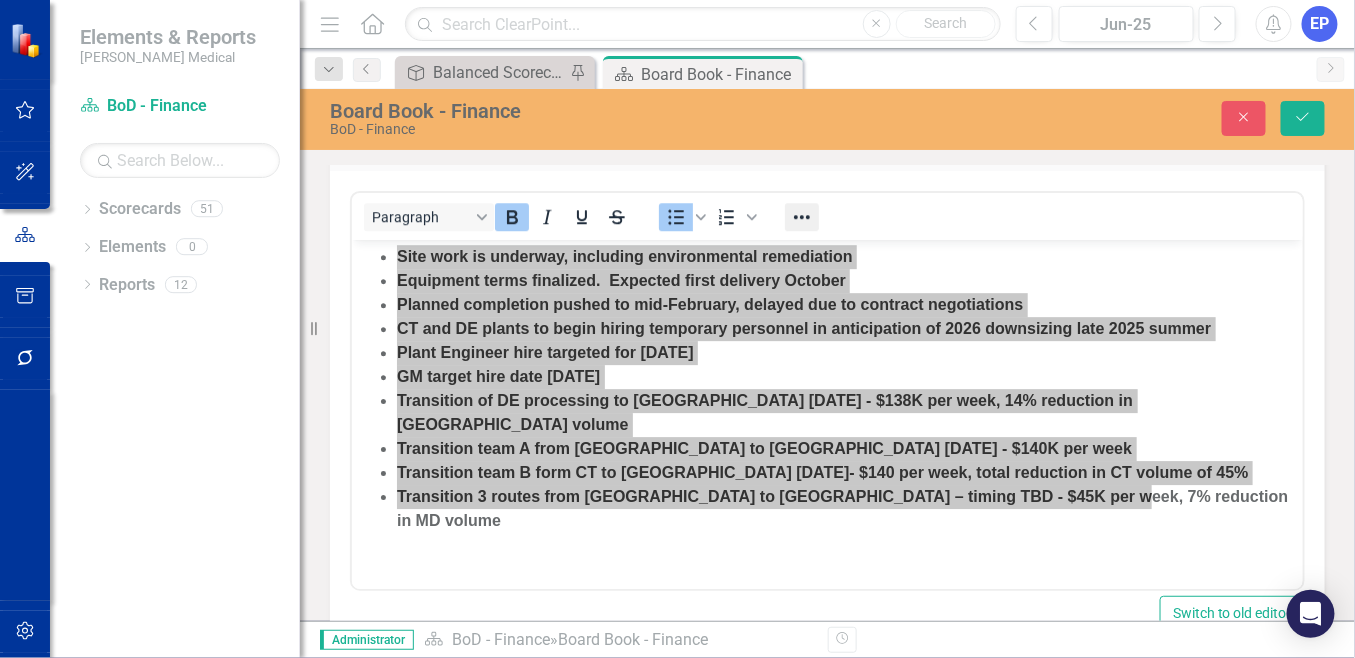 click 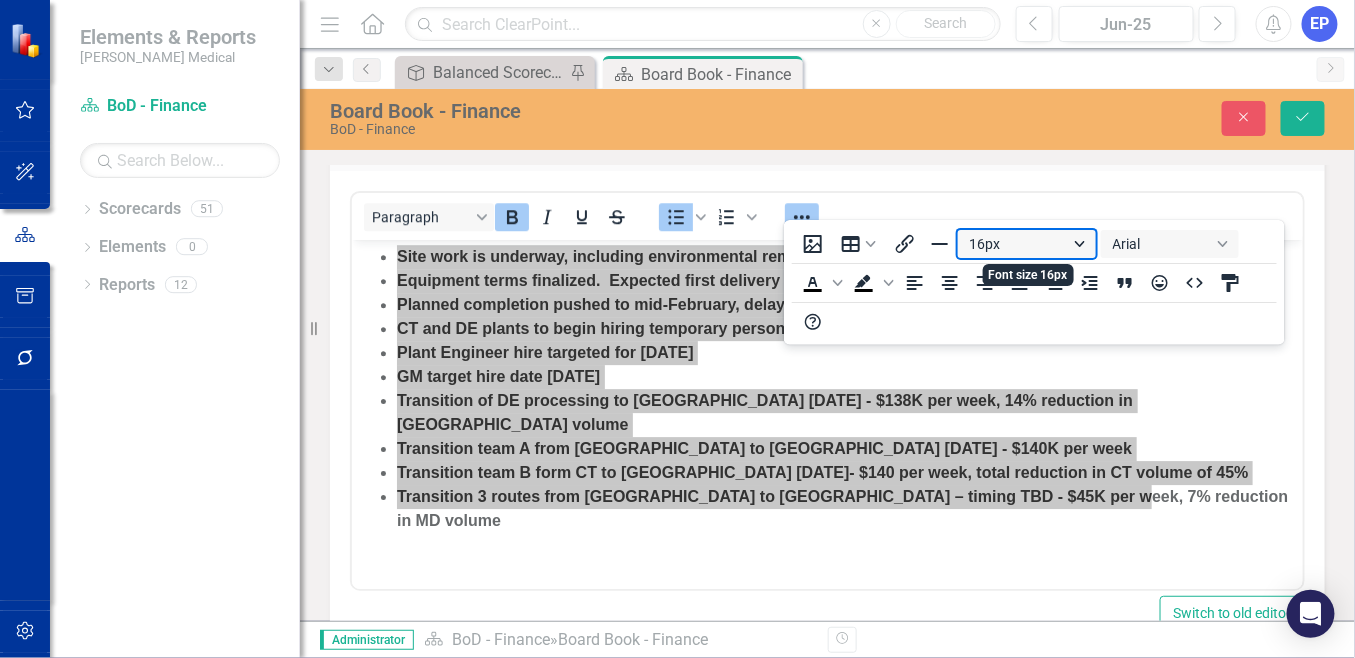 click on "16px" at bounding box center [1027, 244] 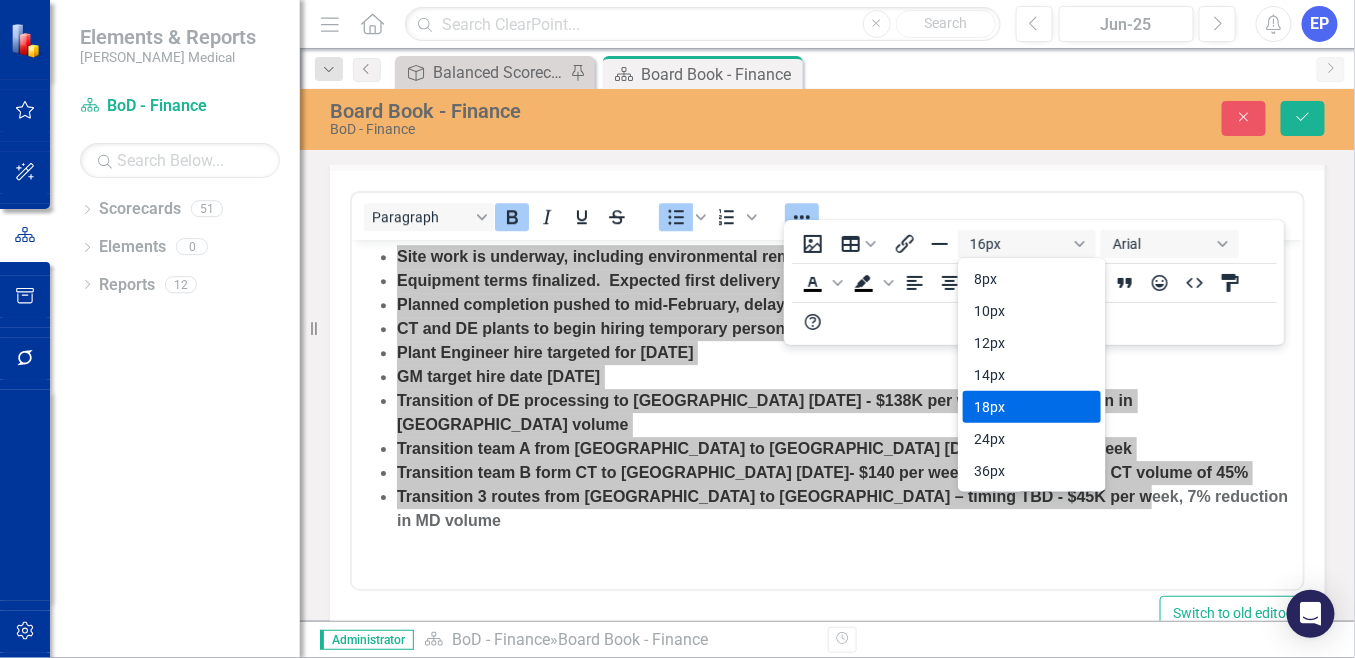 click on "18px" at bounding box center [1018, 407] 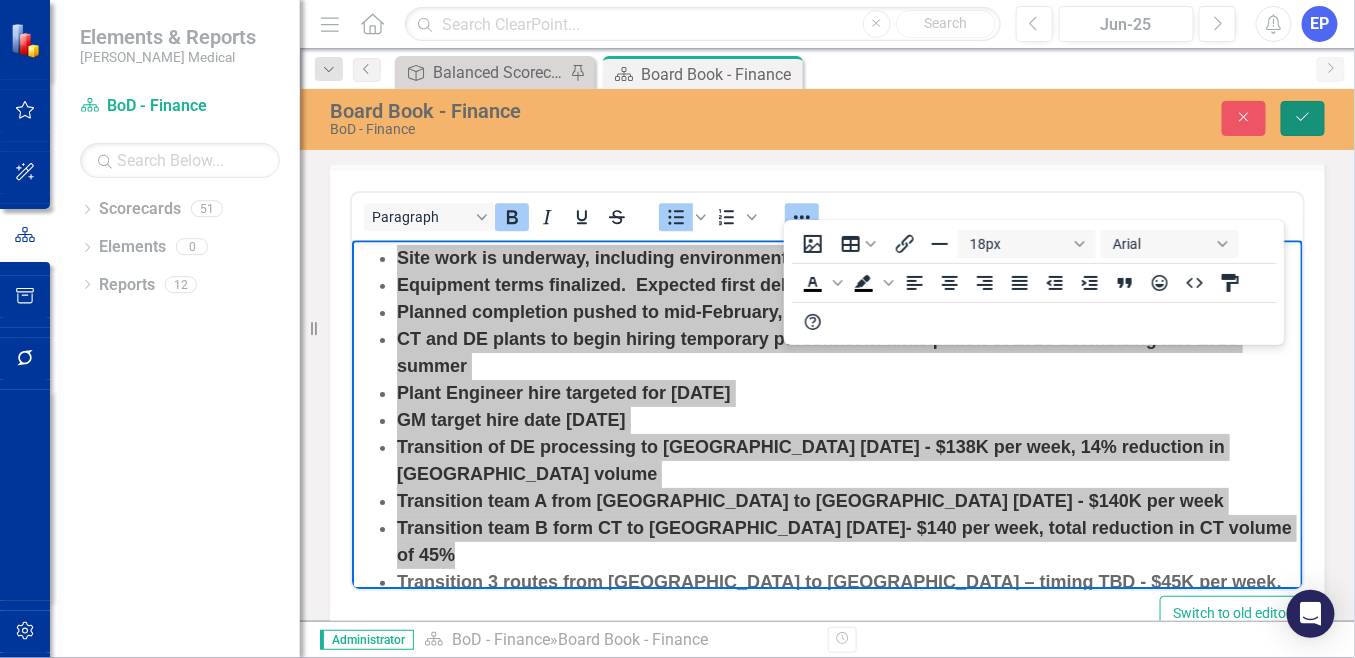 click on "Save" at bounding box center [1303, 118] 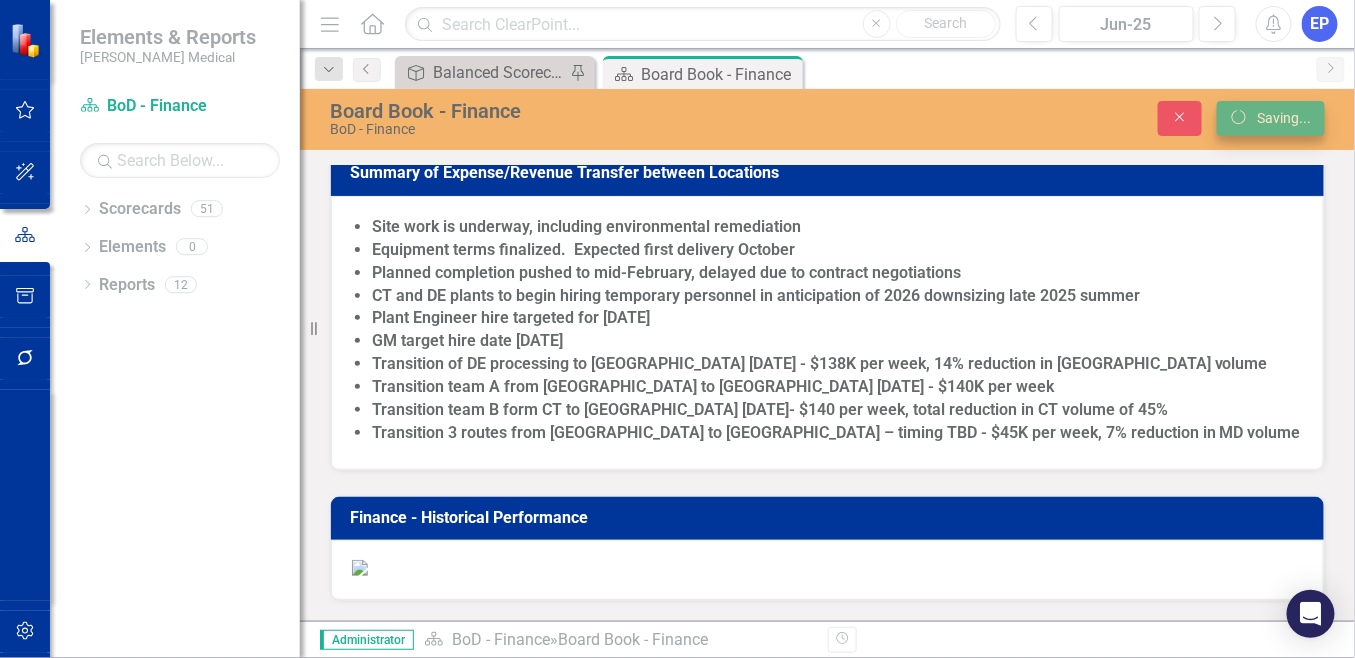 scroll, scrollTop: 4902, scrollLeft: 0, axis: vertical 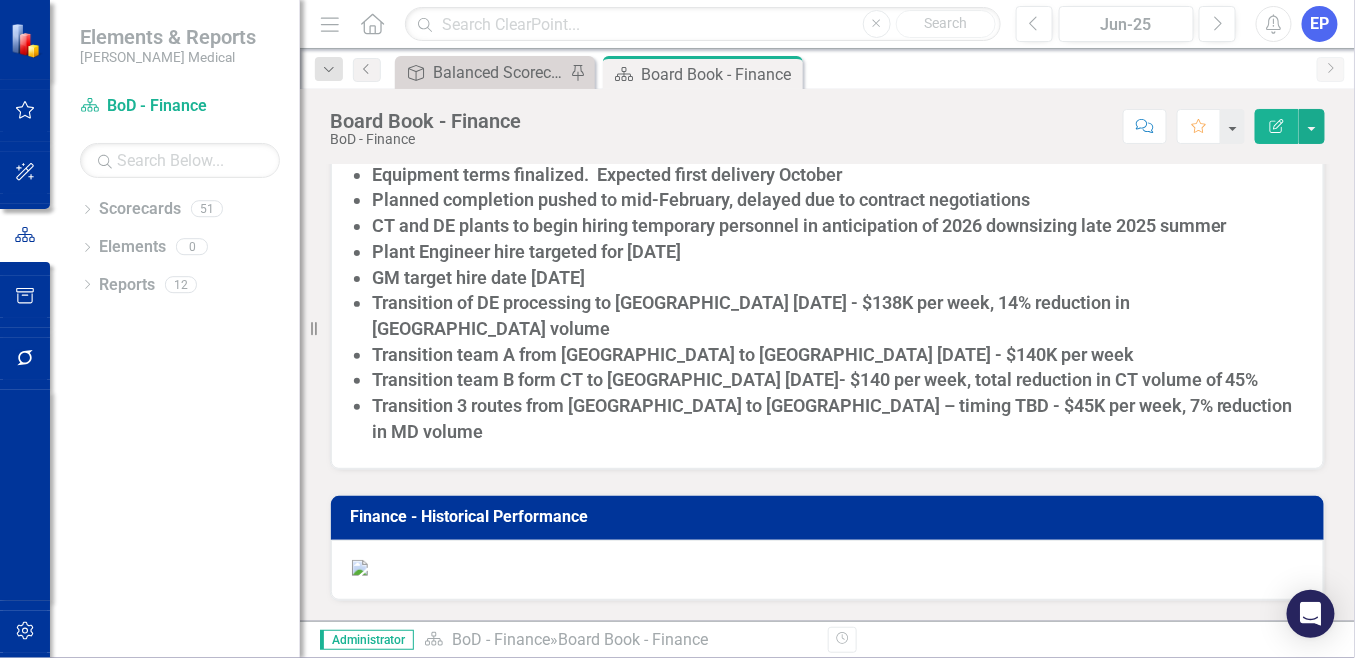 click at bounding box center [360, 568] 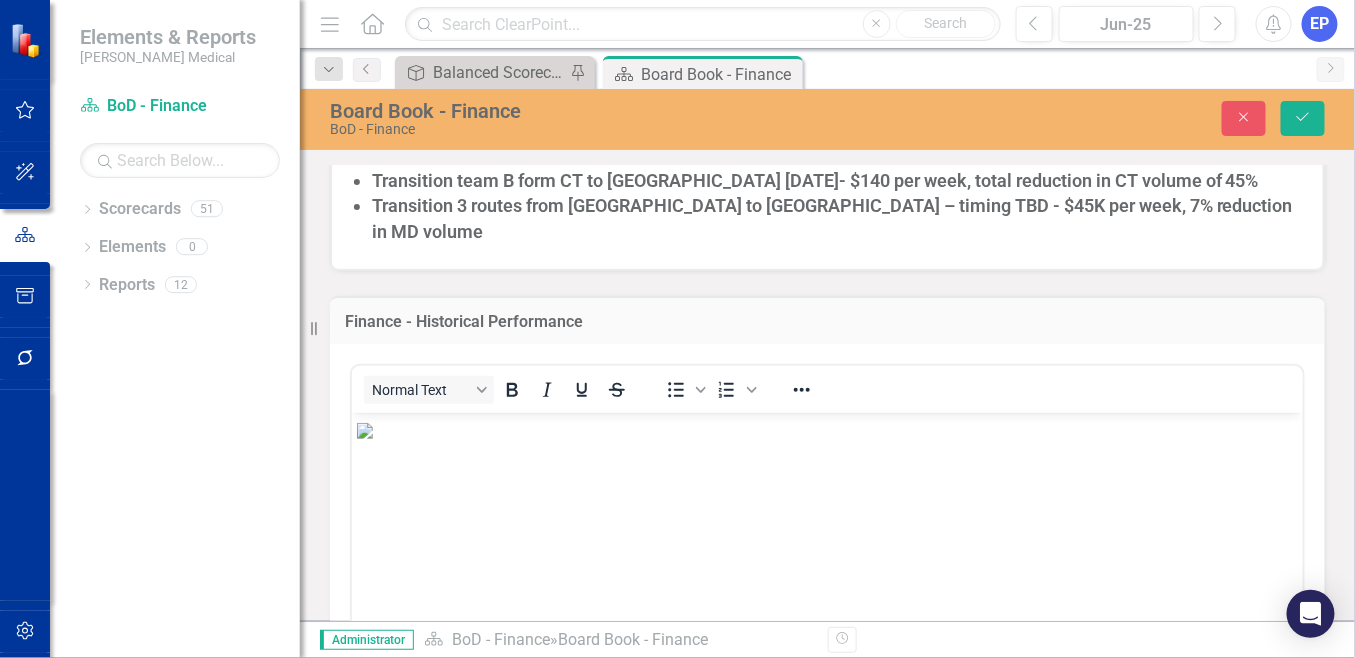scroll, scrollTop: 222, scrollLeft: 0, axis: vertical 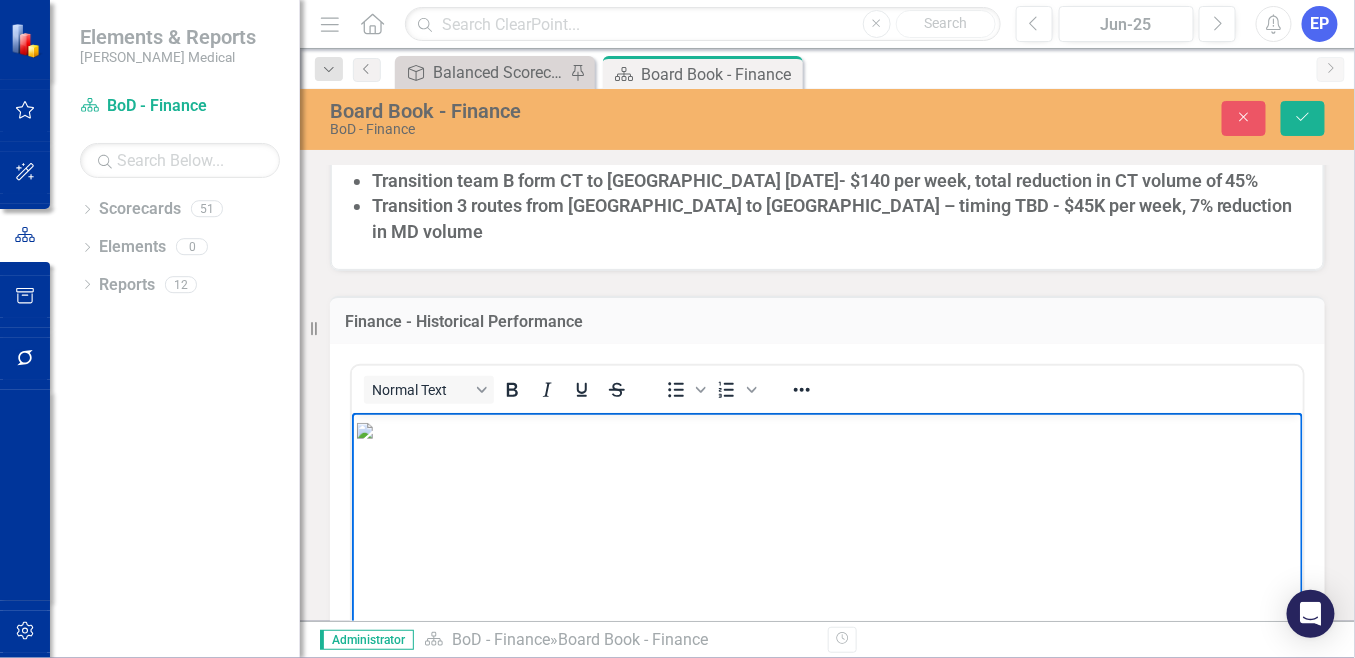 click at bounding box center [364, 431] 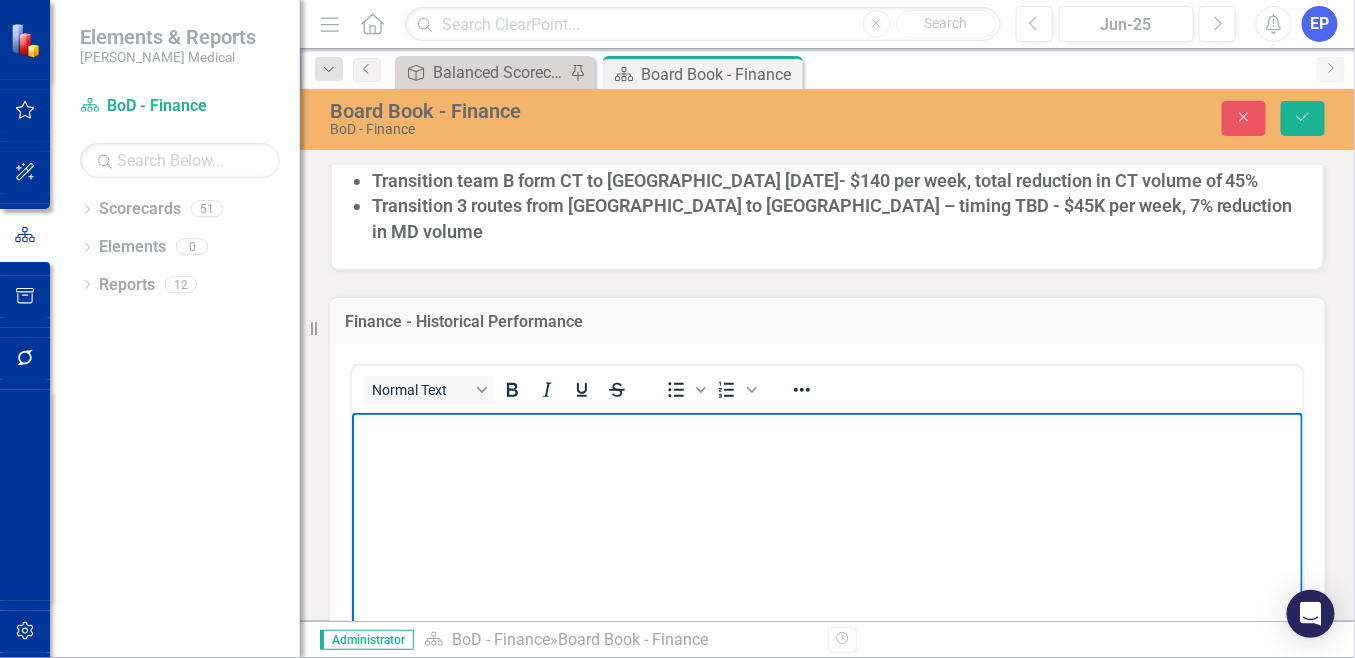 scroll, scrollTop: 0, scrollLeft: 0, axis: both 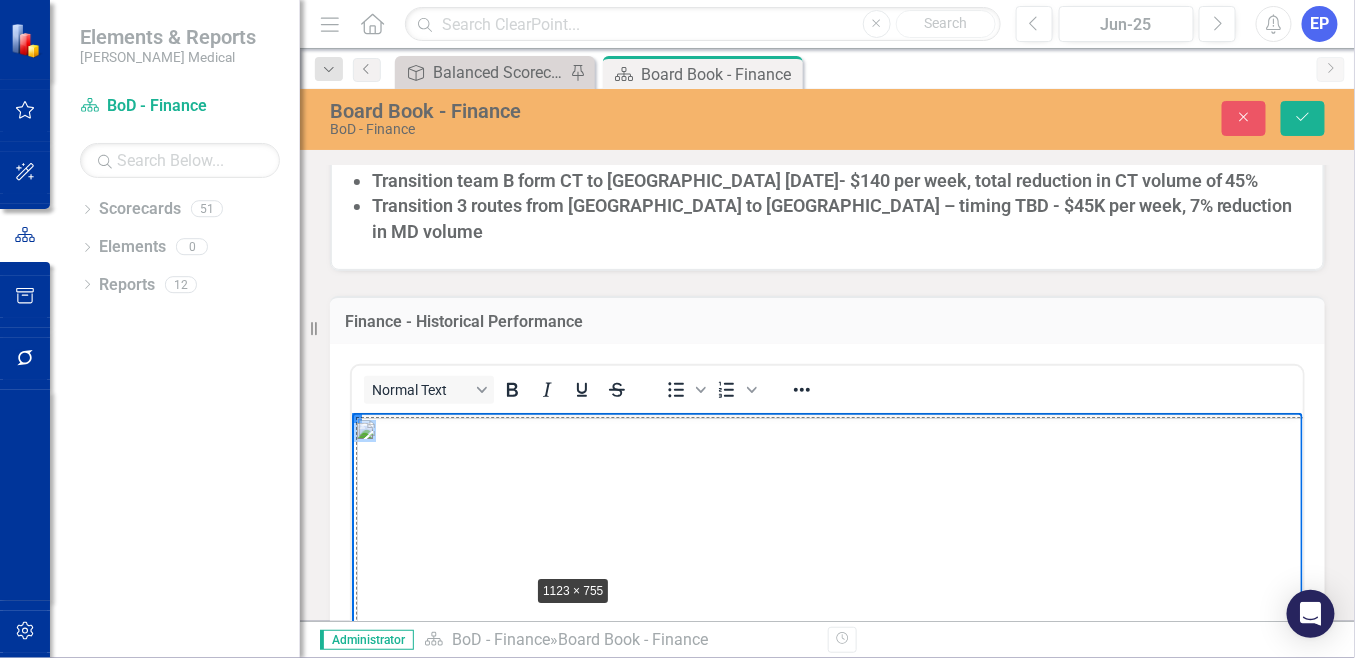 drag, startPoint x: 354, startPoint y: 420, endPoint x: 551, endPoint y: 599, distance: 266.17664 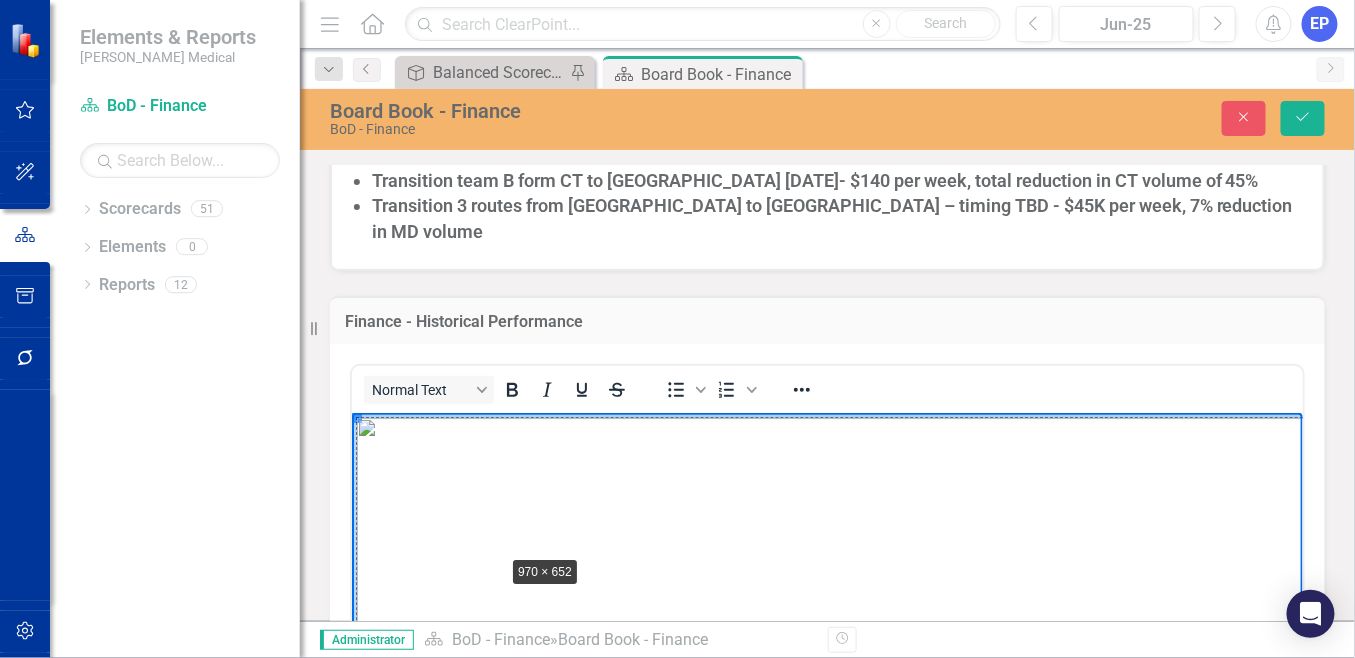 drag, startPoint x: 358, startPoint y: 418, endPoint x: 521, endPoint y: 571, distance: 223.5576 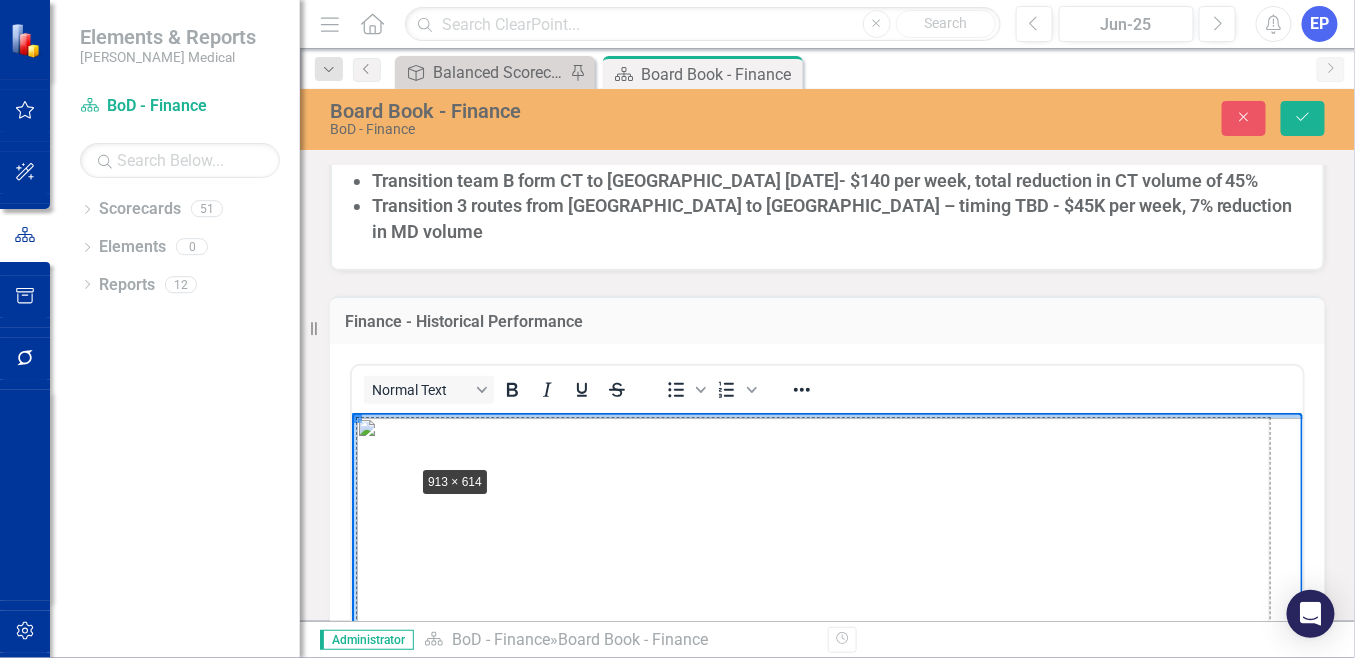 drag, startPoint x: 355, startPoint y: 420, endPoint x: 418, endPoint y: 473, distance: 82.32861 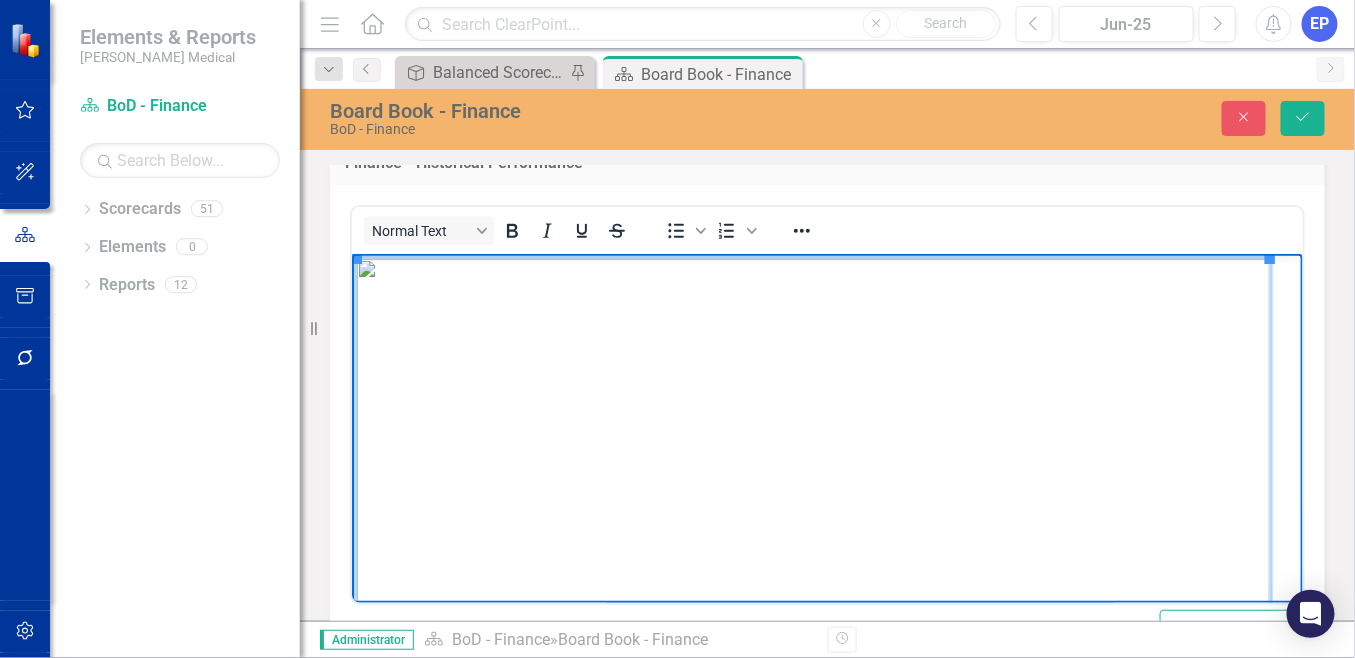 scroll, scrollTop: 5168, scrollLeft: 0, axis: vertical 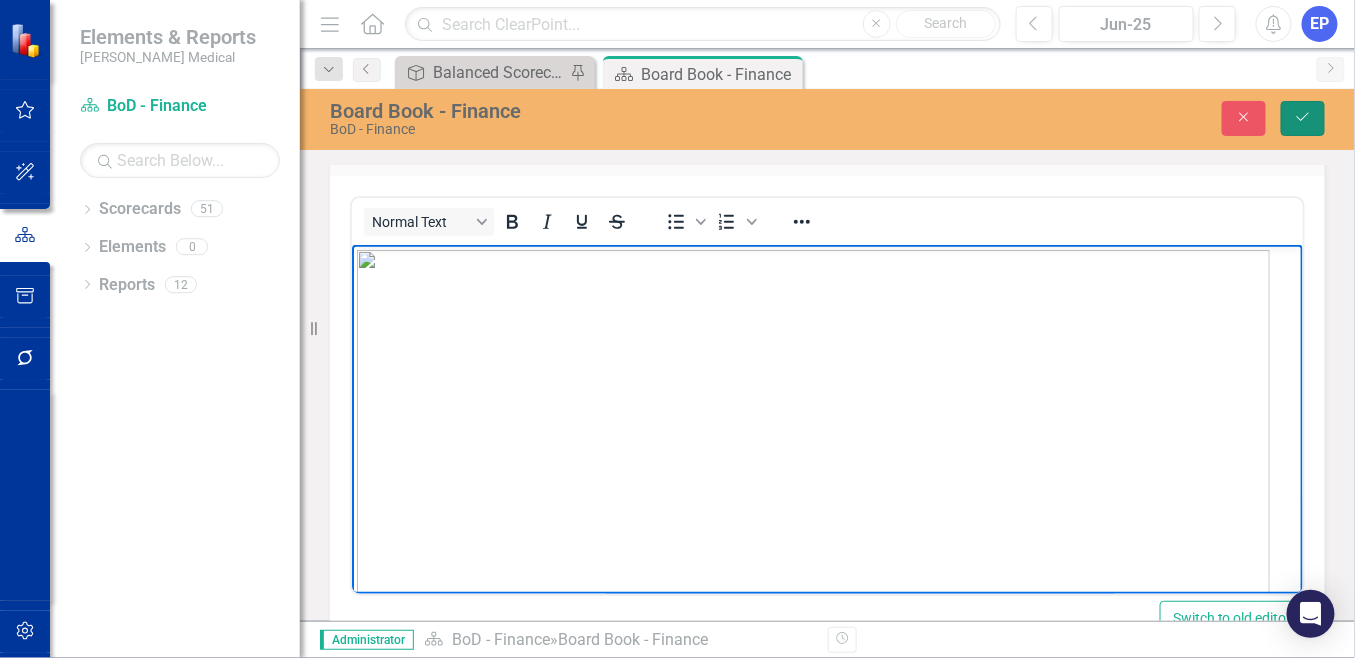 click on "Save" 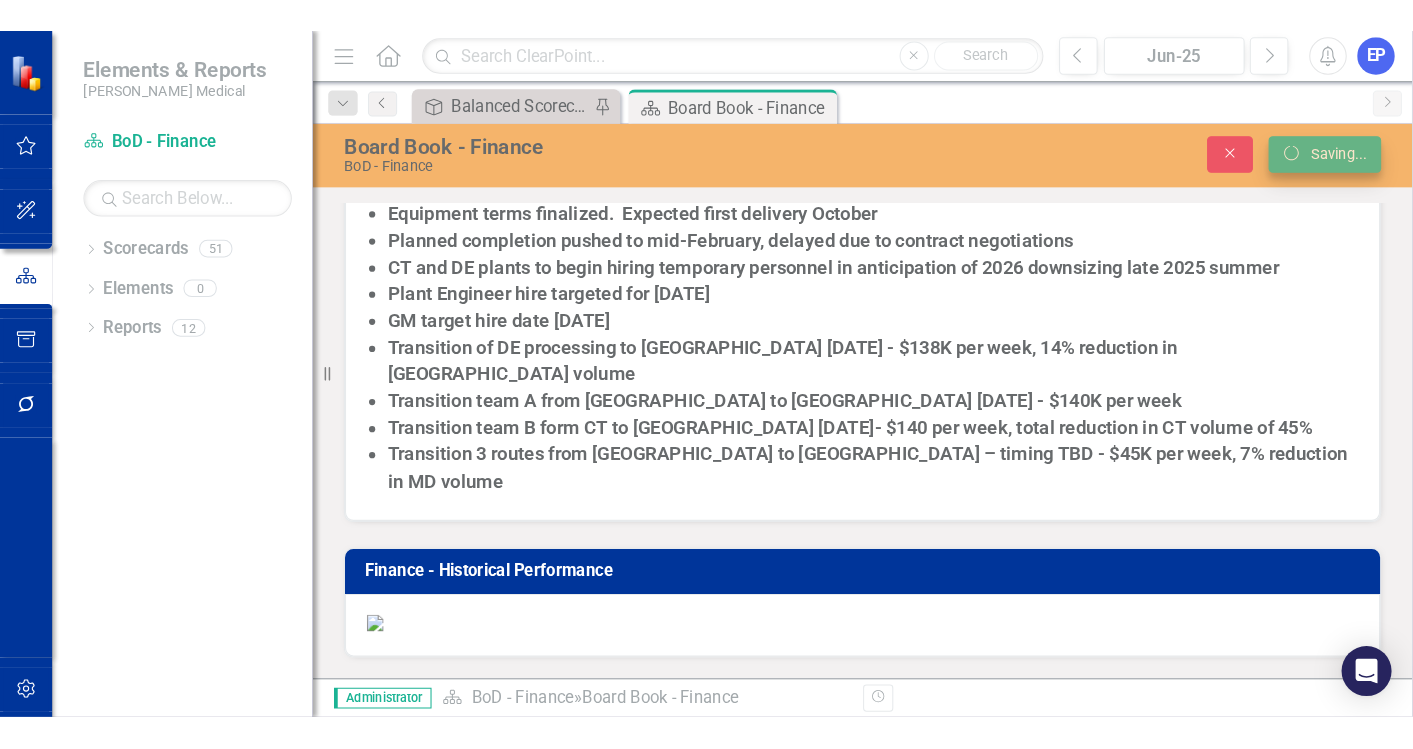 scroll, scrollTop: 5162, scrollLeft: 0, axis: vertical 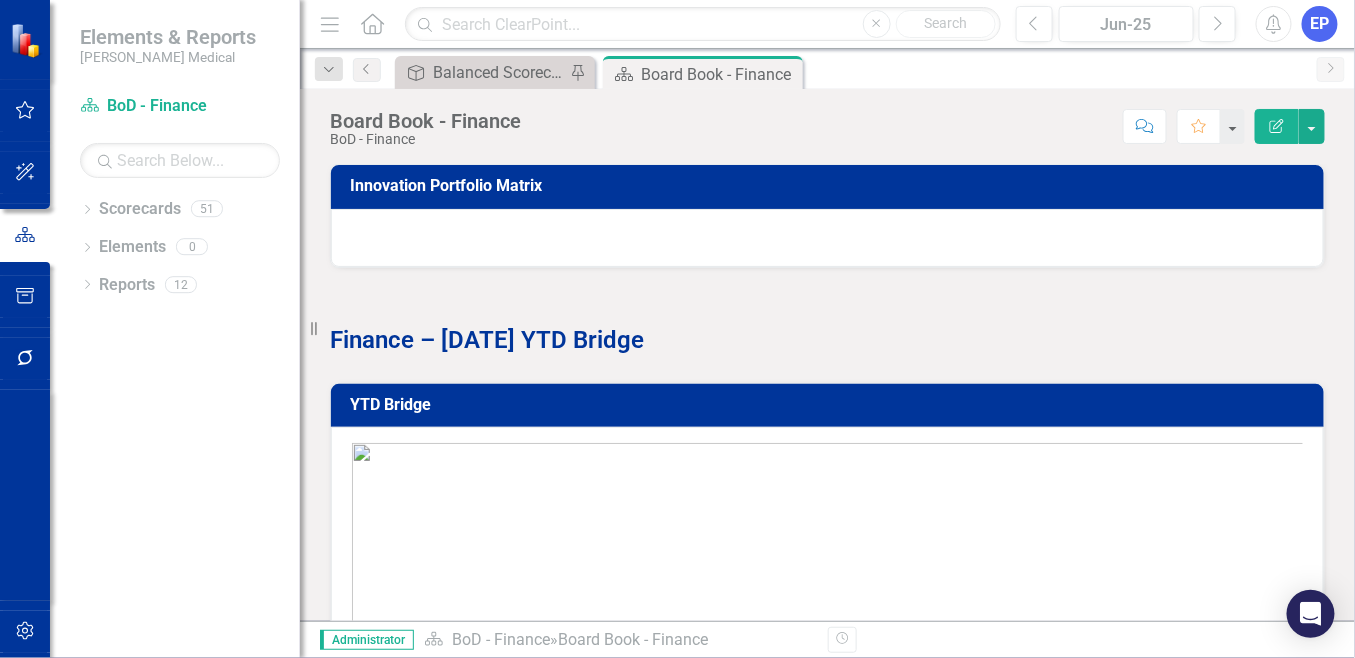 click 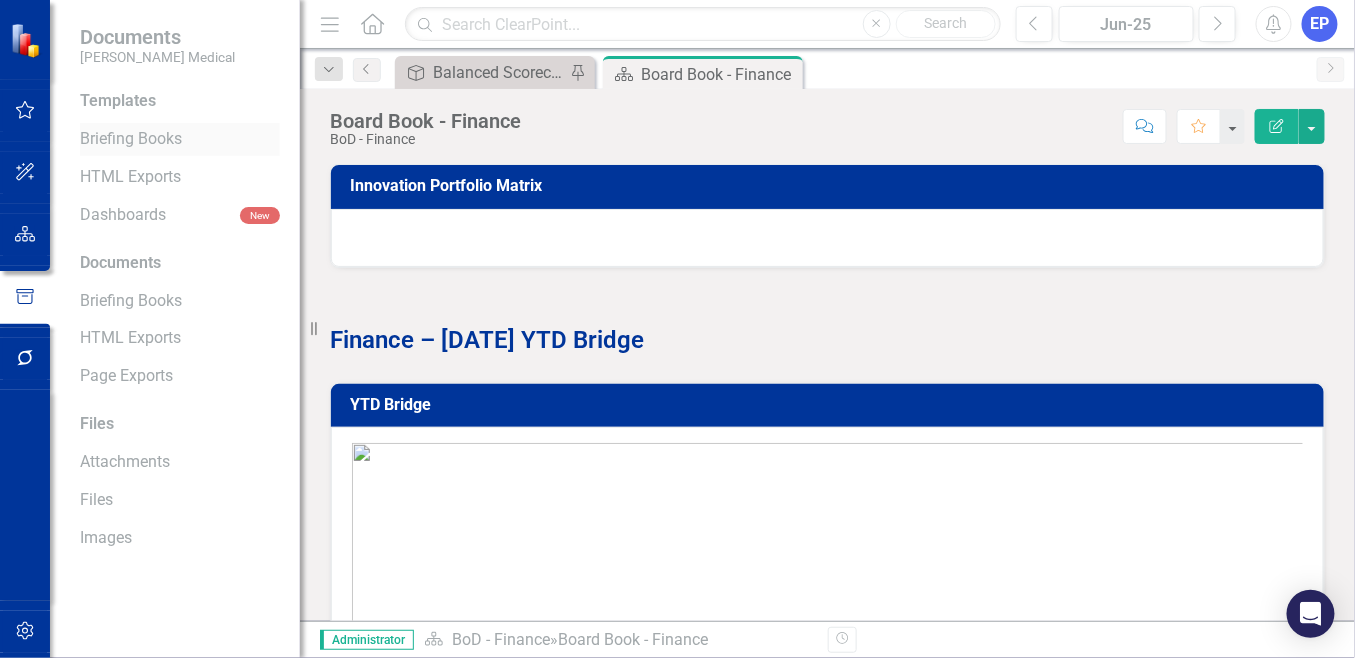 click on "Briefing Books" at bounding box center [180, 139] 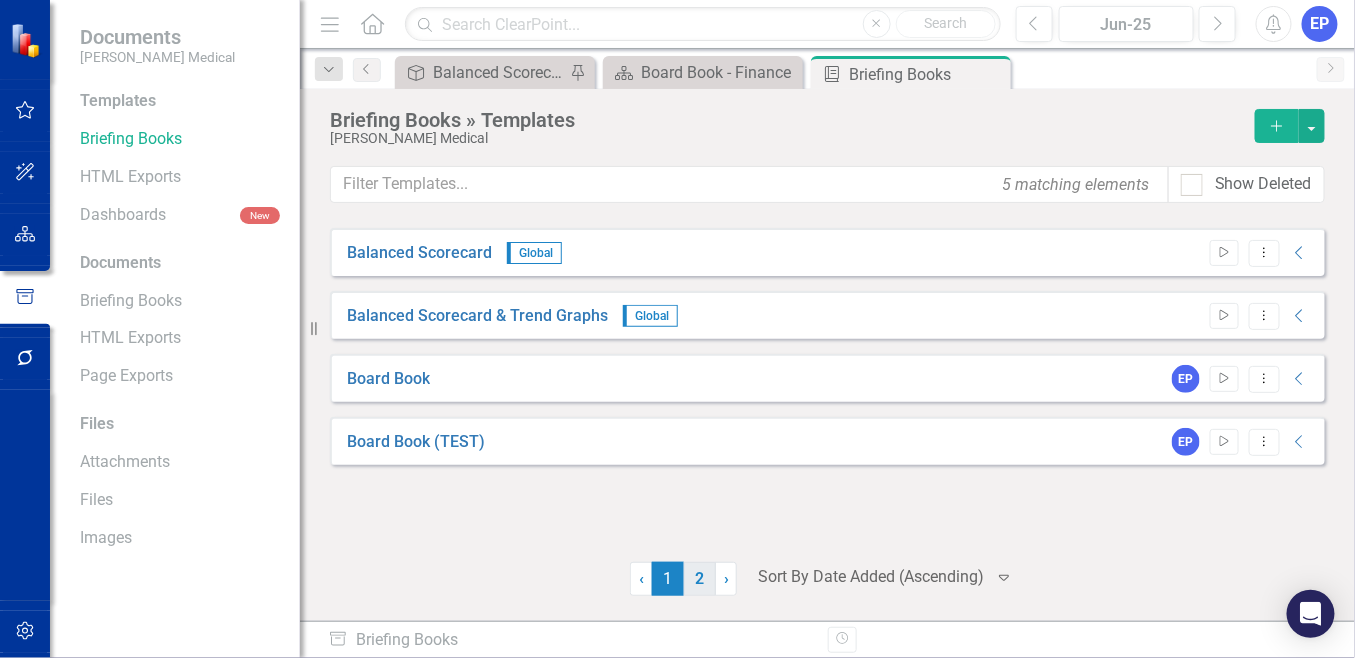 click on "2" at bounding box center (700, 579) 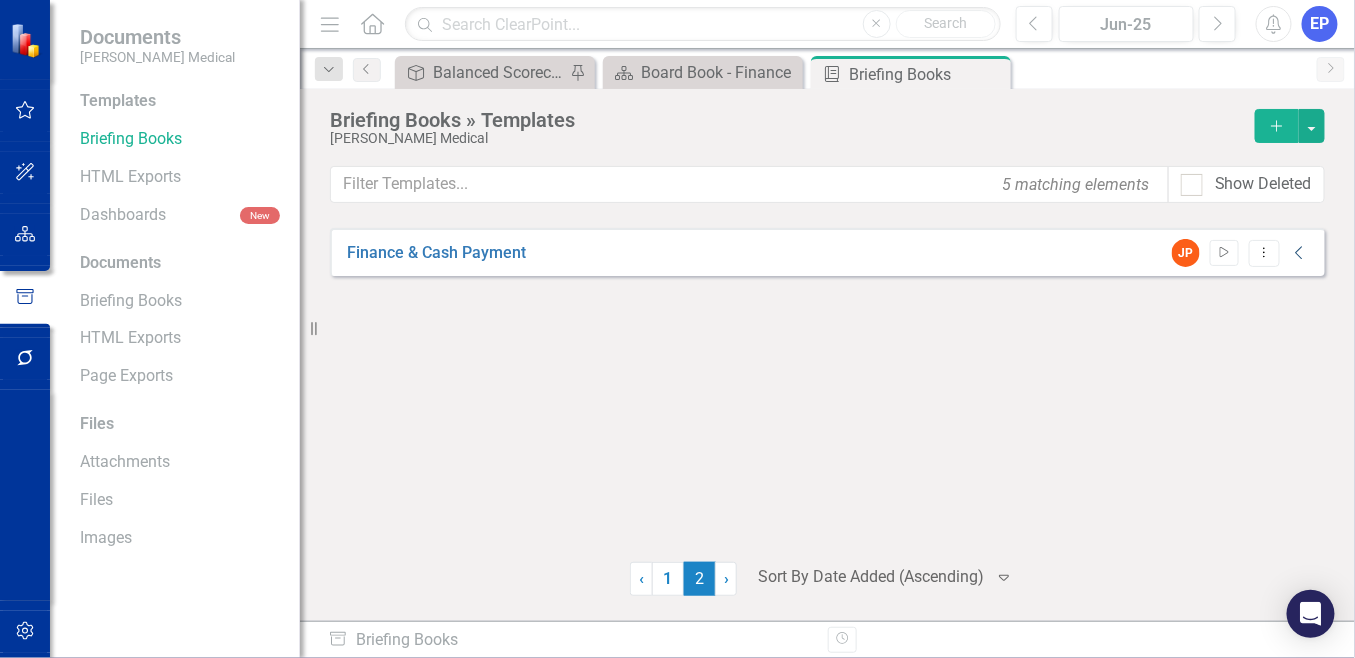 click on "Collapse" 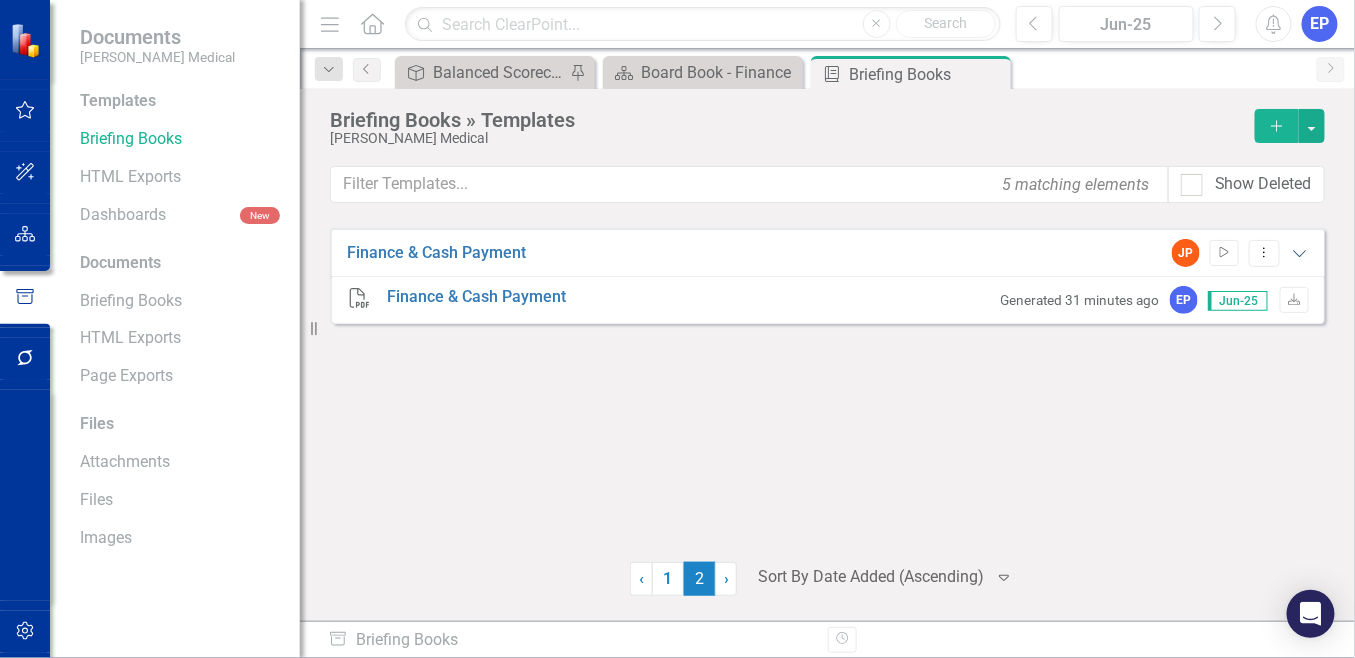 click on "Expanded" 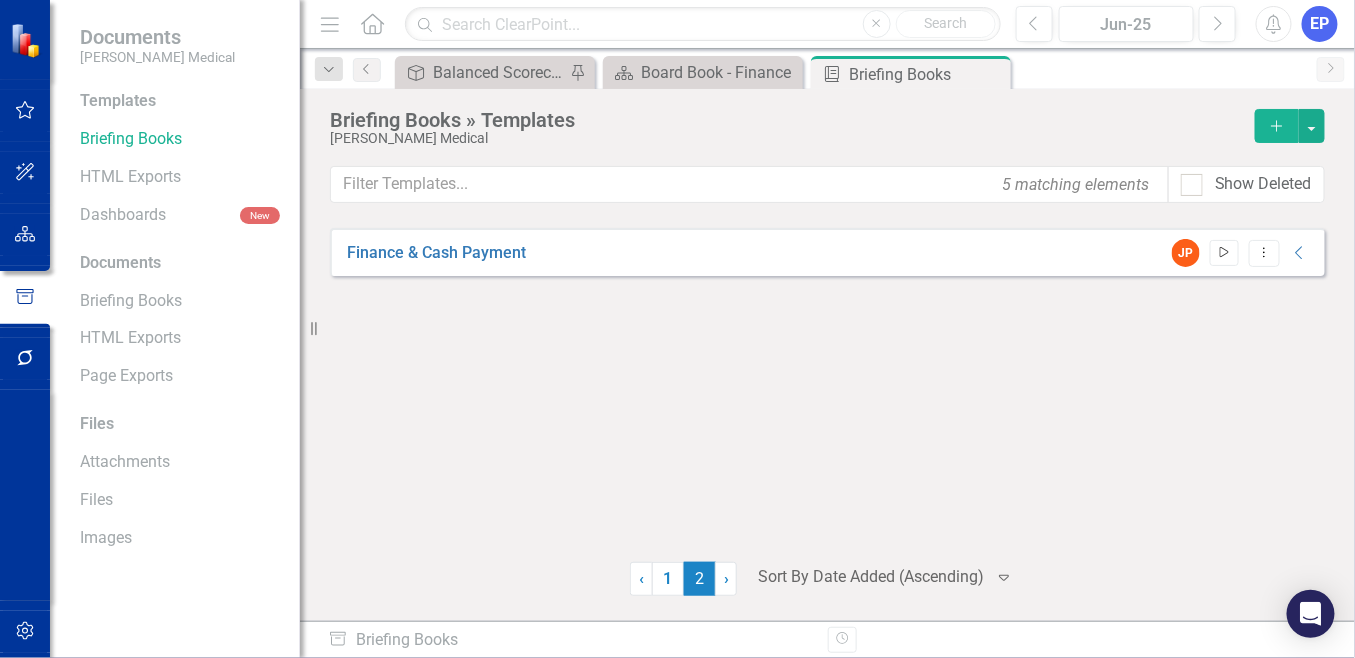 click on "Start" at bounding box center (1224, 253) 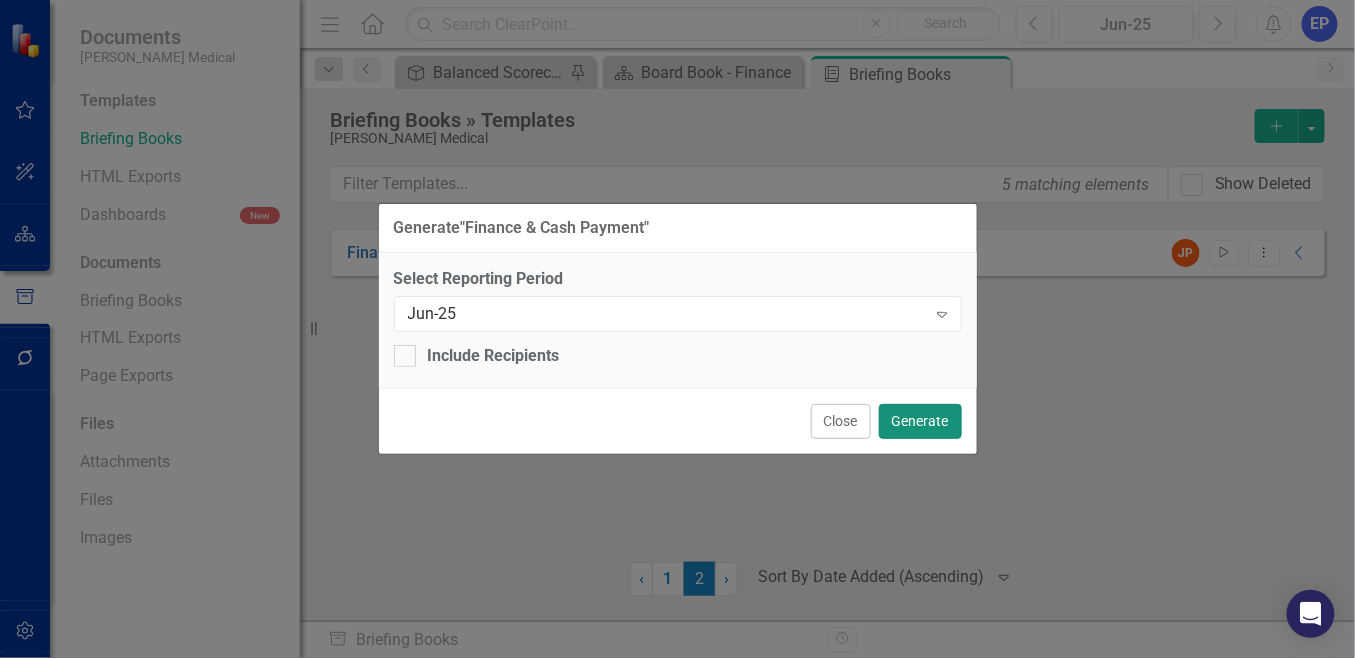 click on "Generate" at bounding box center (920, 421) 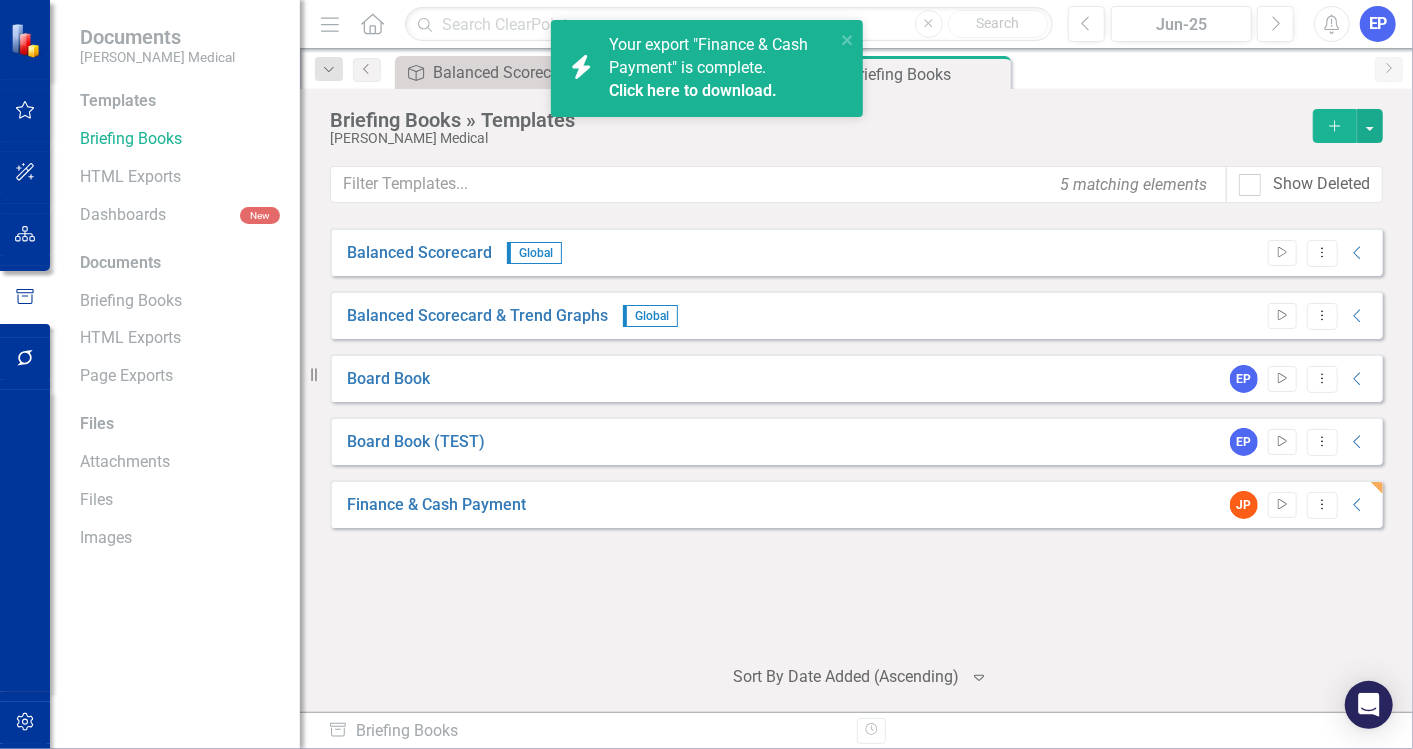 click on "Click here to download." at bounding box center [693, 90] 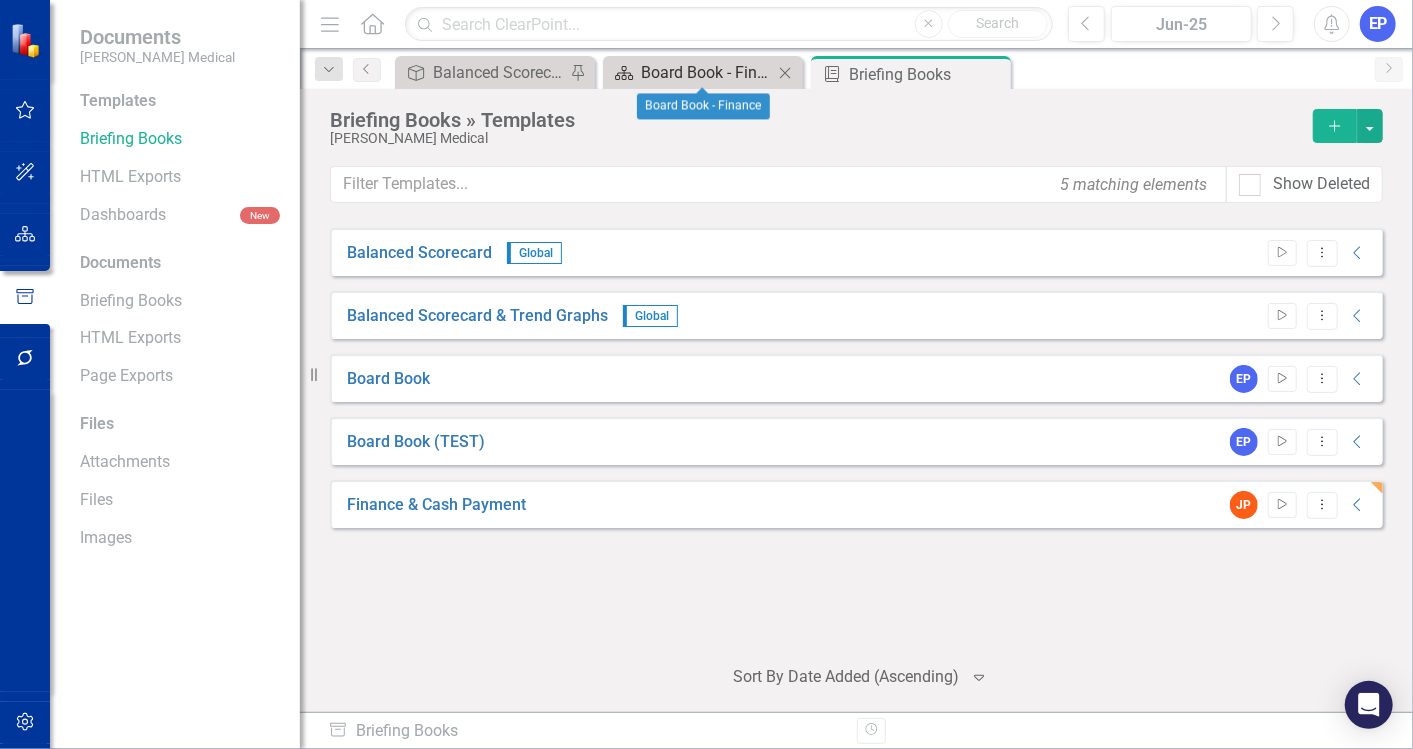 click on "Board Book - Finance" at bounding box center [707, 72] 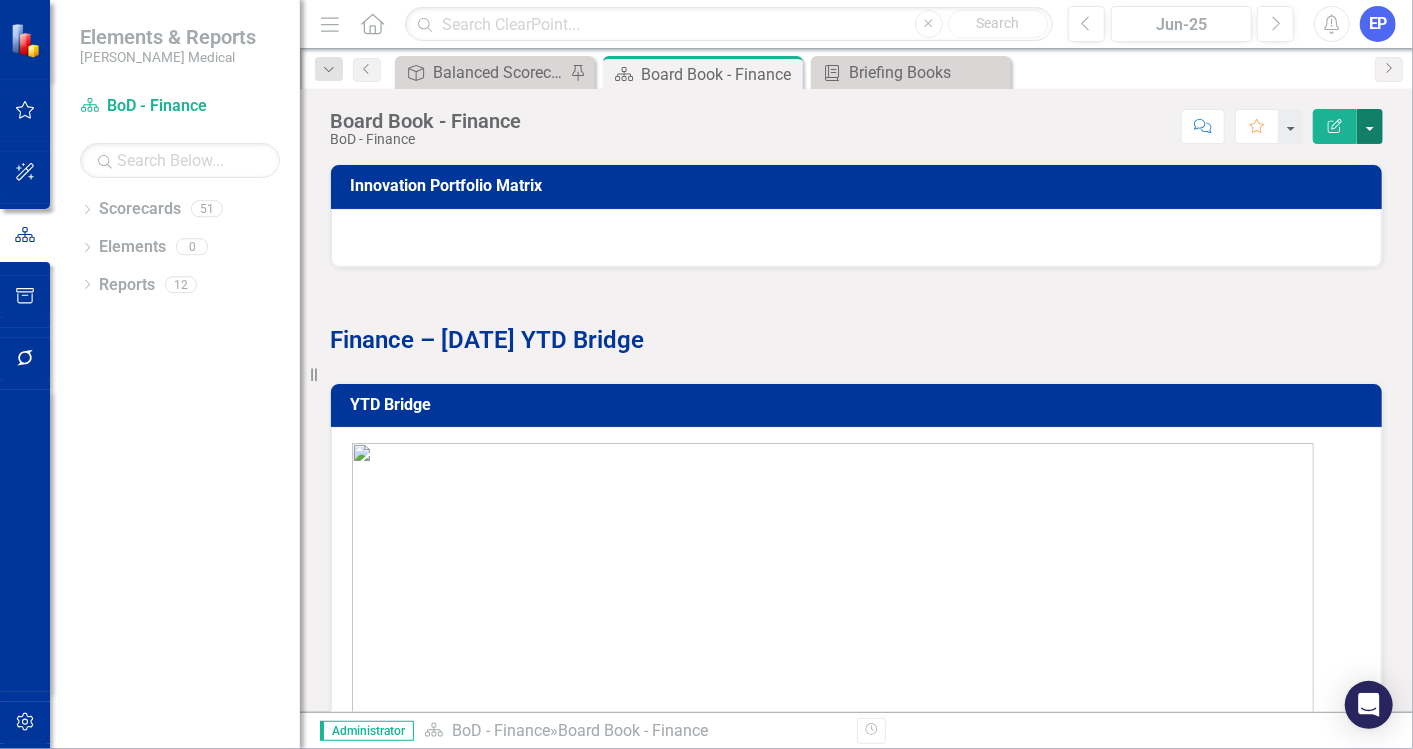 click at bounding box center (1370, 126) 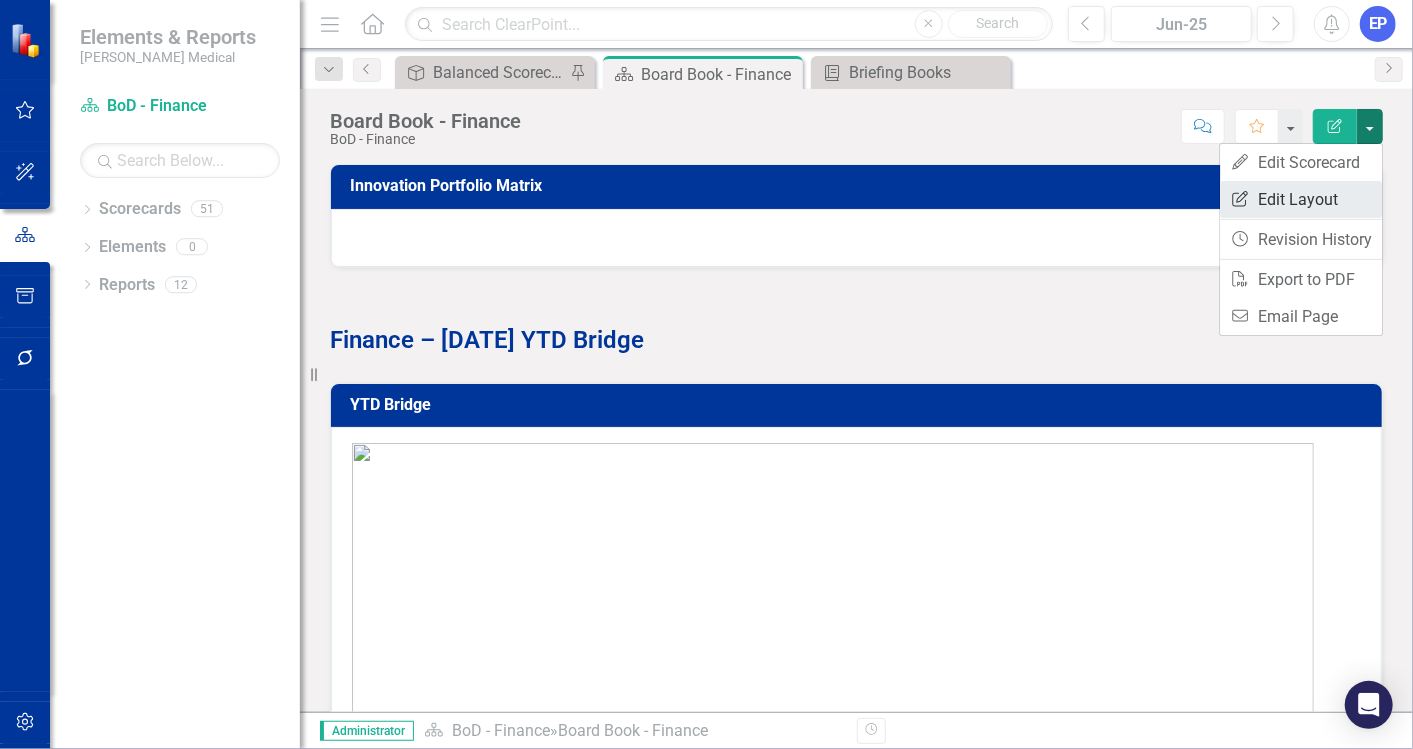 click on "Edit Report Edit Layout" at bounding box center (1301, 199) 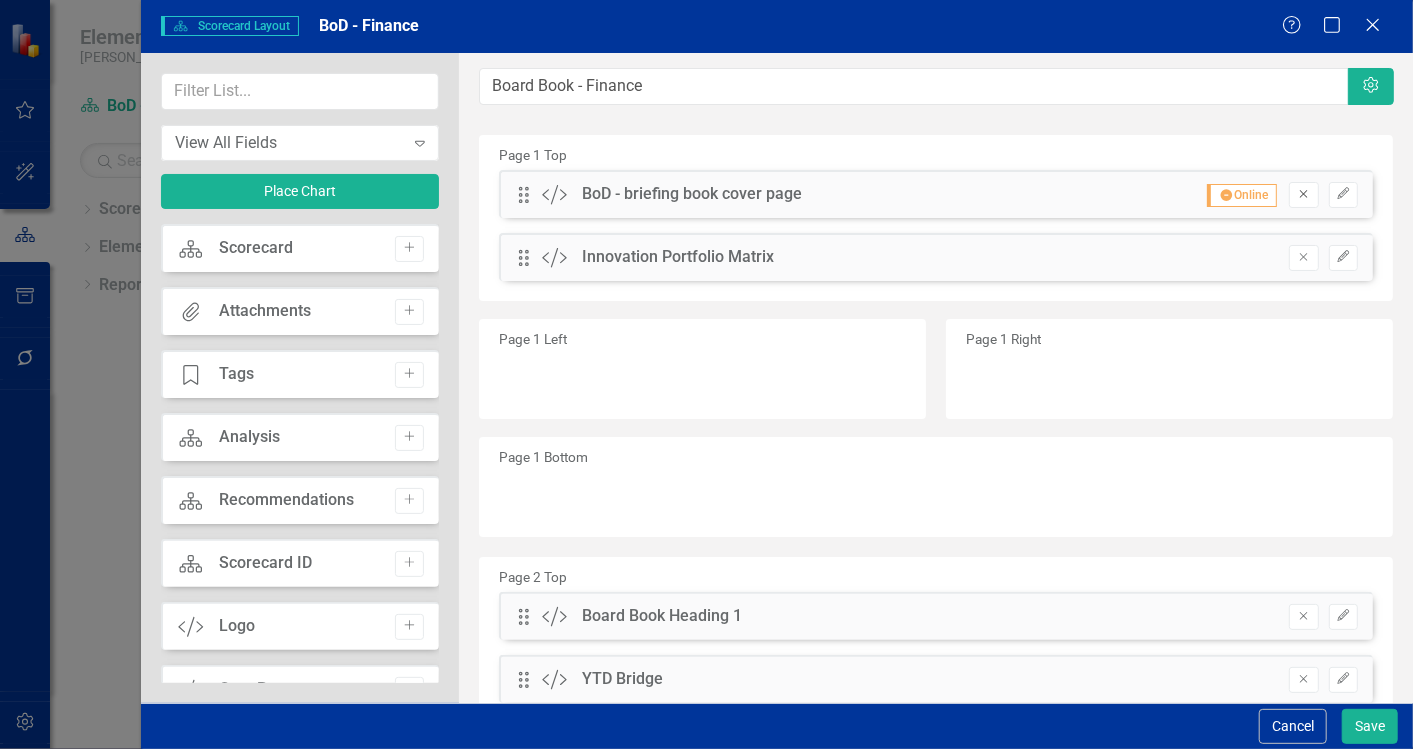 click on "Remove" 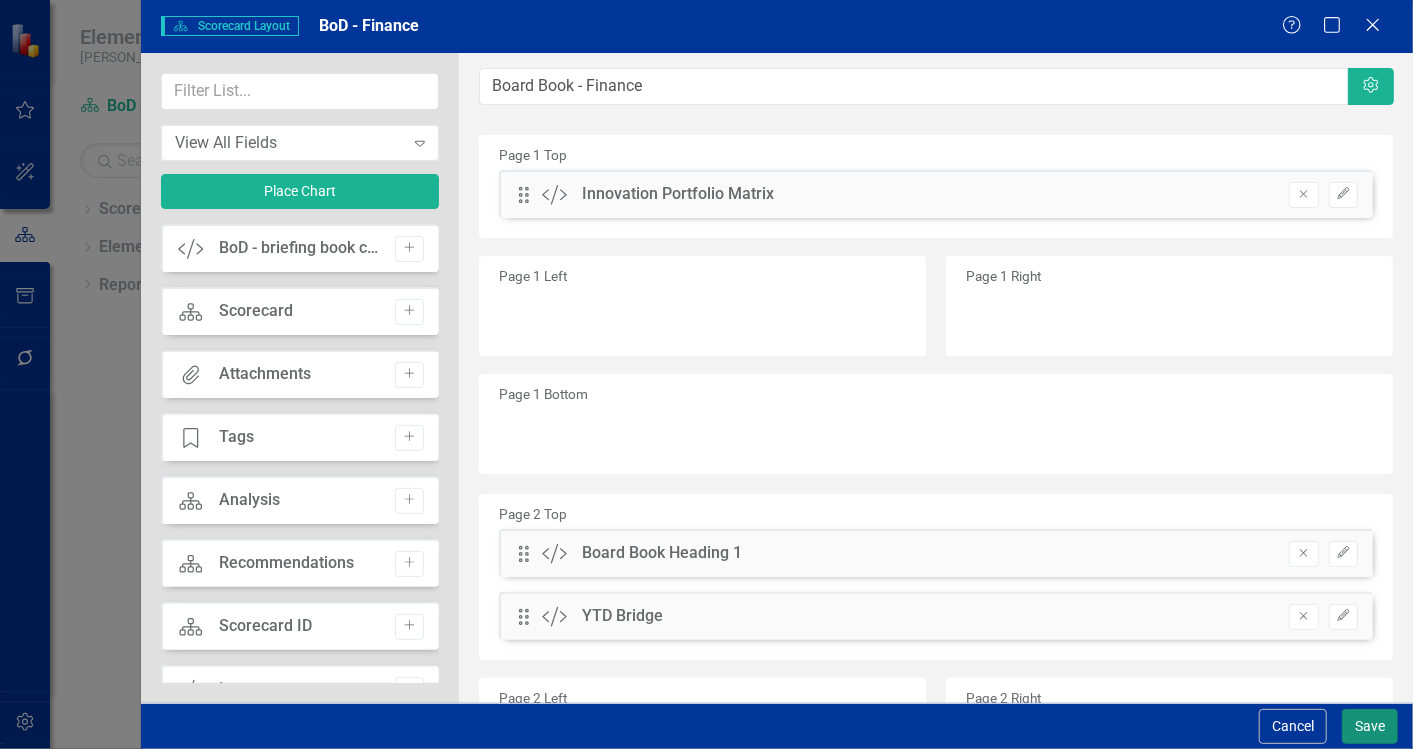 click on "Save" at bounding box center [1370, 726] 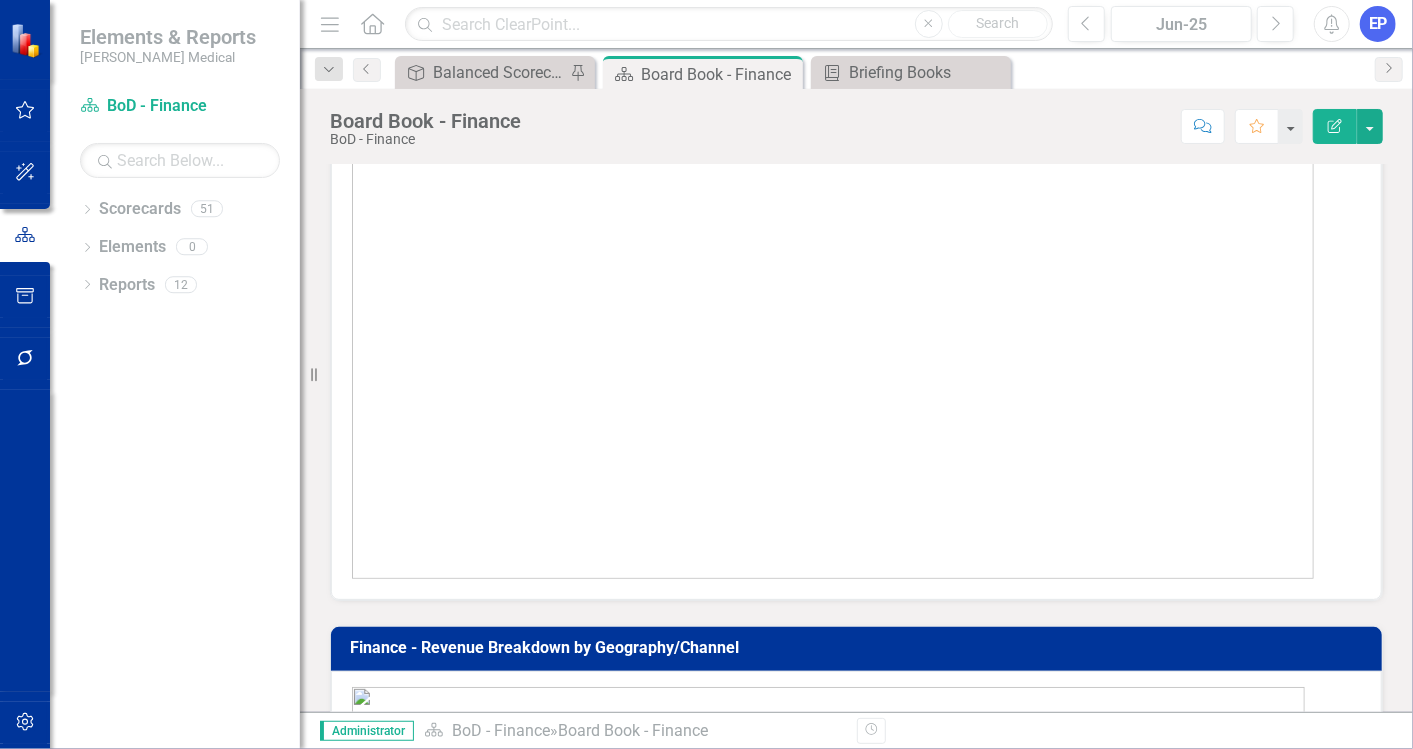 click at bounding box center (833, 289) 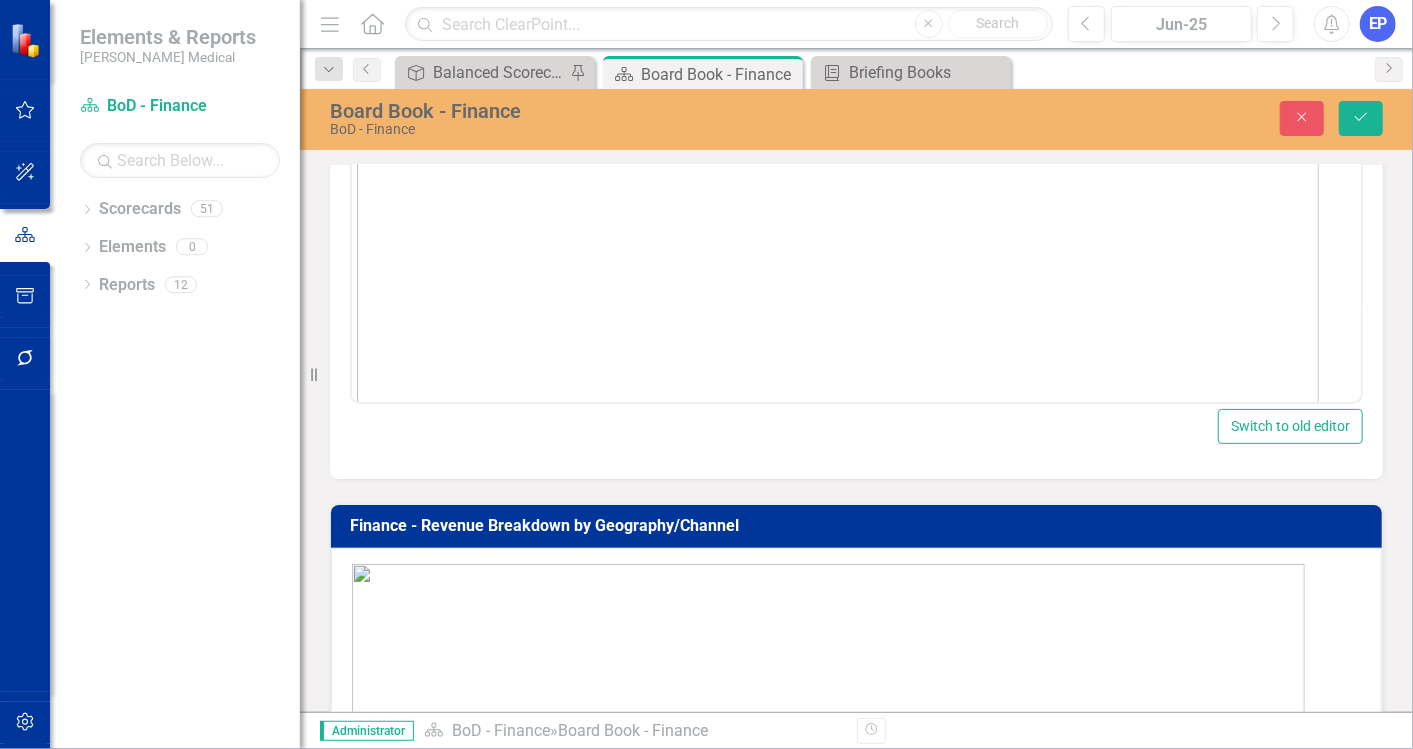 scroll, scrollTop: 0, scrollLeft: 0, axis: both 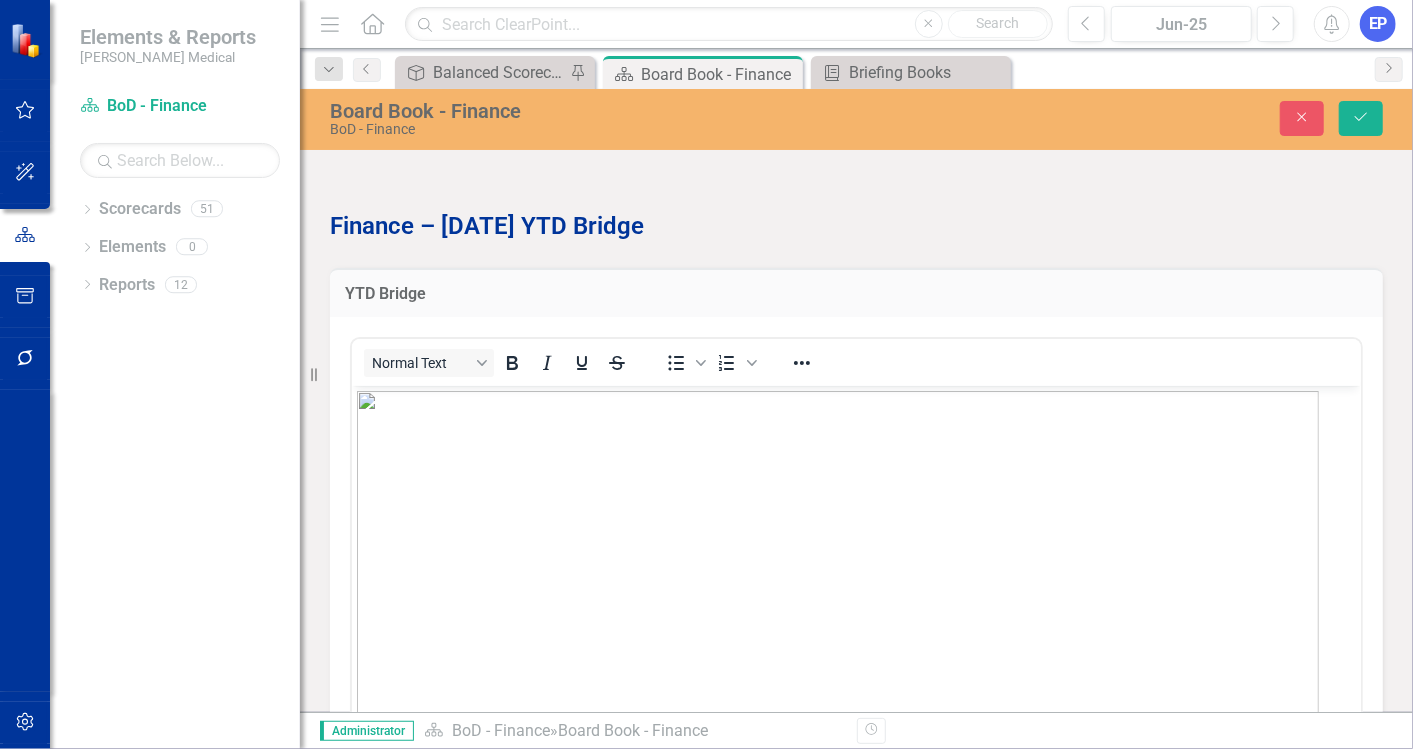 click at bounding box center [837, 680] 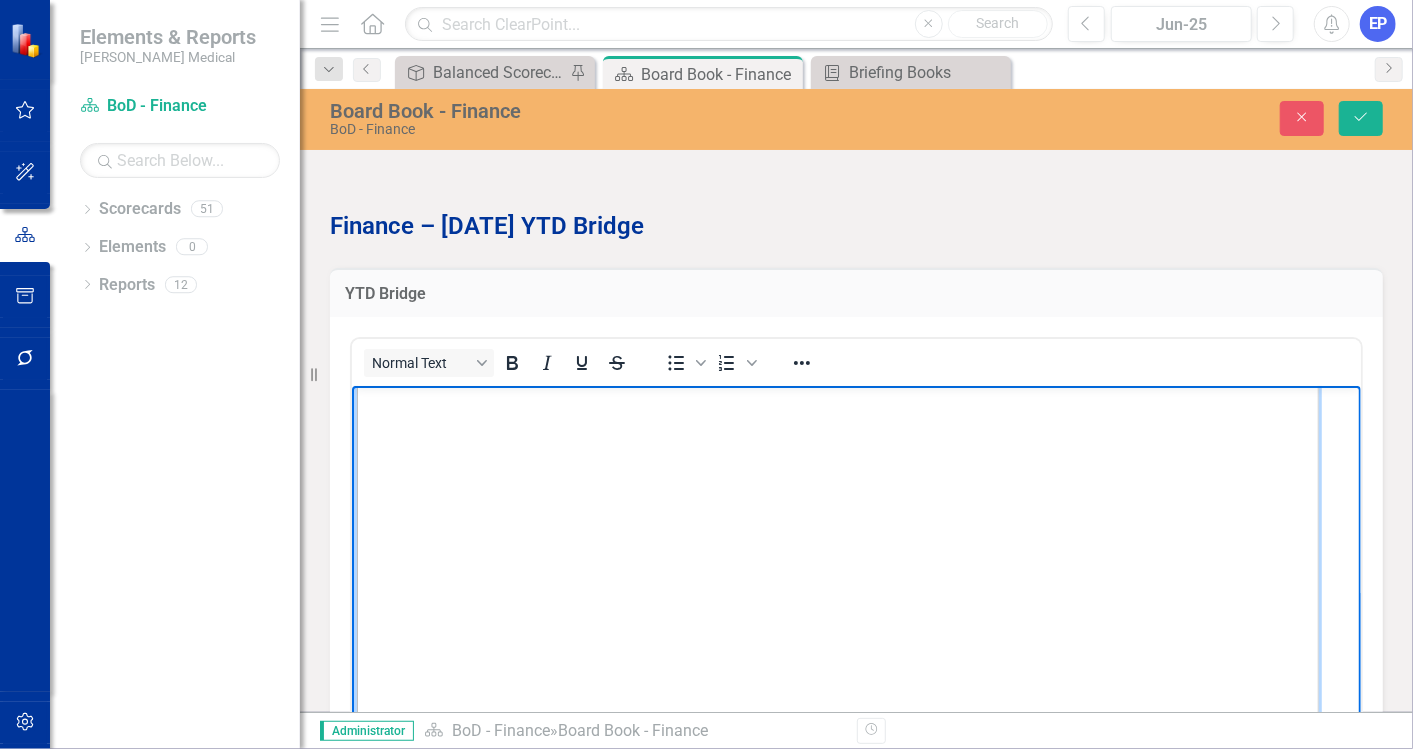scroll, scrollTop: 255, scrollLeft: 0, axis: vertical 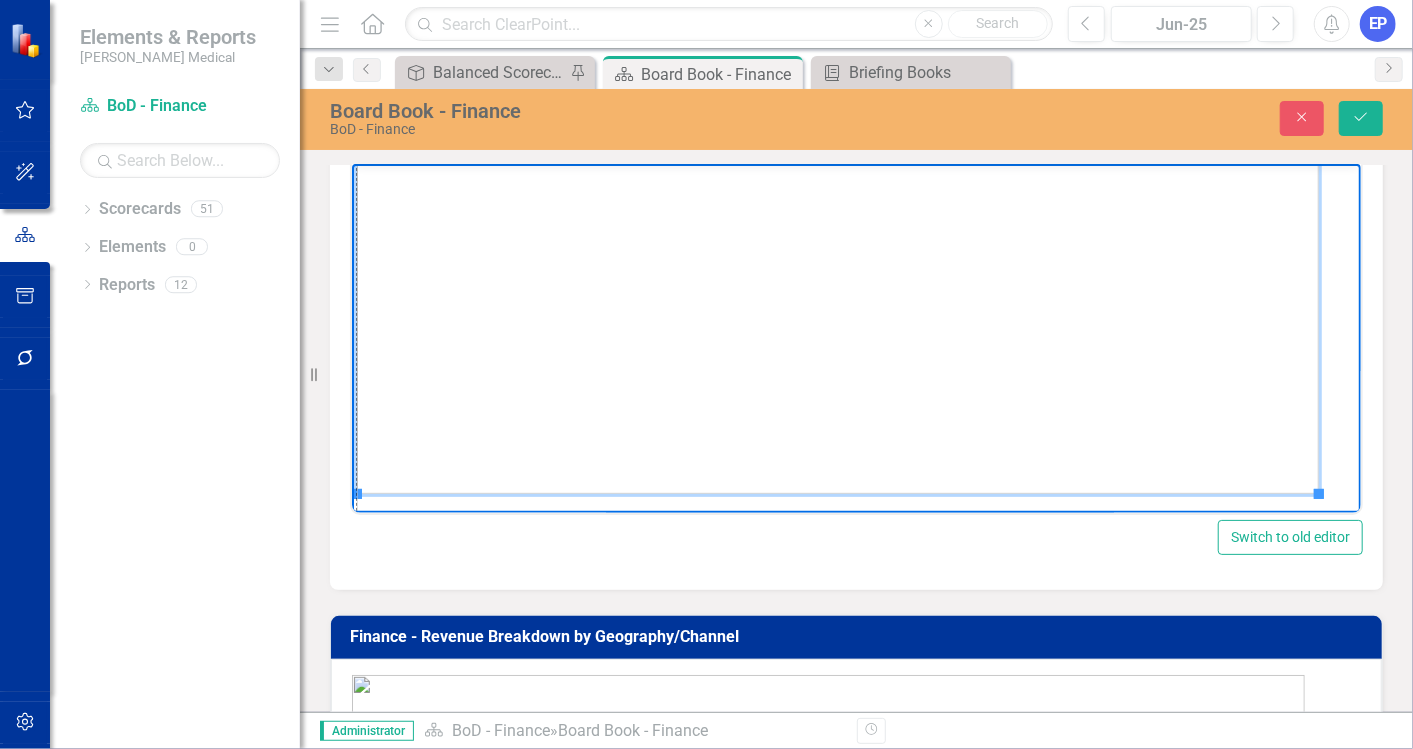 drag, startPoint x: 1318, startPoint y: 490, endPoint x: 1728, endPoint y: 712, distance: 466.24457 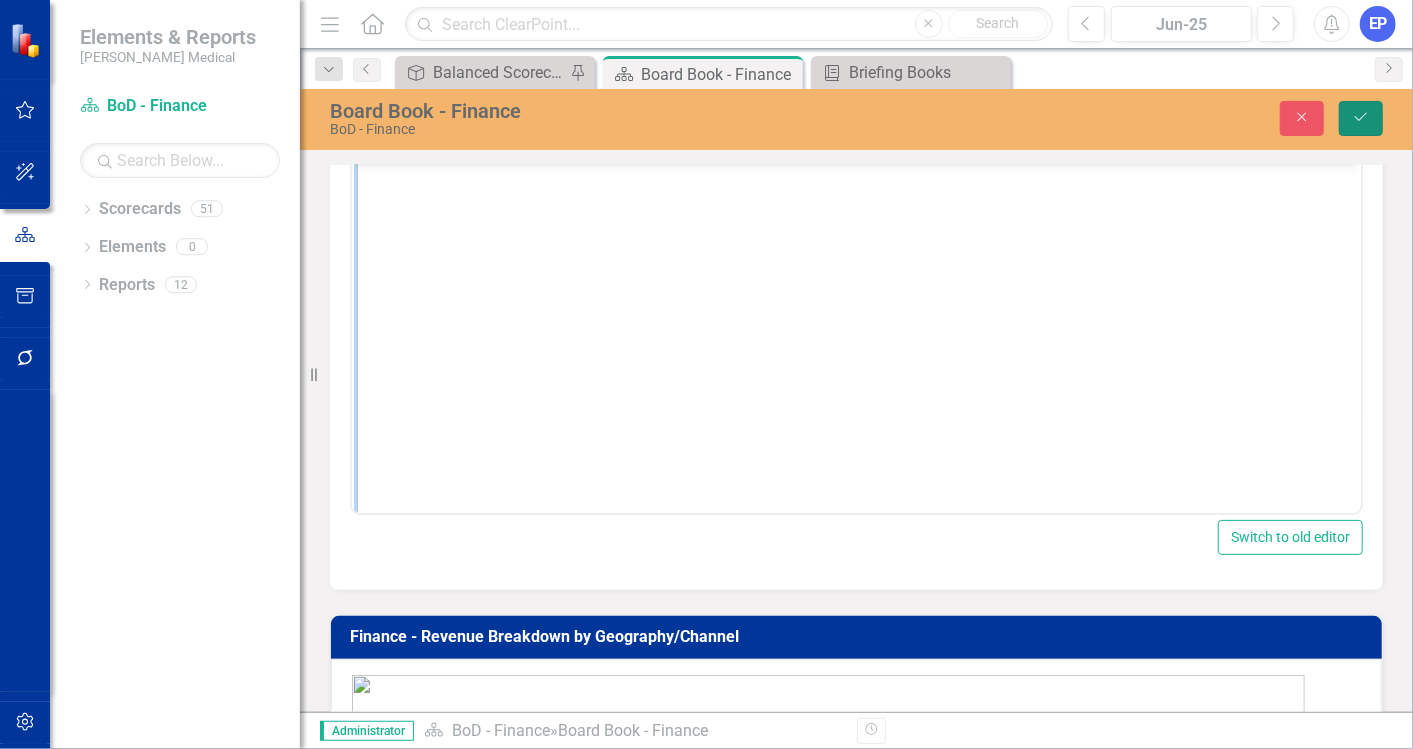 click on "Save" 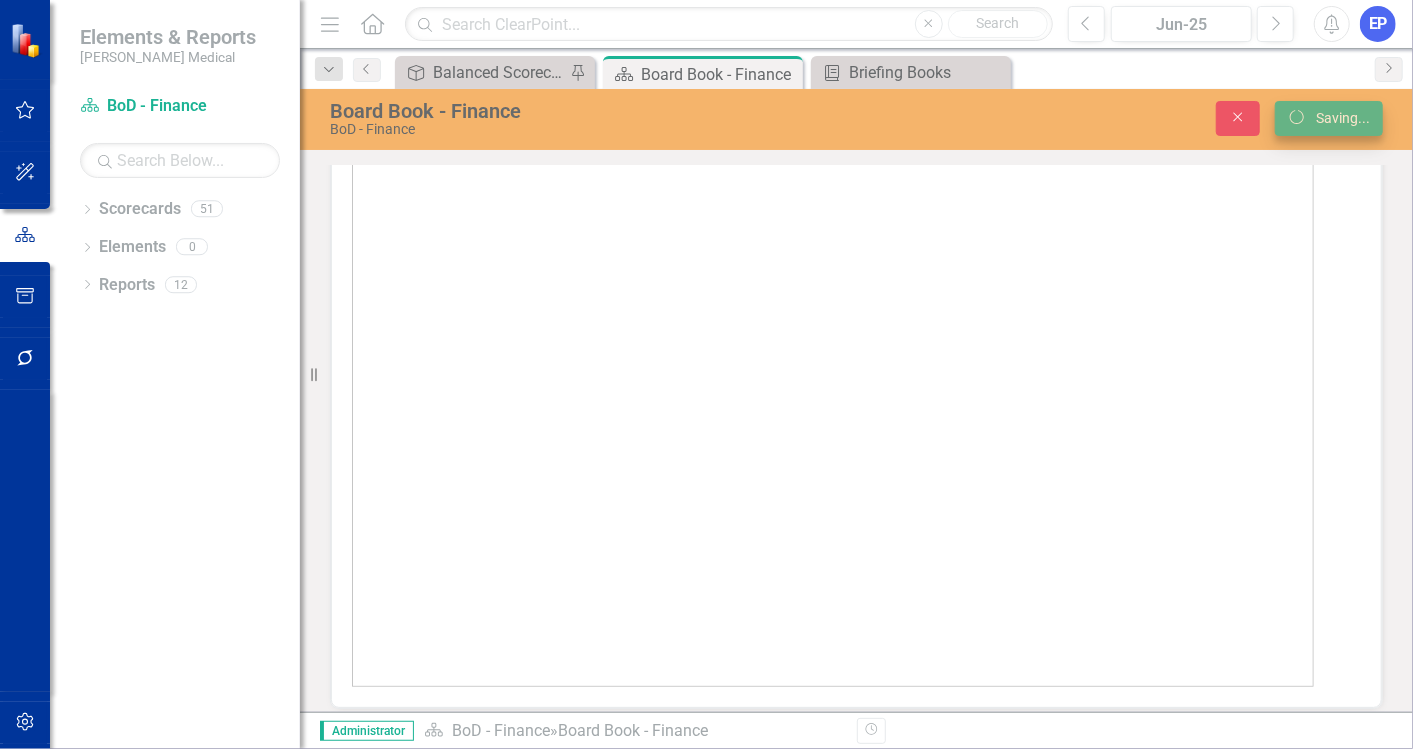 scroll, scrollTop: 333, scrollLeft: 0, axis: vertical 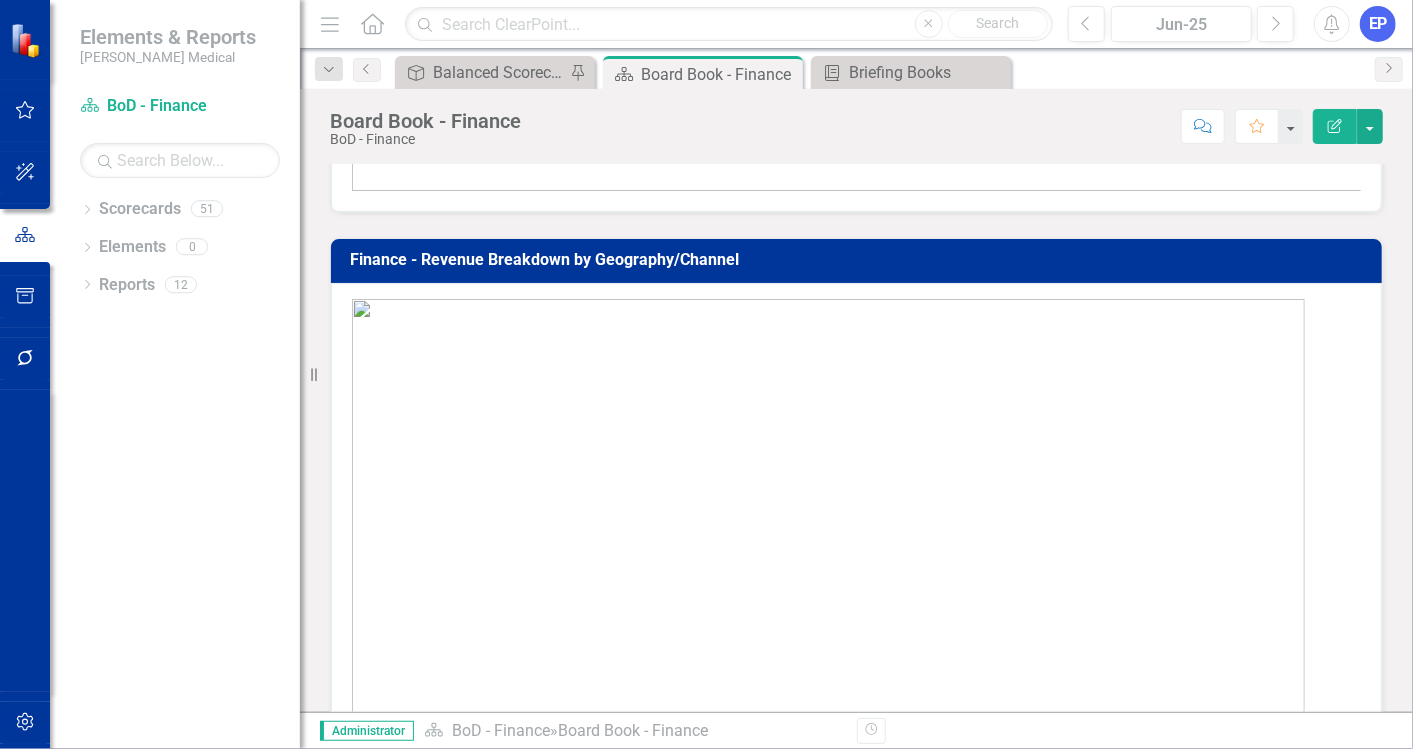 click at bounding box center [828, 764] 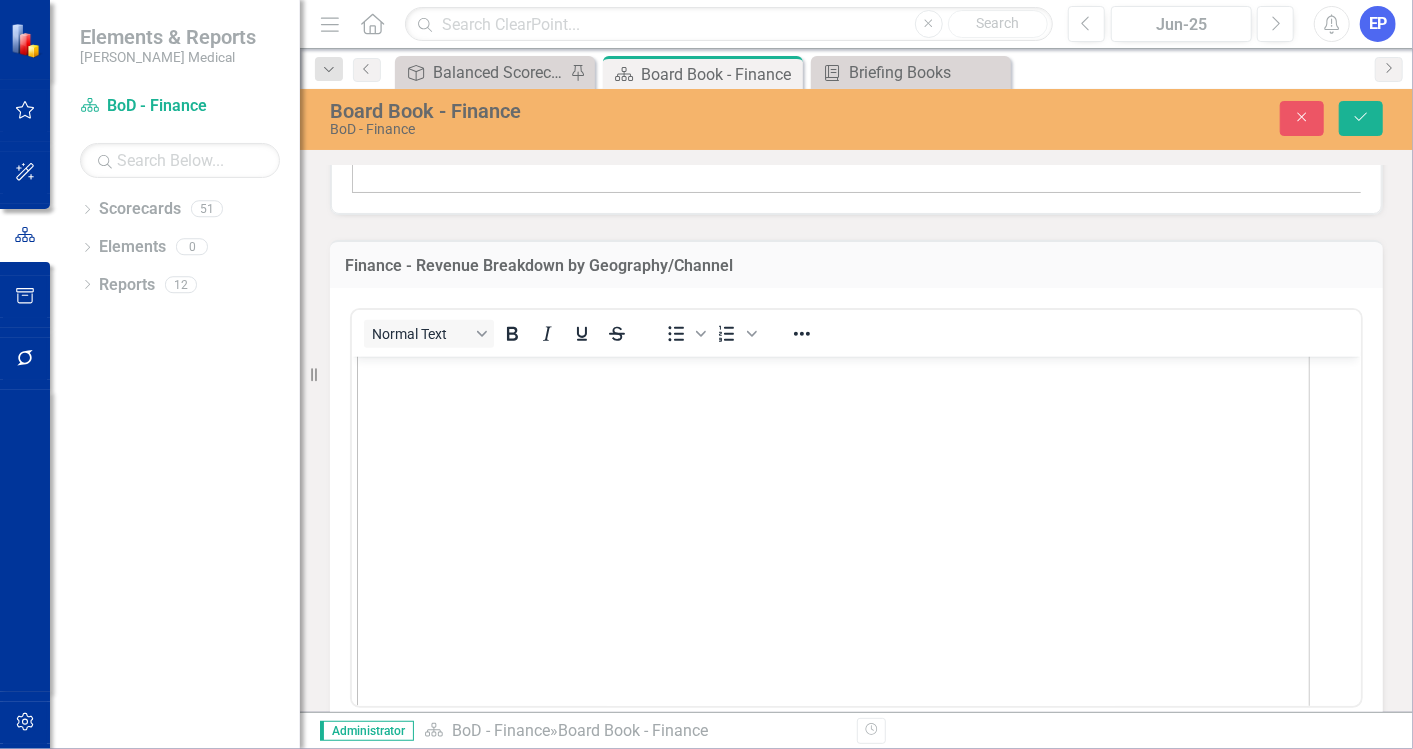 scroll, scrollTop: 605, scrollLeft: 0, axis: vertical 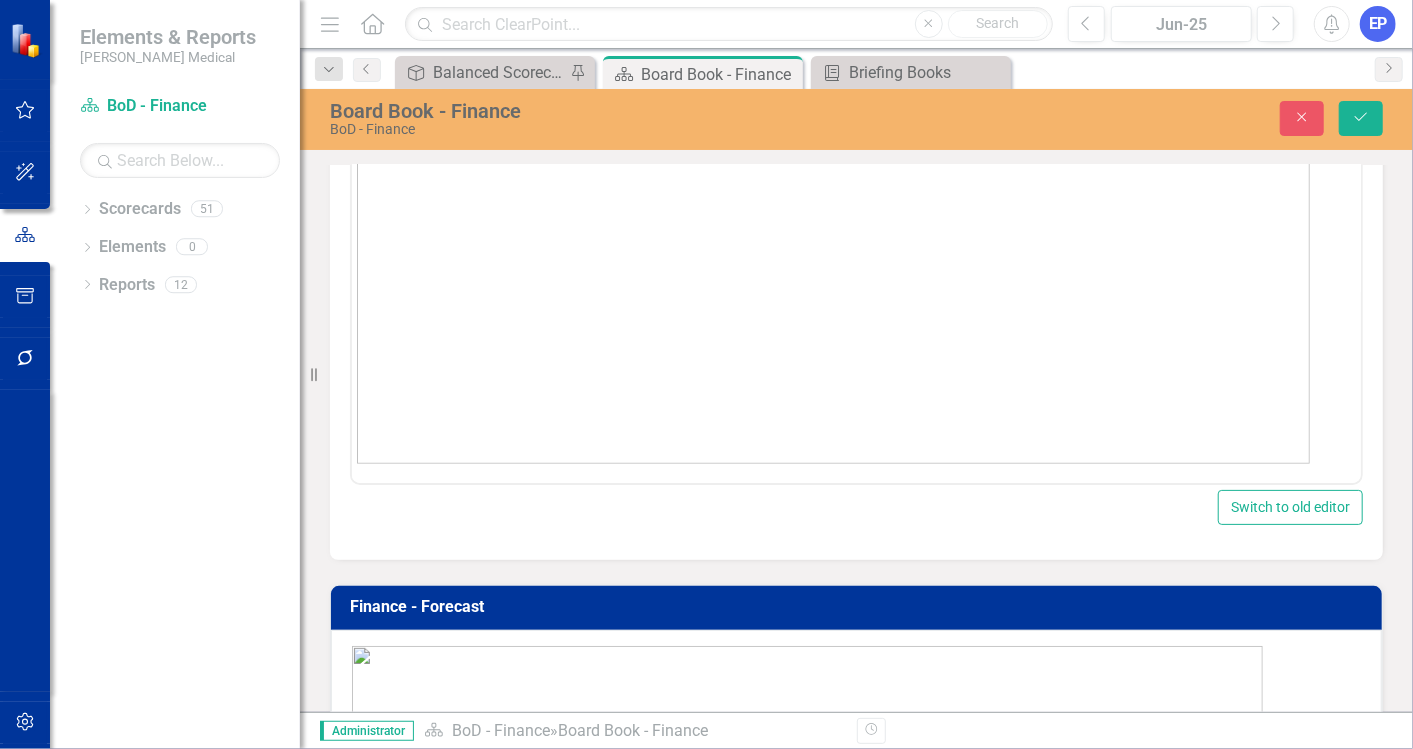 click at bounding box center (832, -1) 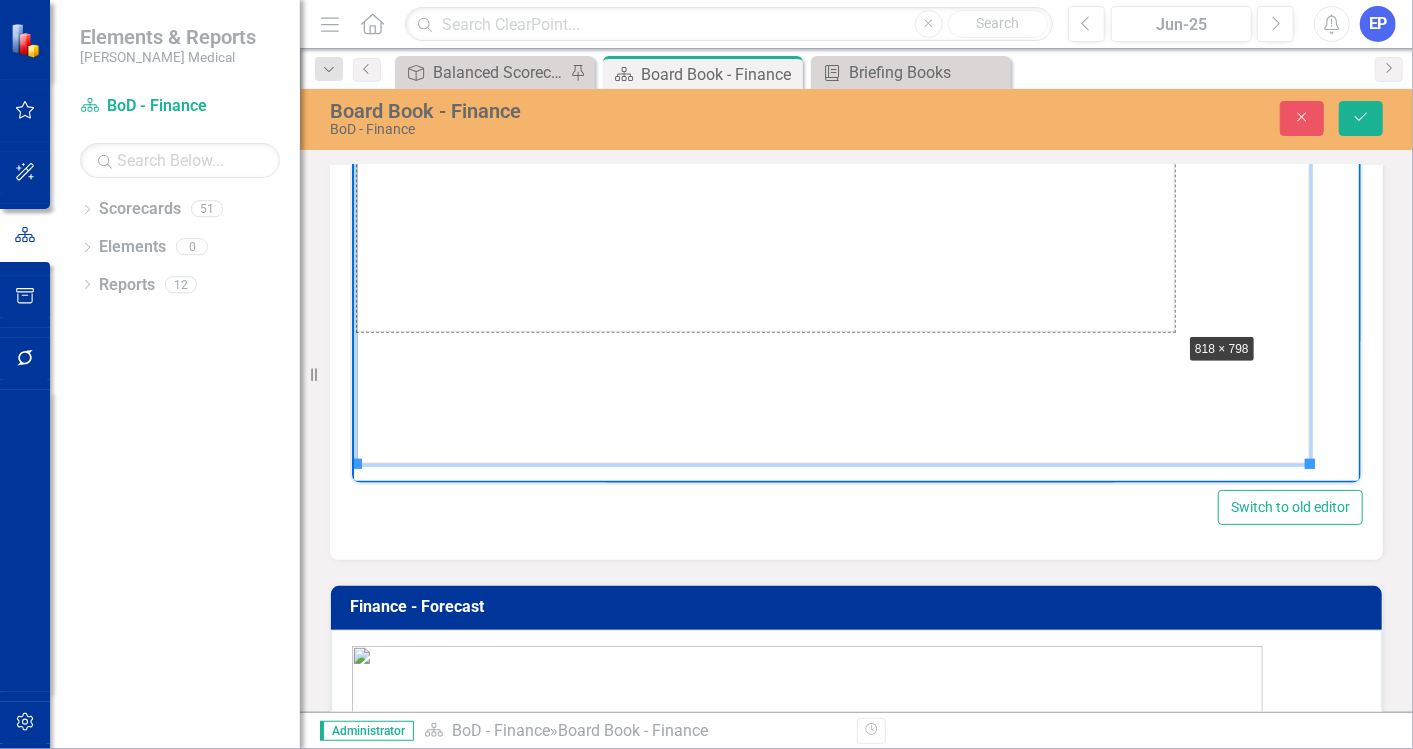 drag, startPoint x: 1311, startPoint y: 459, endPoint x: 1166, endPoint y: 311, distance: 207.19315 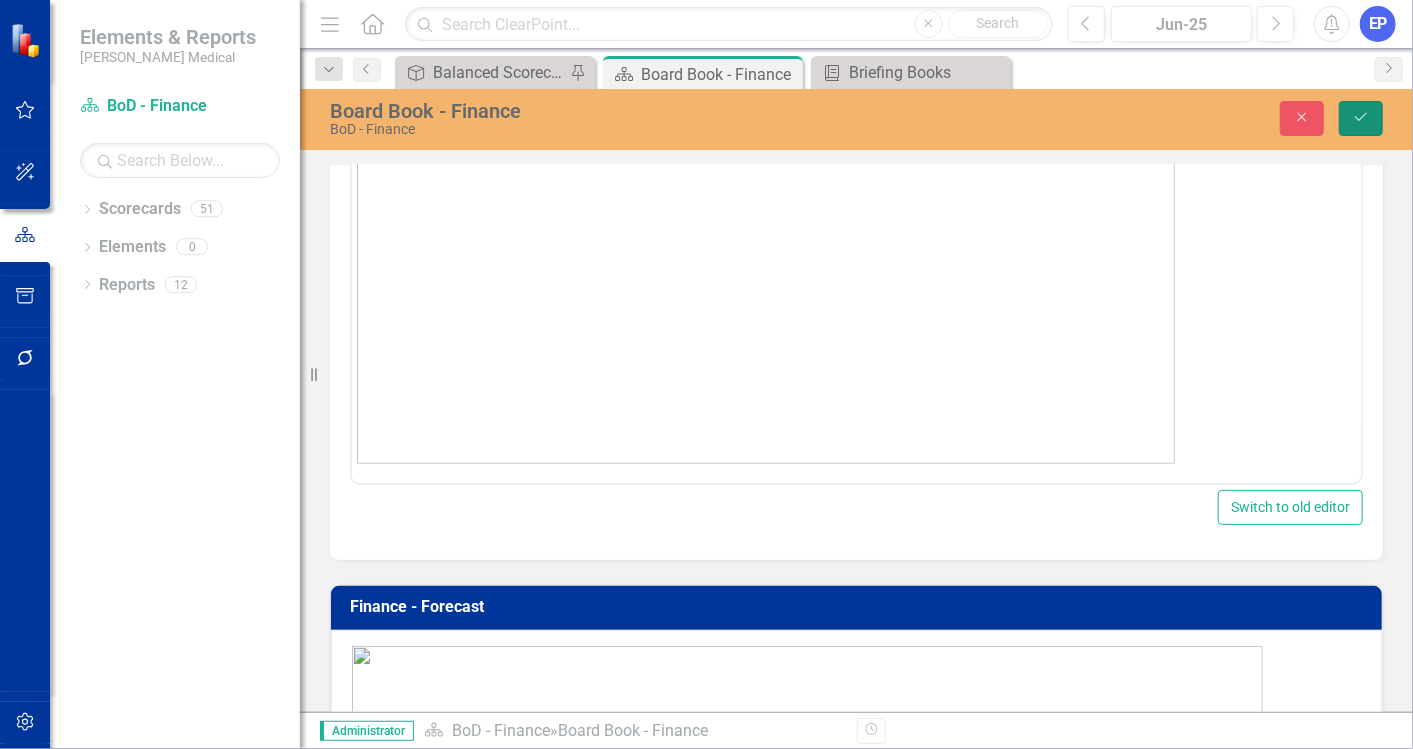 click on "Save" 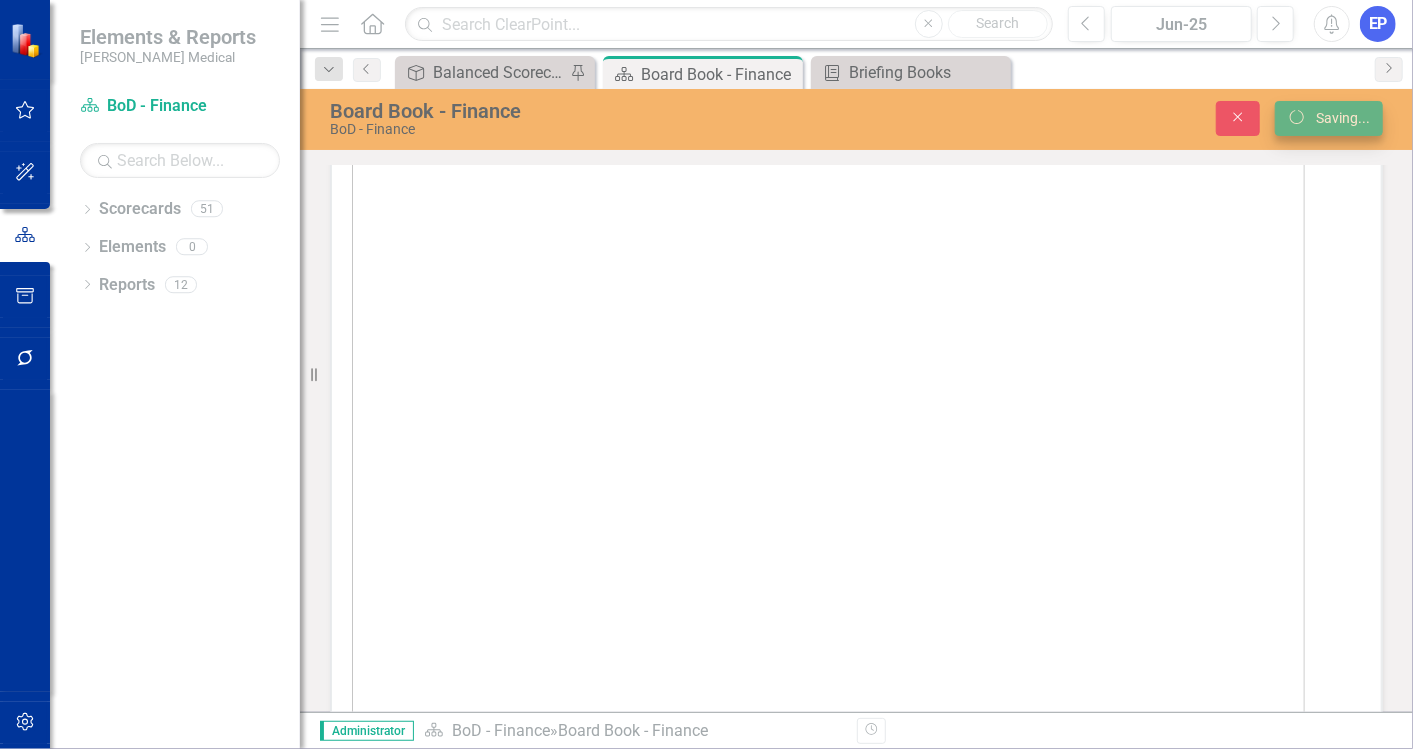 scroll, scrollTop: 1105, scrollLeft: 0, axis: vertical 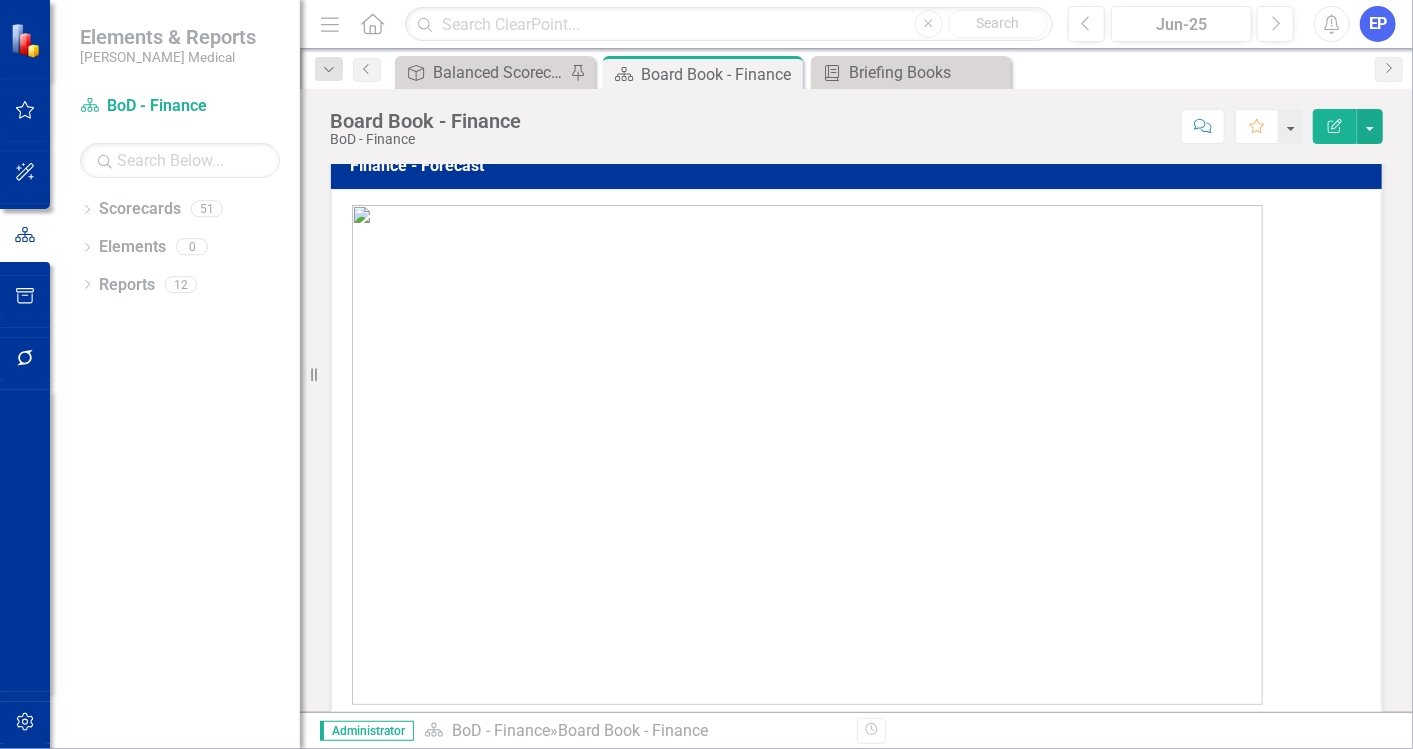 click at bounding box center (807, 455) 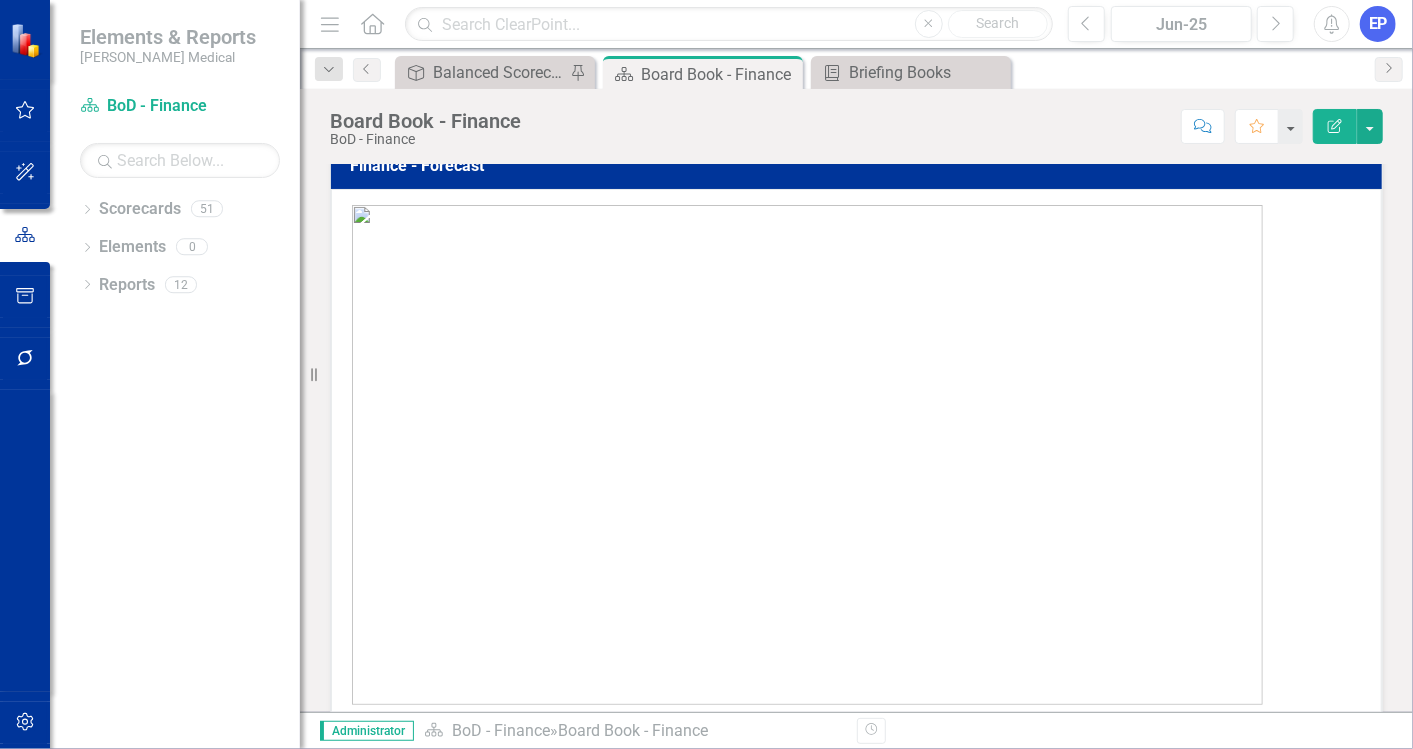 click at bounding box center (807, 455) 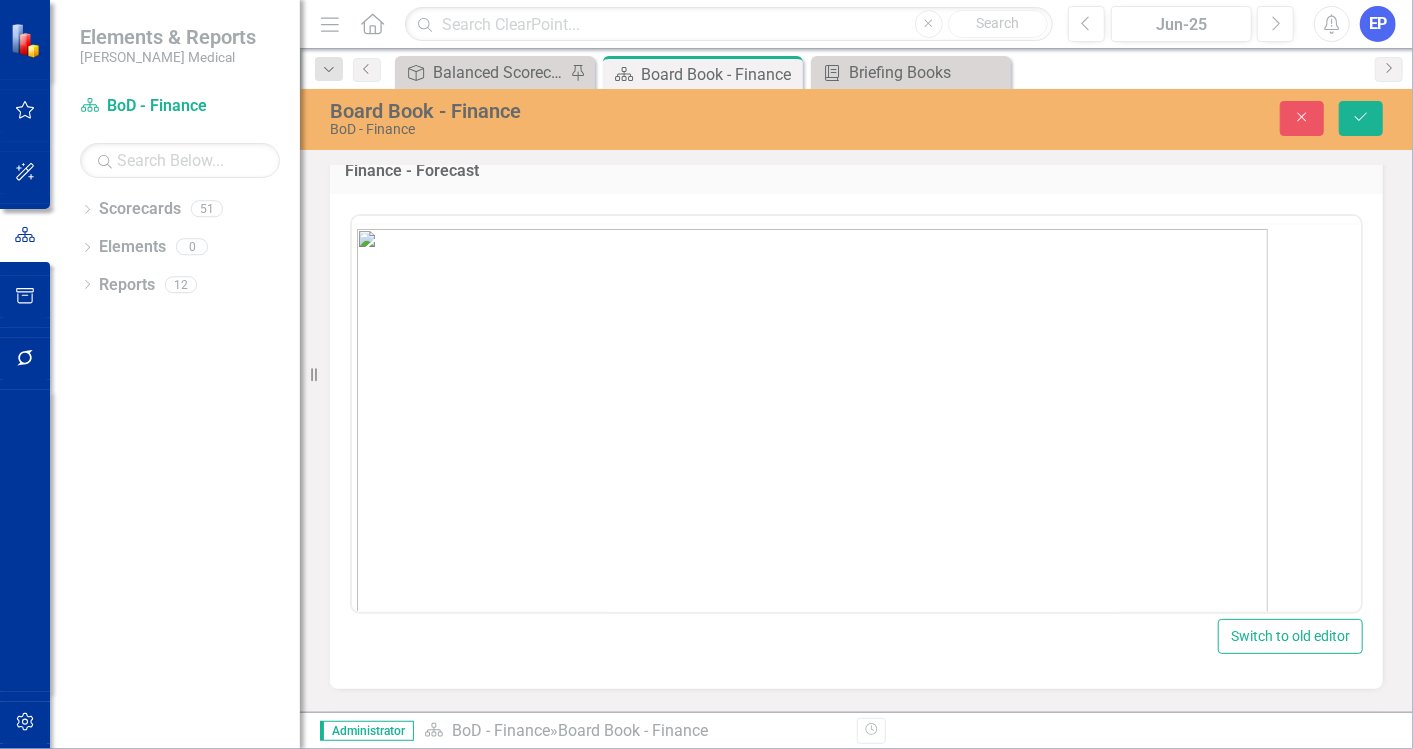 scroll, scrollTop: 0, scrollLeft: 0, axis: both 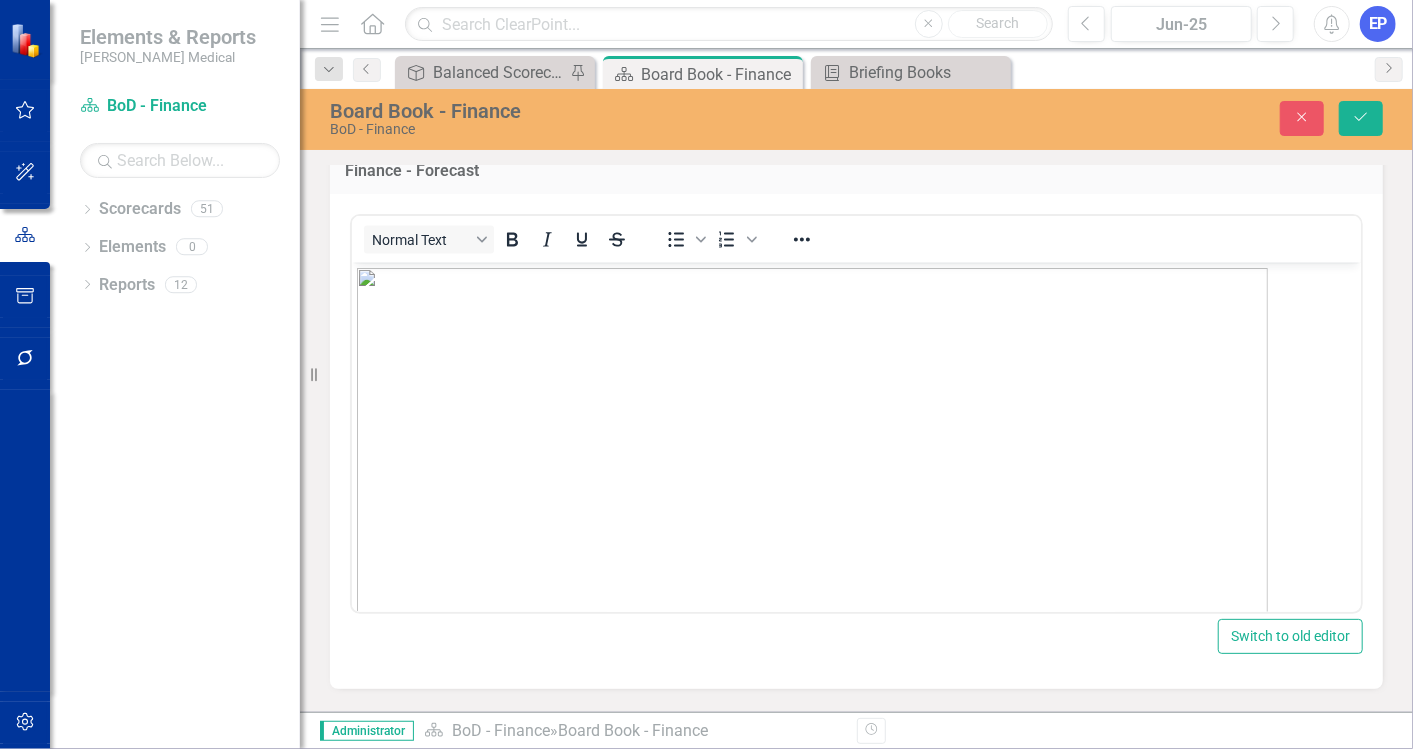 click at bounding box center (811, 517) 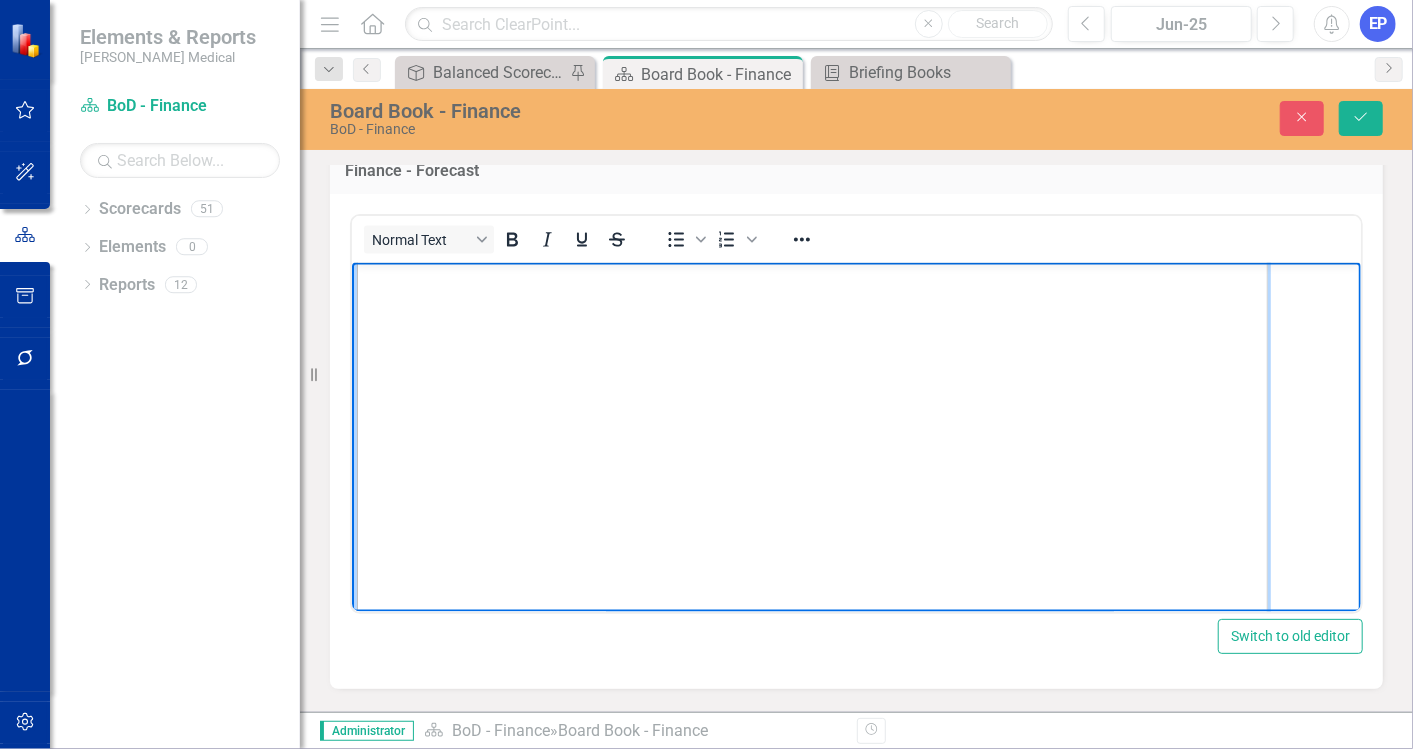 scroll, scrollTop: 175, scrollLeft: 0, axis: vertical 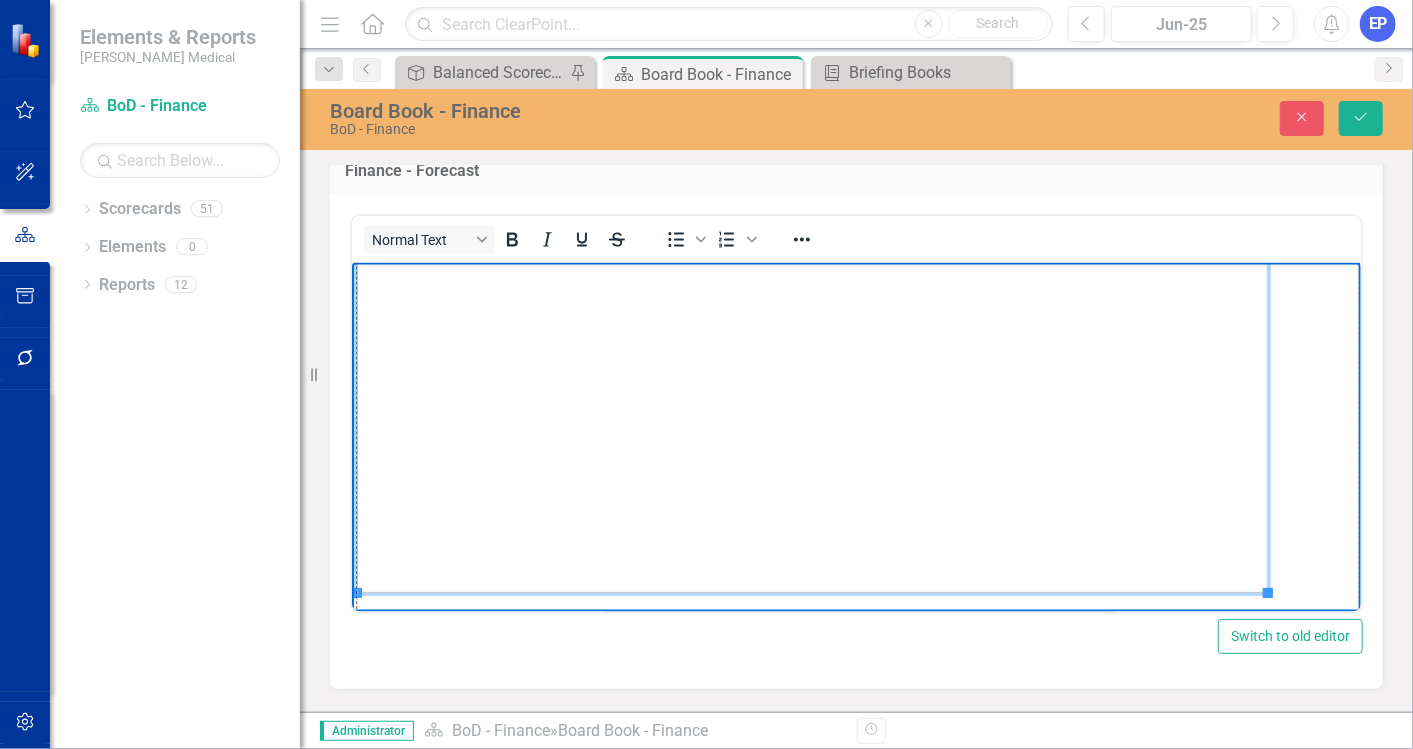 drag, startPoint x: 1264, startPoint y: 594, endPoint x: 1369, endPoint y: 676, distance: 133.22537 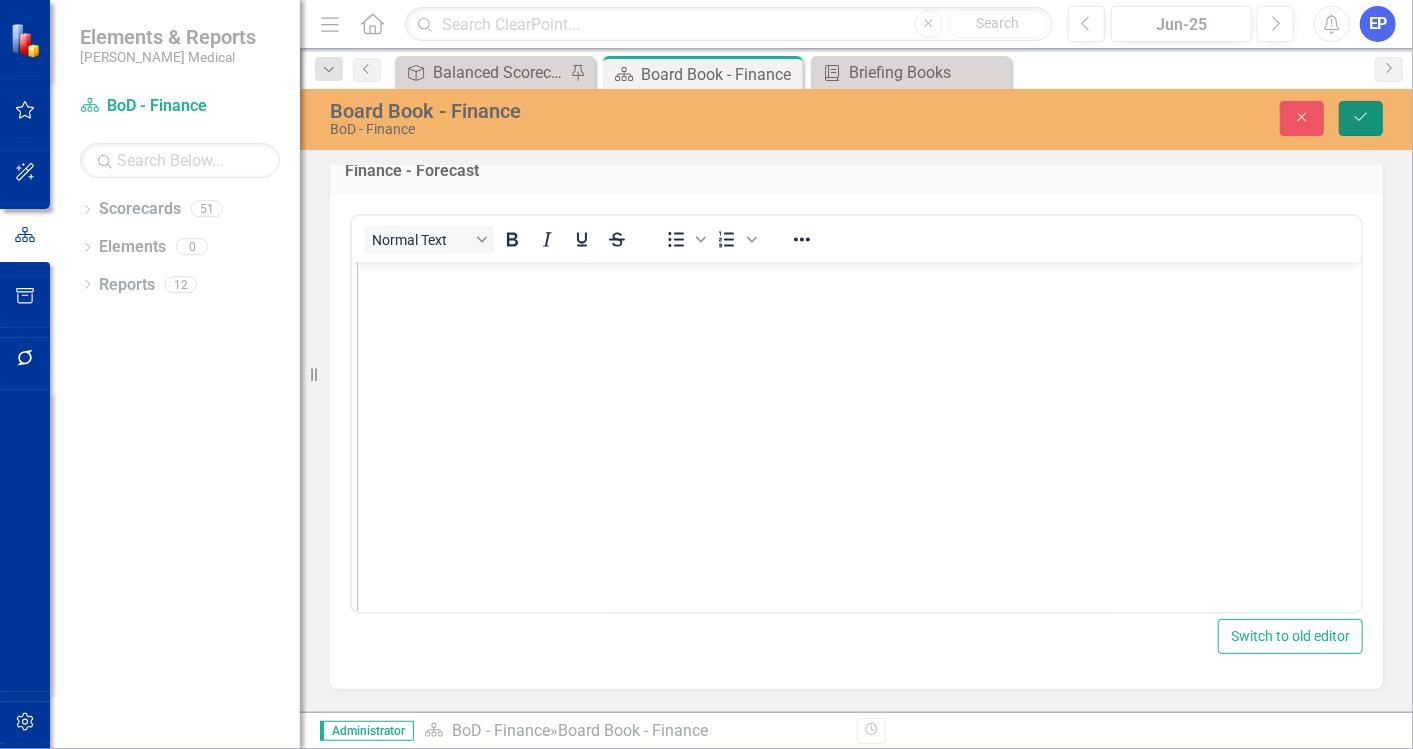 click on "Save" at bounding box center [1361, 118] 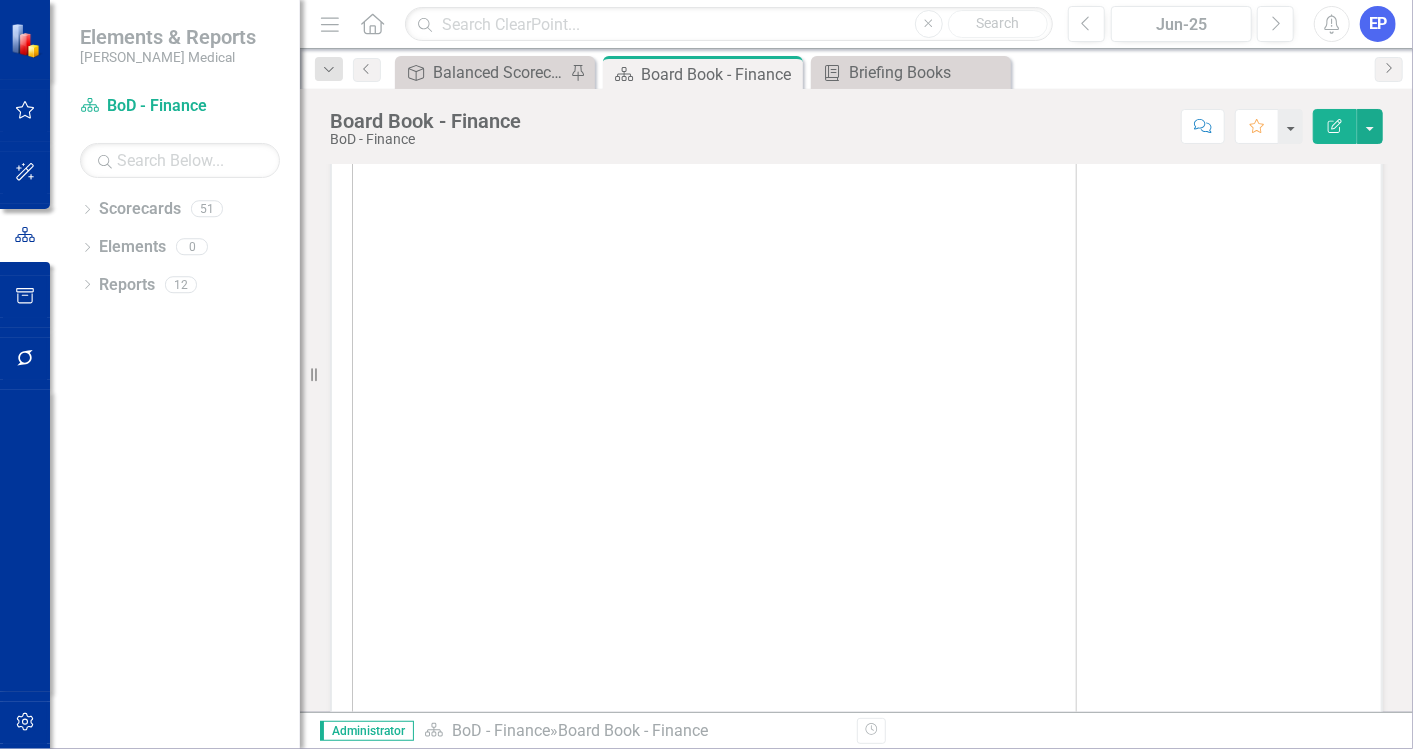 click at bounding box center [714, 489] 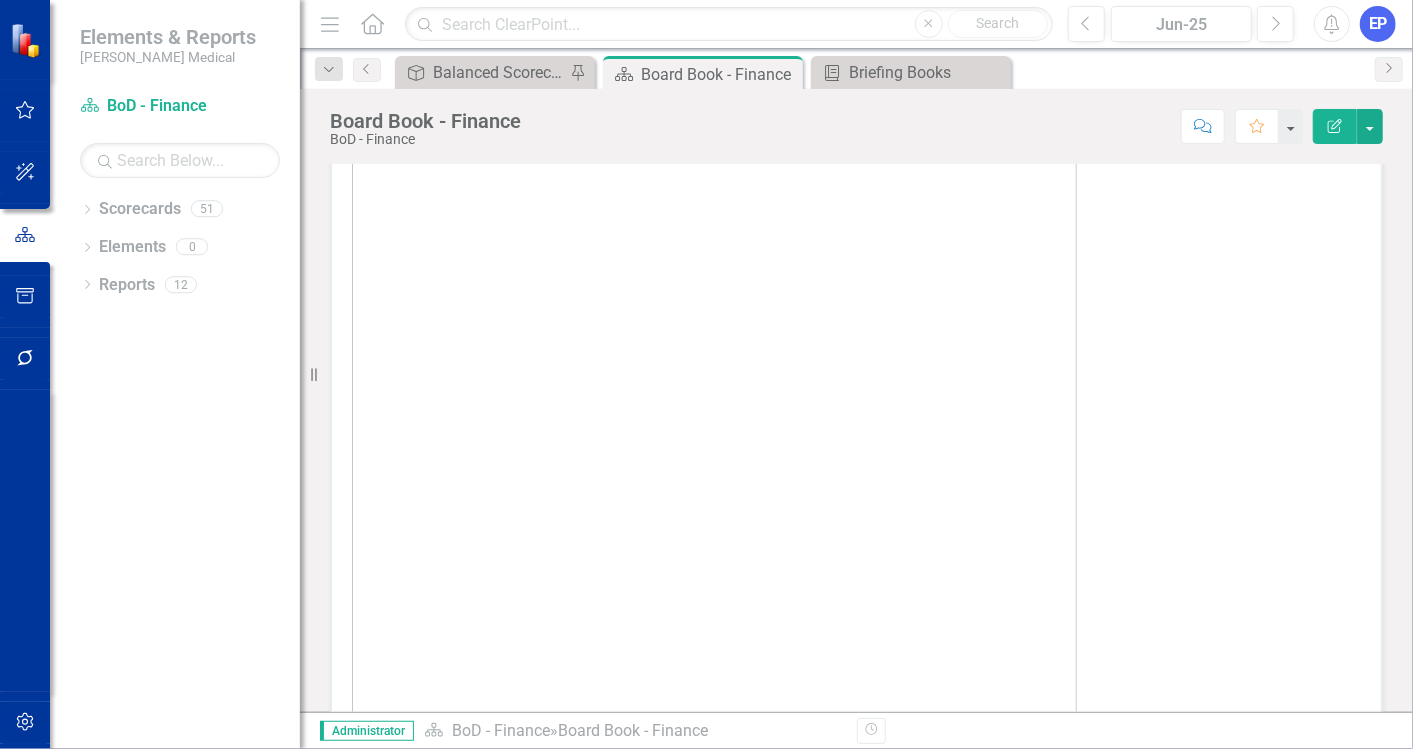 click at bounding box center (714, 489) 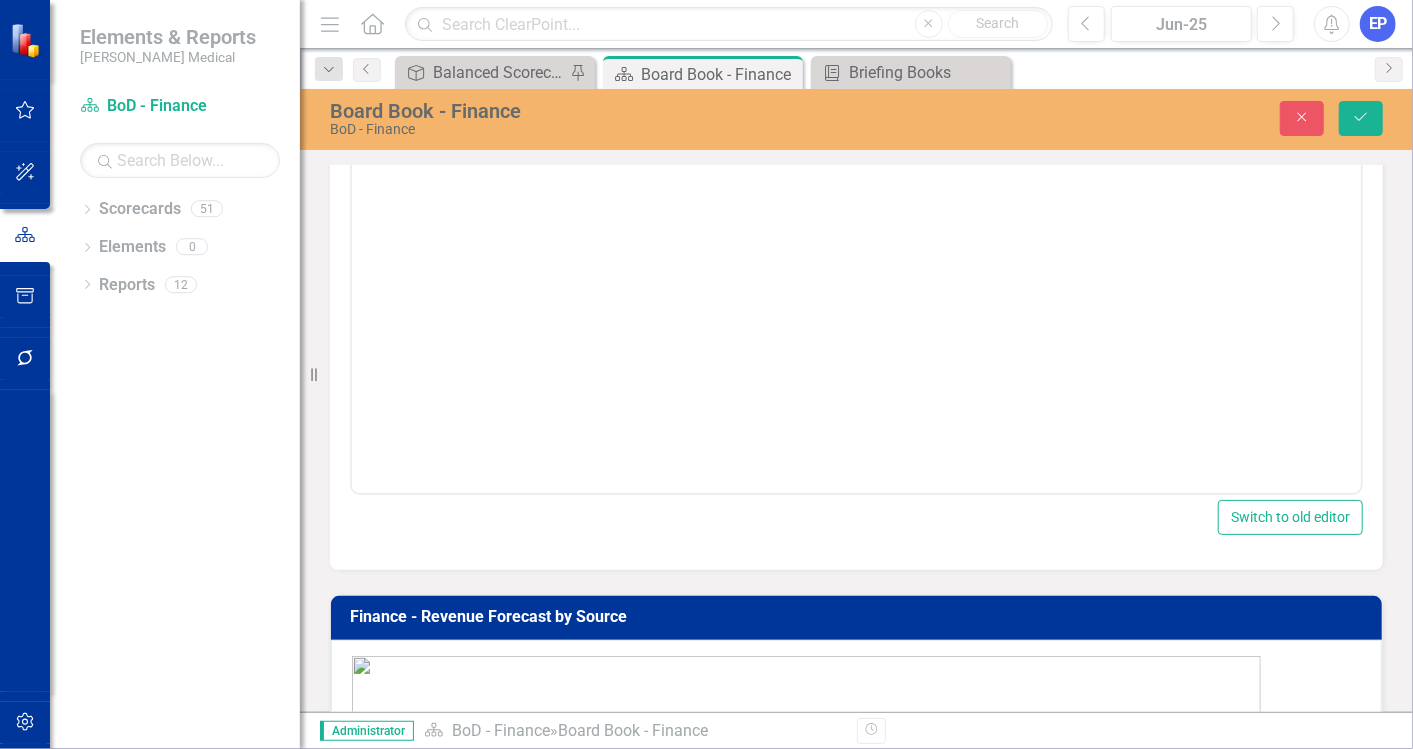 scroll, scrollTop: 2671, scrollLeft: 0, axis: vertical 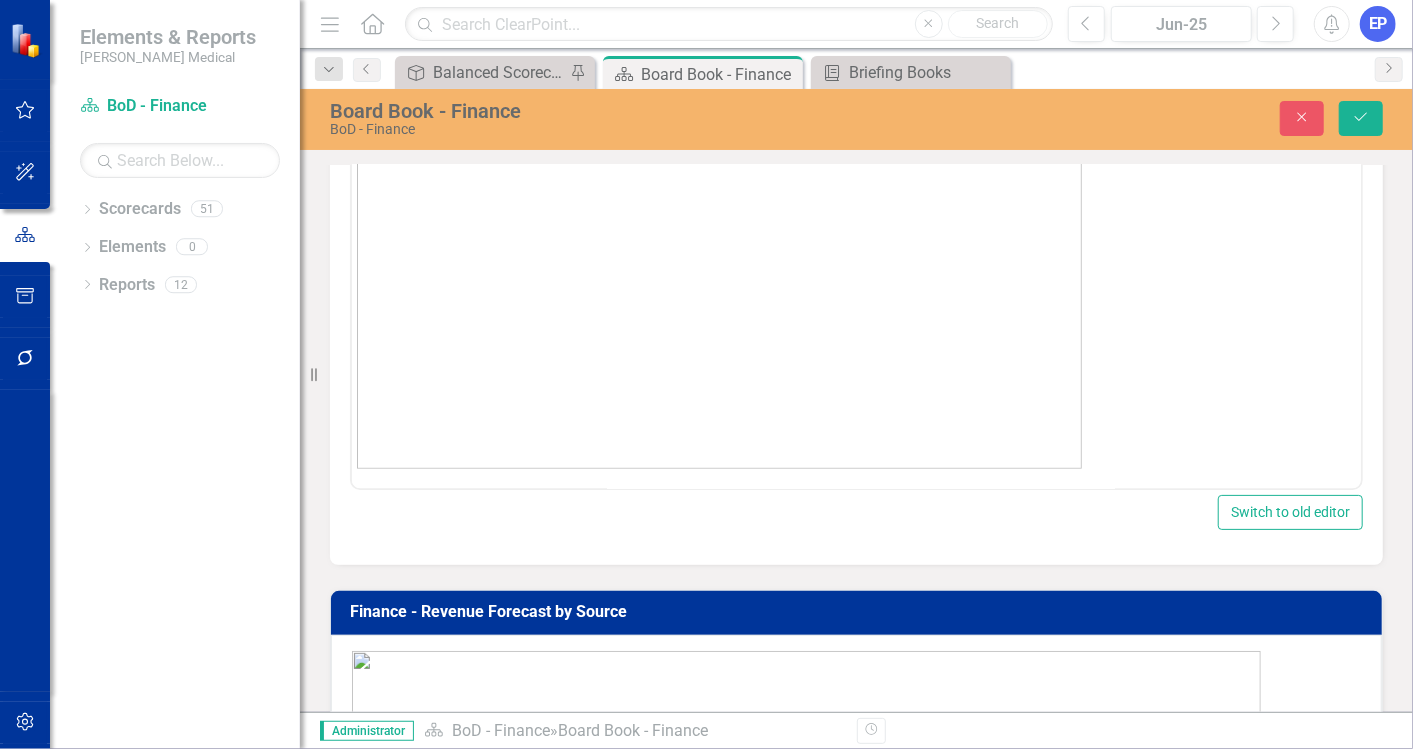 click at bounding box center [718, 66] 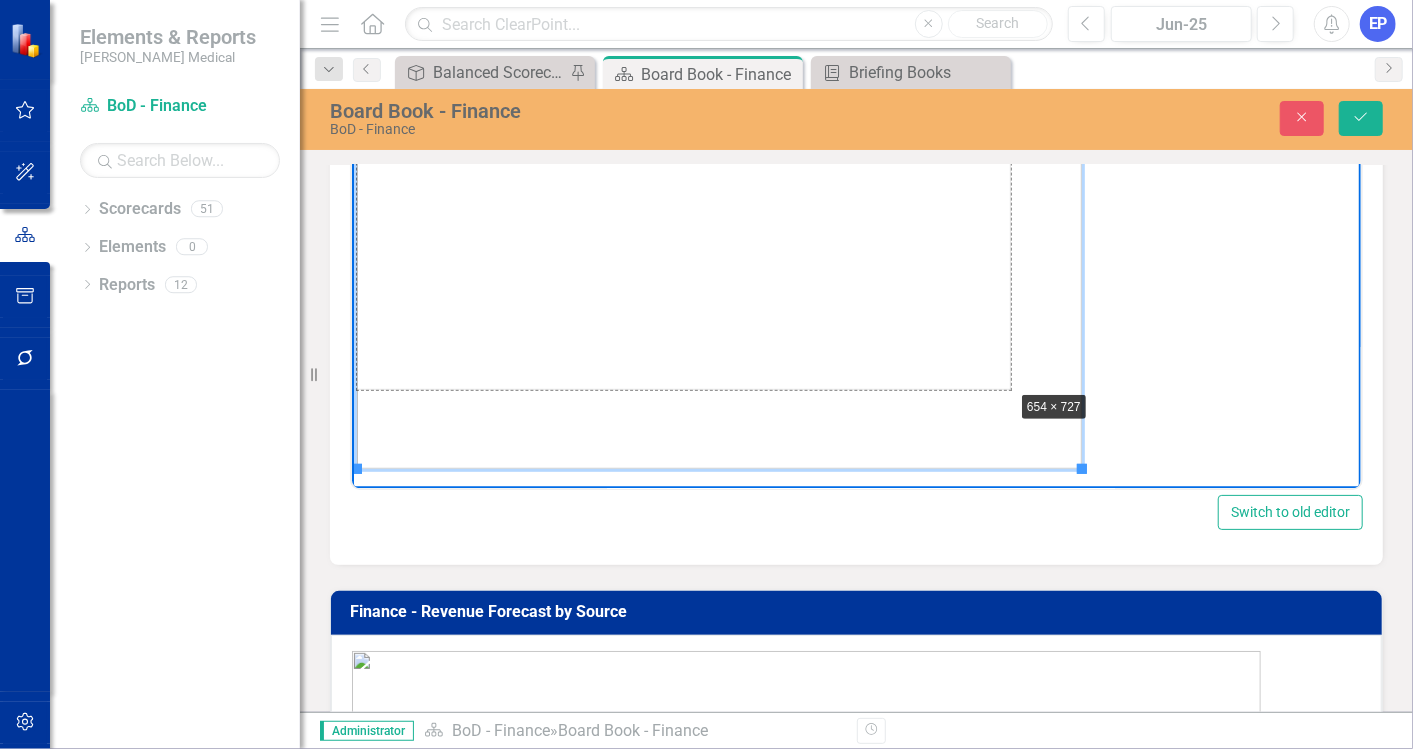 drag, startPoint x: 1082, startPoint y: 468, endPoint x: 1004, endPoint y: 381, distance: 116.846054 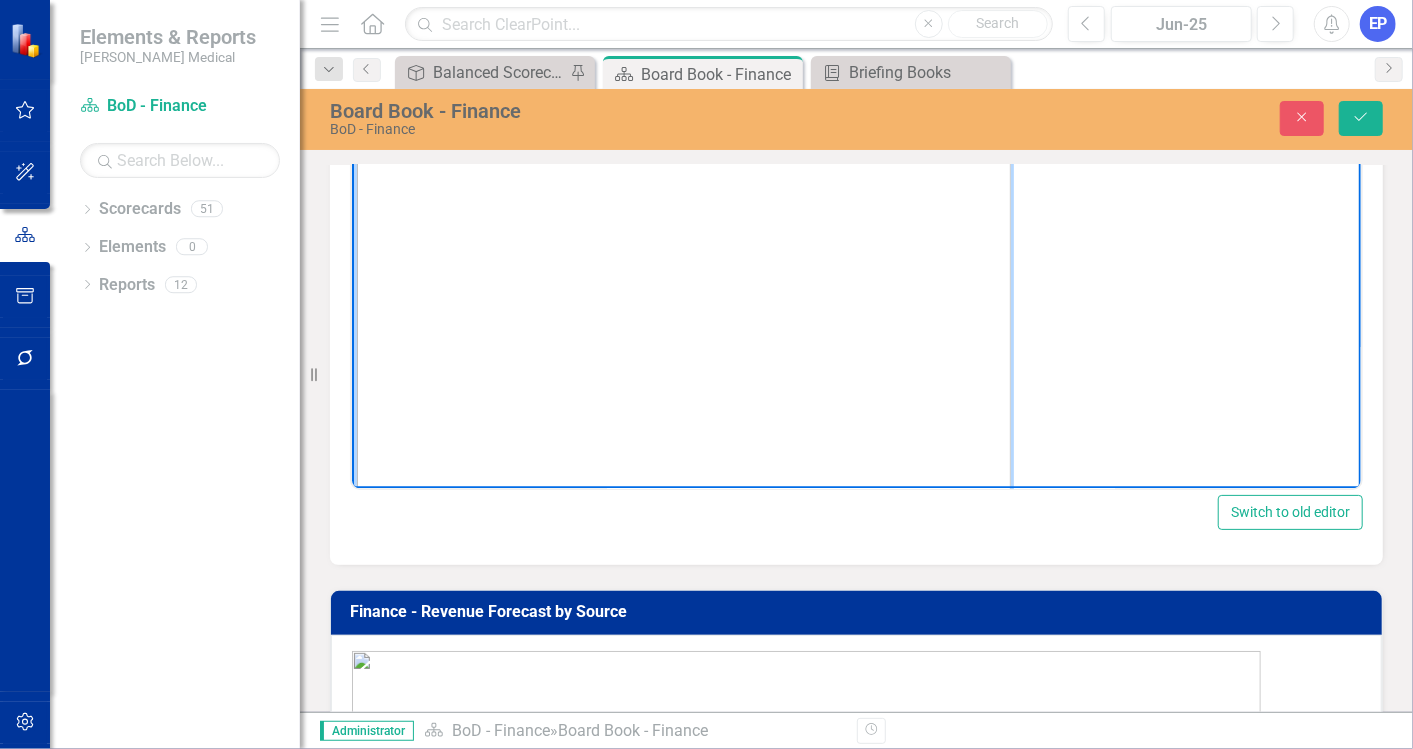 scroll, scrollTop: 0, scrollLeft: 0, axis: both 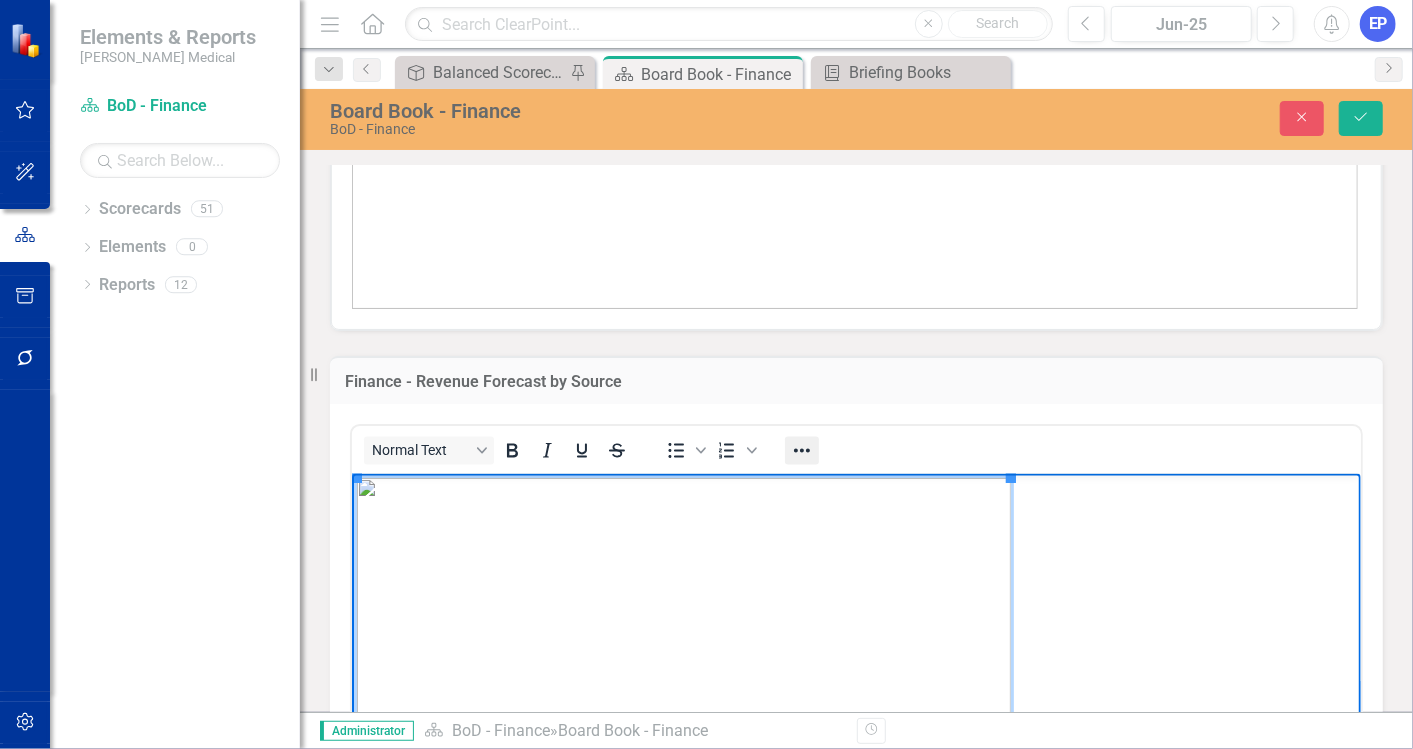 click 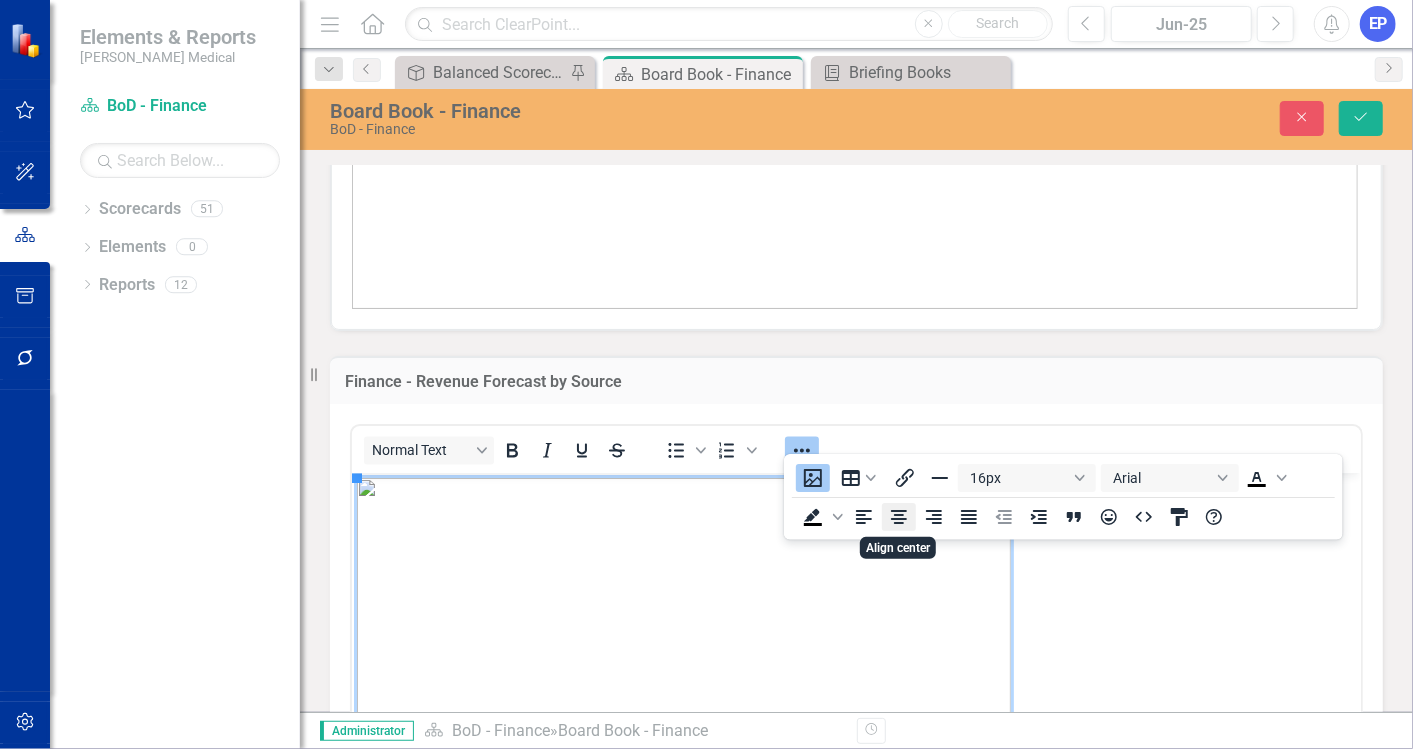 click 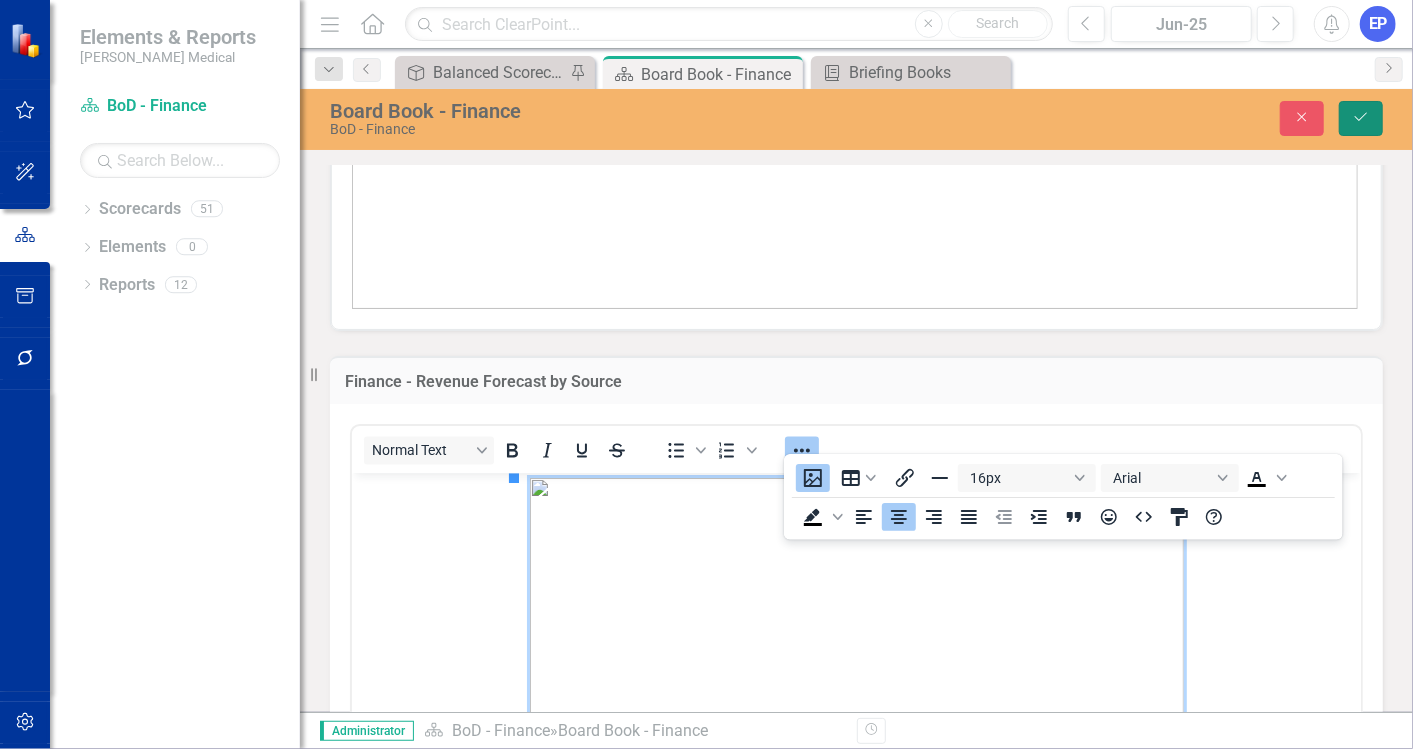 click on "Save" 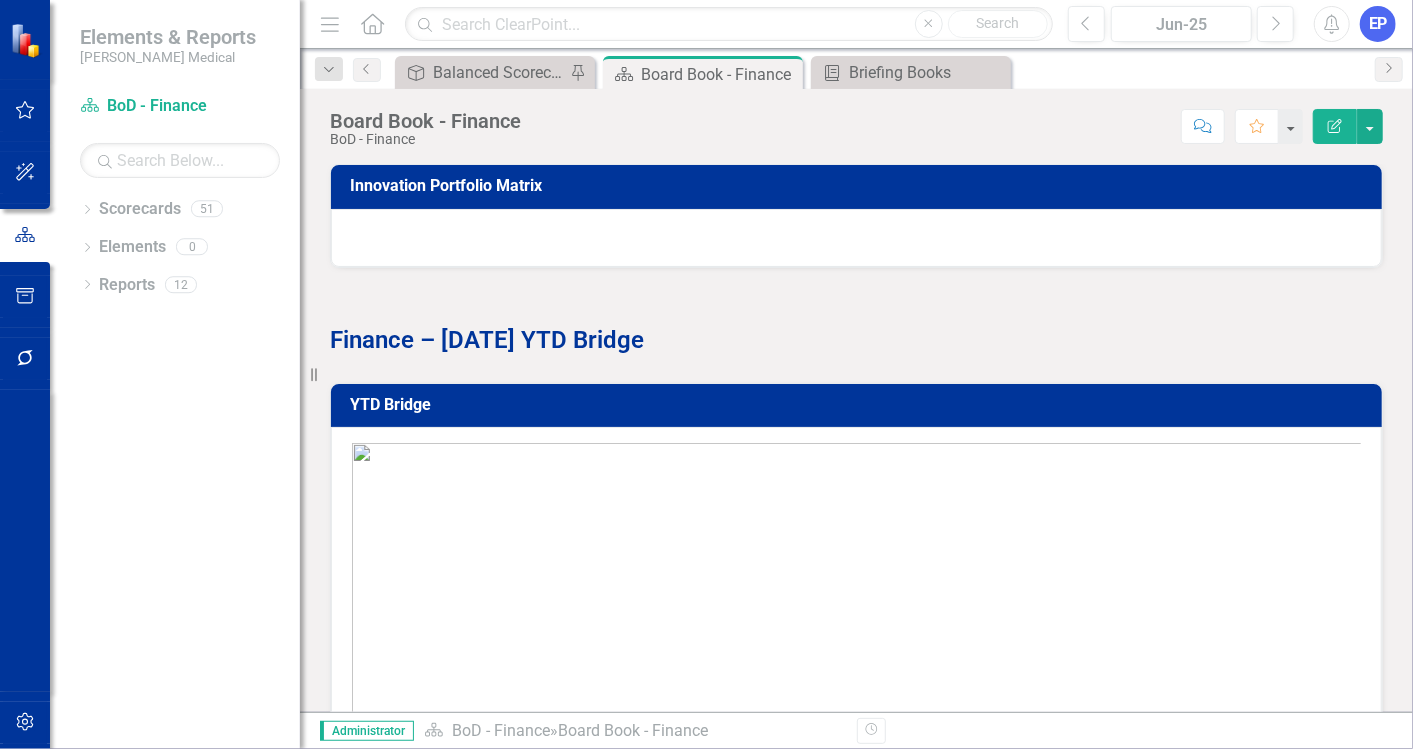click at bounding box center [856, 761] 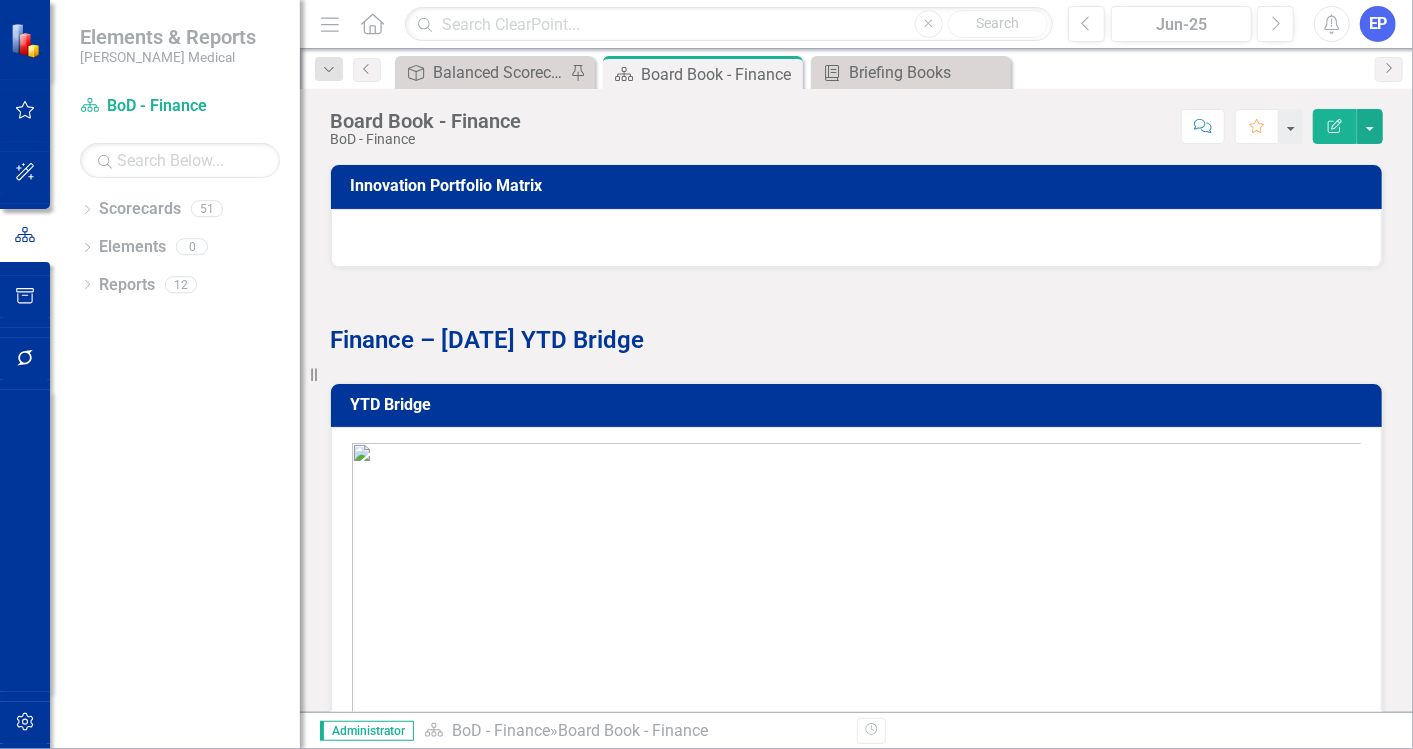click at bounding box center (856, 761) 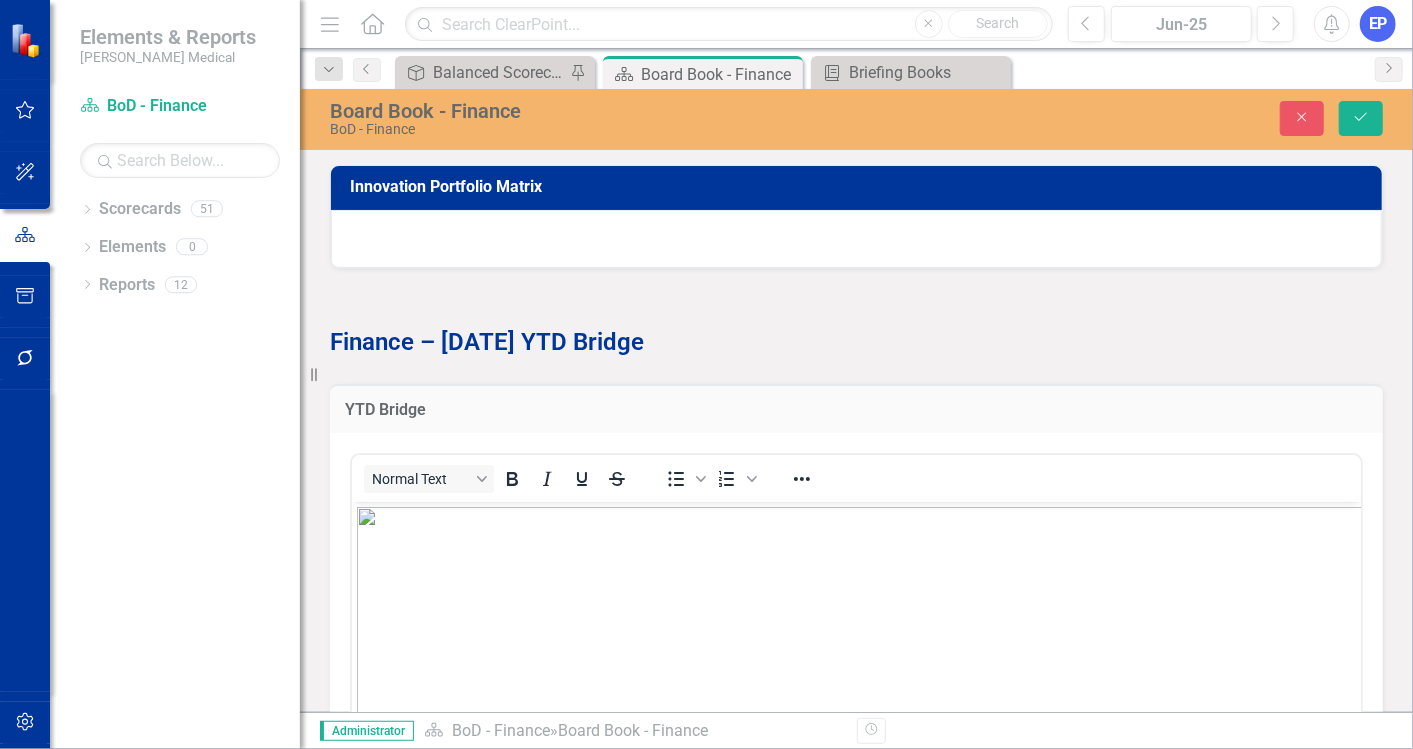 scroll, scrollTop: 0, scrollLeft: 0, axis: both 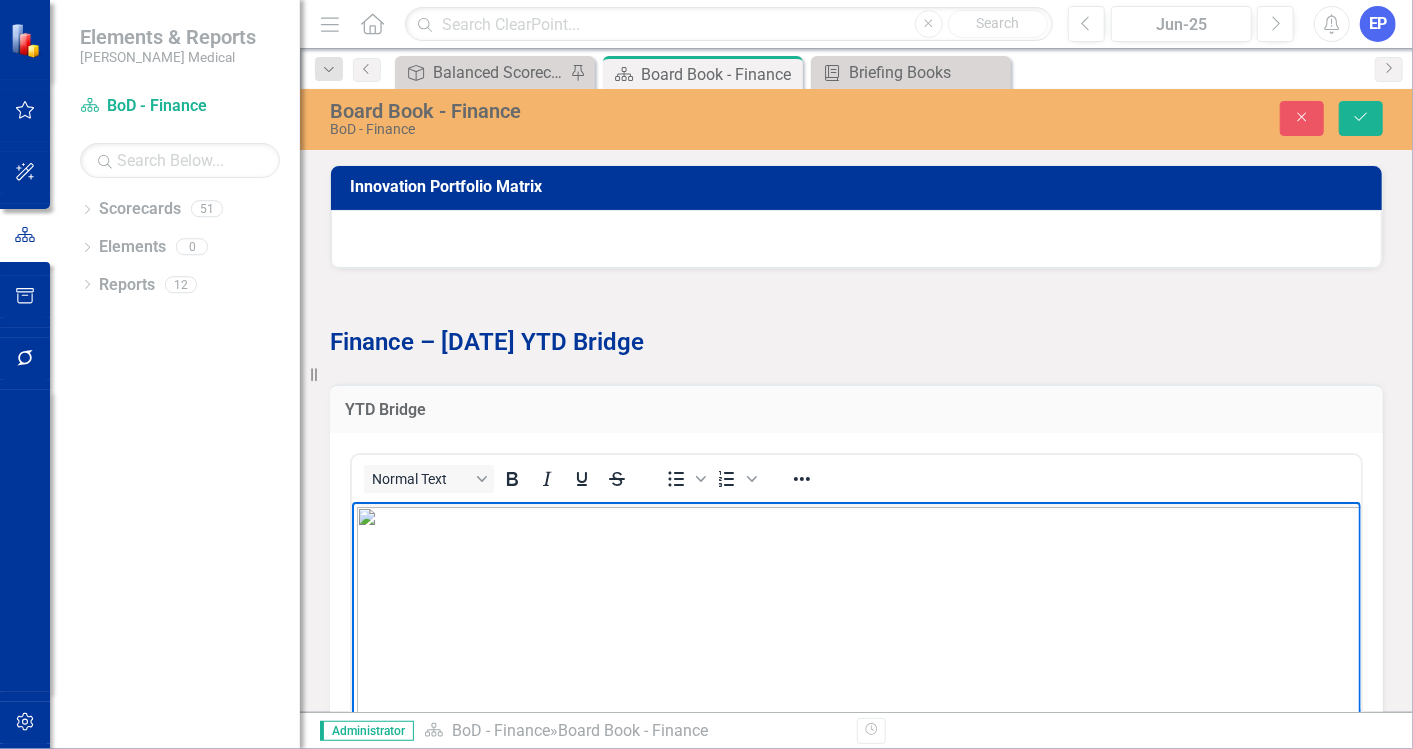 click at bounding box center (883, 824) 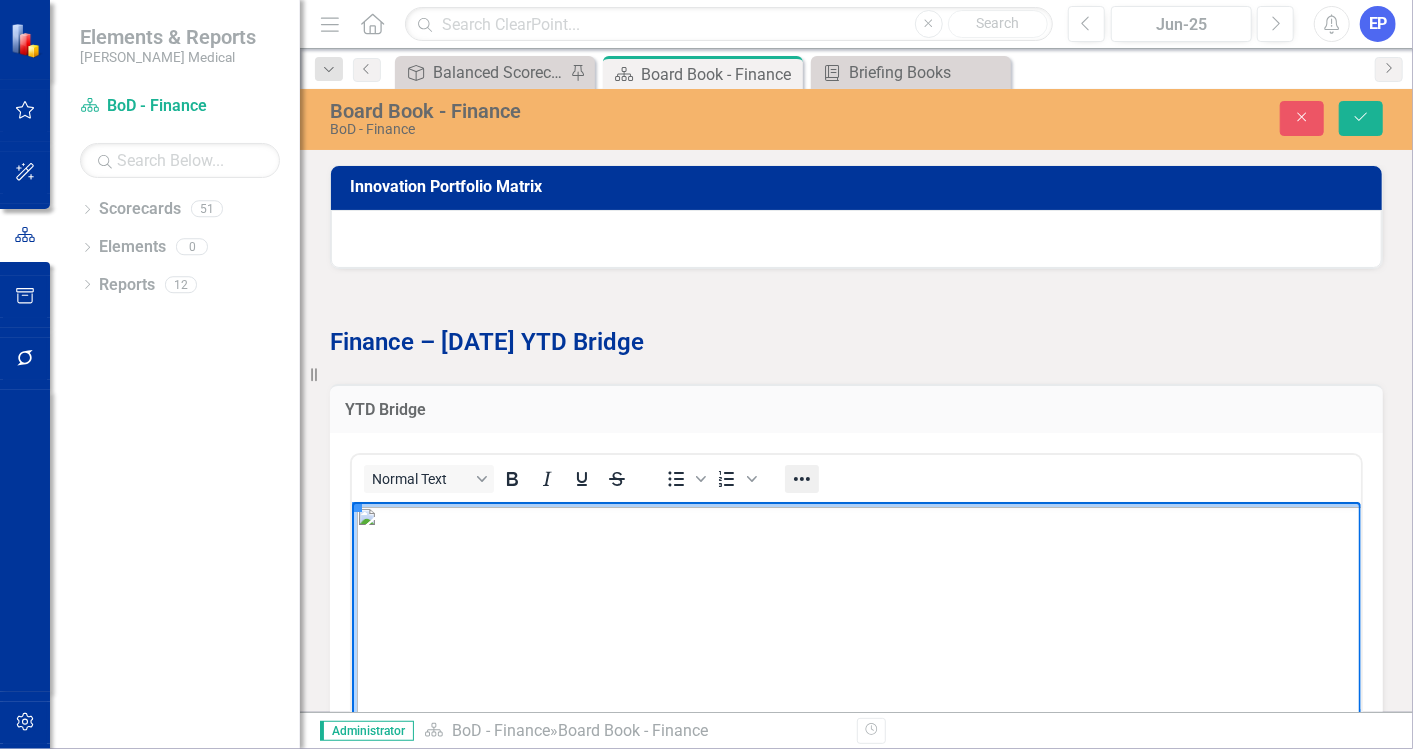 click 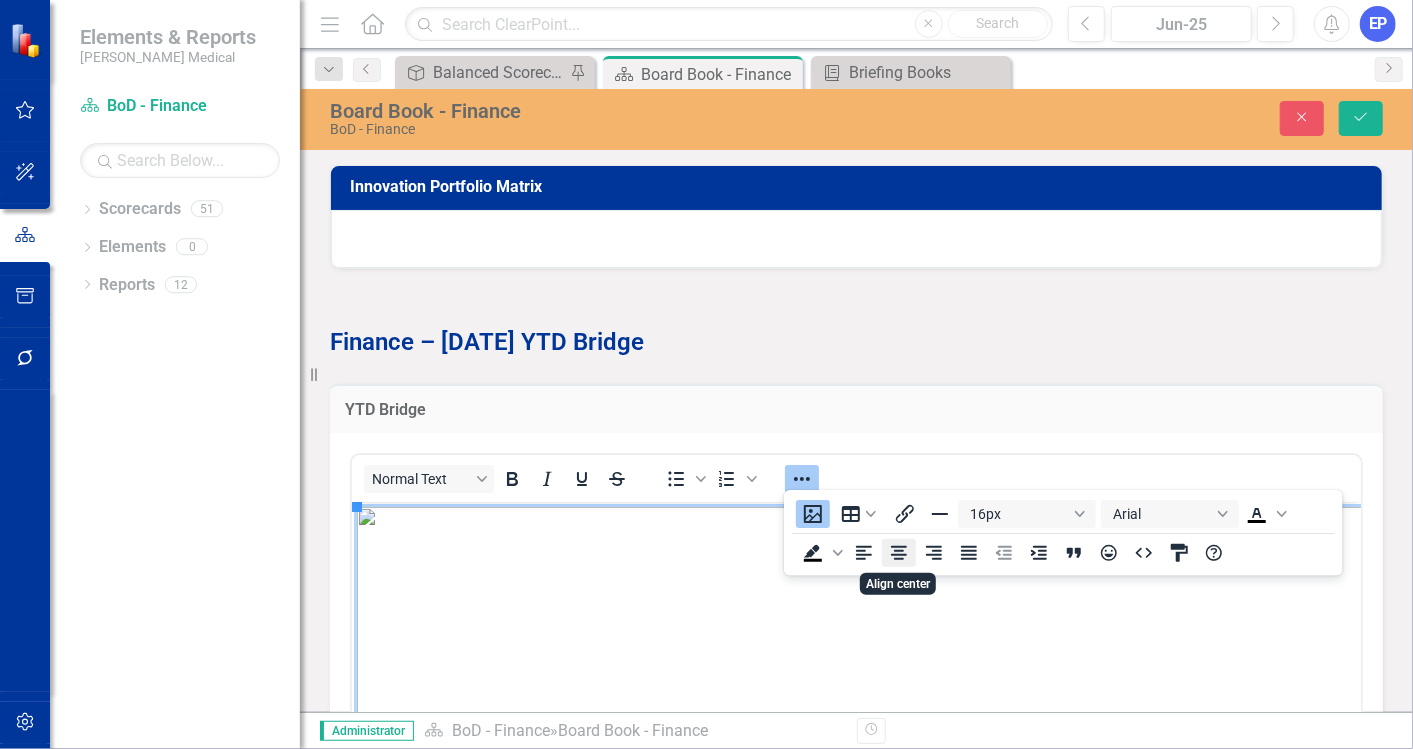click 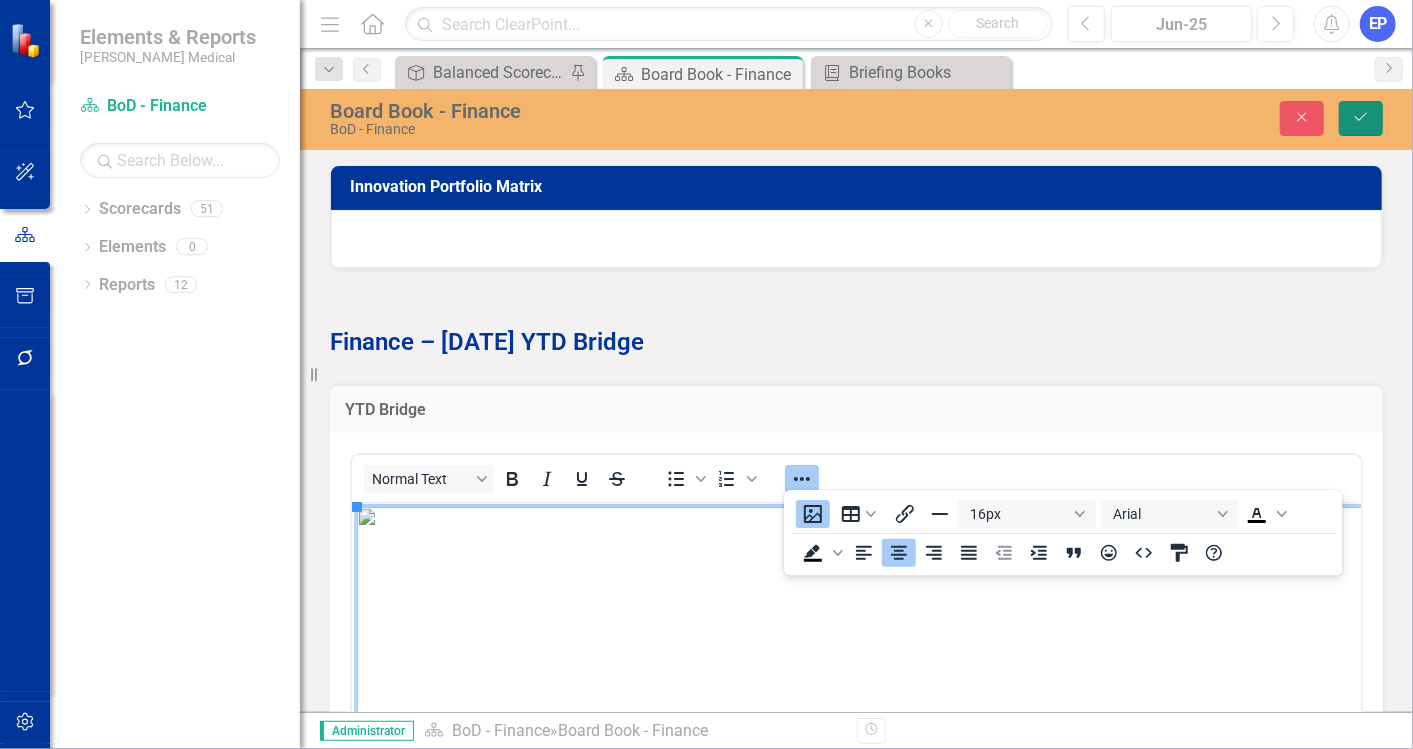 click on "Save" at bounding box center [1361, 118] 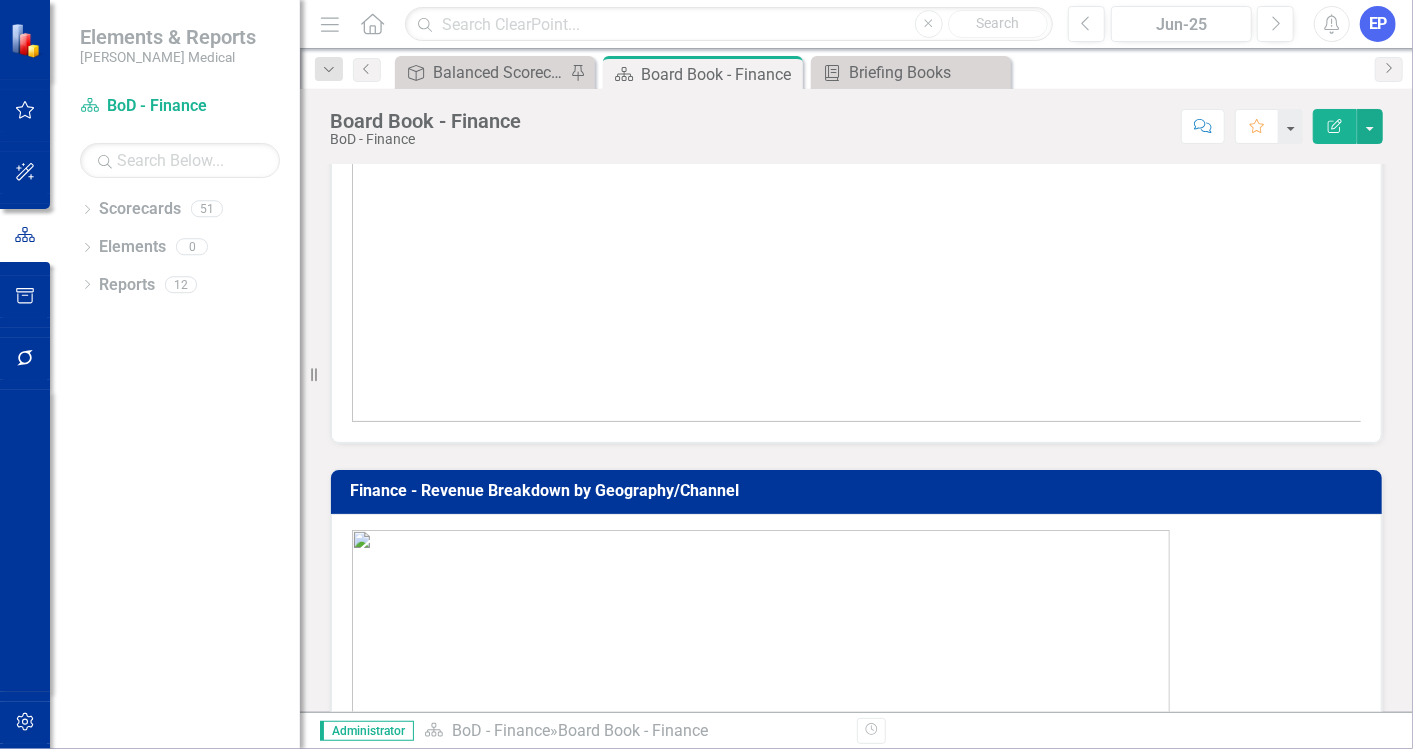 scroll, scrollTop: 666, scrollLeft: 0, axis: vertical 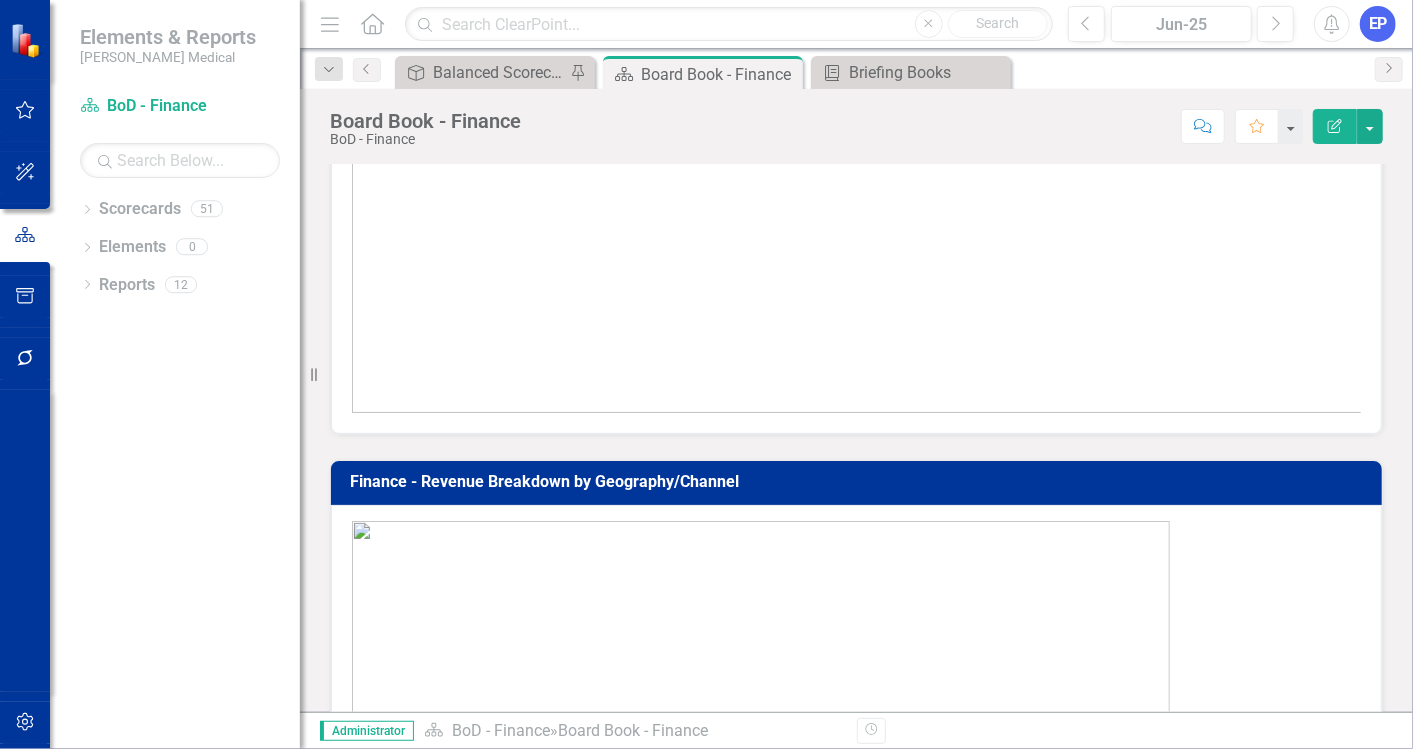 click at bounding box center [761, 920] 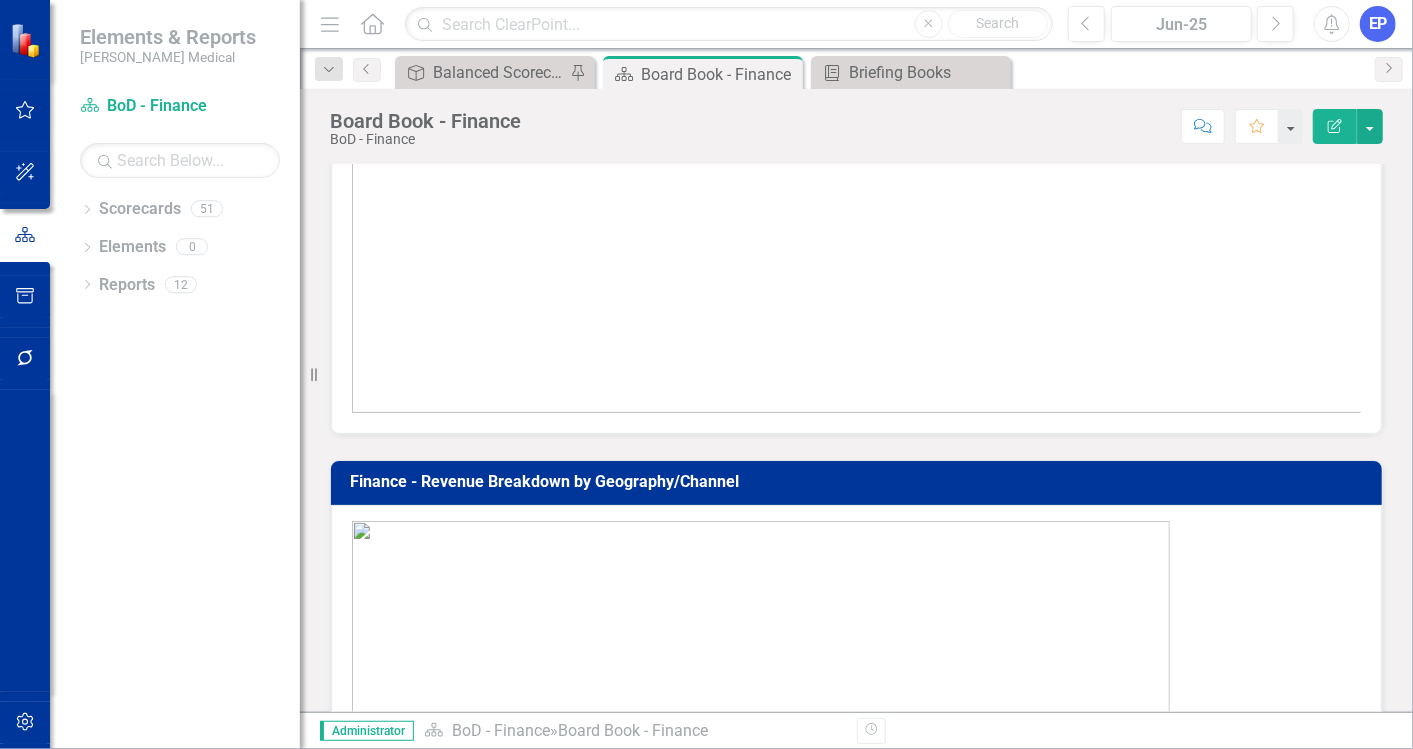 click at bounding box center [761, 920] 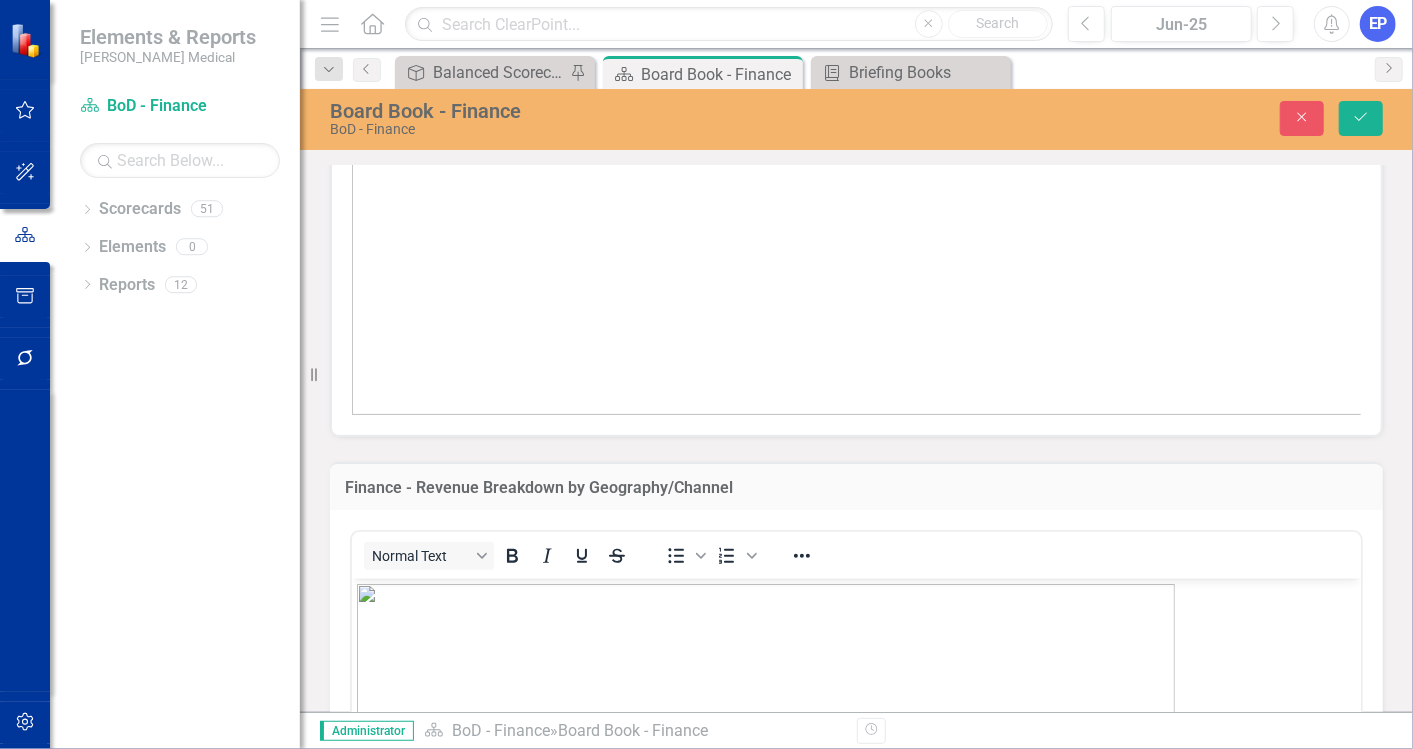scroll, scrollTop: 0, scrollLeft: 0, axis: both 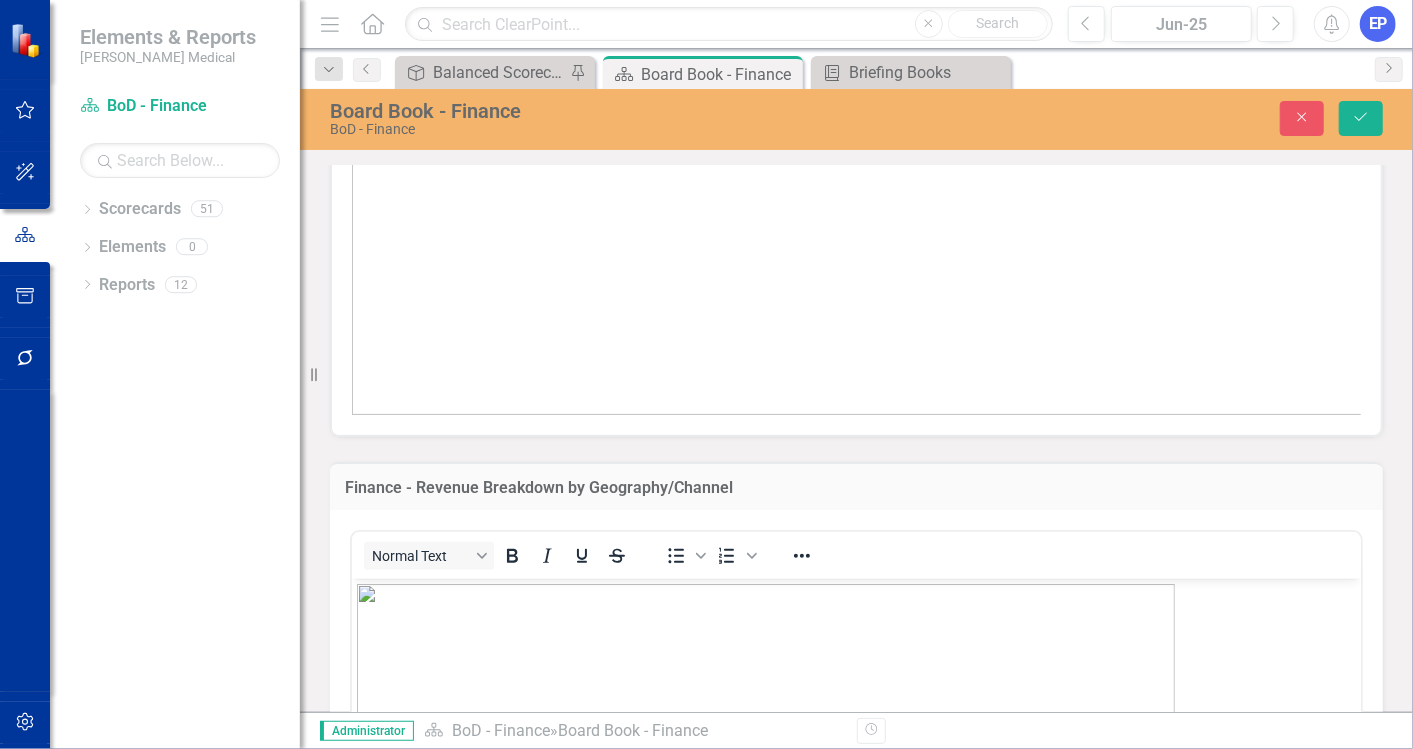 click at bounding box center (765, 983) 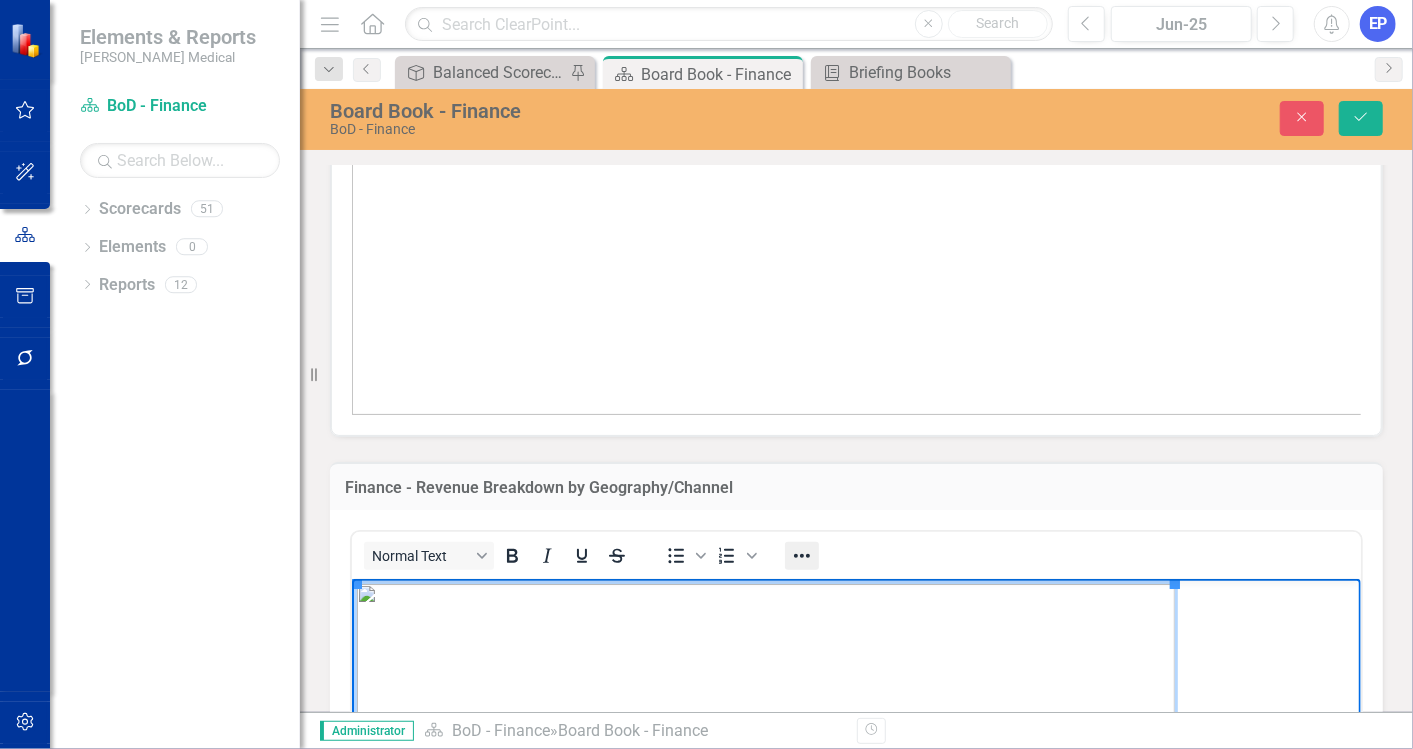 click 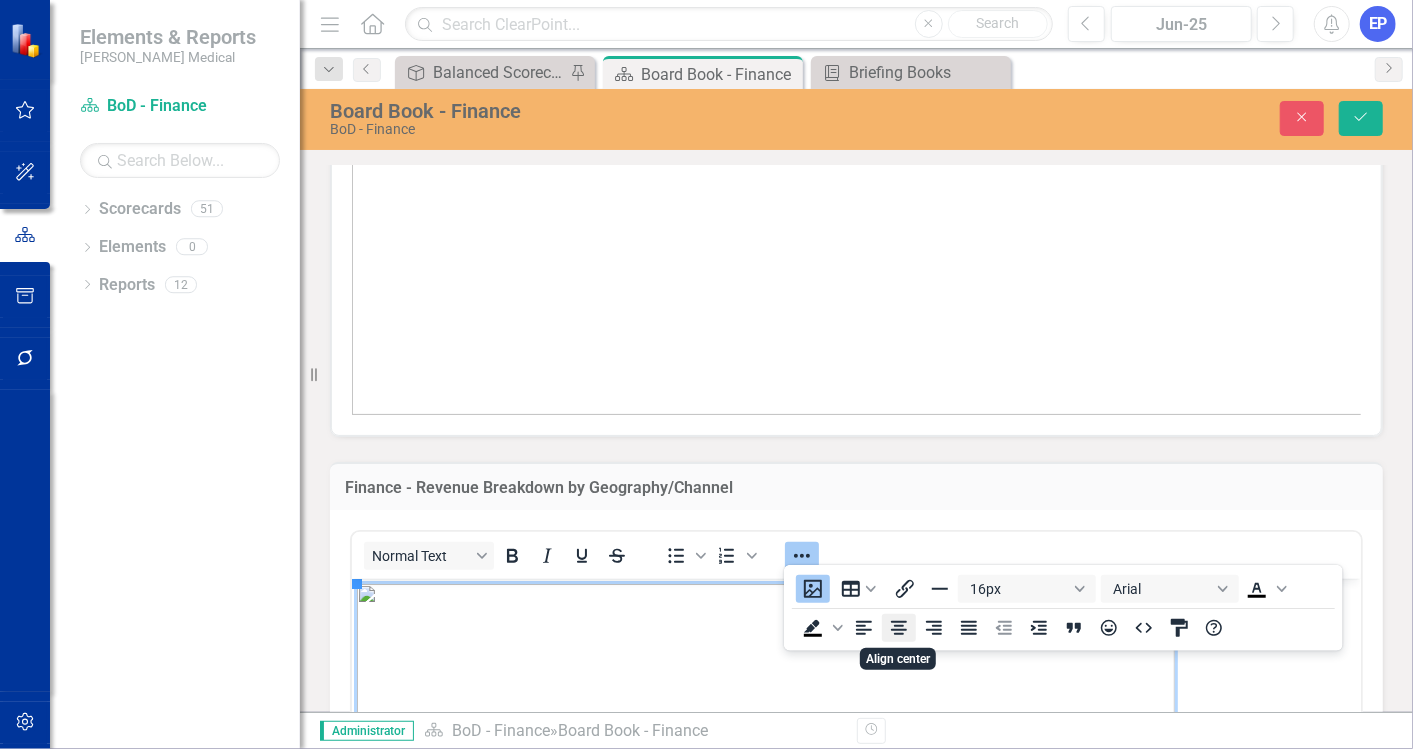 click 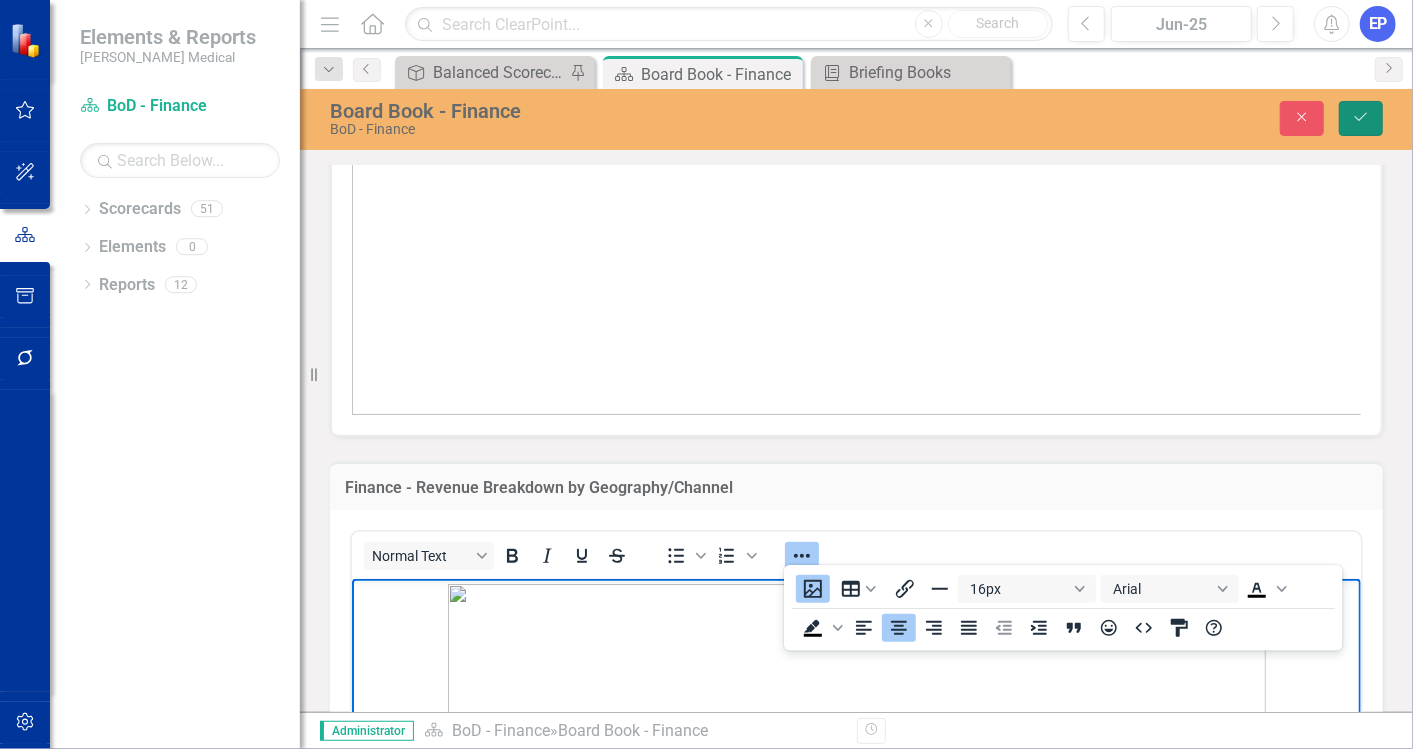 click on "Save" at bounding box center (1361, 118) 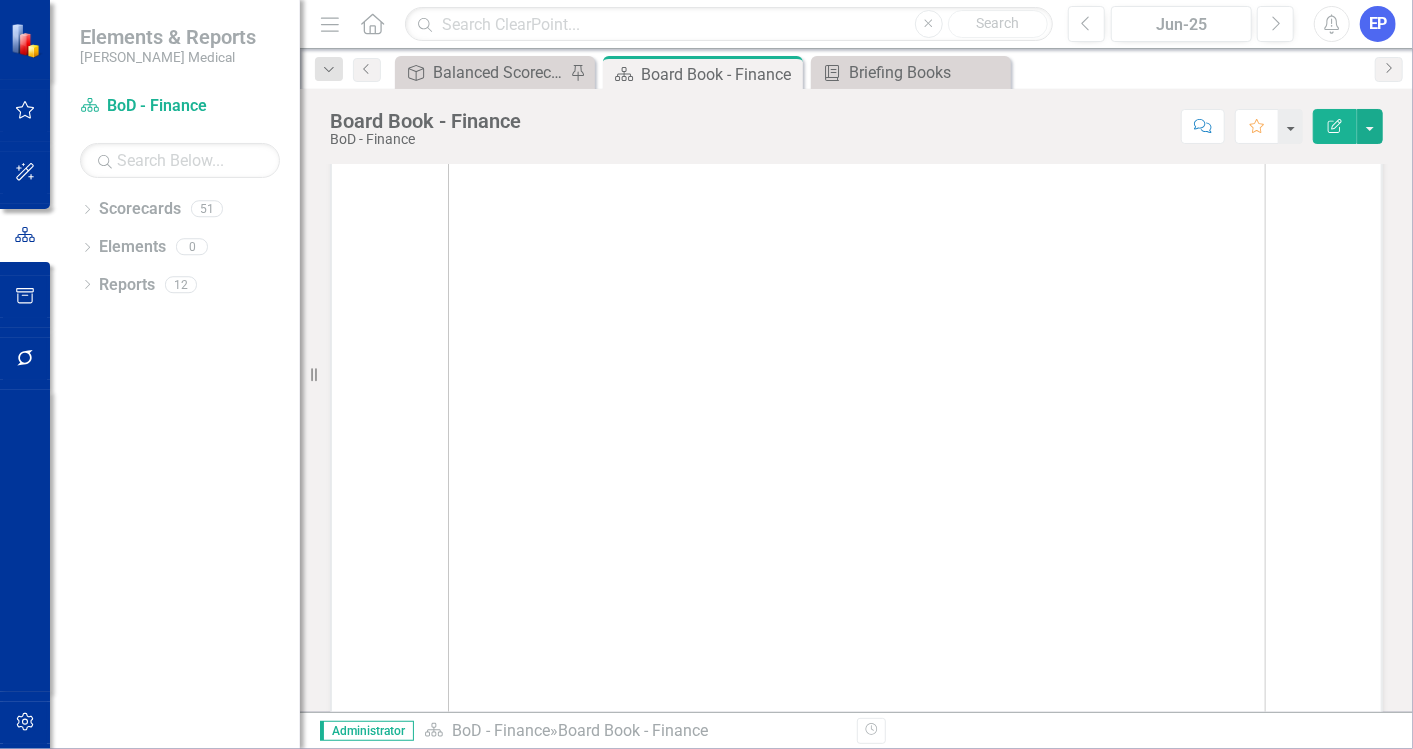 scroll, scrollTop: 1666, scrollLeft: 0, axis: vertical 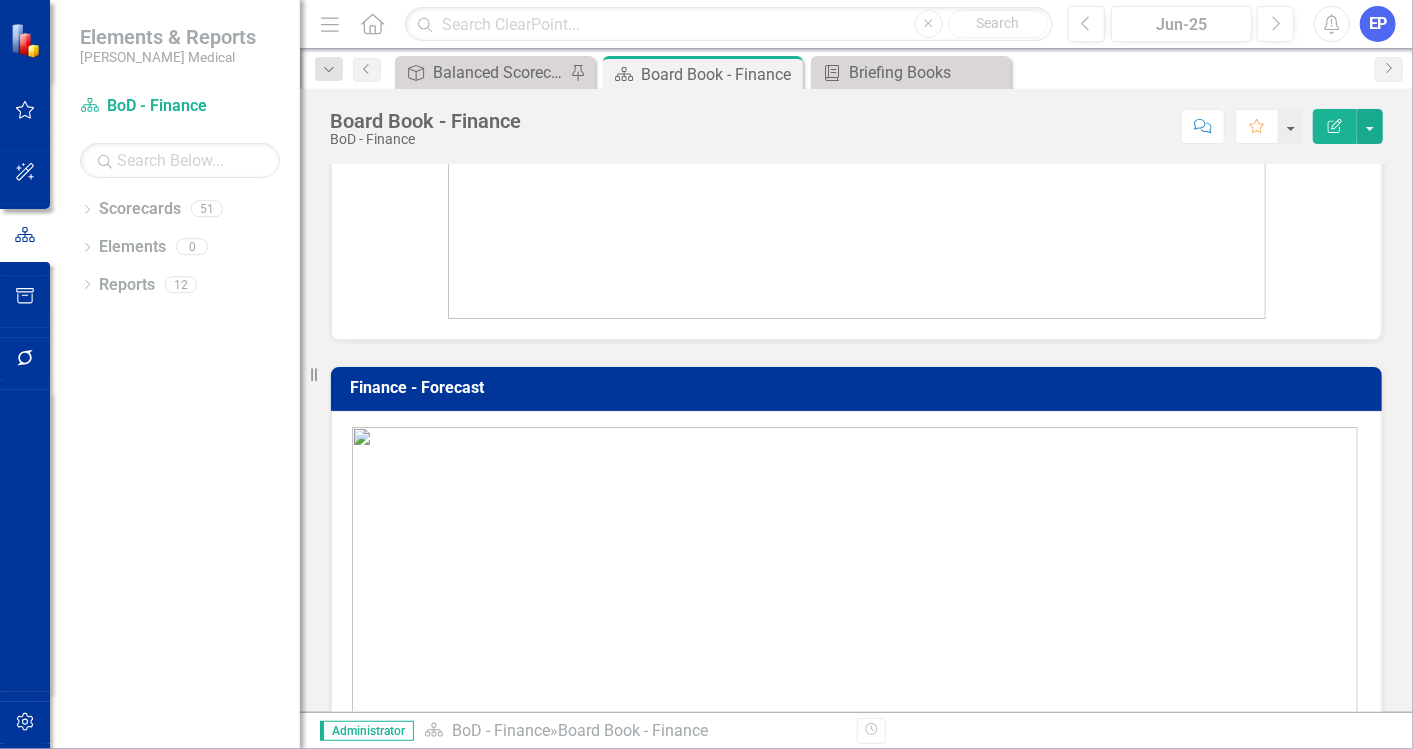 click at bounding box center (855, 703) 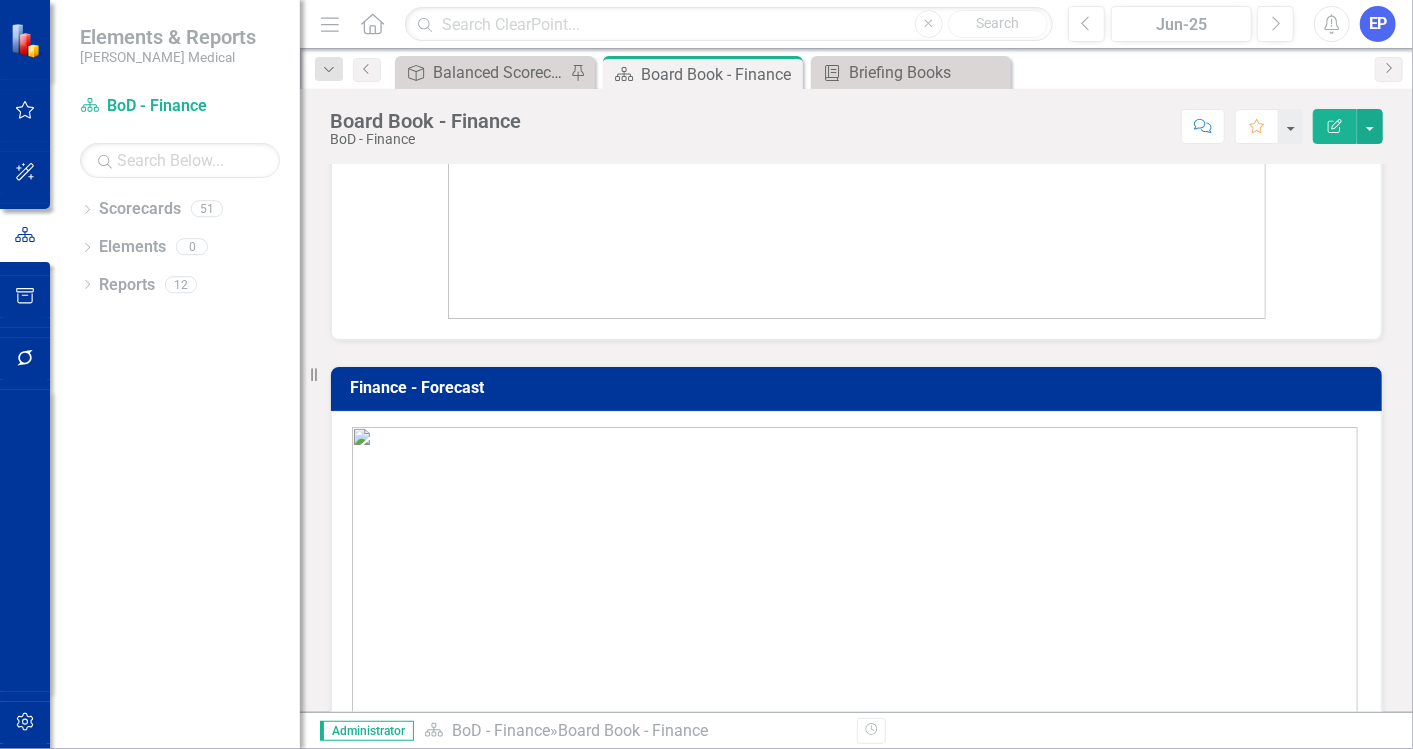 click at bounding box center [855, 703] 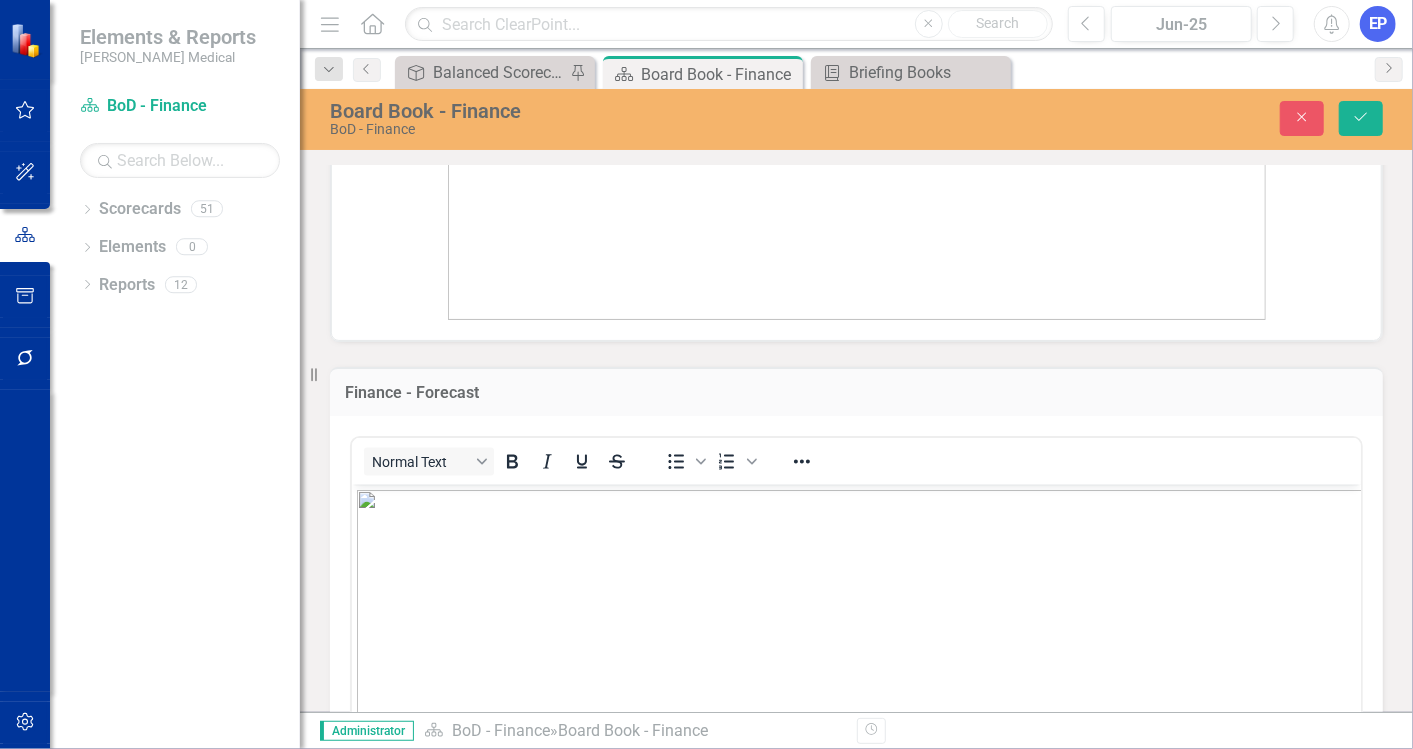 scroll, scrollTop: 0, scrollLeft: 0, axis: both 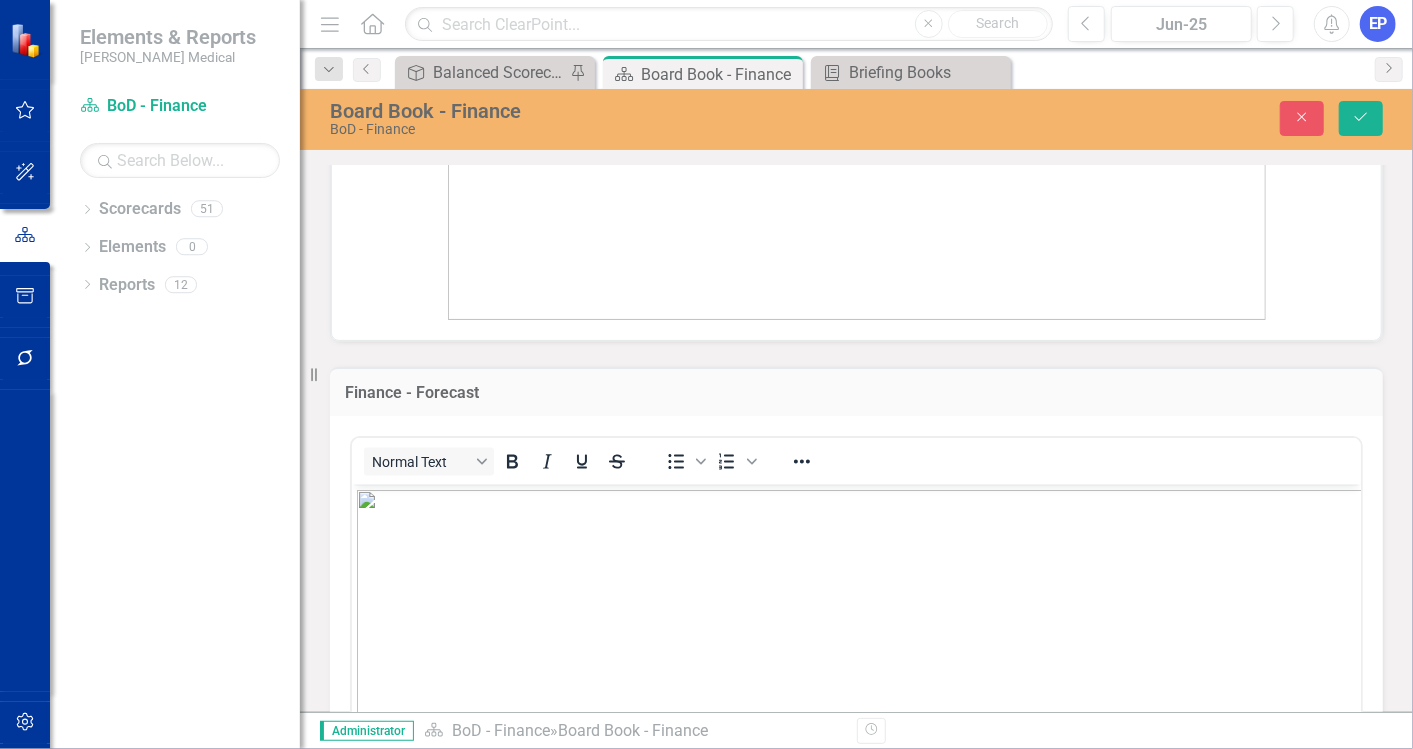 click at bounding box center (859, 765) 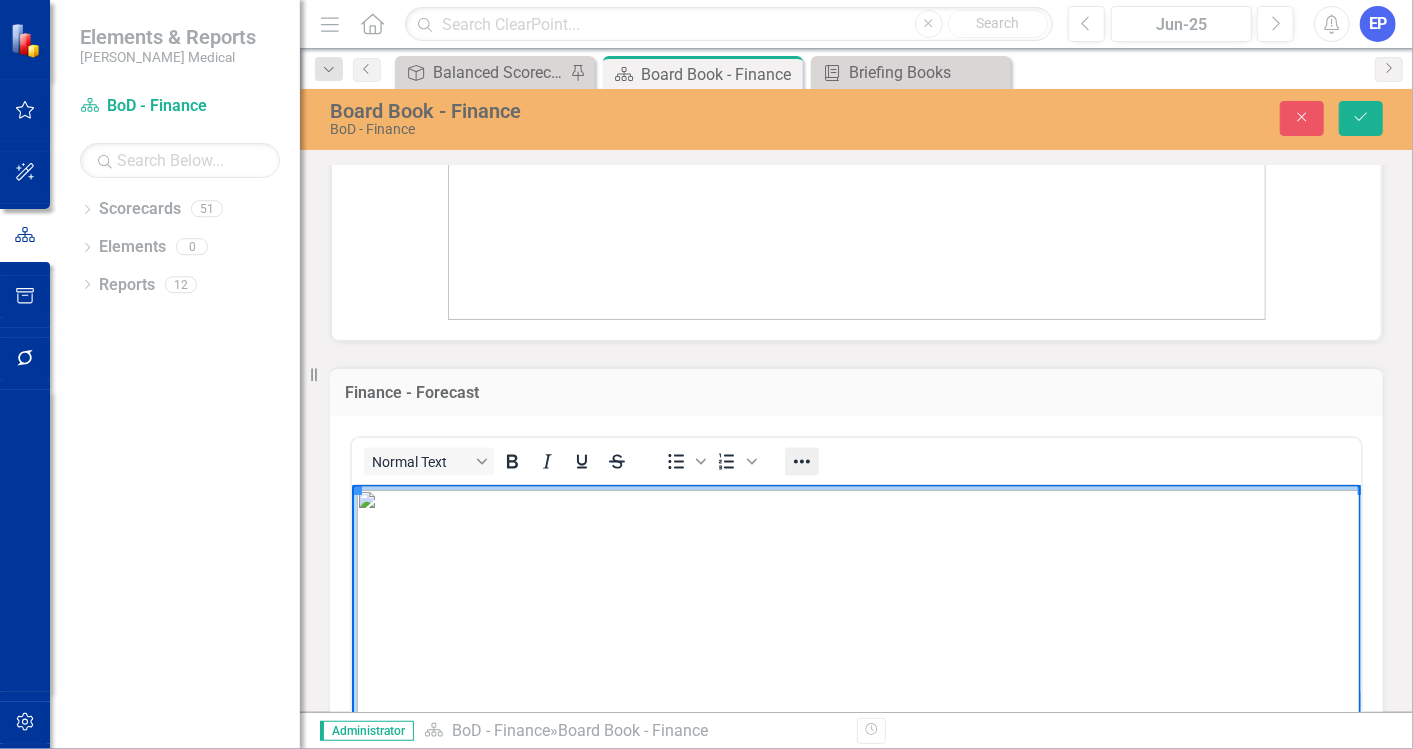 click at bounding box center [802, 462] 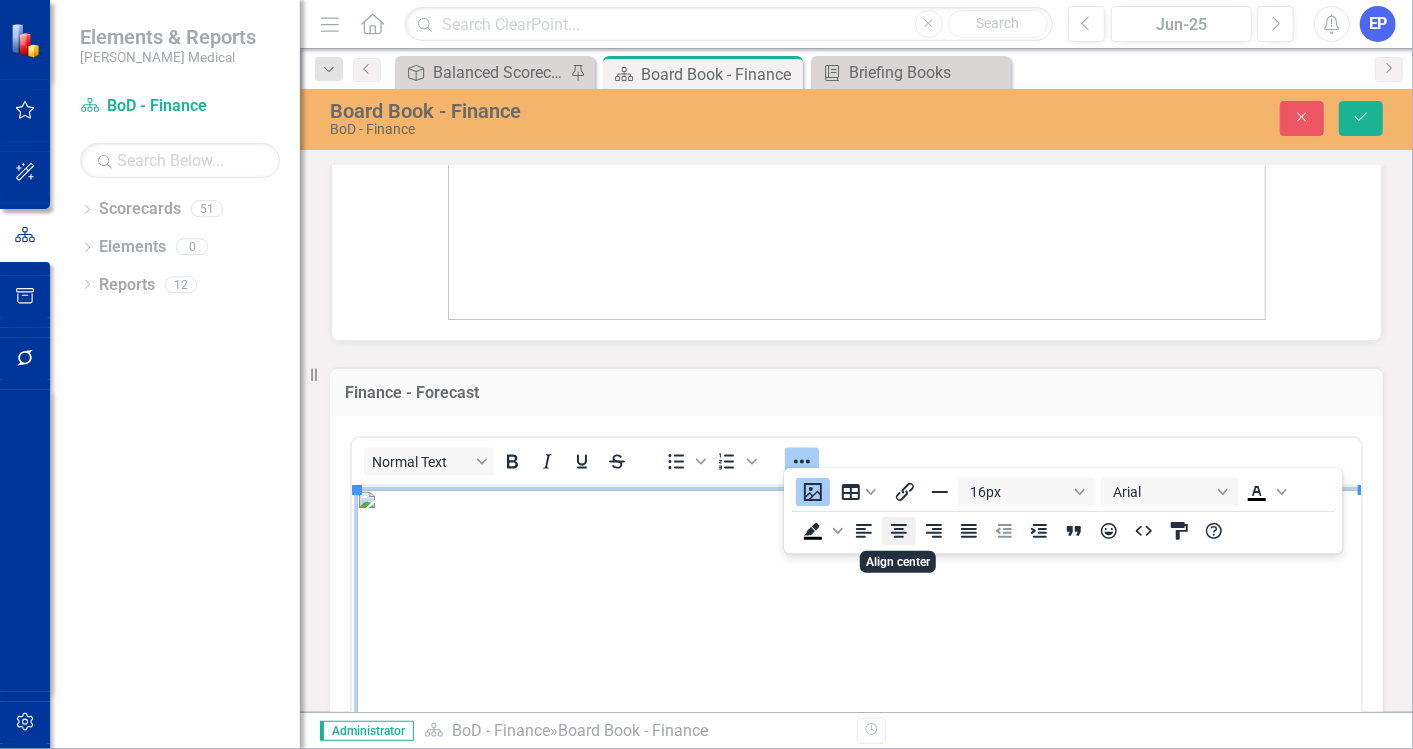 click 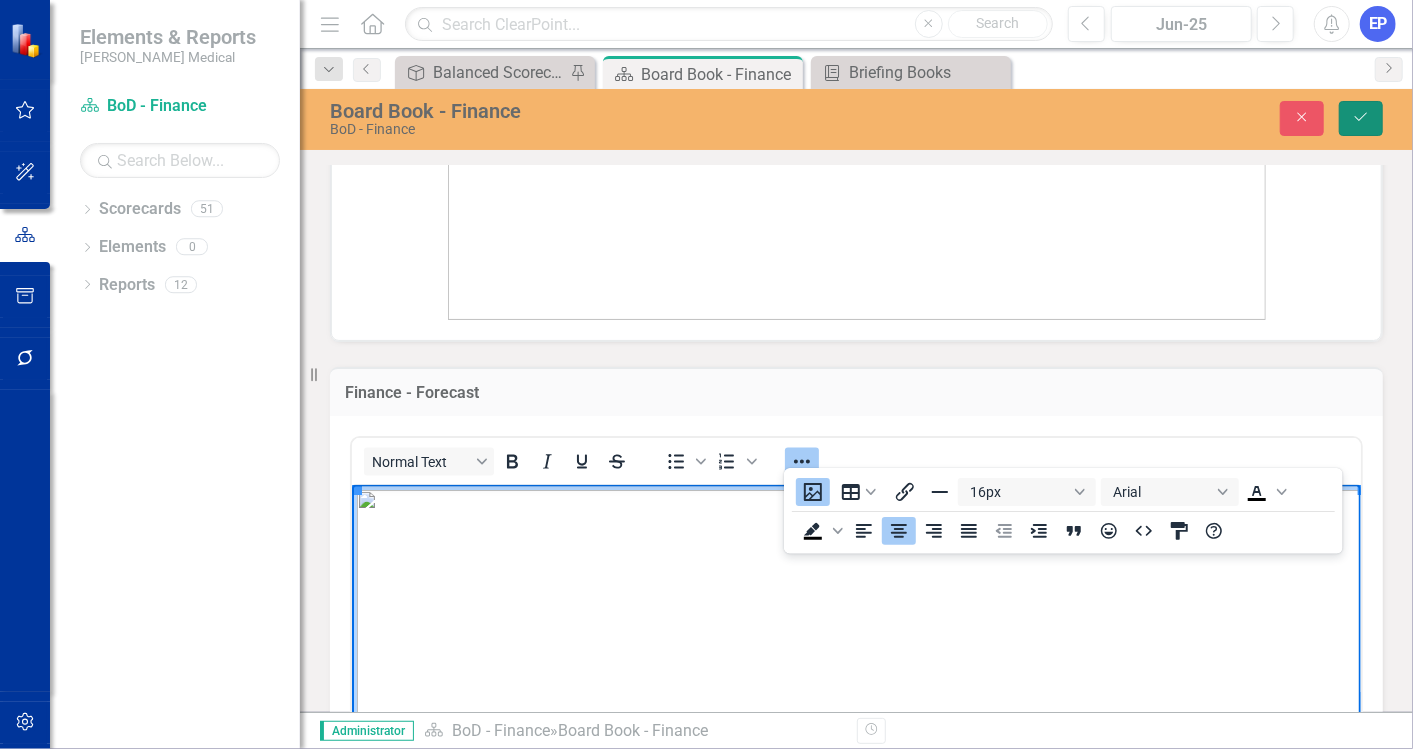 click on "Save" at bounding box center [1361, 118] 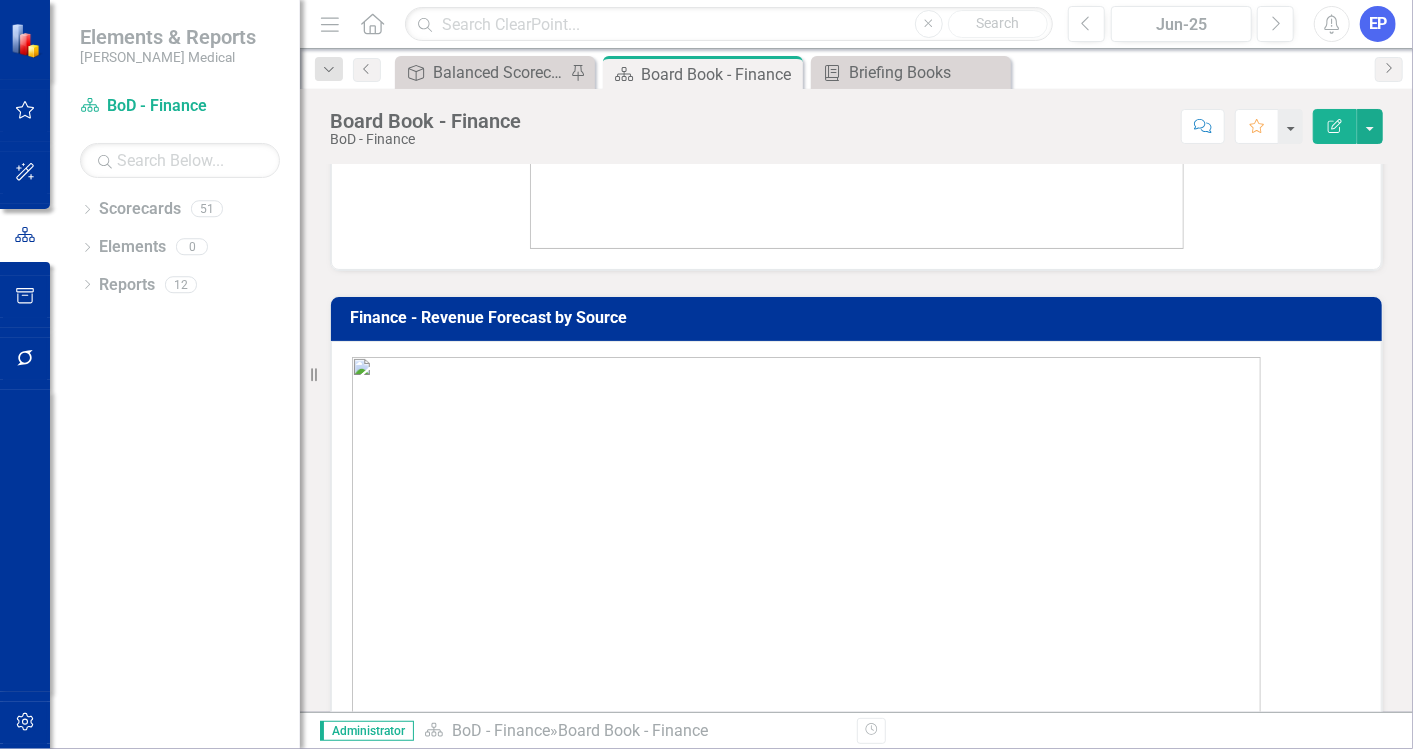 scroll, scrollTop: 3444, scrollLeft: 0, axis: vertical 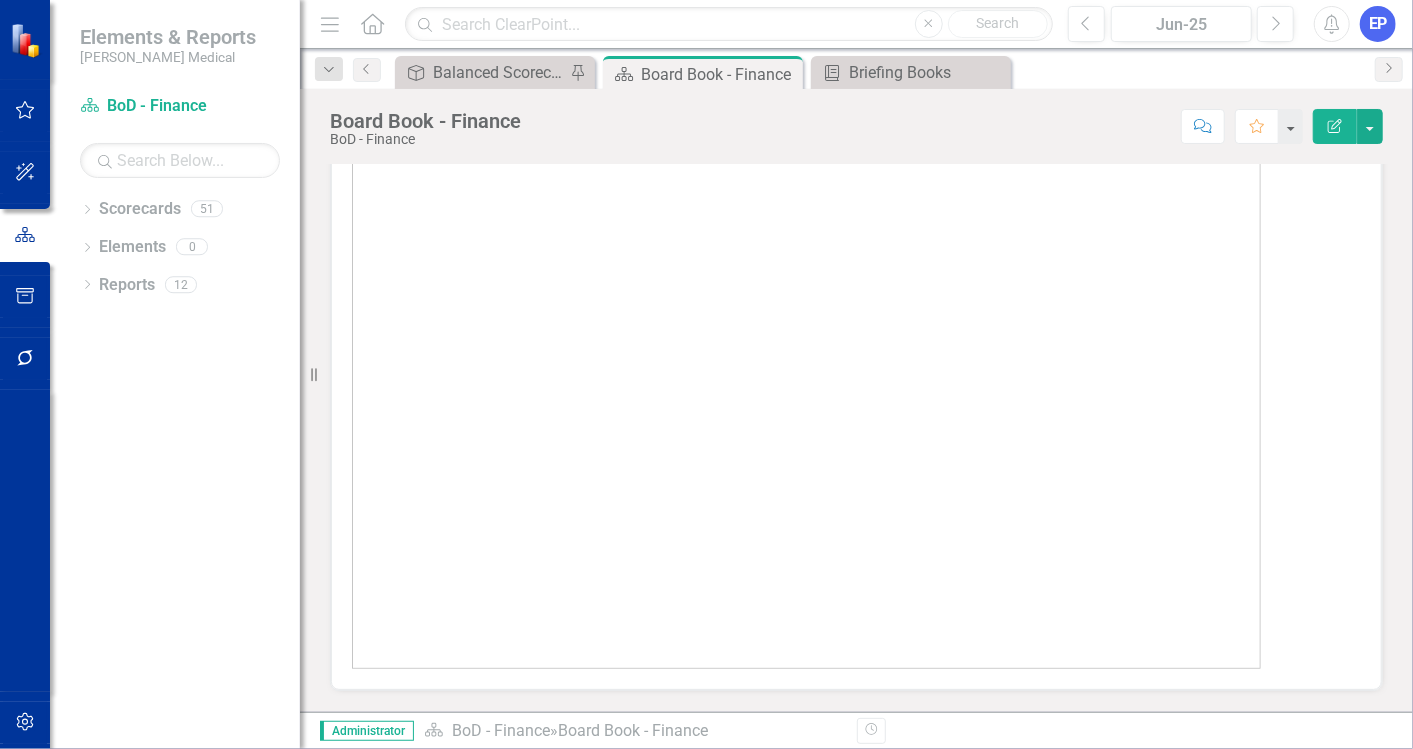 click at bounding box center (806, 406) 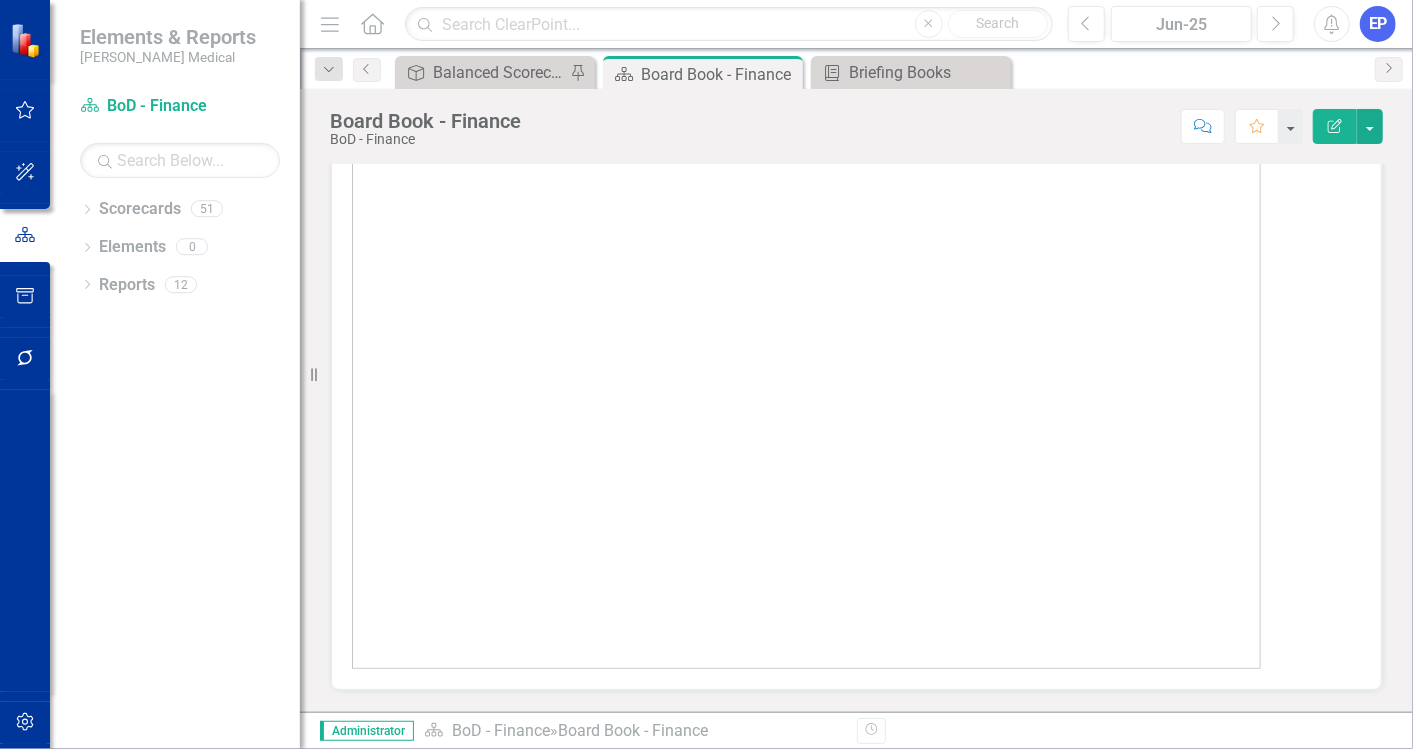 click at bounding box center (806, 406) 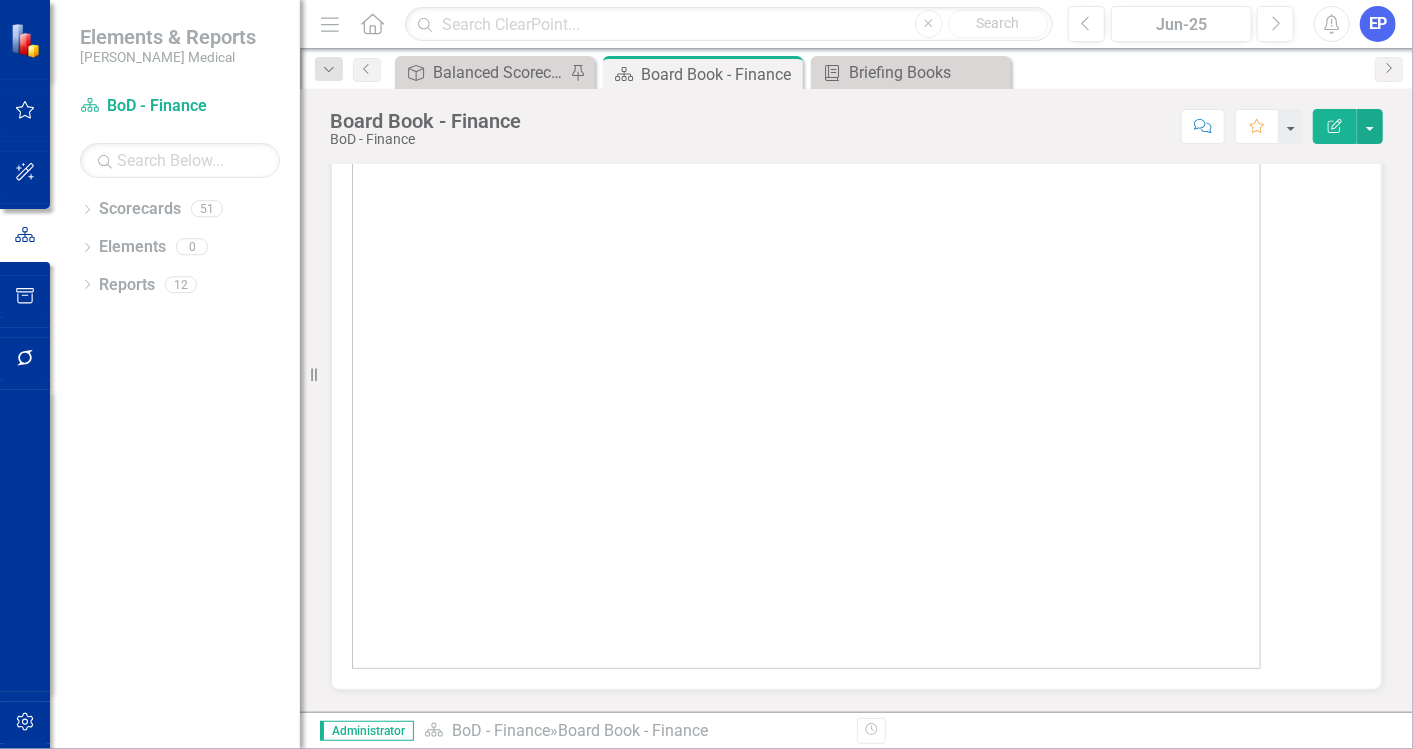 click at bounding box center [806, 406] 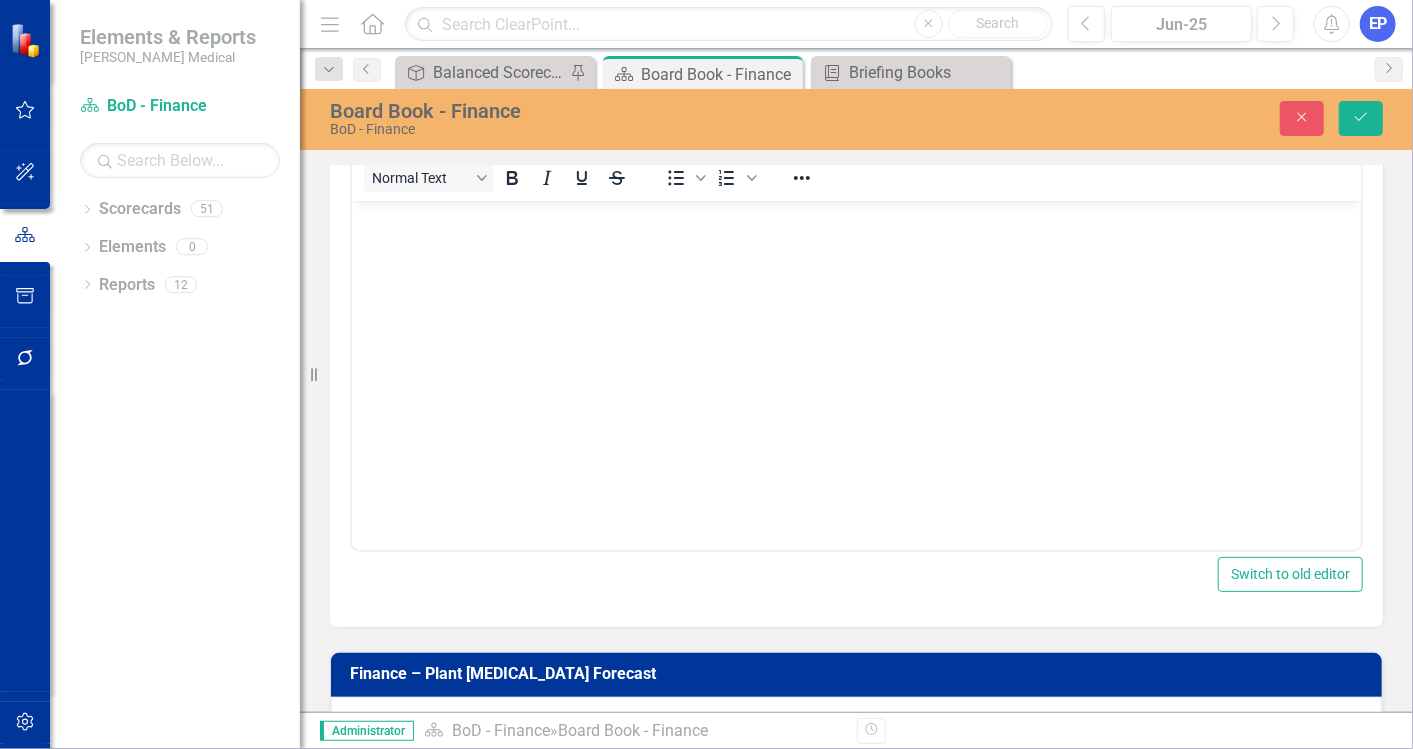 scroll, scrollTop: 3449, scrollLeft: 0, axis: vertical 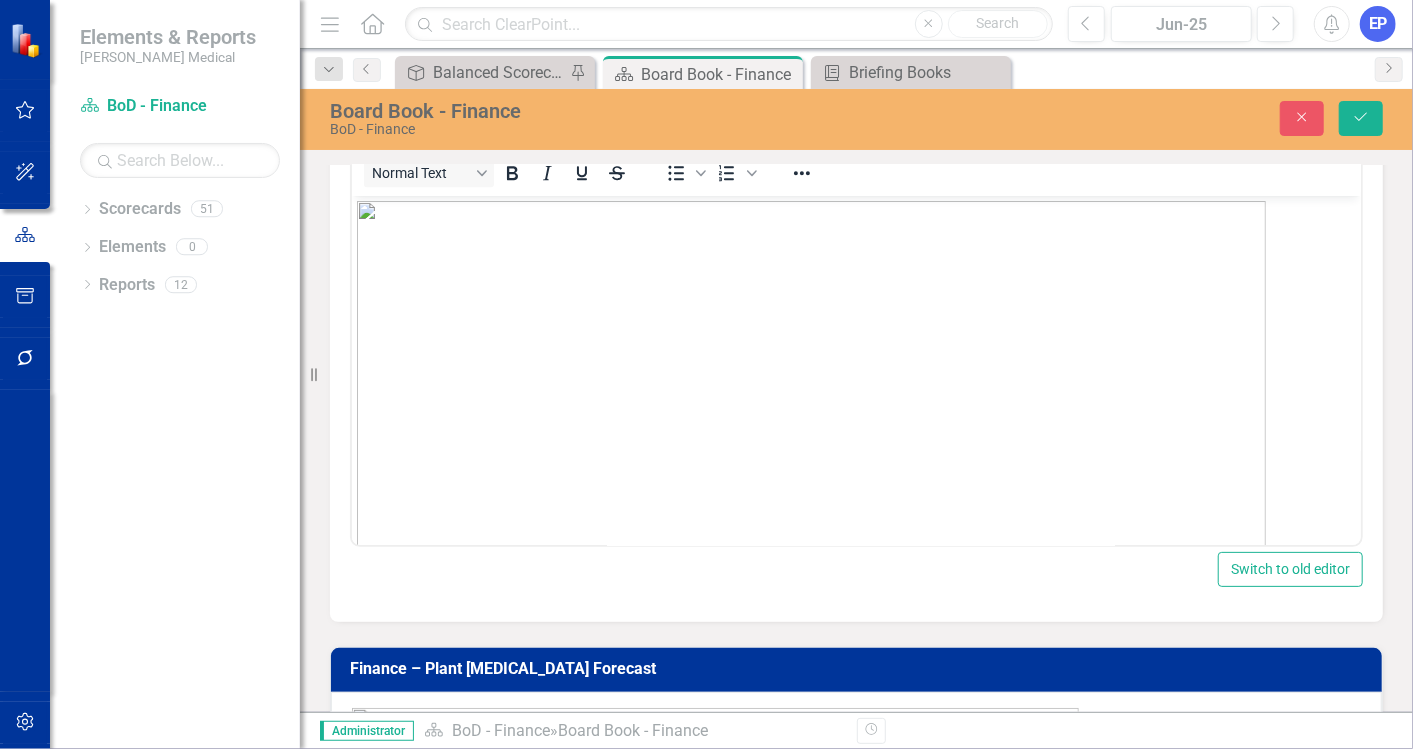 click at bounding box center [810, 464] 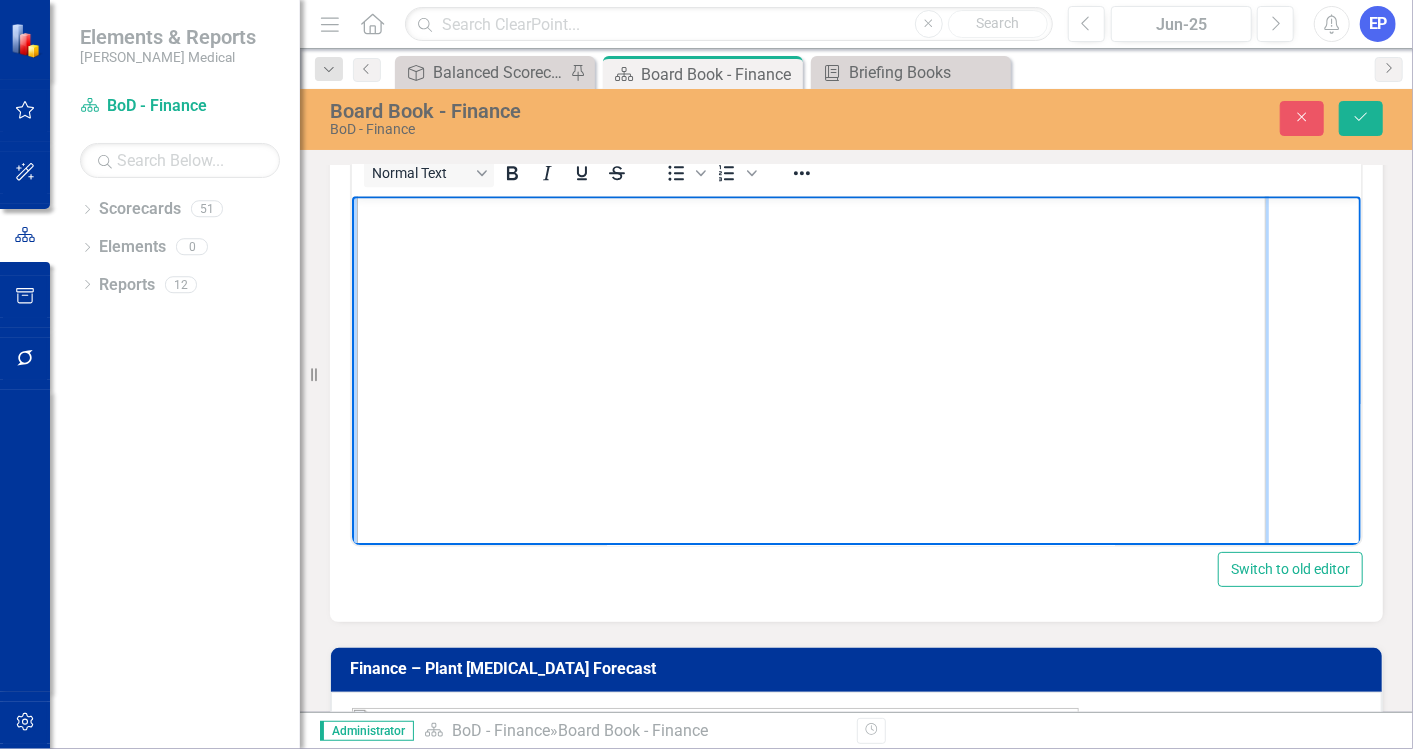 scroll, scrollTop: 201, scrollLeft: 0, axis: vertical 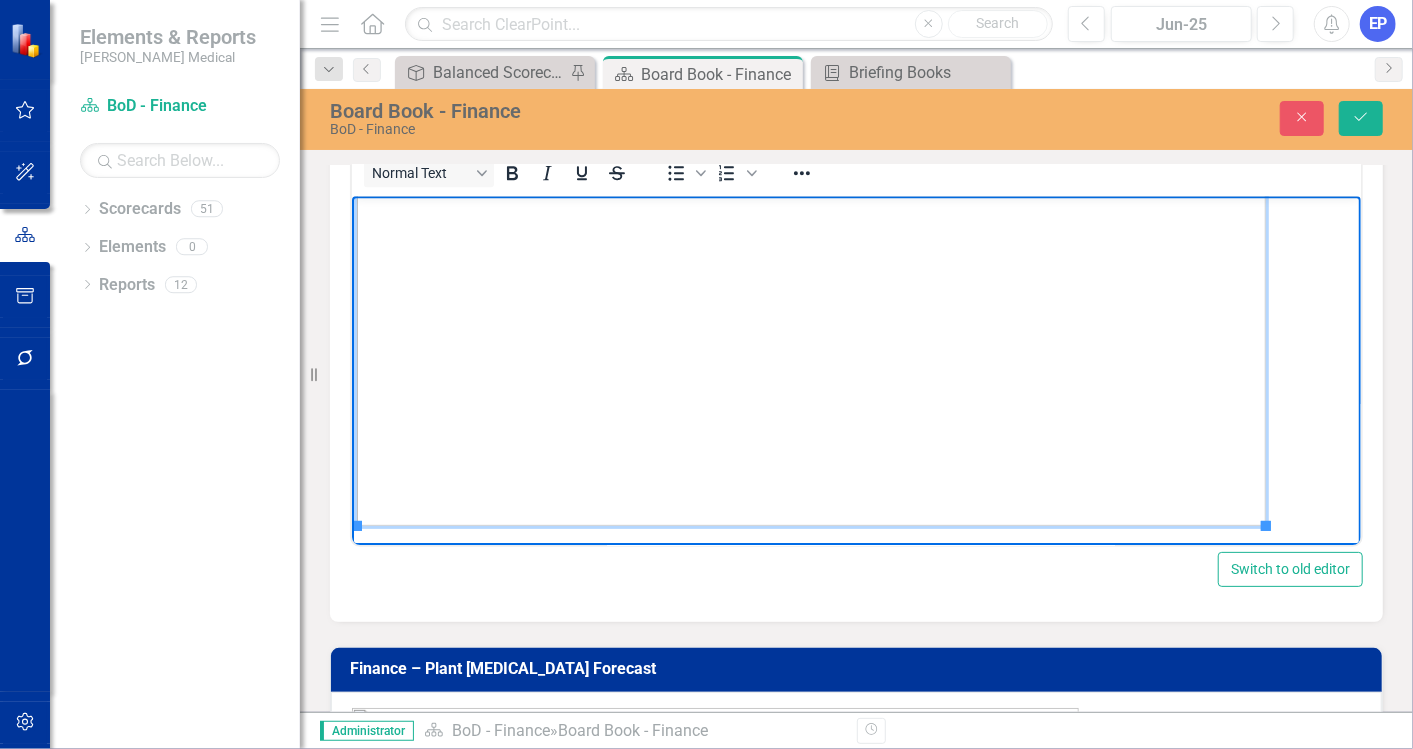click at bounding box center (855, 271) 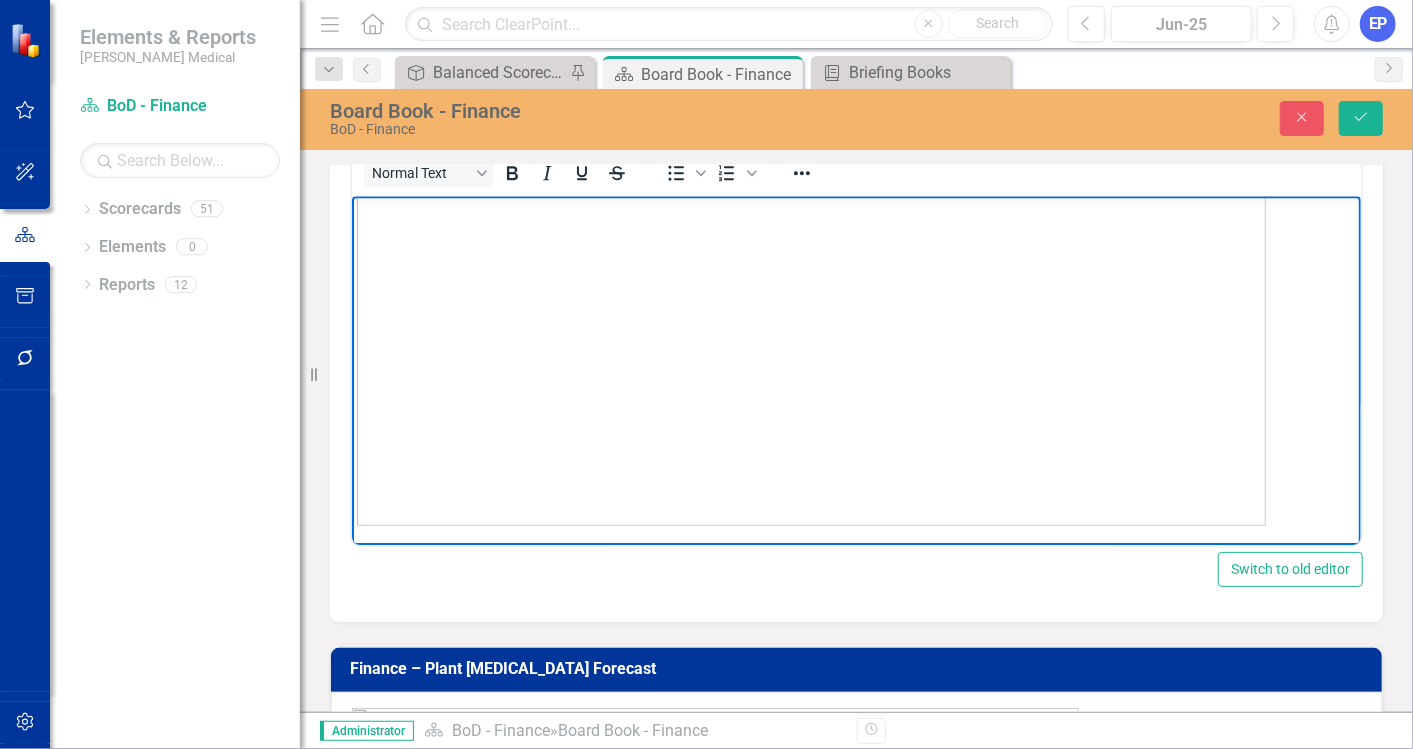 click at bounding box center [810, 263] 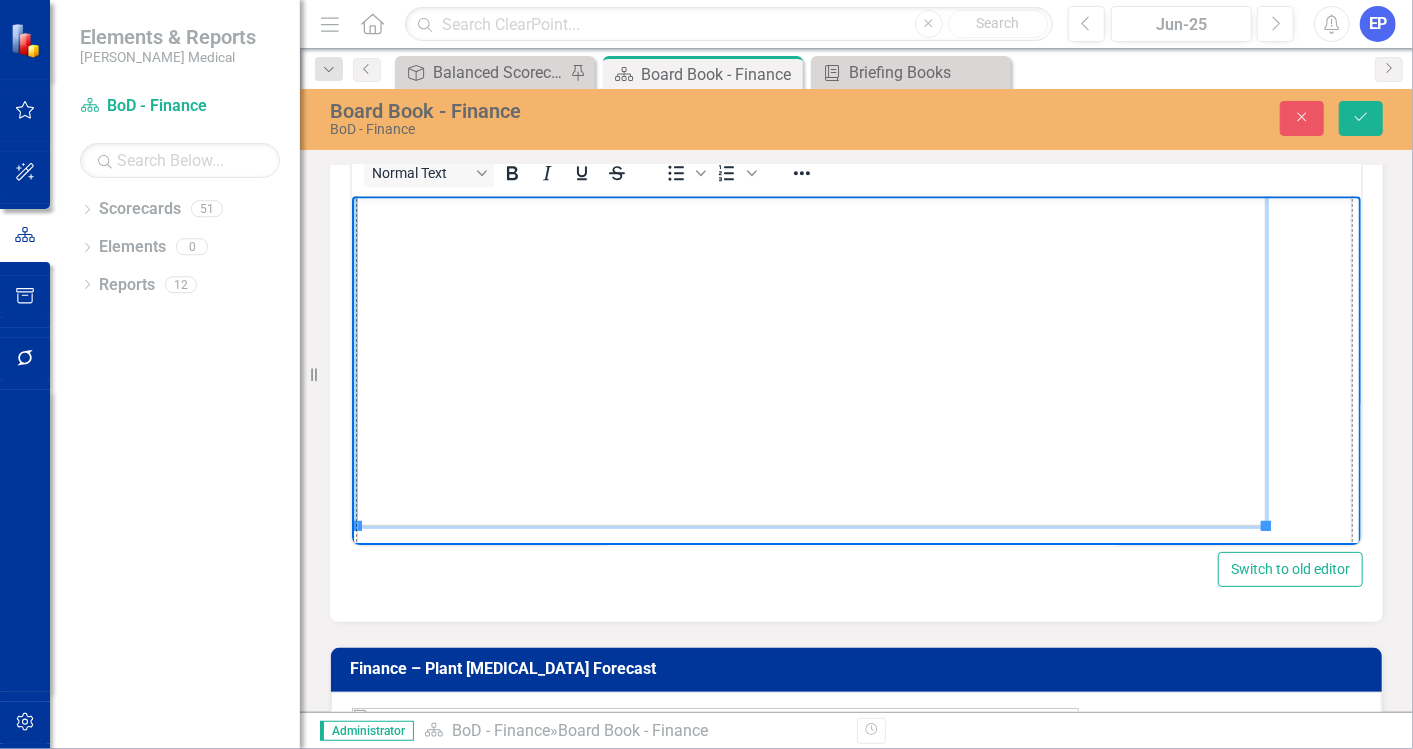 drag, startPoint x: 1264, startPoint y: 528, endPoint x: 1361, endPoint y: 604, distance: 123.22743 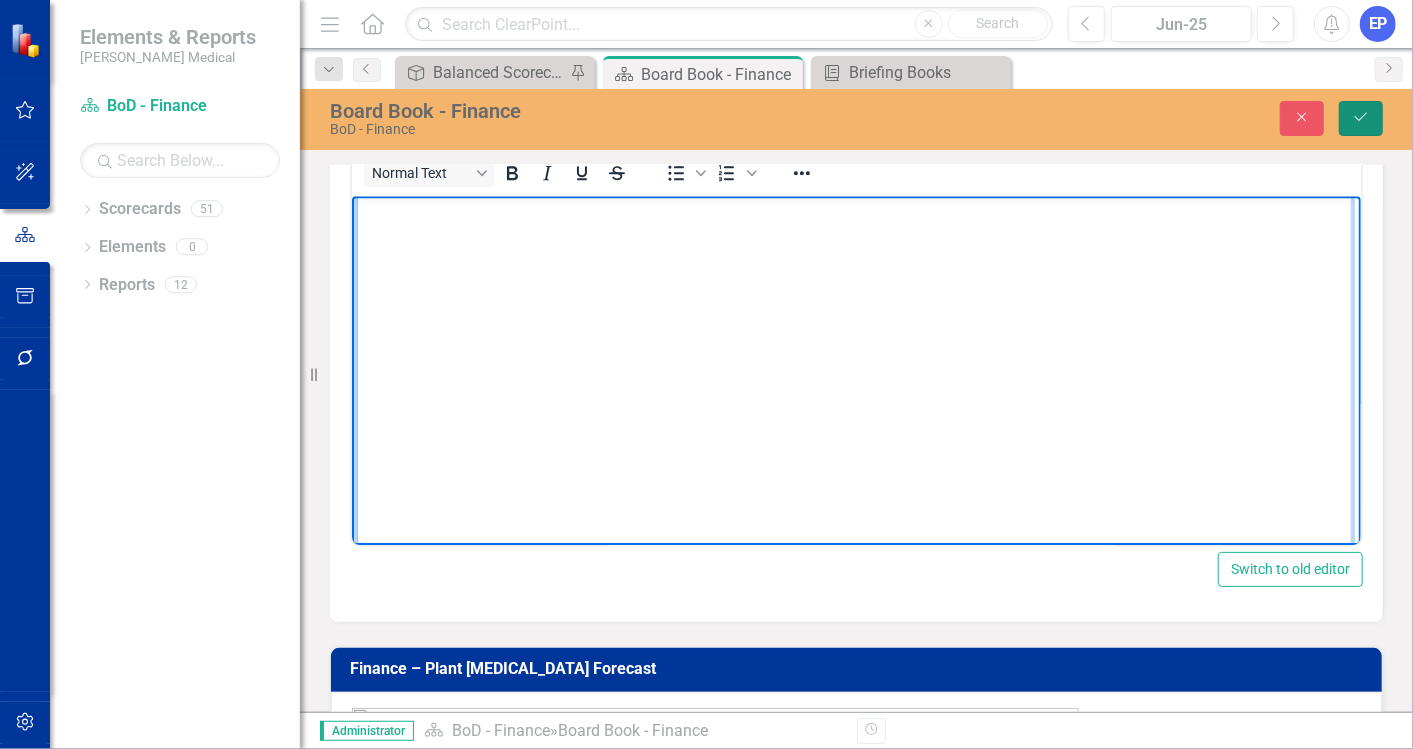 click on "Save" 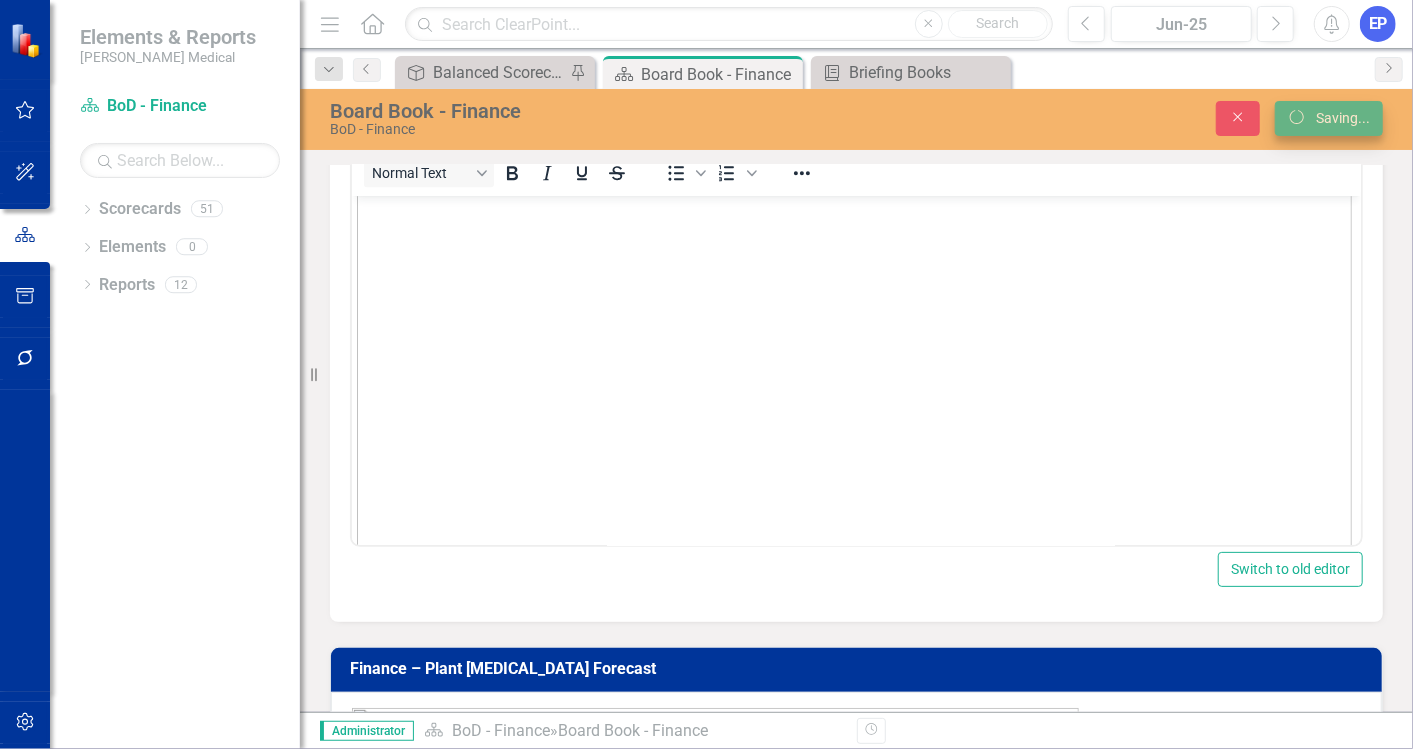 scroll, scrollTop: 3444, scrollLeft: 0, axis: vertical 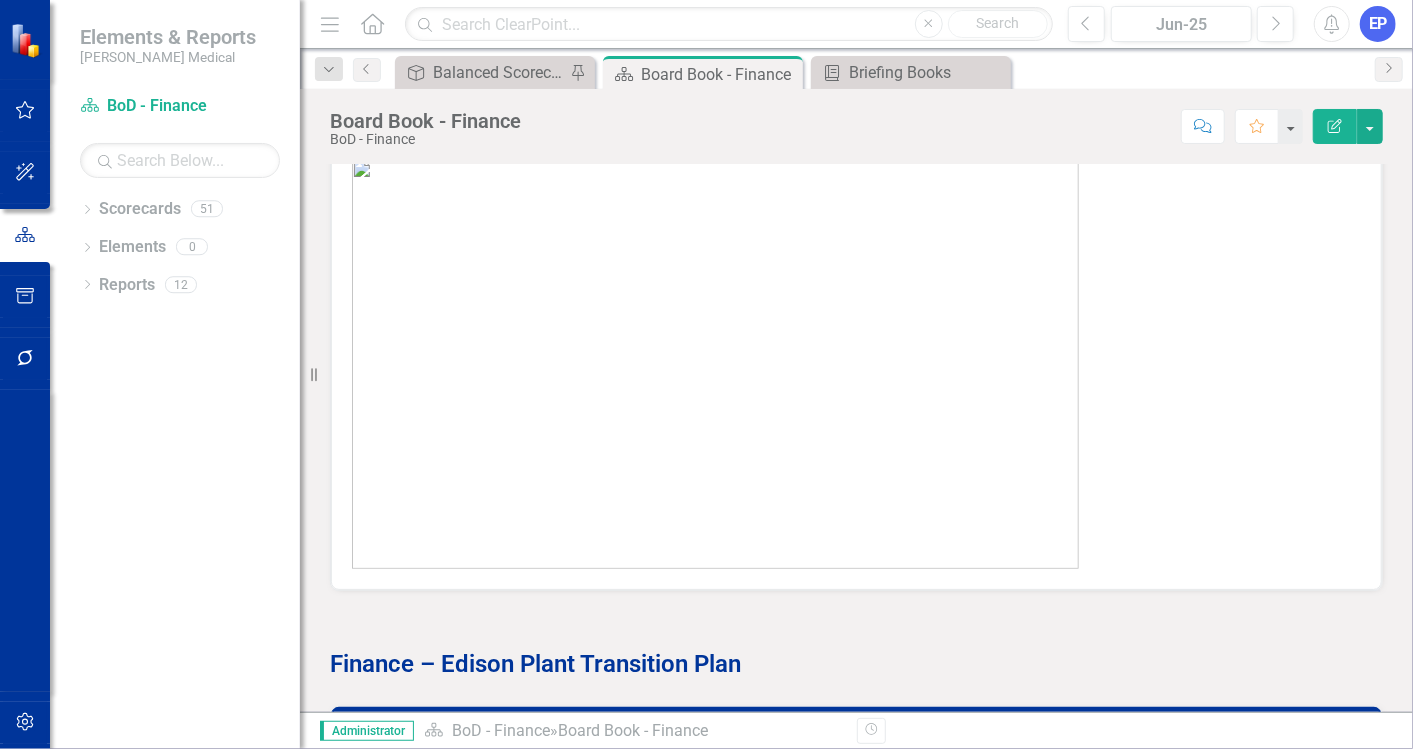 click at bounding box center (715, 364) 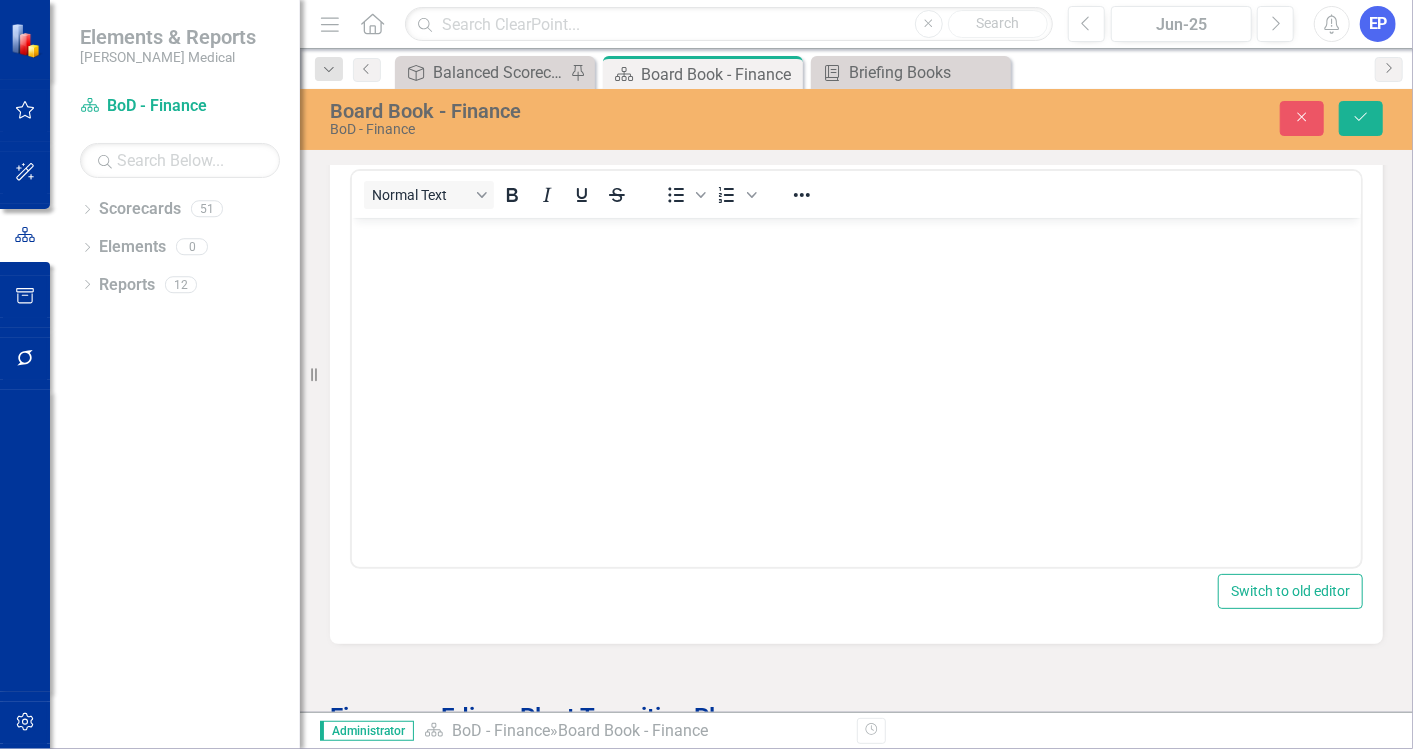 scroll, scrollTop: 4116, scrollLeft: 0, axis: vertical 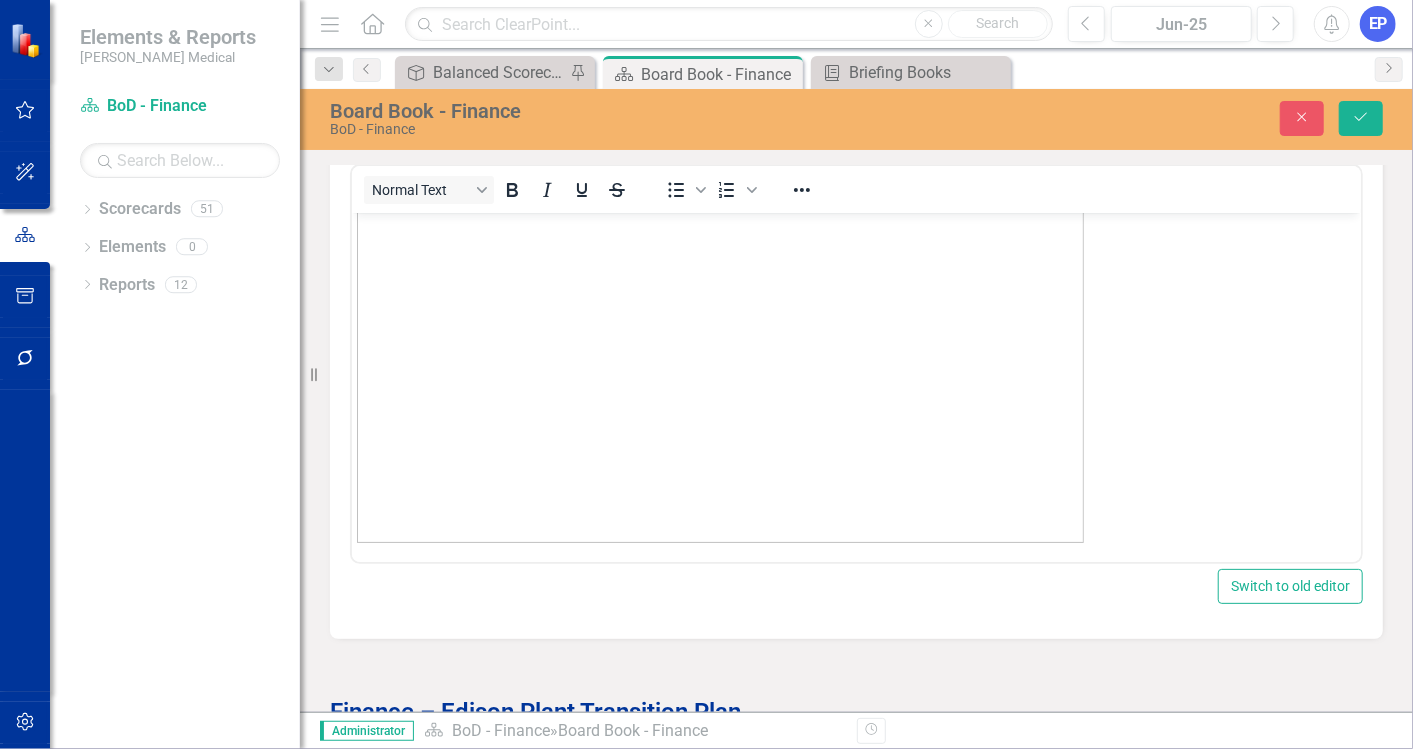 click at bounding box center [719, 337] 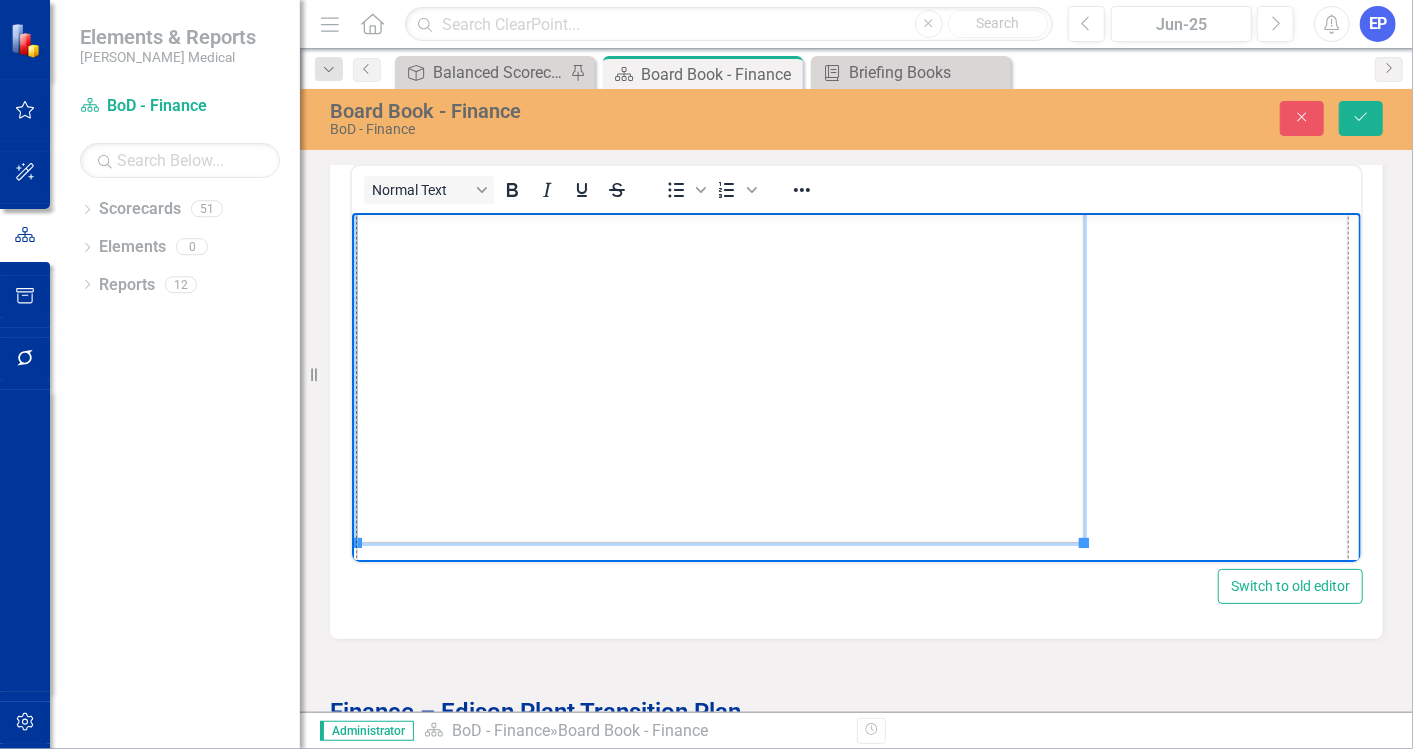 drag, startPoint x: 1083, startPoint y: 543, endPoint x: 1380, endPoint y: 701, distance: 336.41196 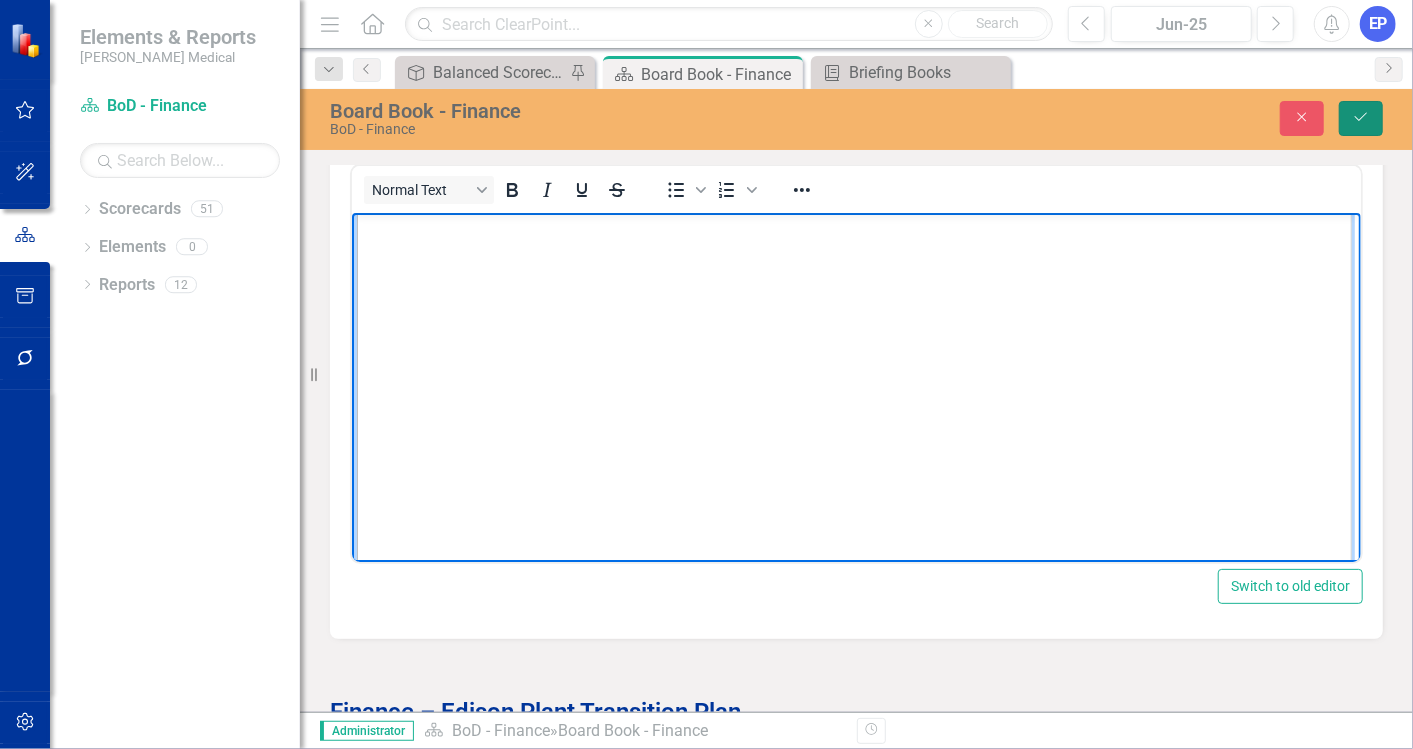 click on "Save" at bounding box center [1361, 118] 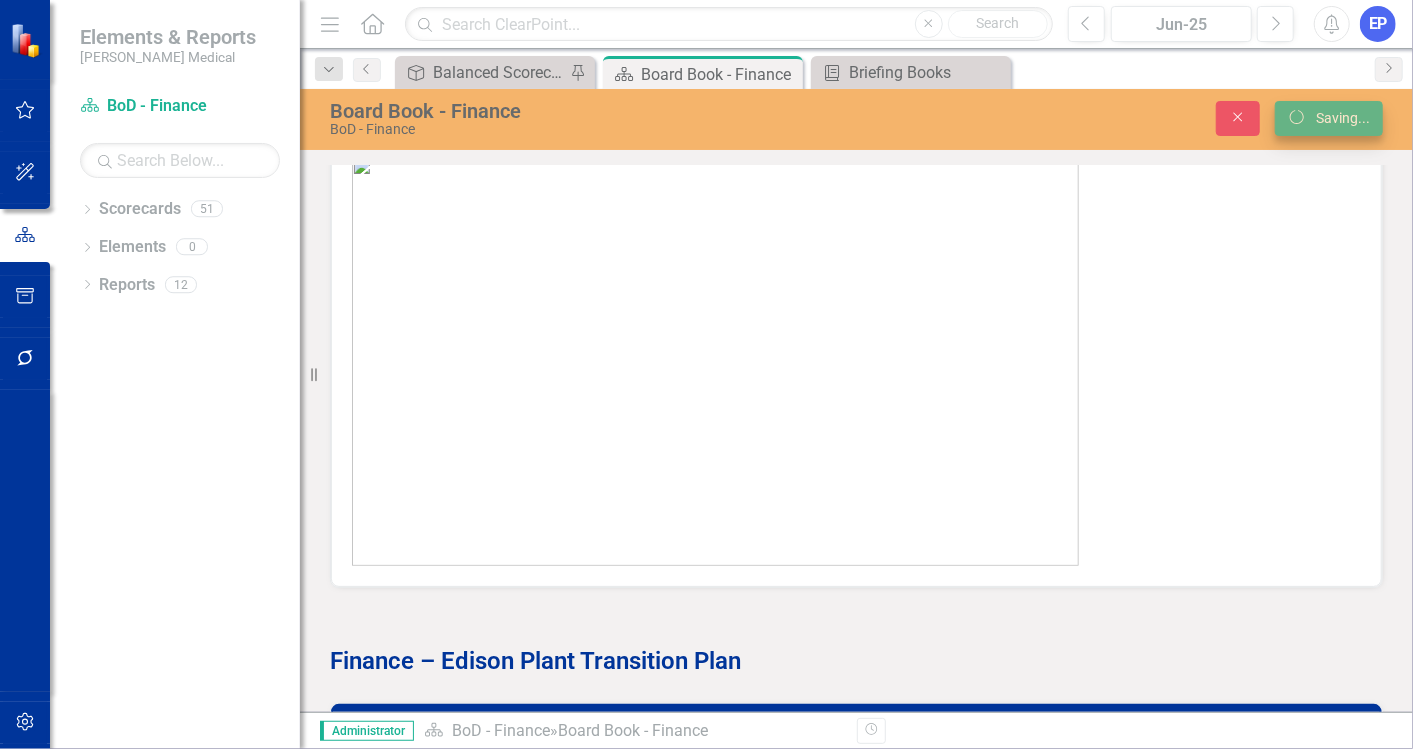 scroll, scrollTop: 4111, scrollLeft: 0, axis: vertical 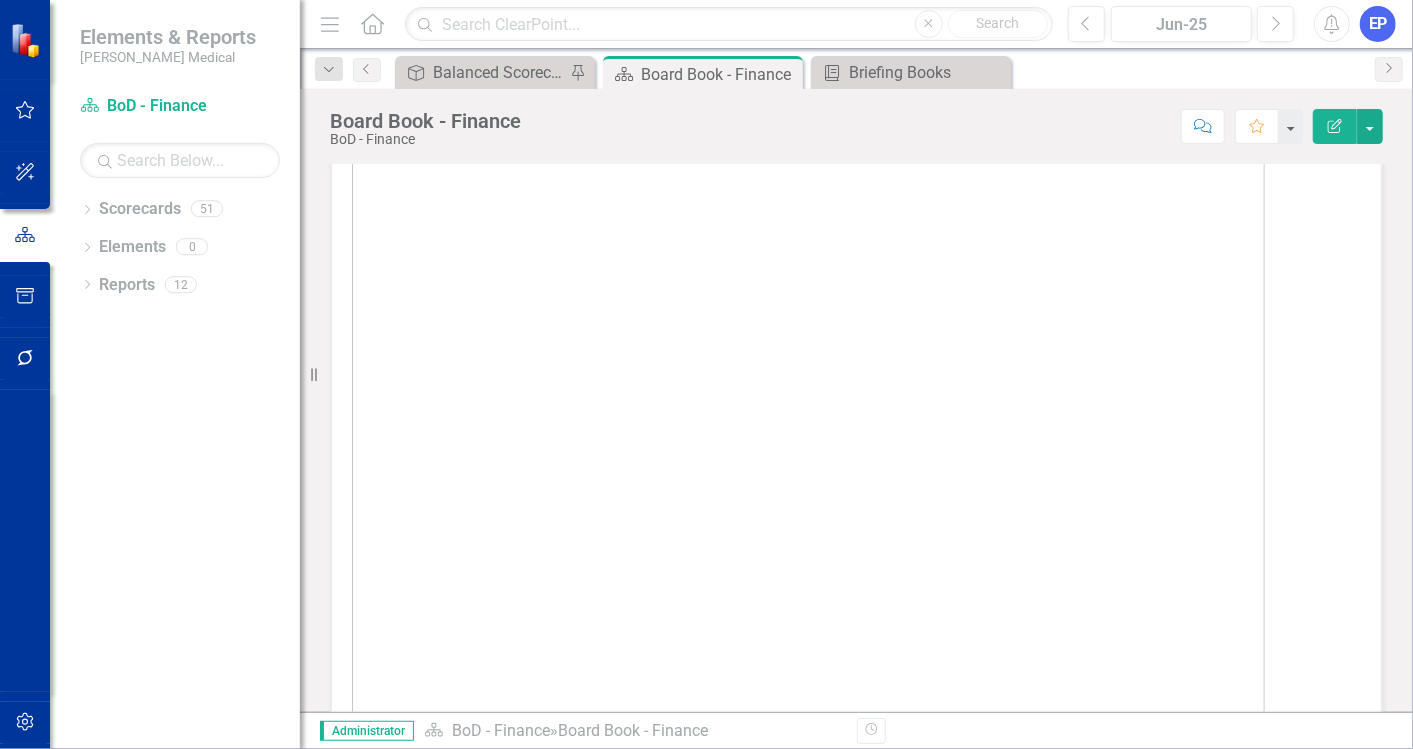 click at bounding box center [808, 435] 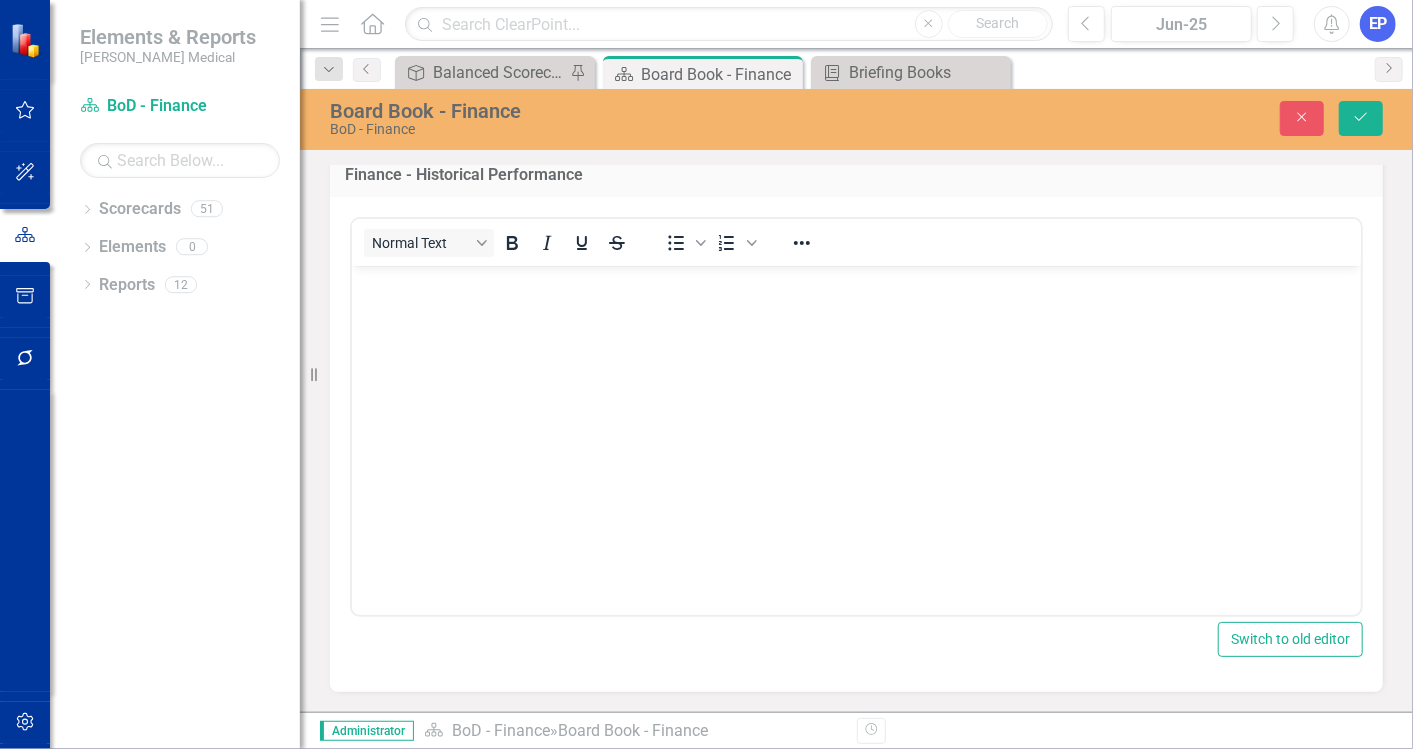 scroll, scrollTop: 5175, scrollLeft: 0, axis: vertical 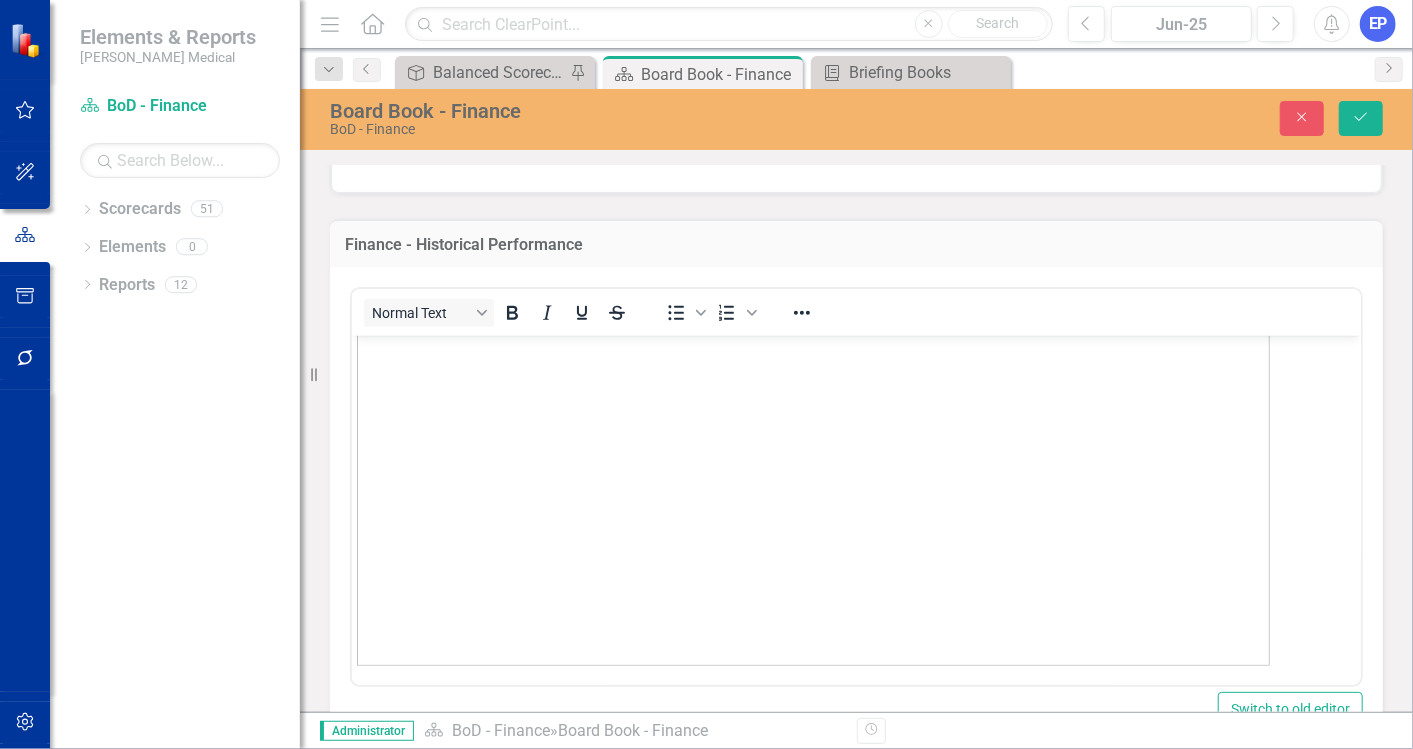 click at bounding box center (812, 359) 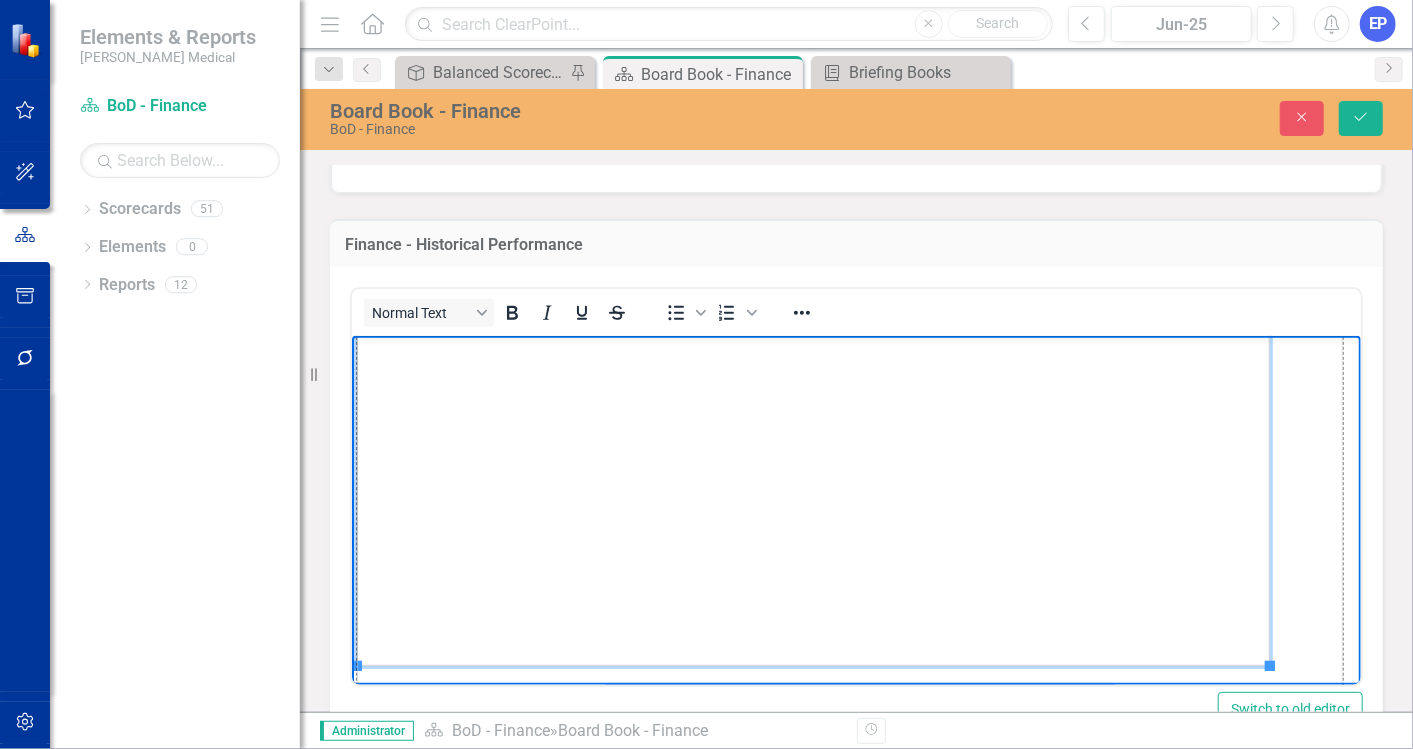 drag, startPoint x: 1267, startPoint y: 665, endPoint x: 1700, endPoint y: 978, distance: 534.2827 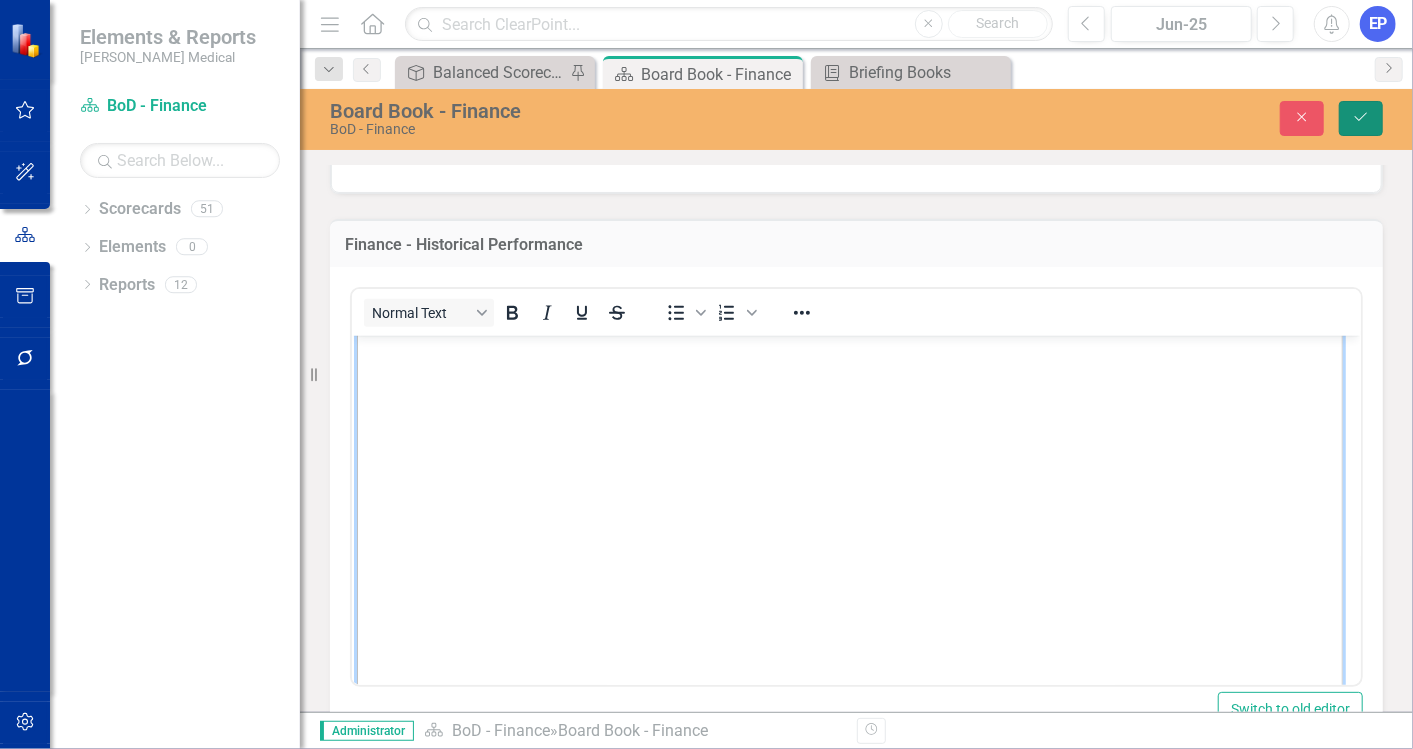 click on "Save" at bounding box center [1361, 118] 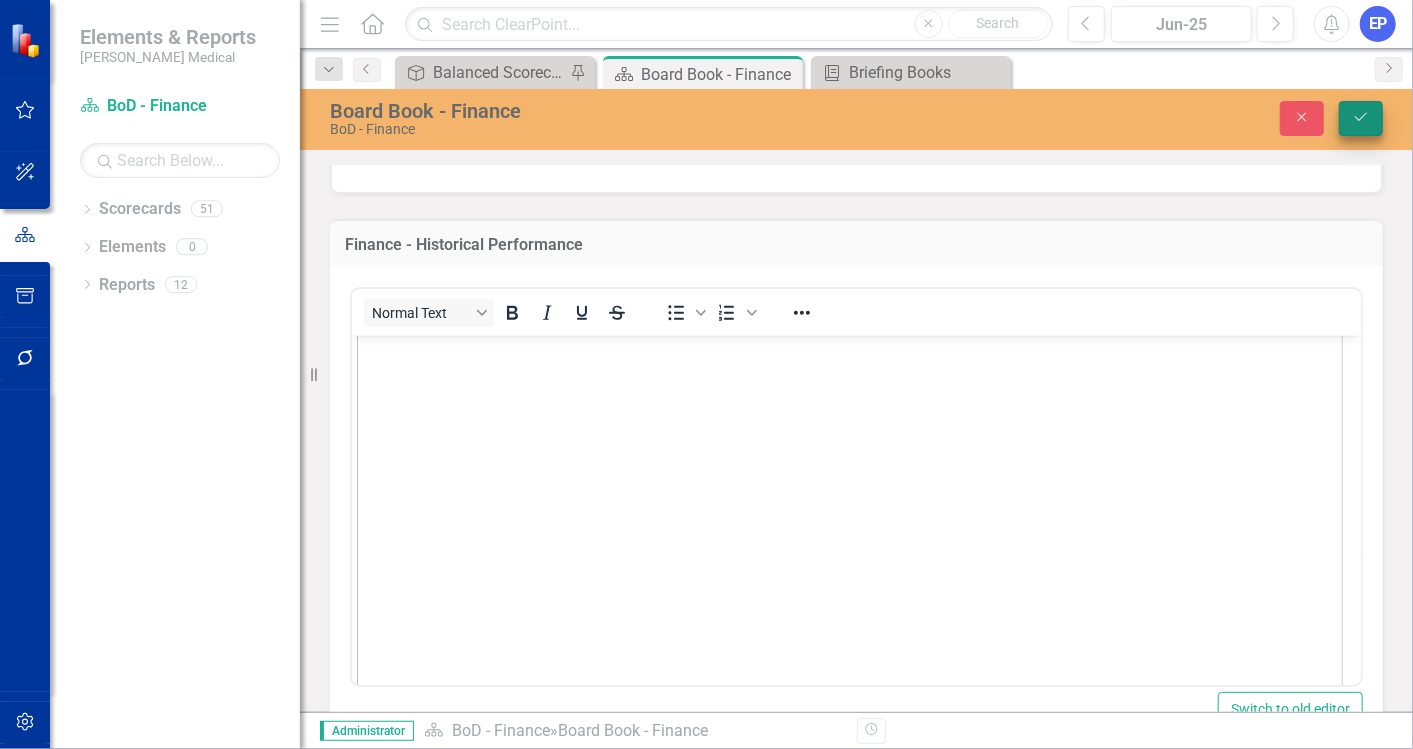 scroll, scrollTop: 5325, scrollLeft: 0, axis: vertical 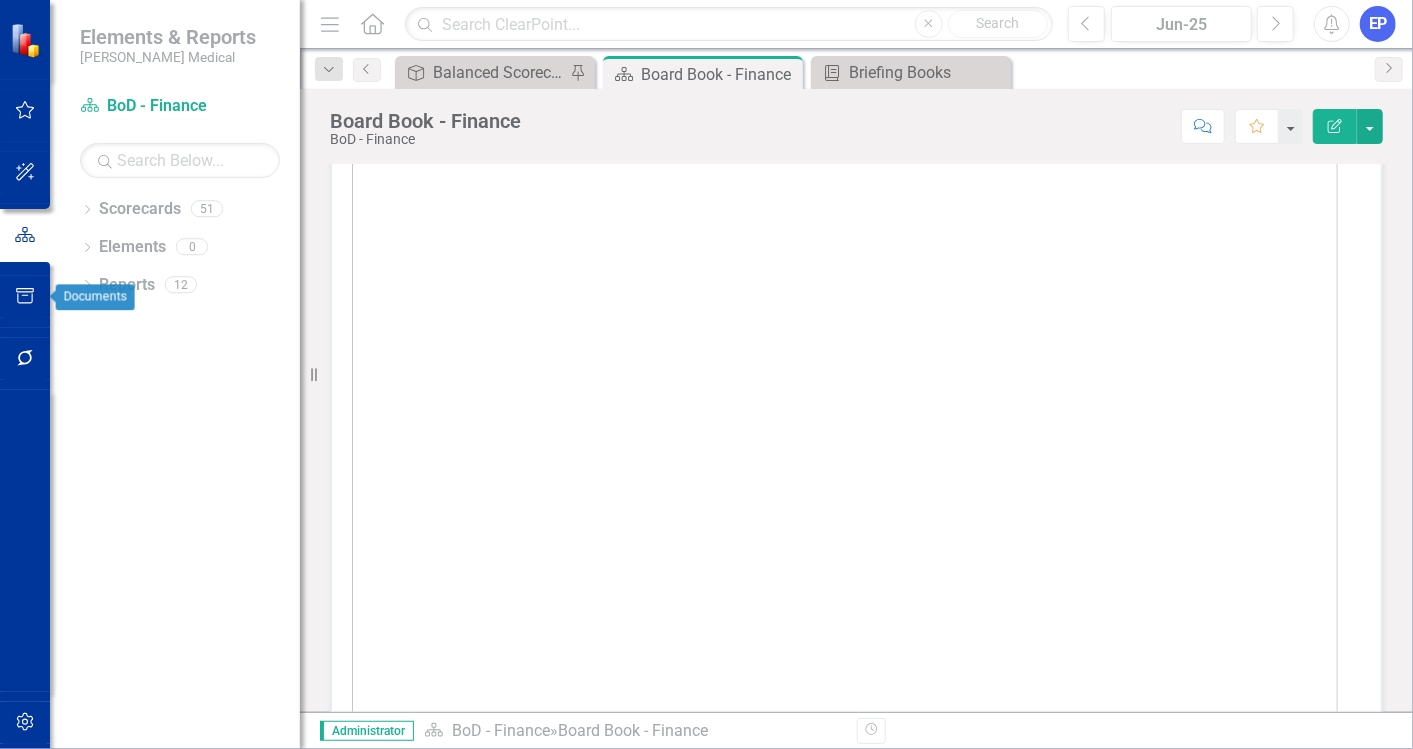 click at bounding box center (25, 297) 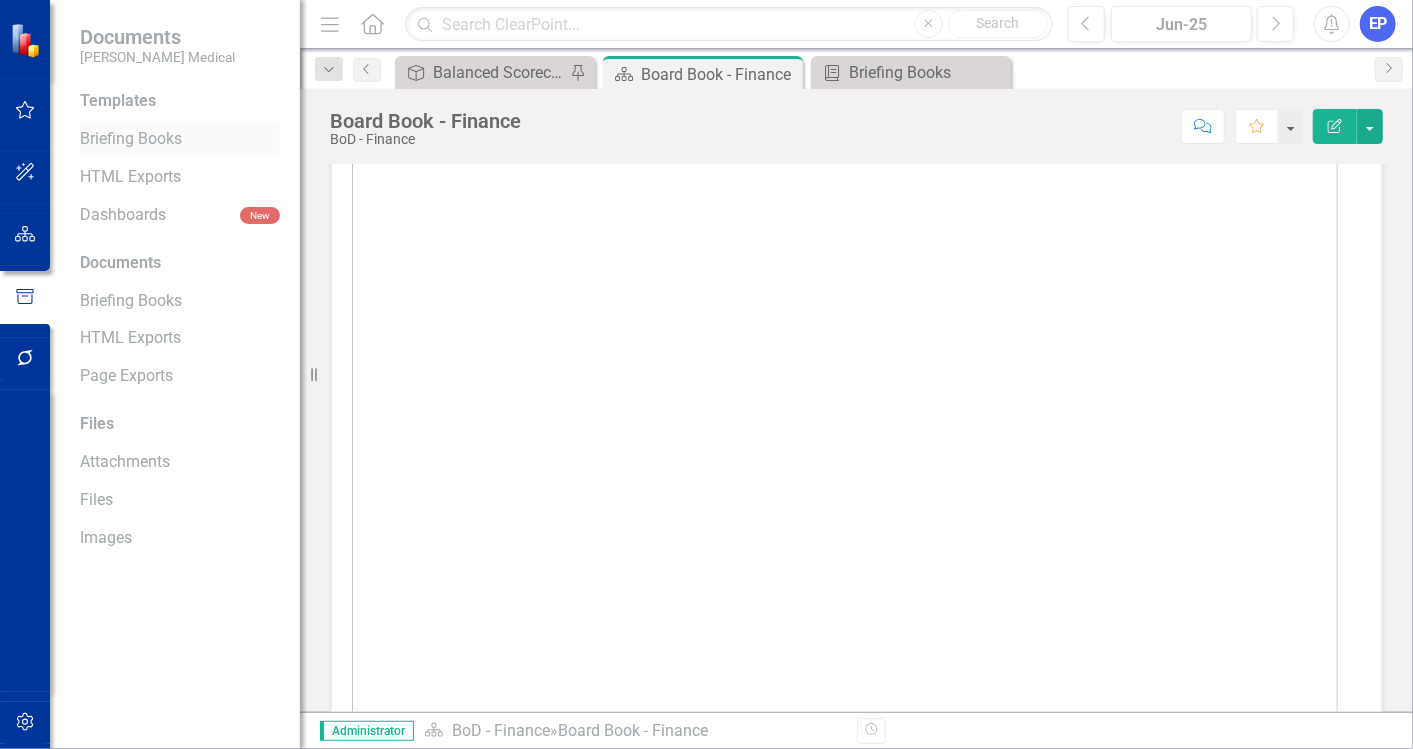 click on "Briefing Books" at bounding box center [180, 139] 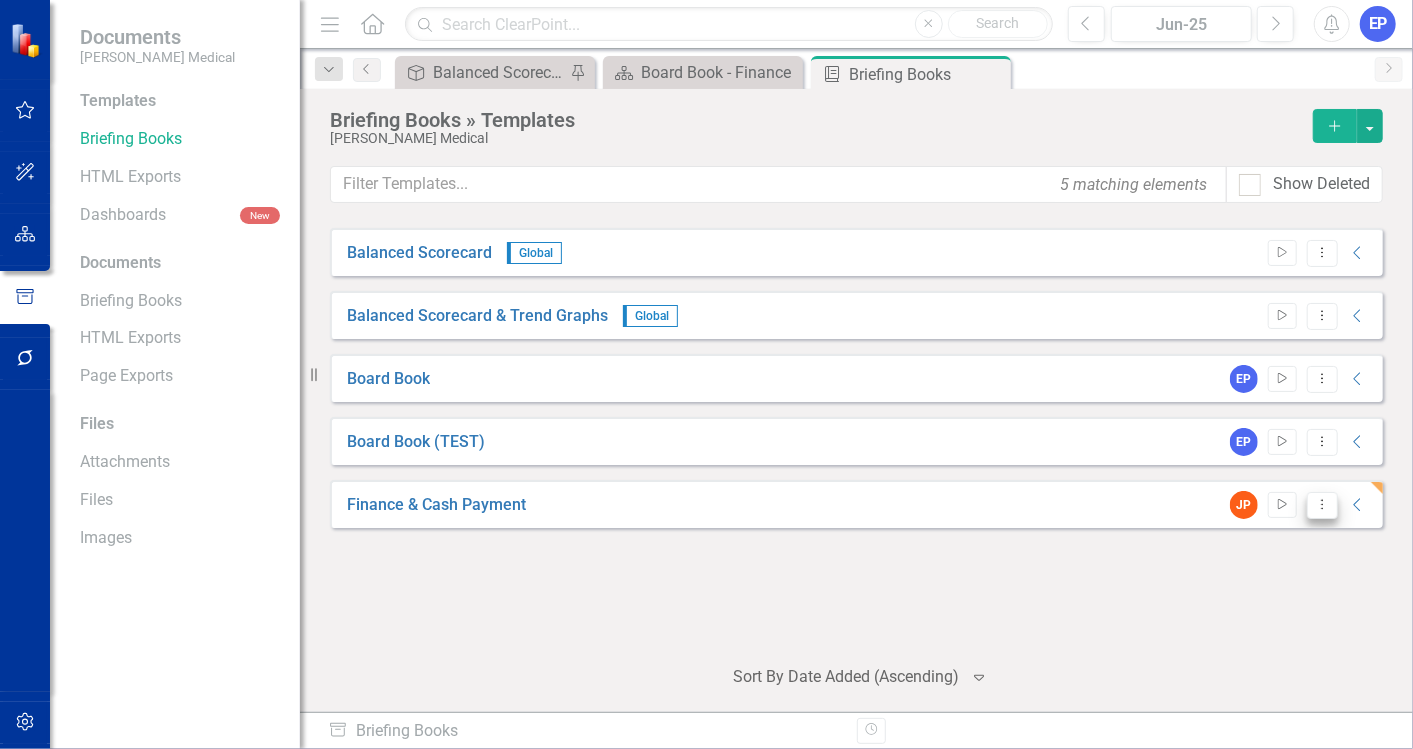 click on "Dropdown Menu" 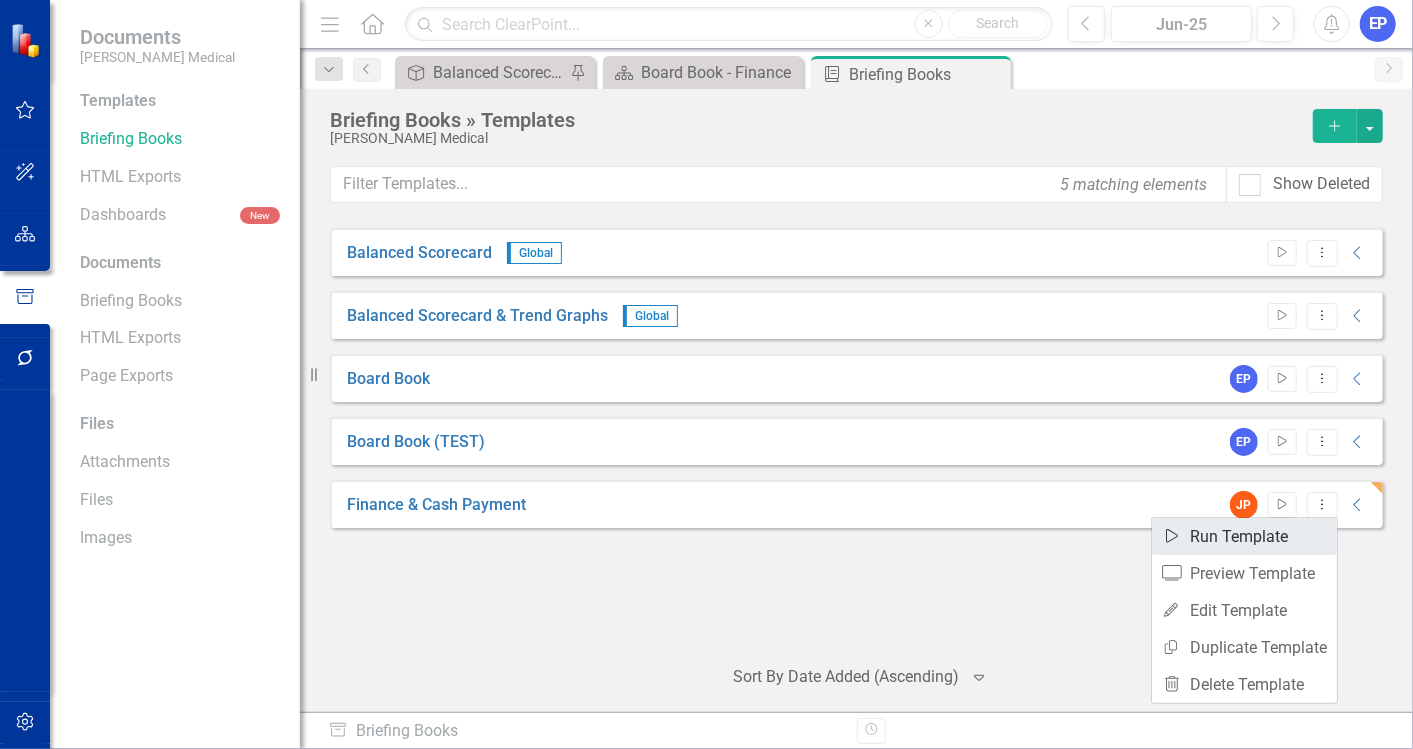 click on "Start Run Template" at bounding box center [1244, 536] 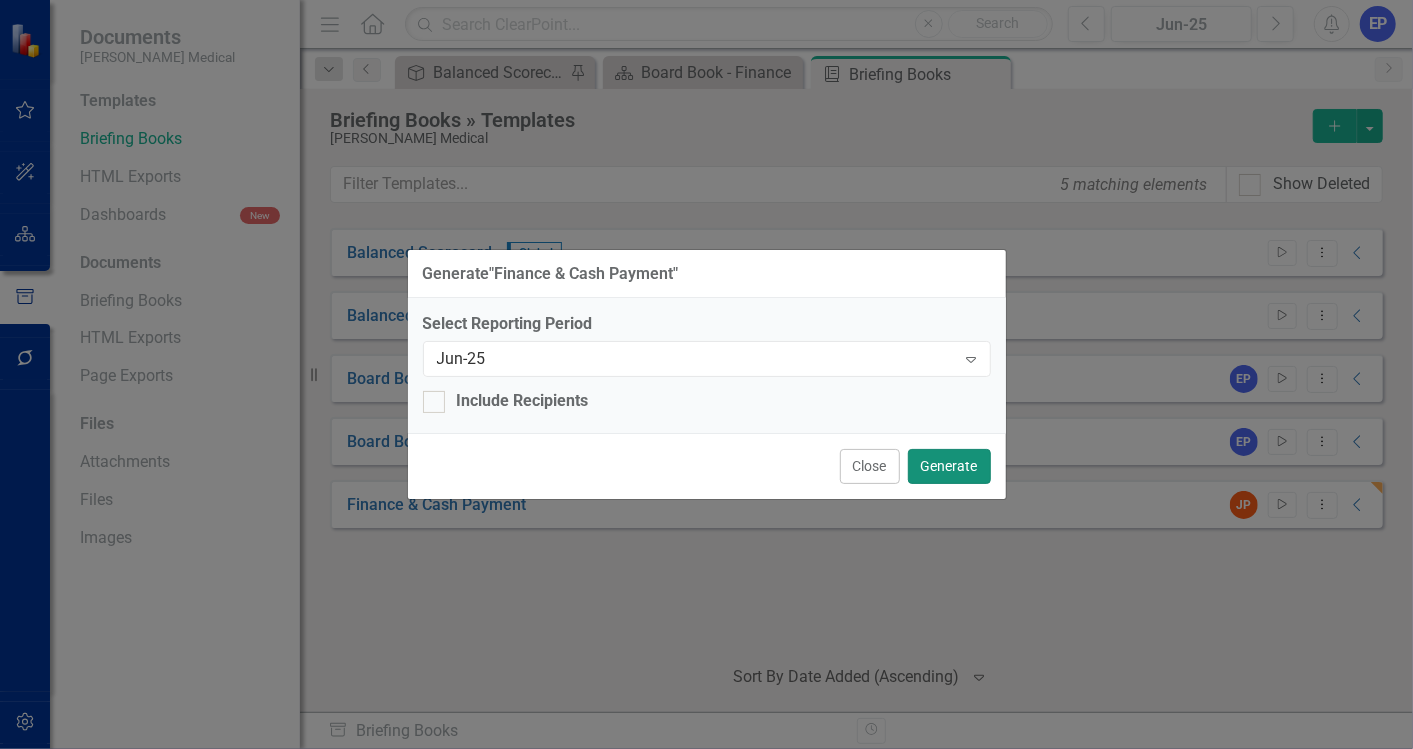 click on "Generate" at bounding box center [949, 466] 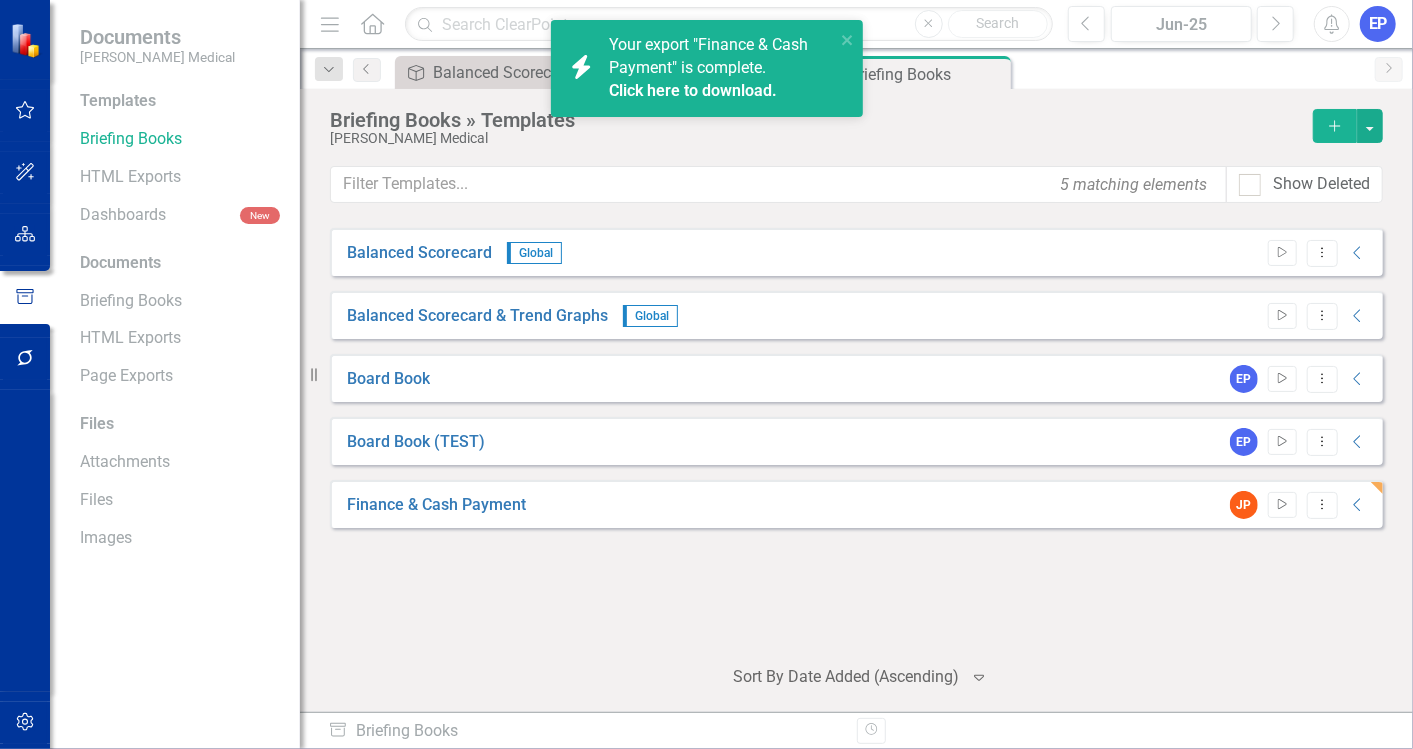 click on "Click here to download." at bounding box center (693, 90) 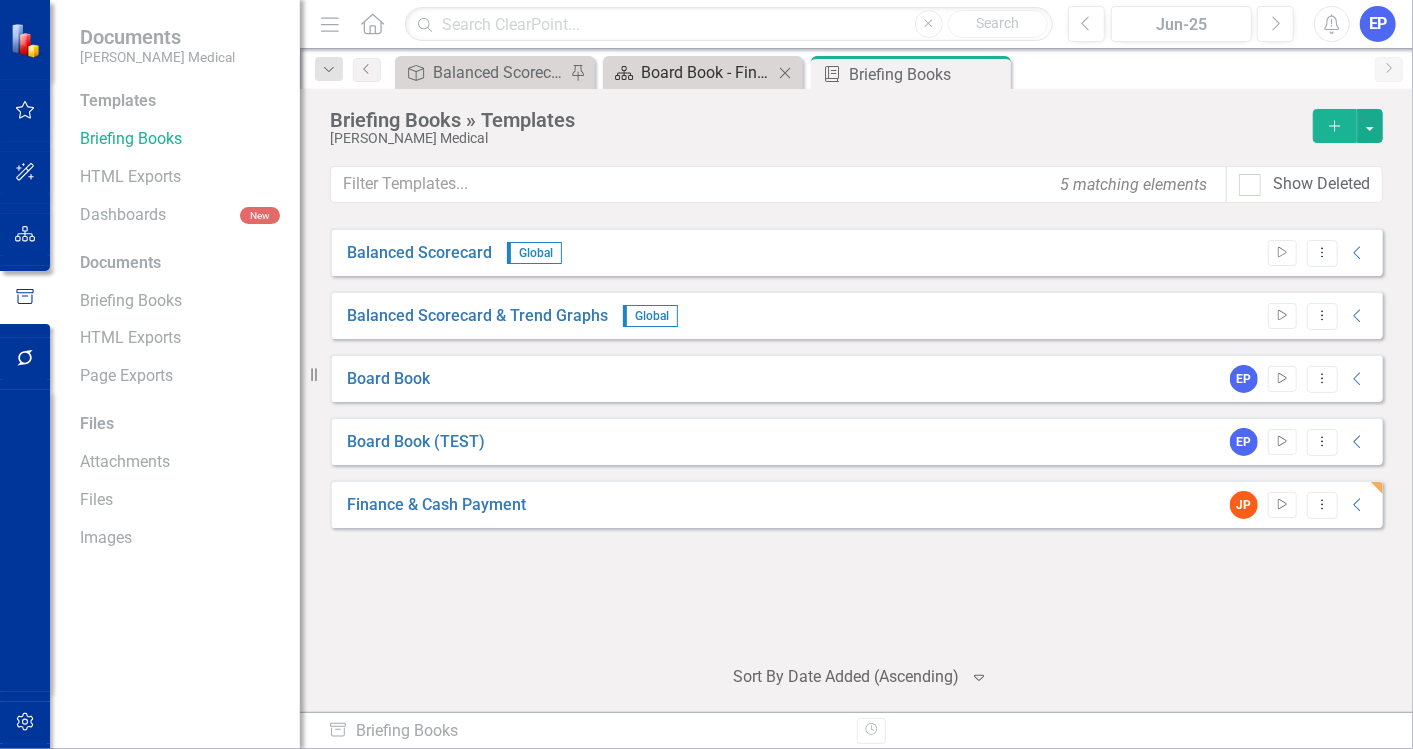 click on "Board Book - Finance" at bounding box center (707, 72) 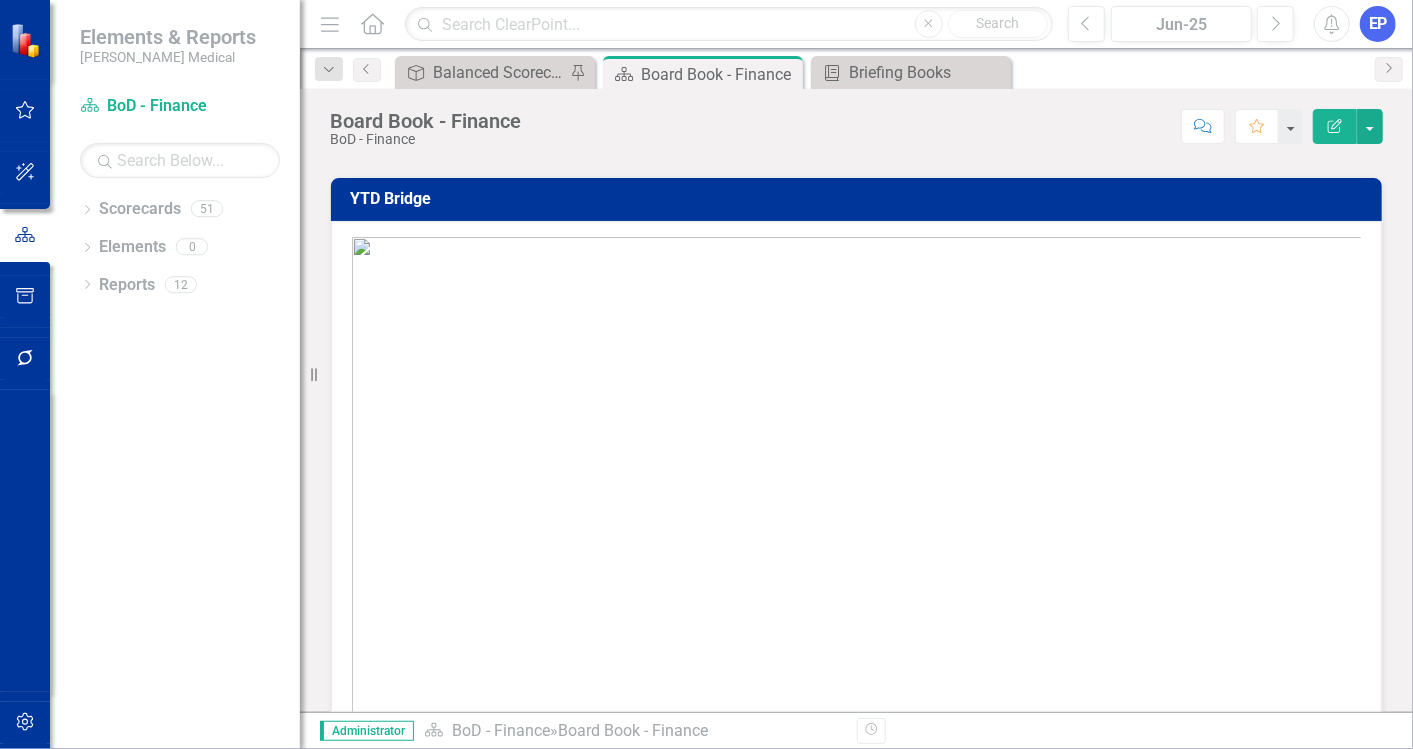 scroll, scrollTop: 222, scrollLeft: 0, axis: vertical 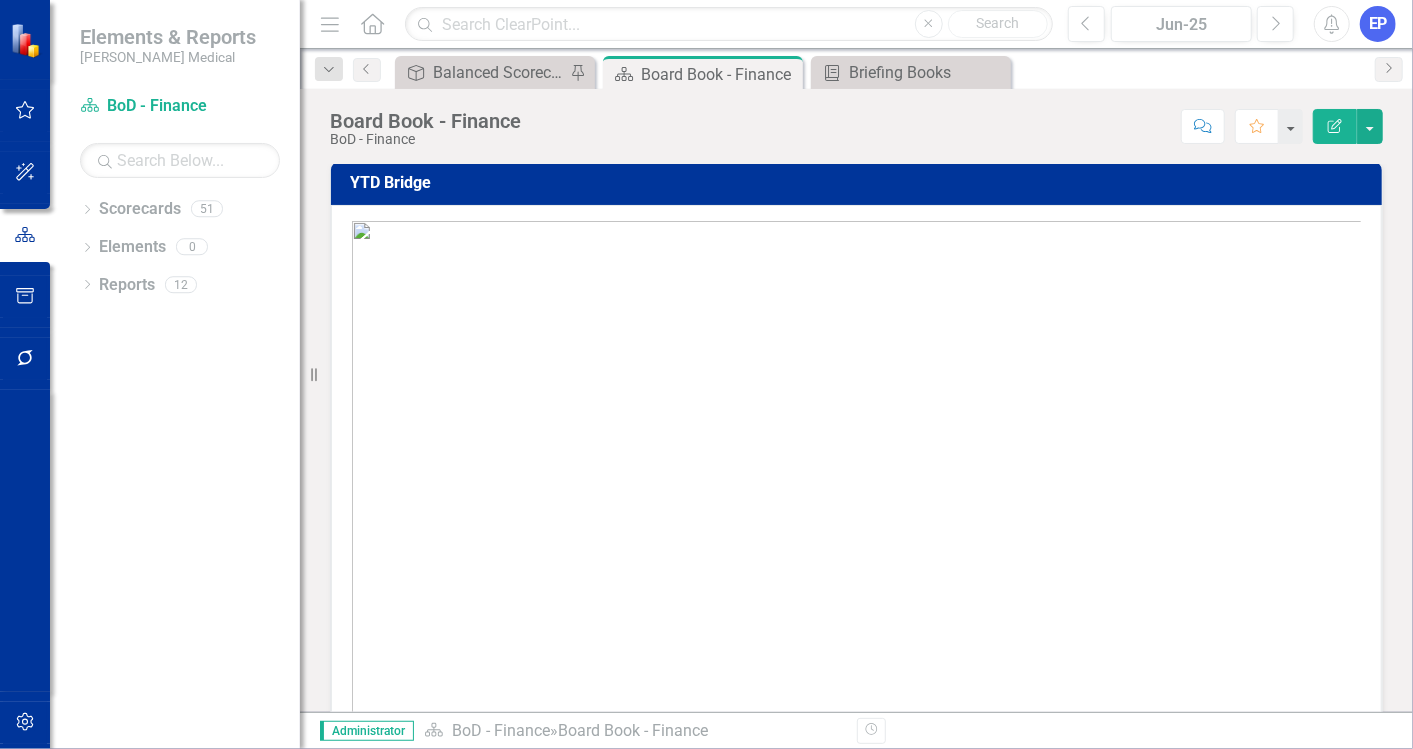 click at bounding box center [856, 539] 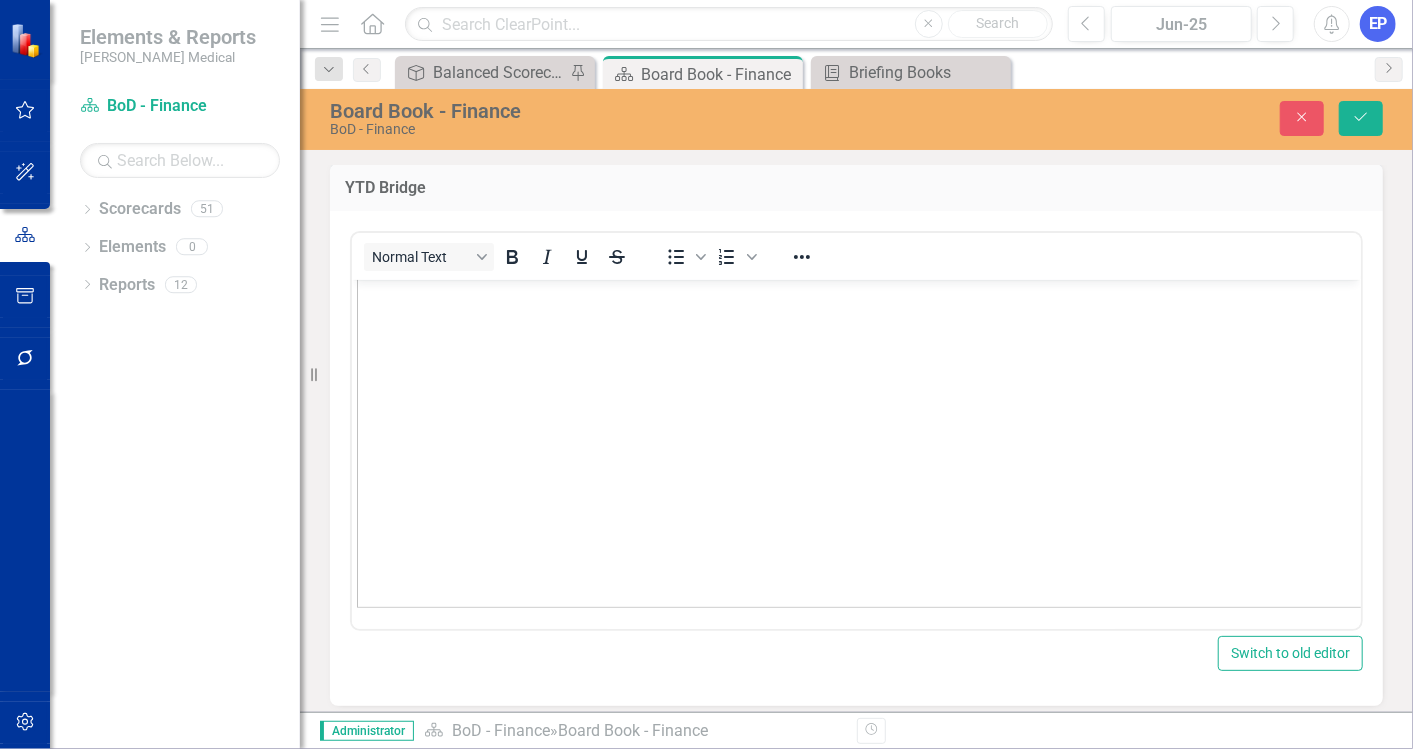 scroll, scrollTop: 328, scrollLeft: 0, axis: vertical 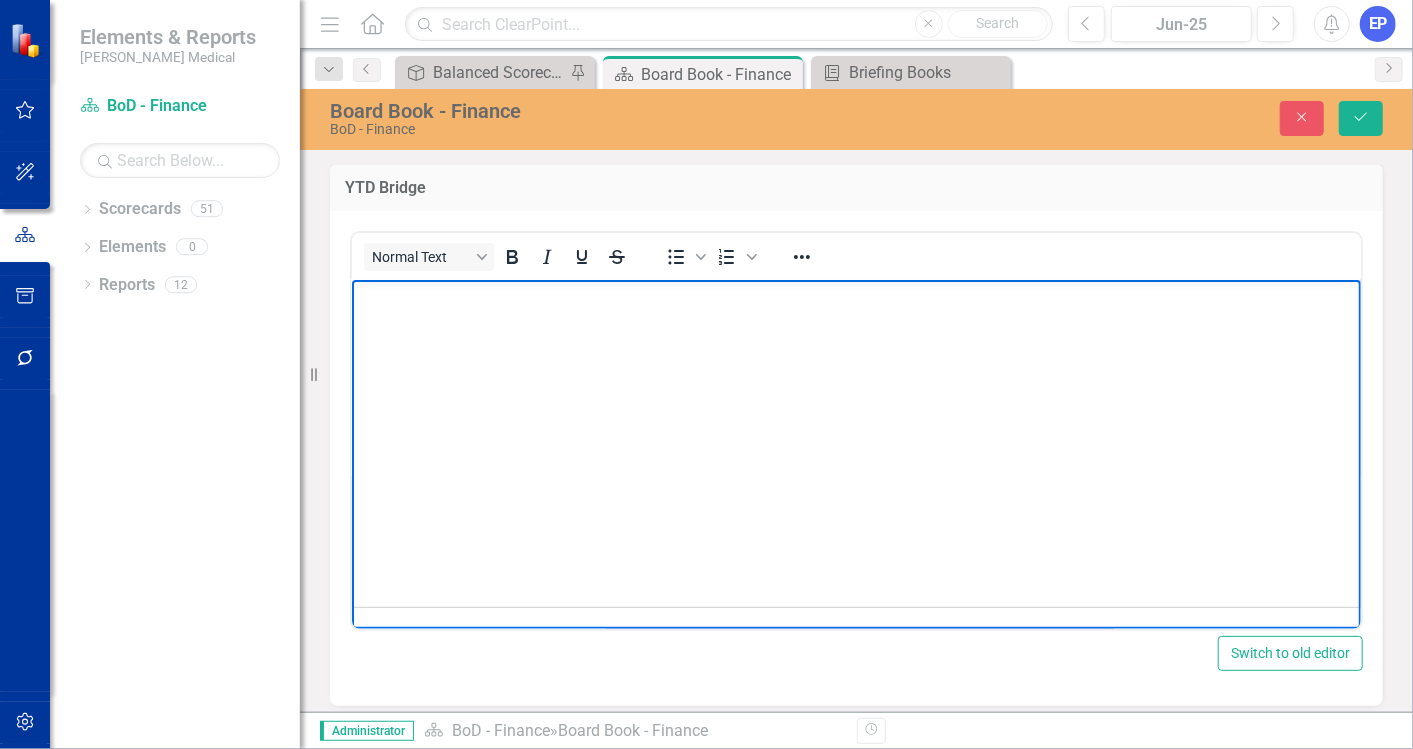 click at bounding box center [832, 289] 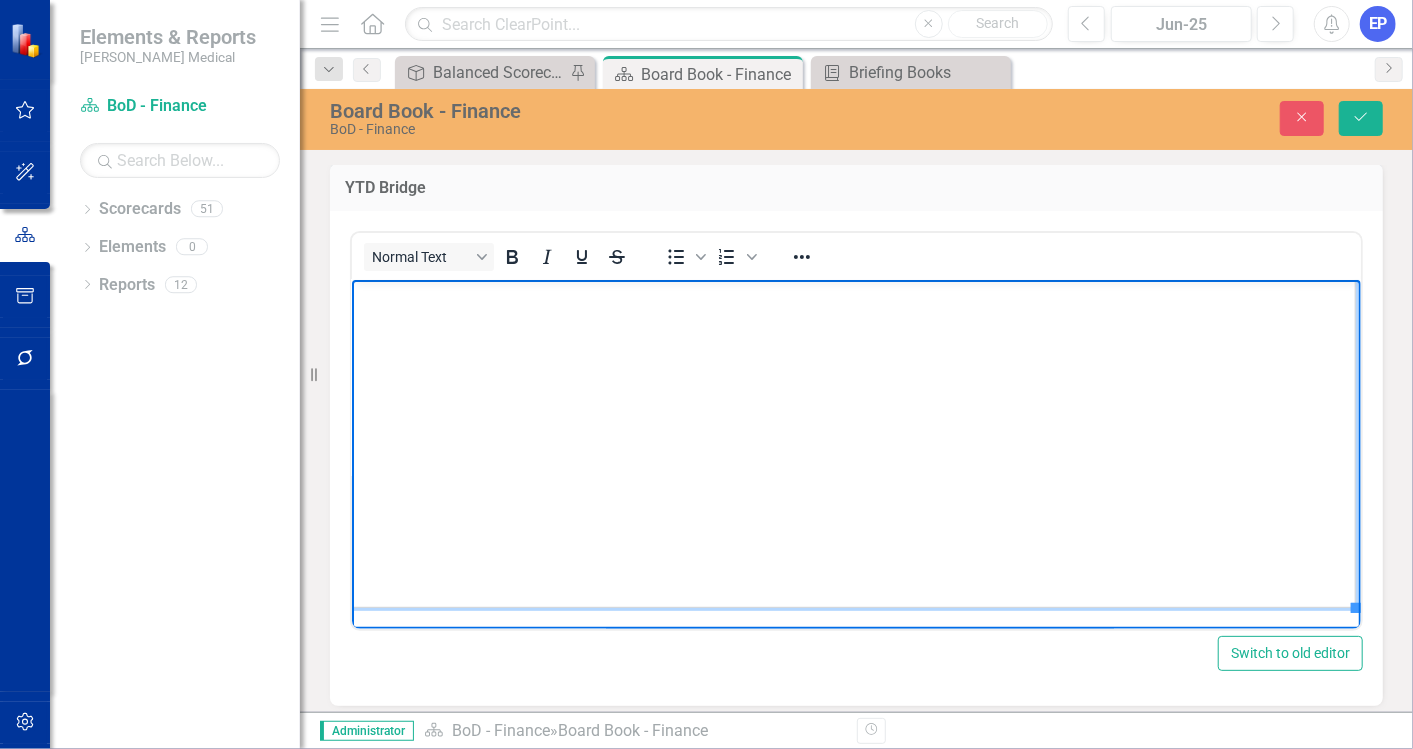 scroll, scrollTop: 328, scrollLeft: 86, axis: both 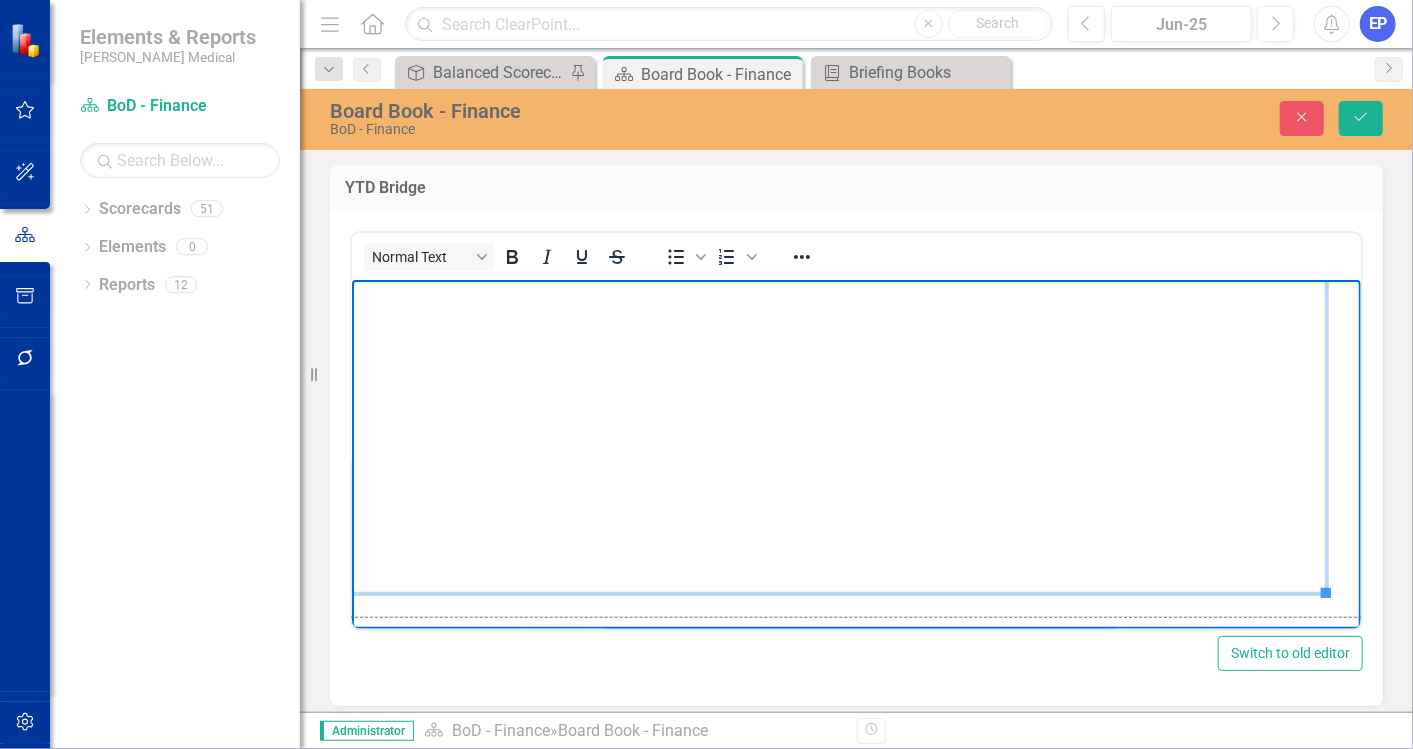 drag, startPoint x: 1325, startPoint y: 594, endPoint x: 1376, endPoint y: 638, distance: 67.357254 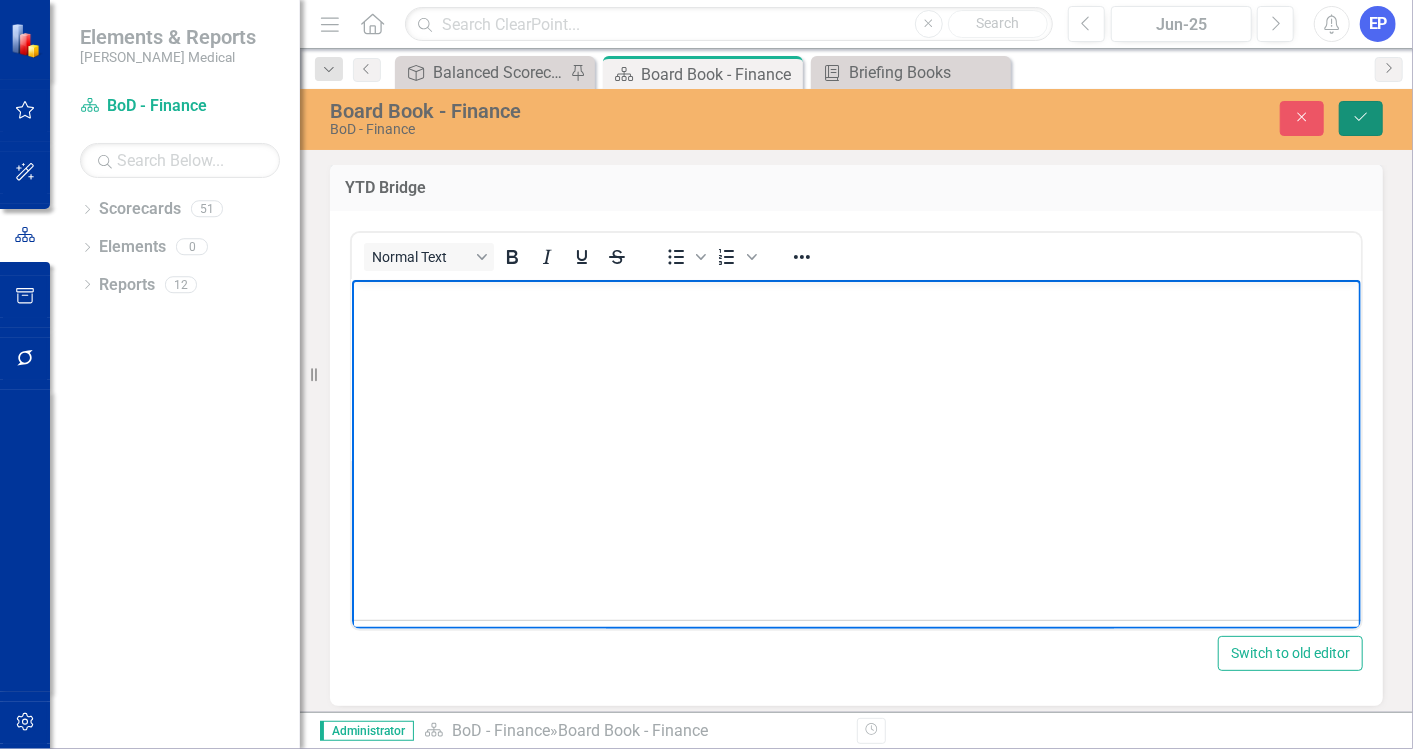 click on "Save" 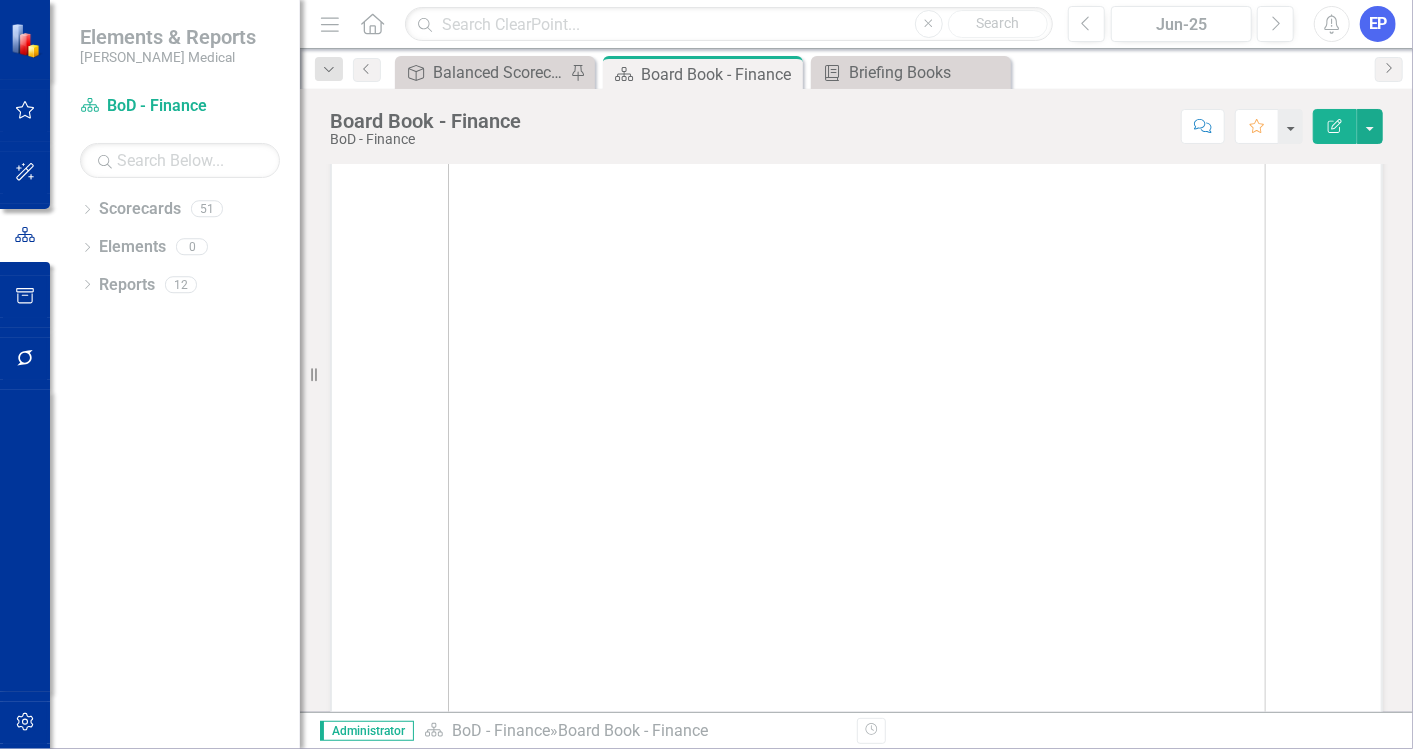 click at bounding box center (857, 503) 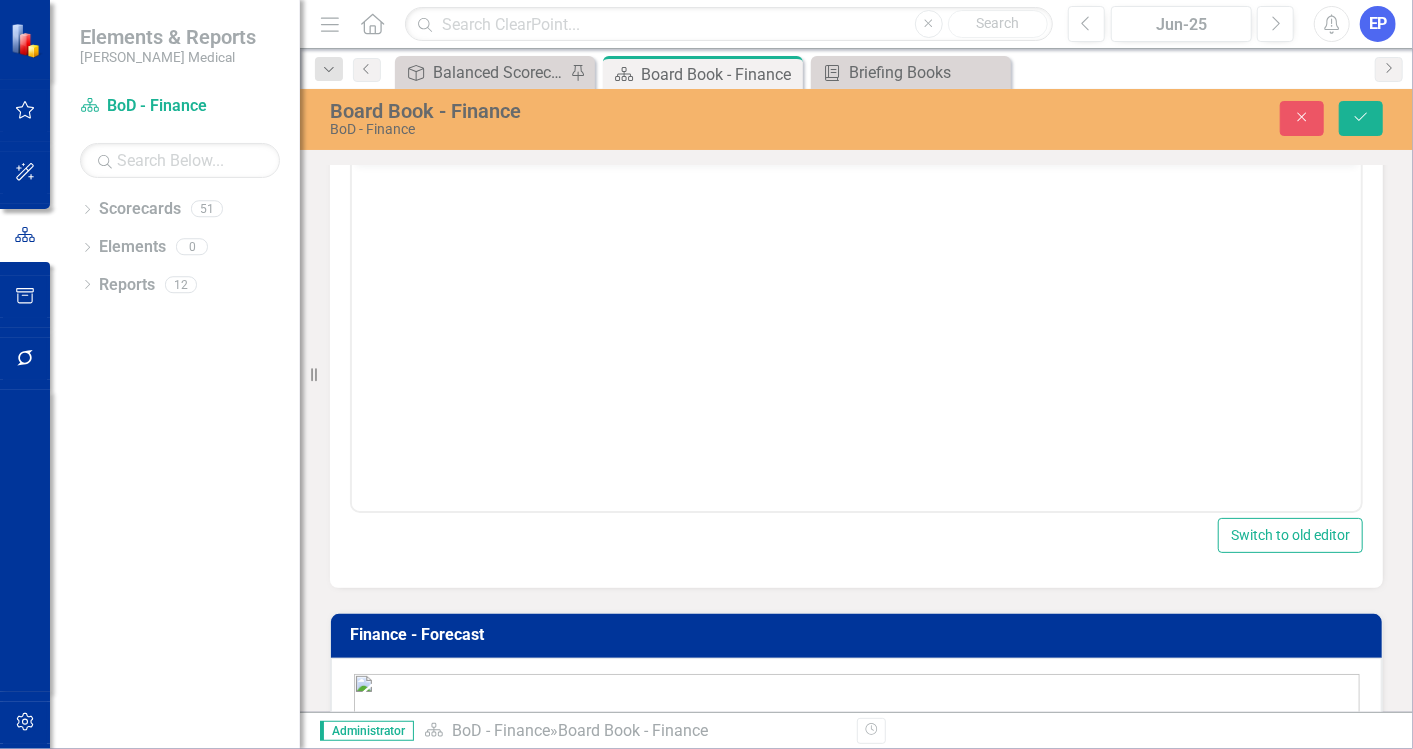 scroll, scrollTop: 1116, scrollLeft: 0, axis: vertical 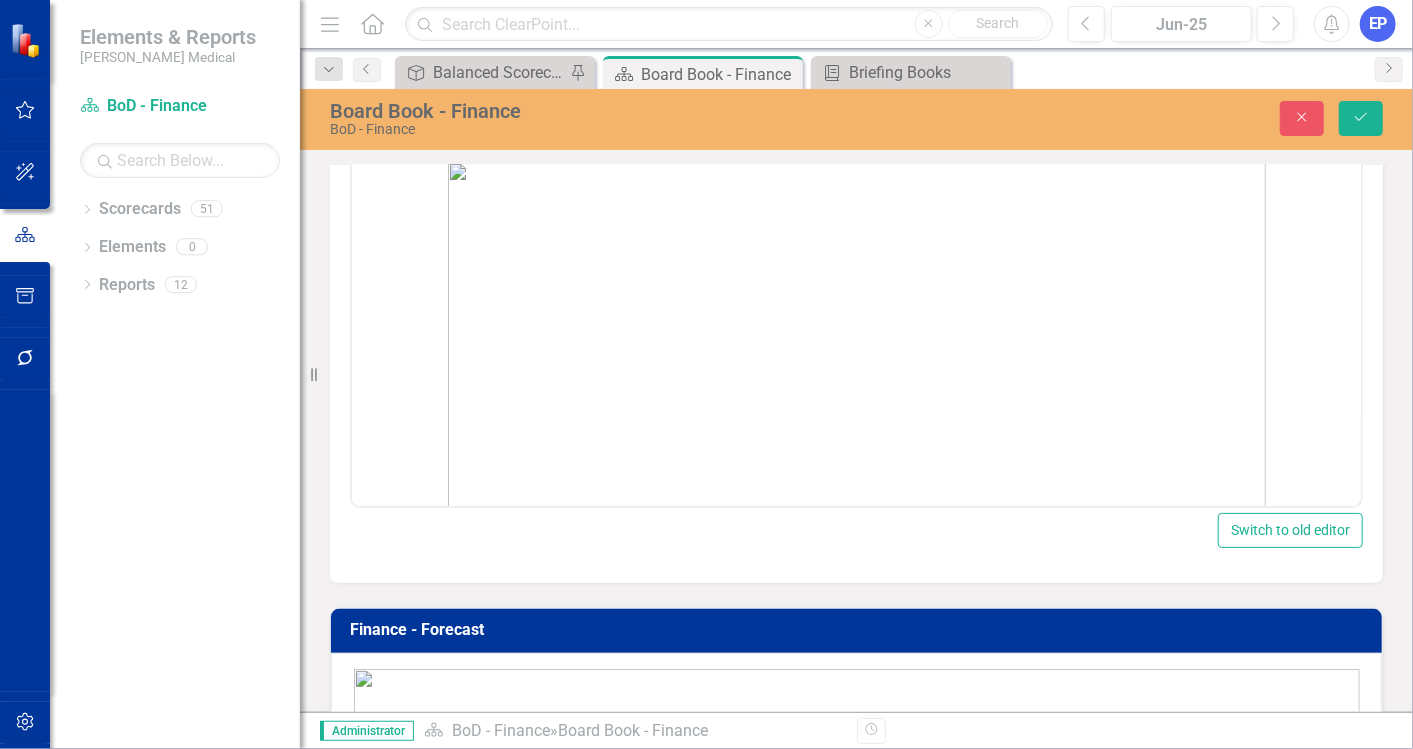 click at bounding box center (856, 561) 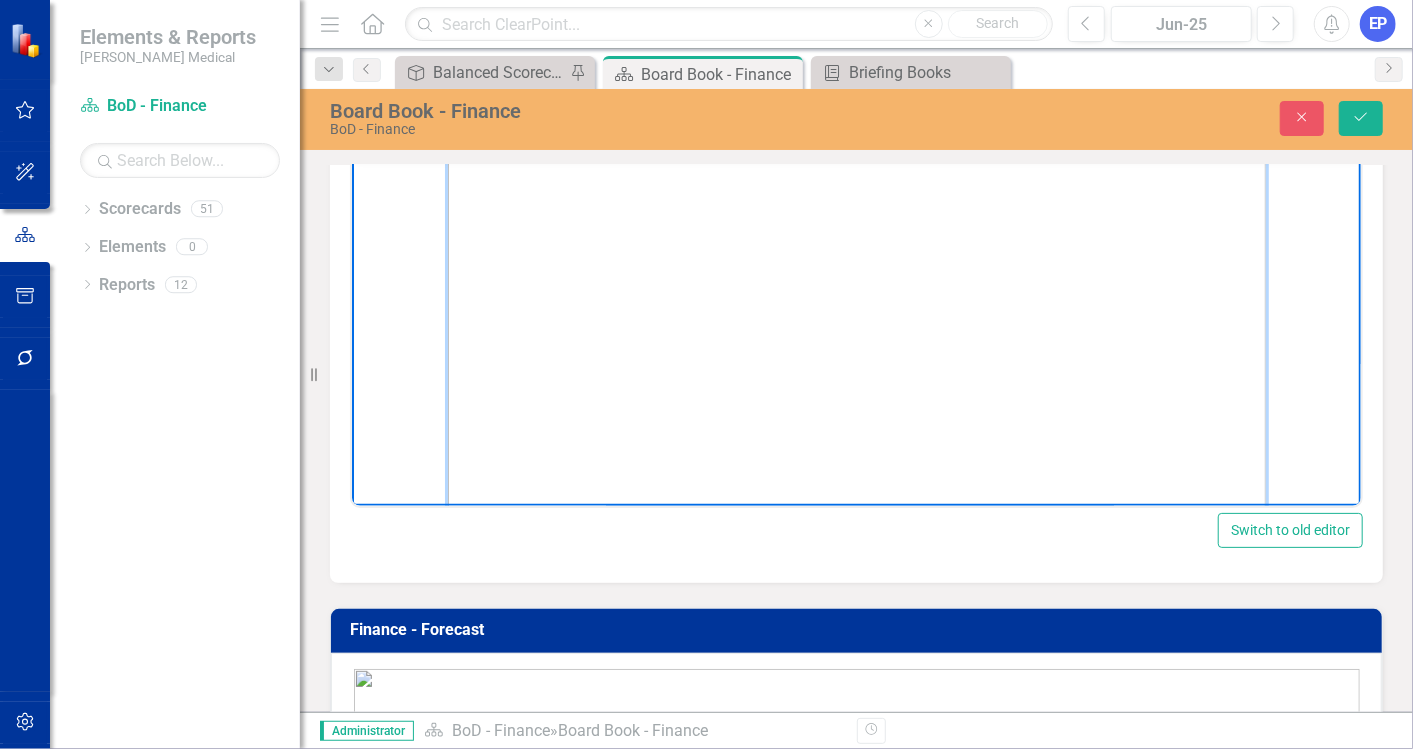 scroll, scrollTop: 473, scrollLeft: 0, axis: vertical 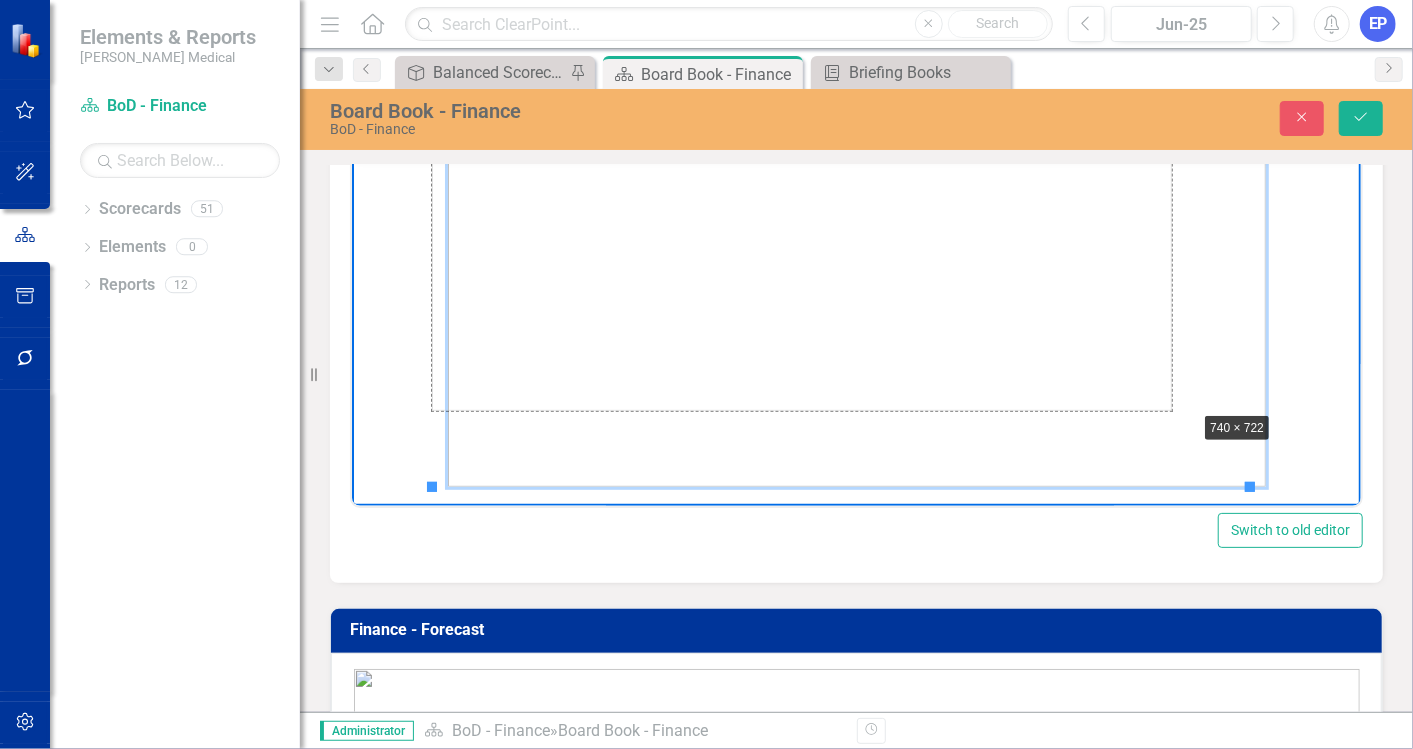 drag, startPoint x: 1249, startPoint y: 488, endPoint x: 1181, endPoint y: 388, distance: 120.92973 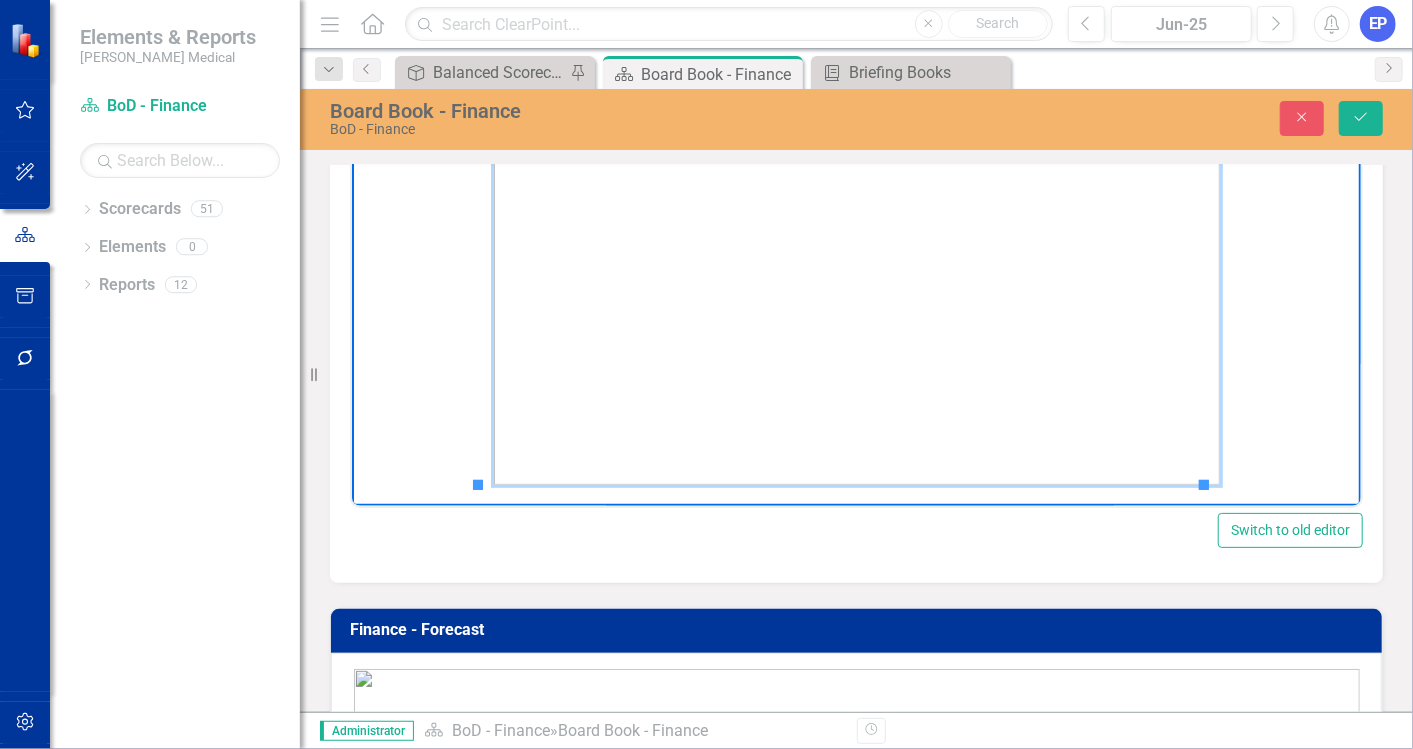 scroll, scrollTop: 383, scrollLeft: 0, axis: vertical 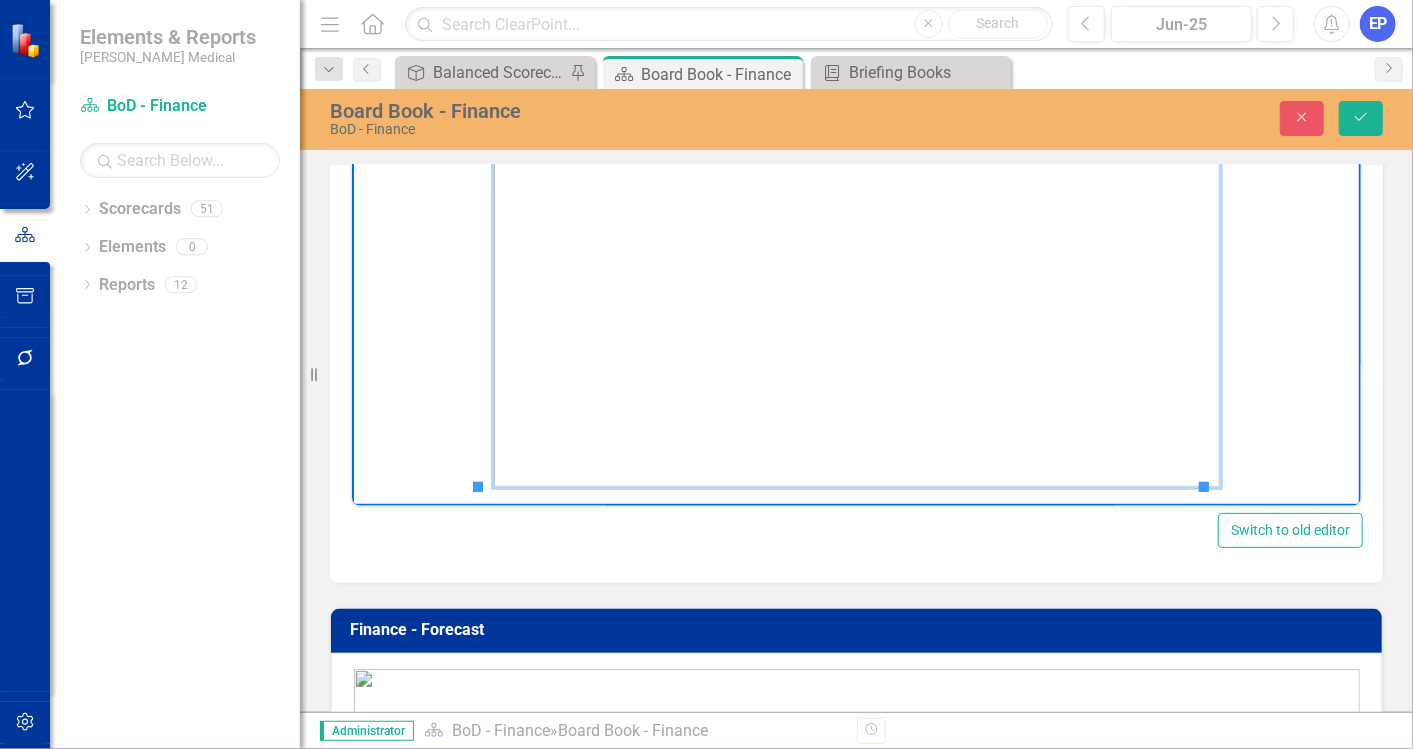 click on "Board Book - Finance BoD - Finance Close Save" at bounding box center (856, 119) 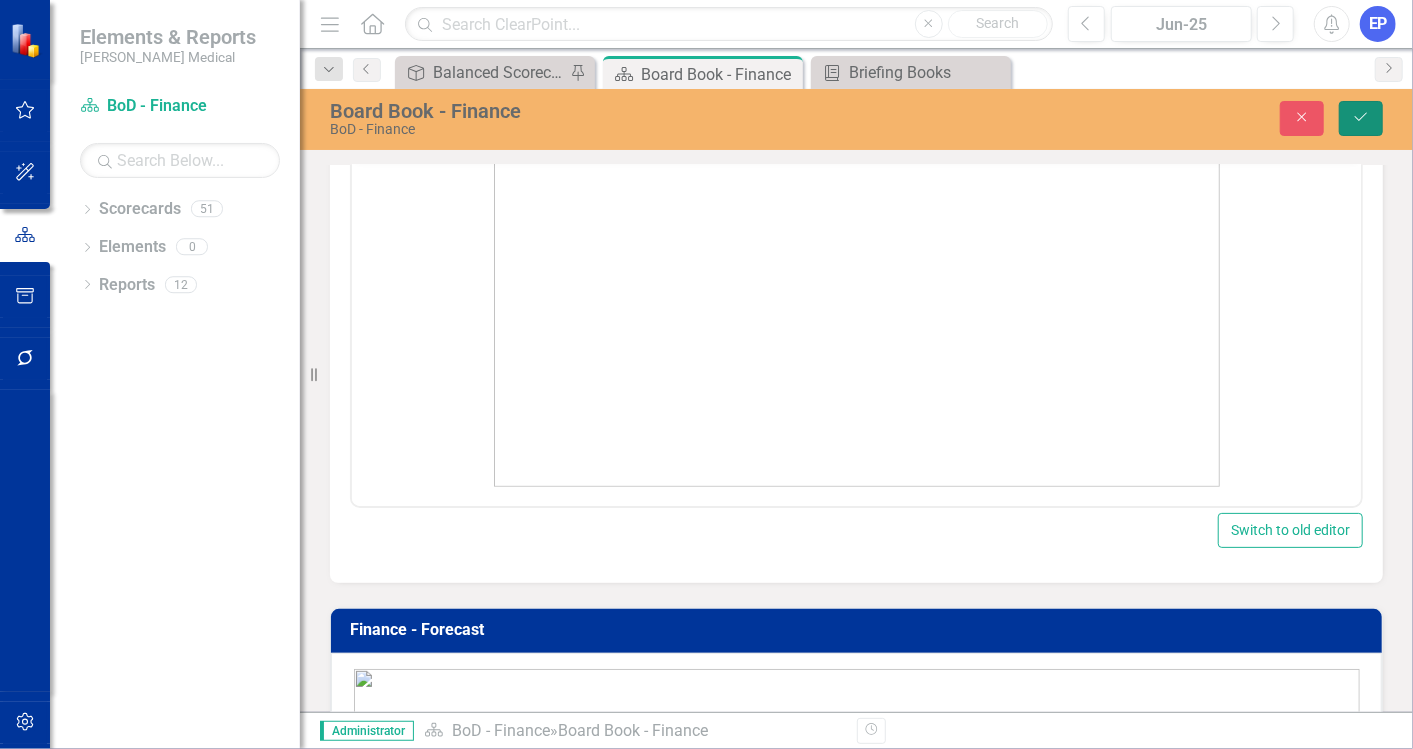 click on "Save" at bounding box center [1361, 118] 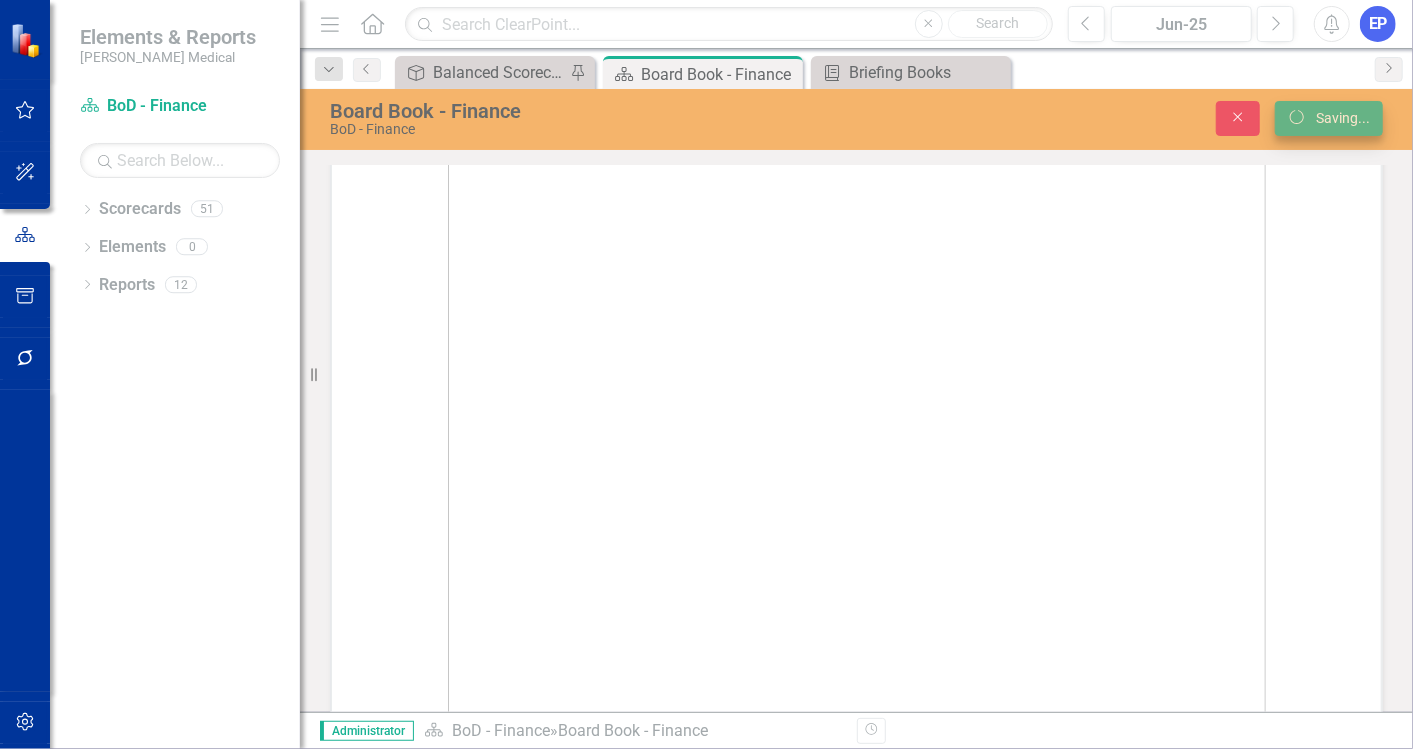 scroll, scrollTop: 1111, scrollLeft: 0, axis: vertical 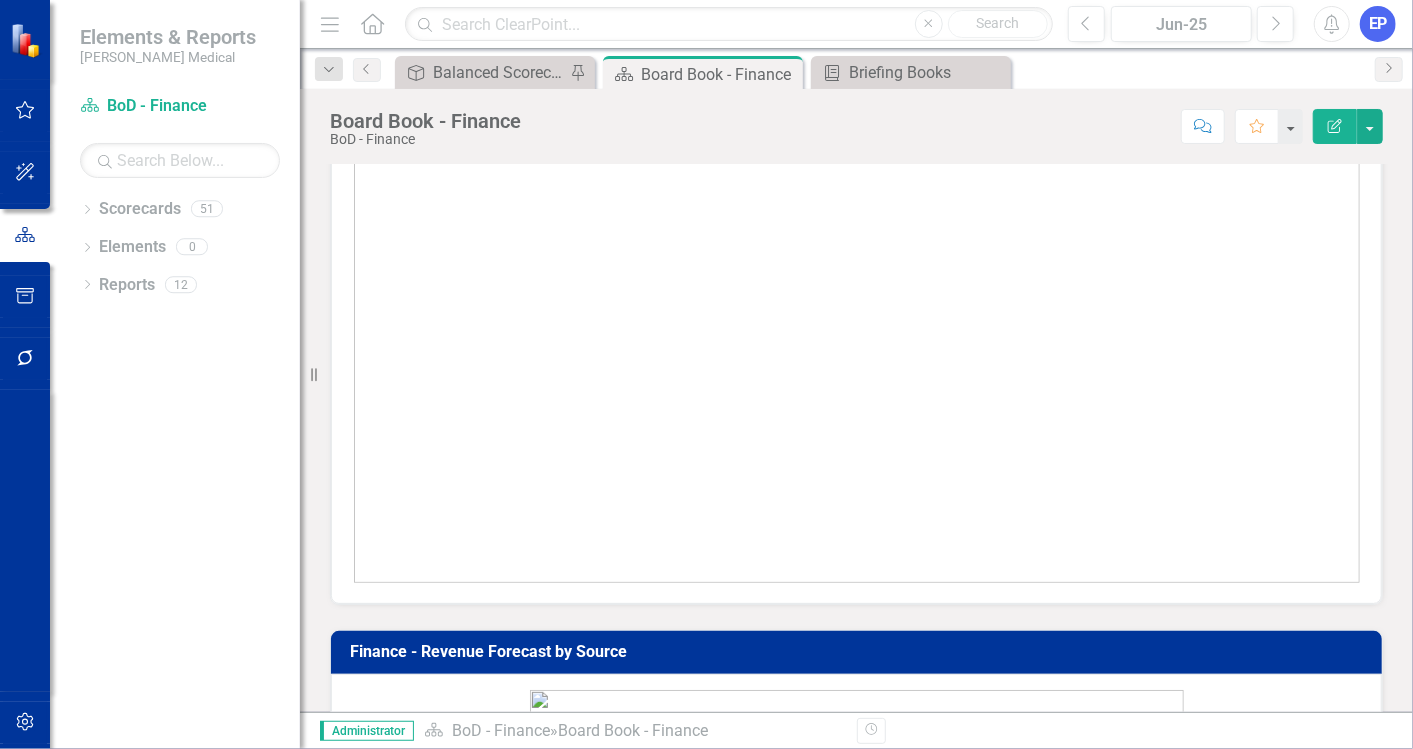 click at bounding box center (857, 307) 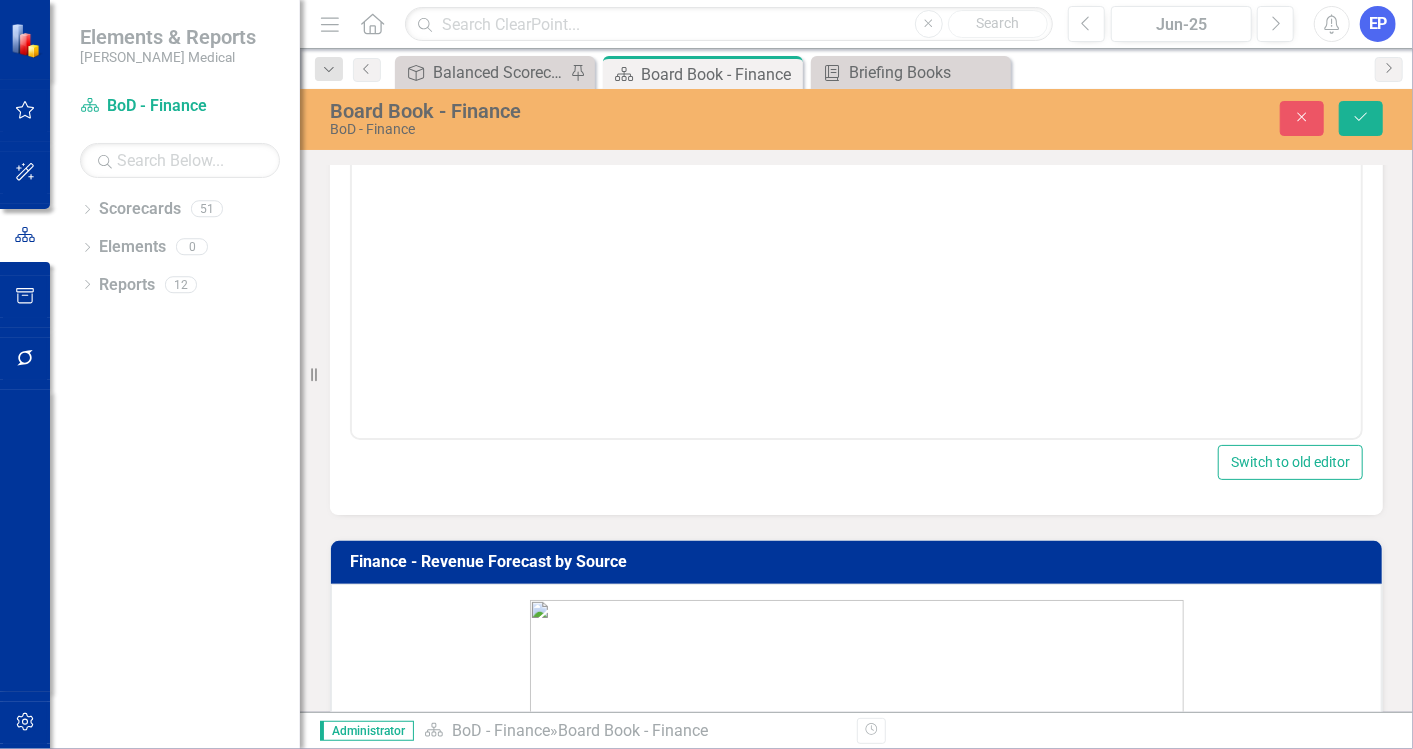 scroll, scrollTop: 2005, scrollLeft: 0, axis: vertical 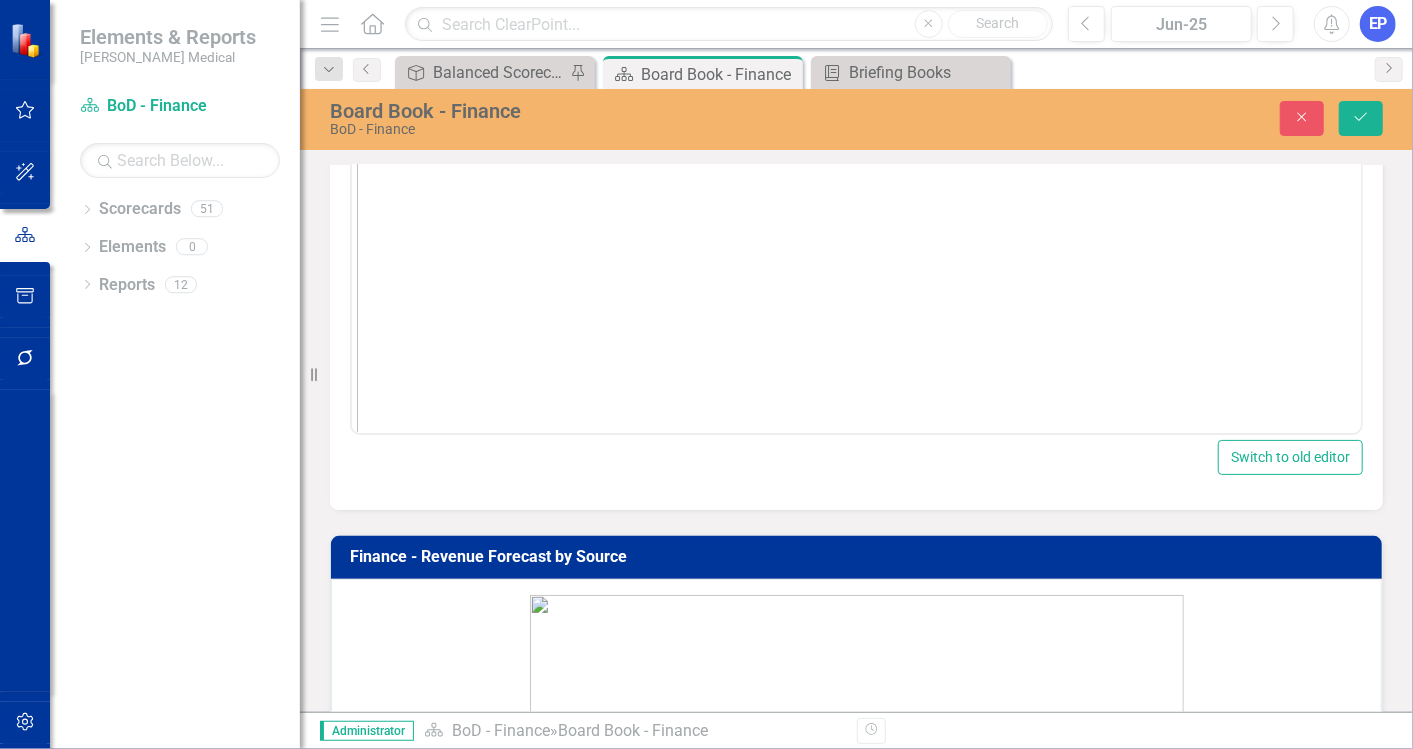 click at bounding box center [859, 364] 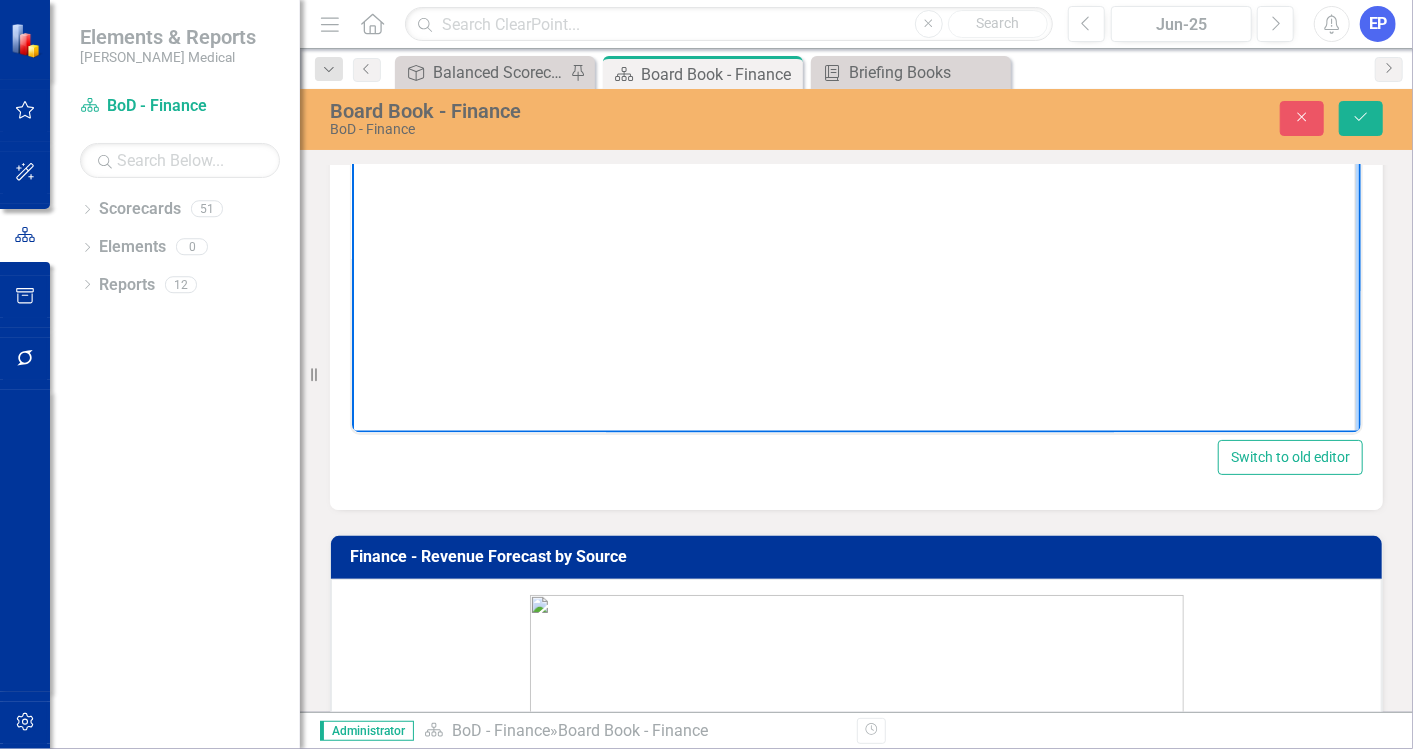 scroll, scrollTop: 244, scrollLeft: 37, axis: both 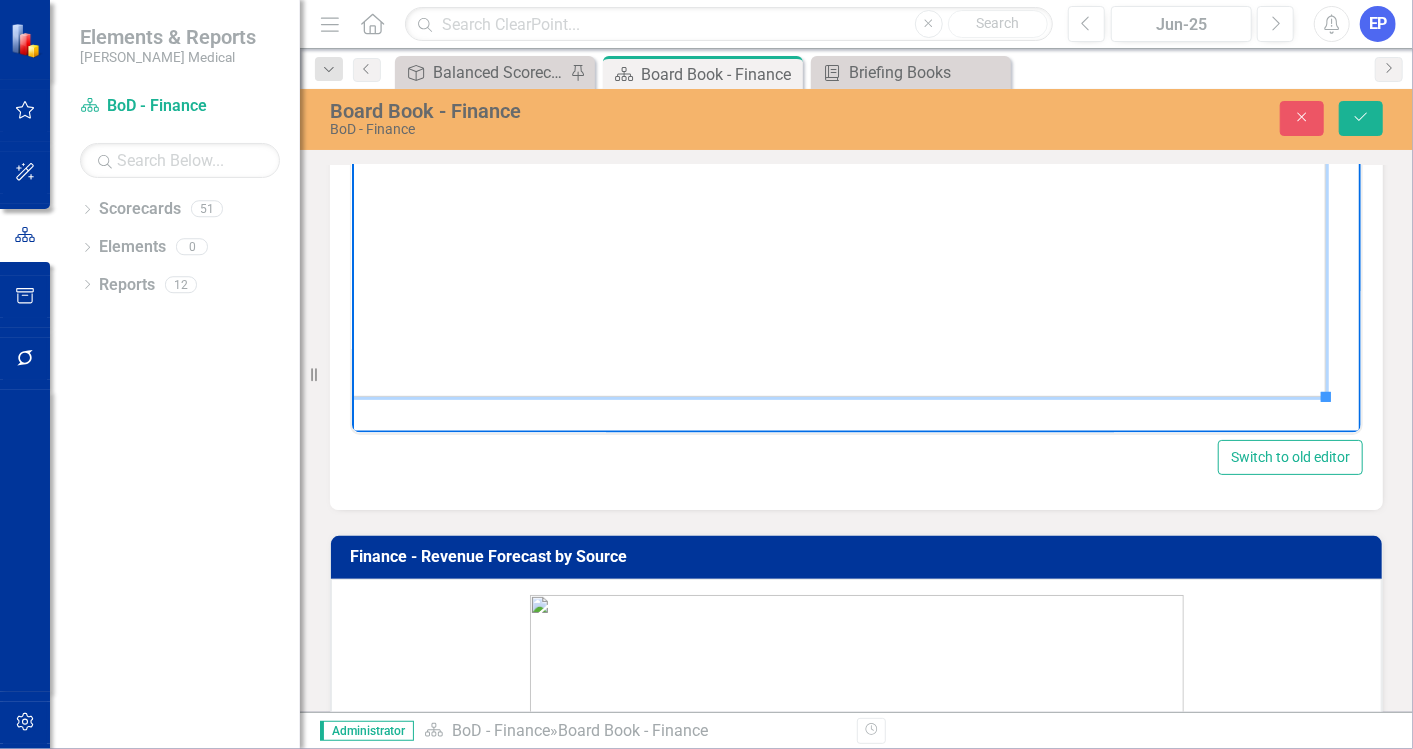 drag, startPoint x: 1326, startPoint y: 396, endPoint x: 1416, endPoint y: 491, distance: 130.86252 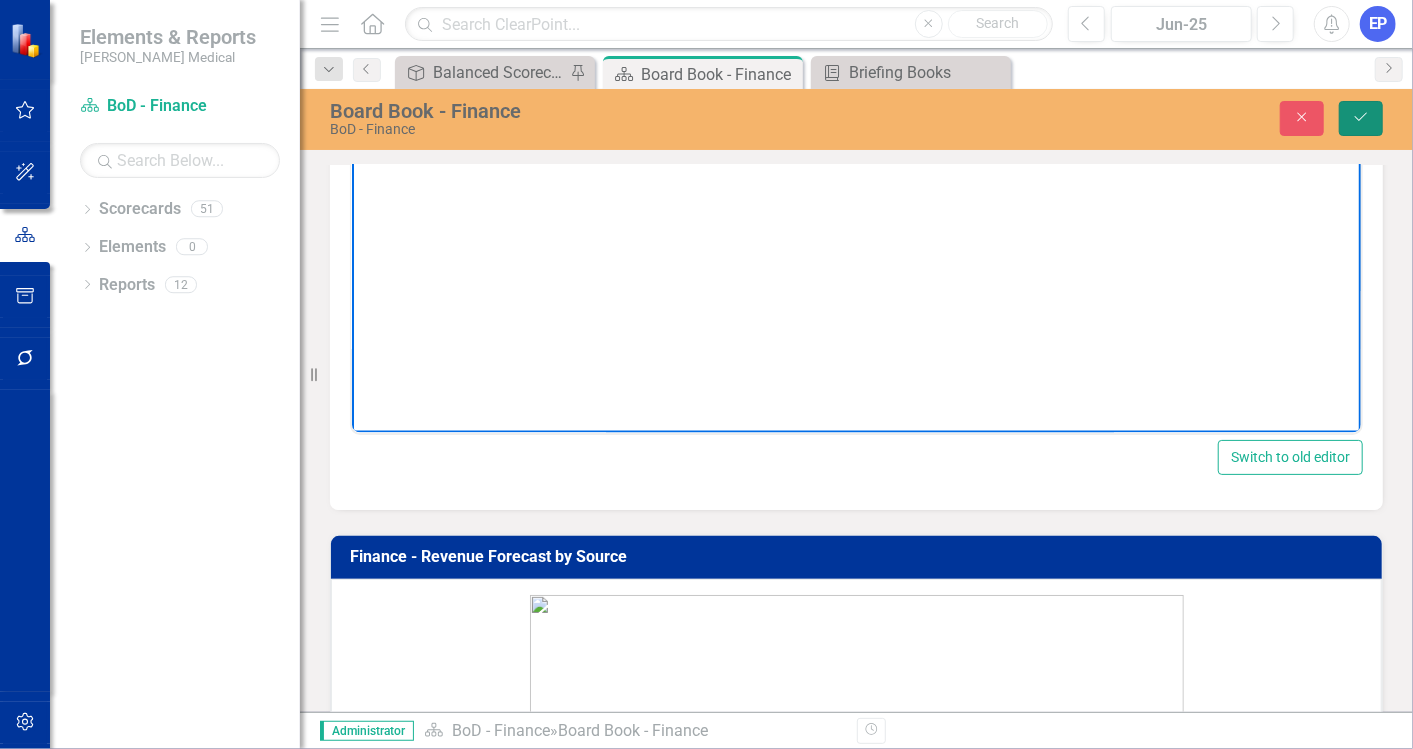 scroll, scrollTop: 244, scrollLeft: 189, axis: both 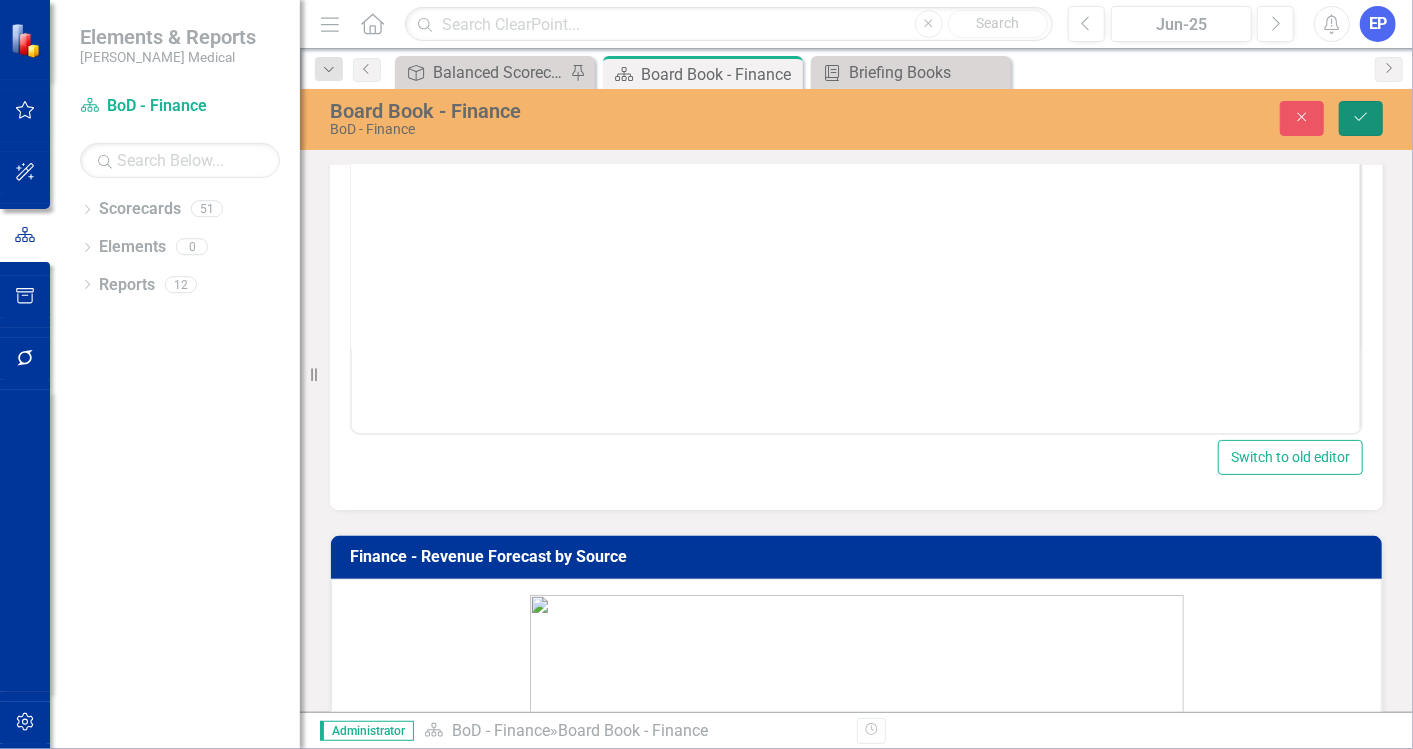 click on "Save" at bounding box center (1361, 118) 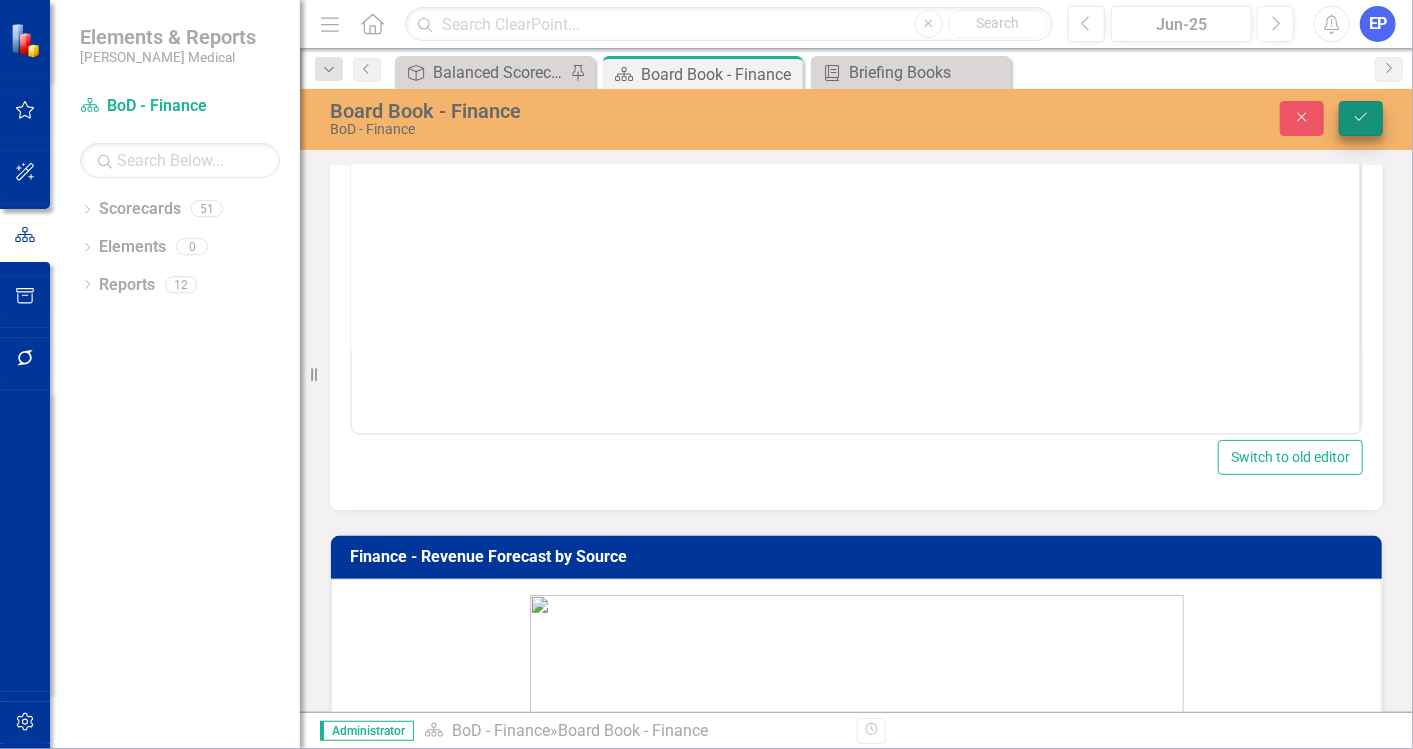 scroll, scrollTop: 2000, scrollLeft: 0, axis: vertical 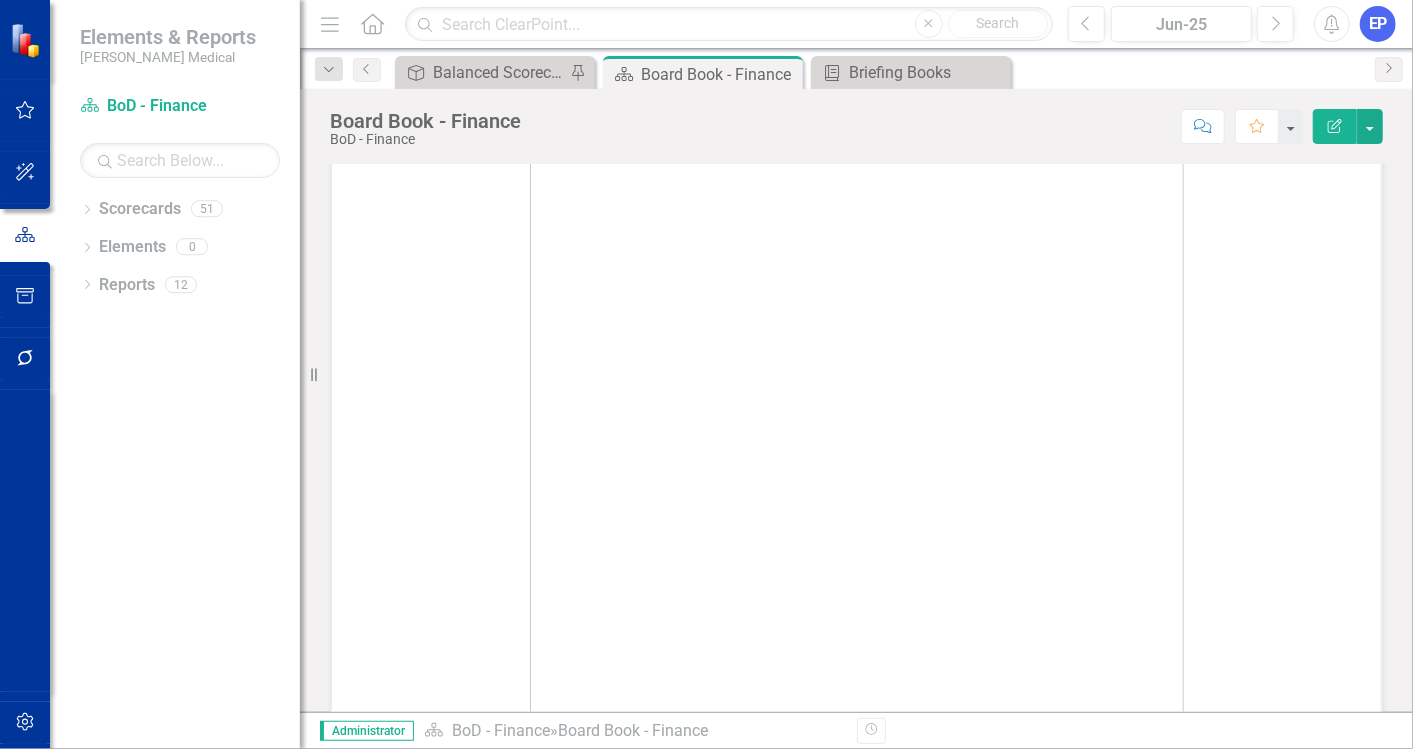 click at bounding box center (857, 362) 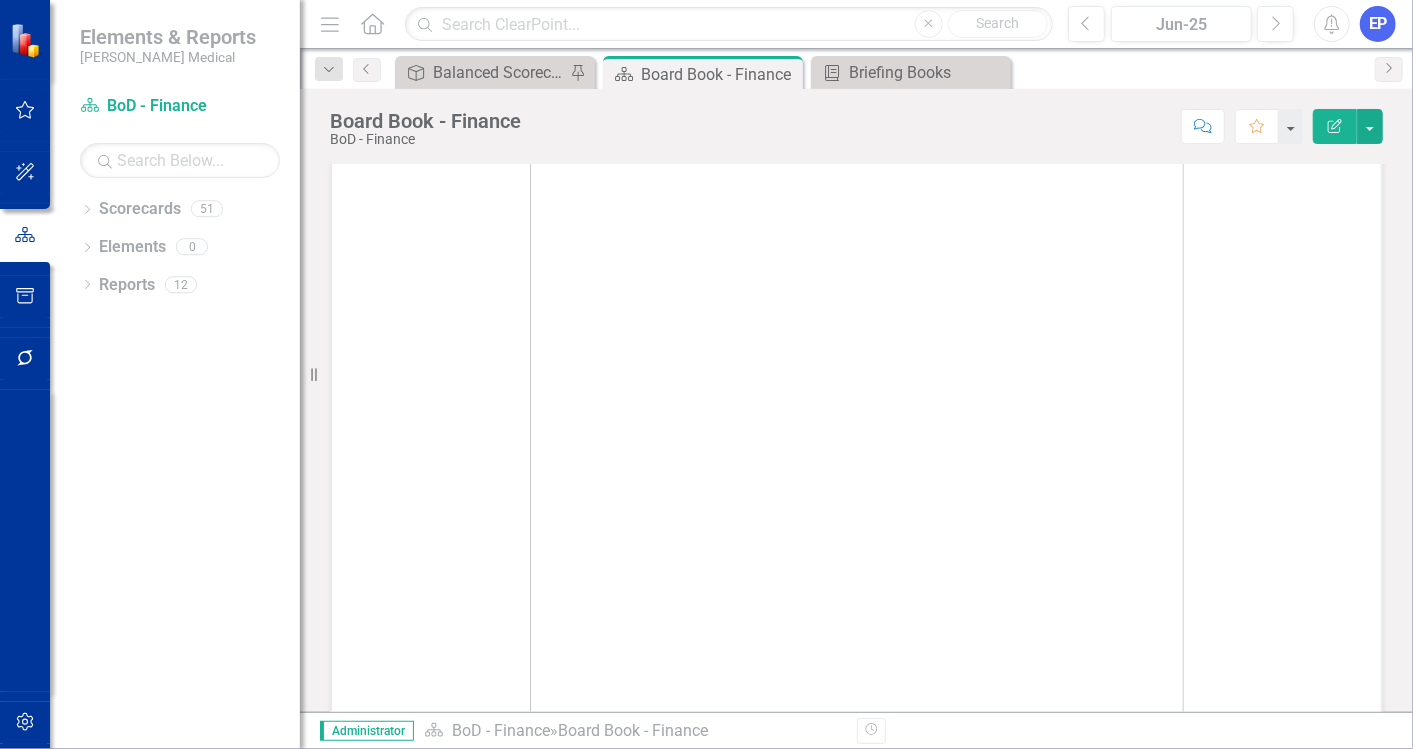 click at bounding box center [857, 362] 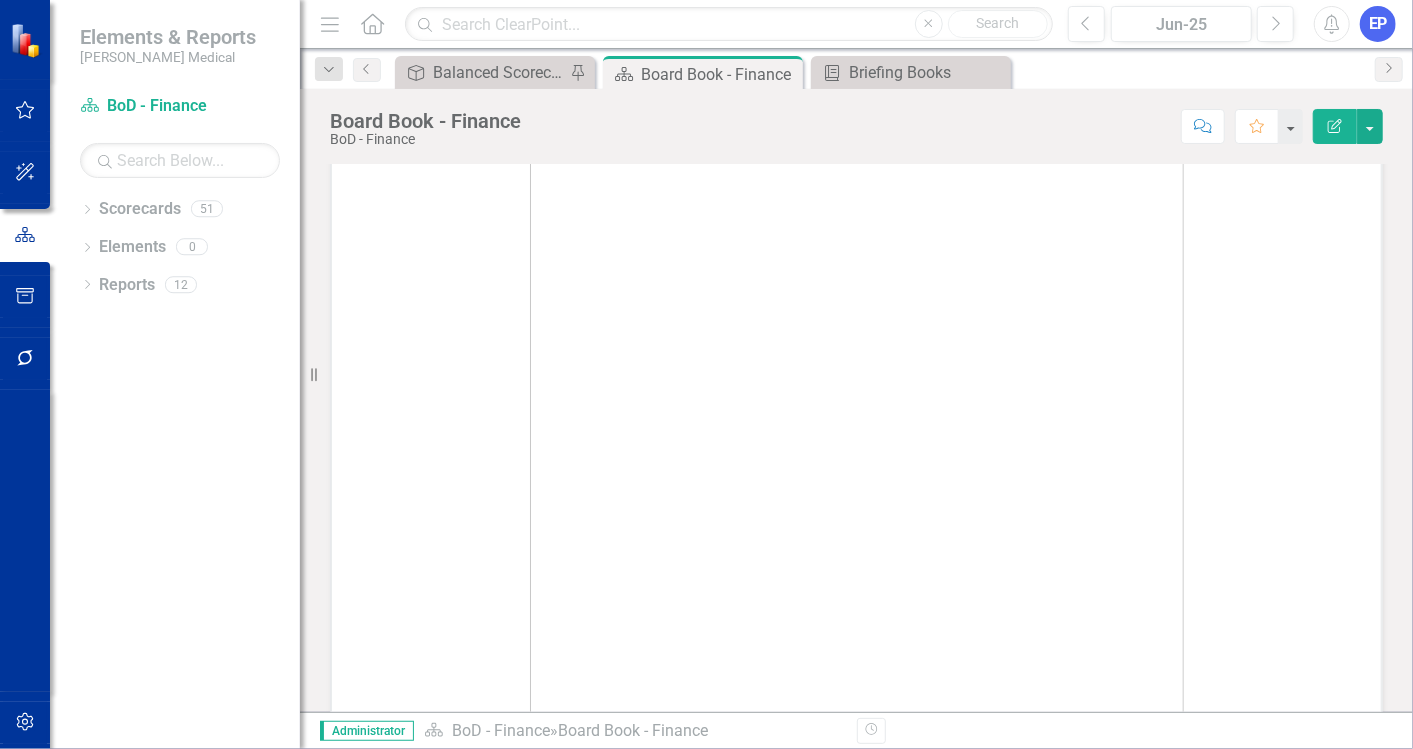 click at bounding box center [857, 362] 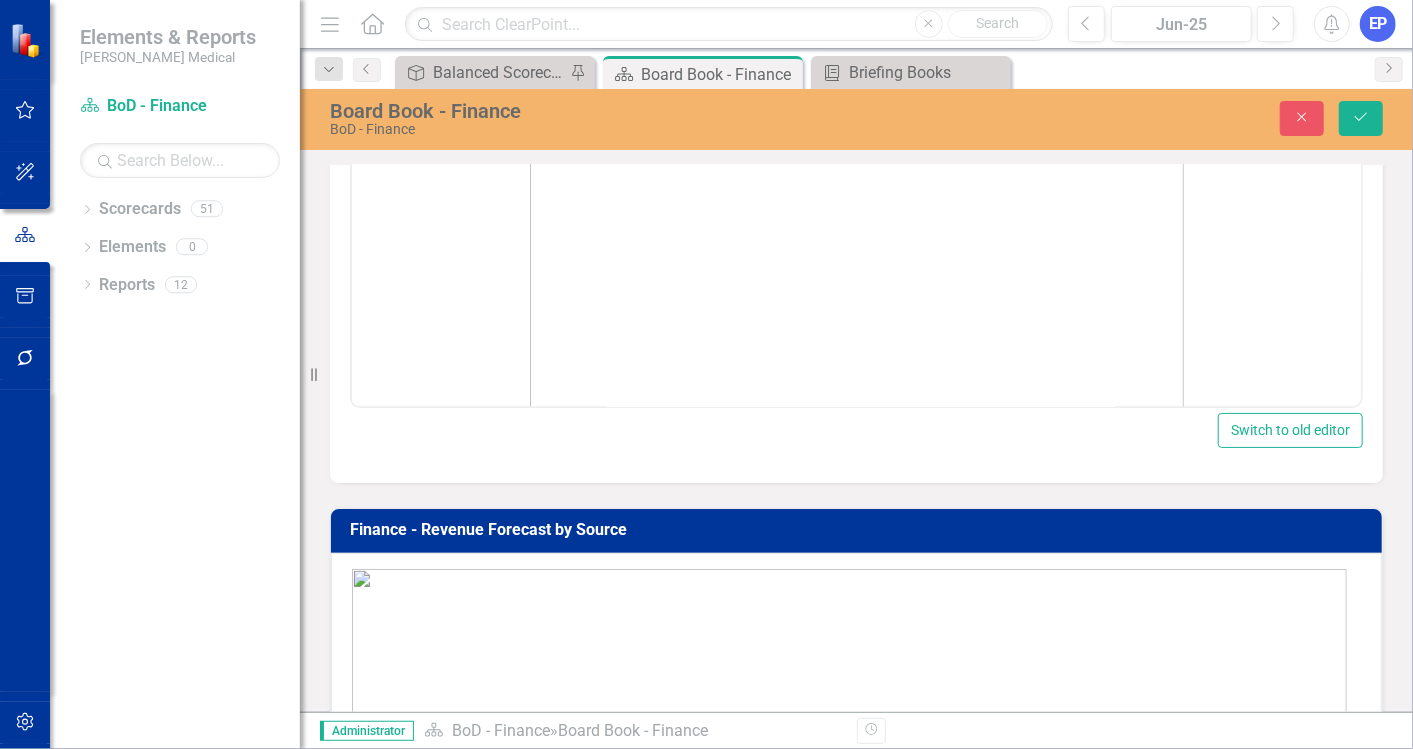 scroll, scrollTop: 2782, scrollLeft: 0, axis: vertical 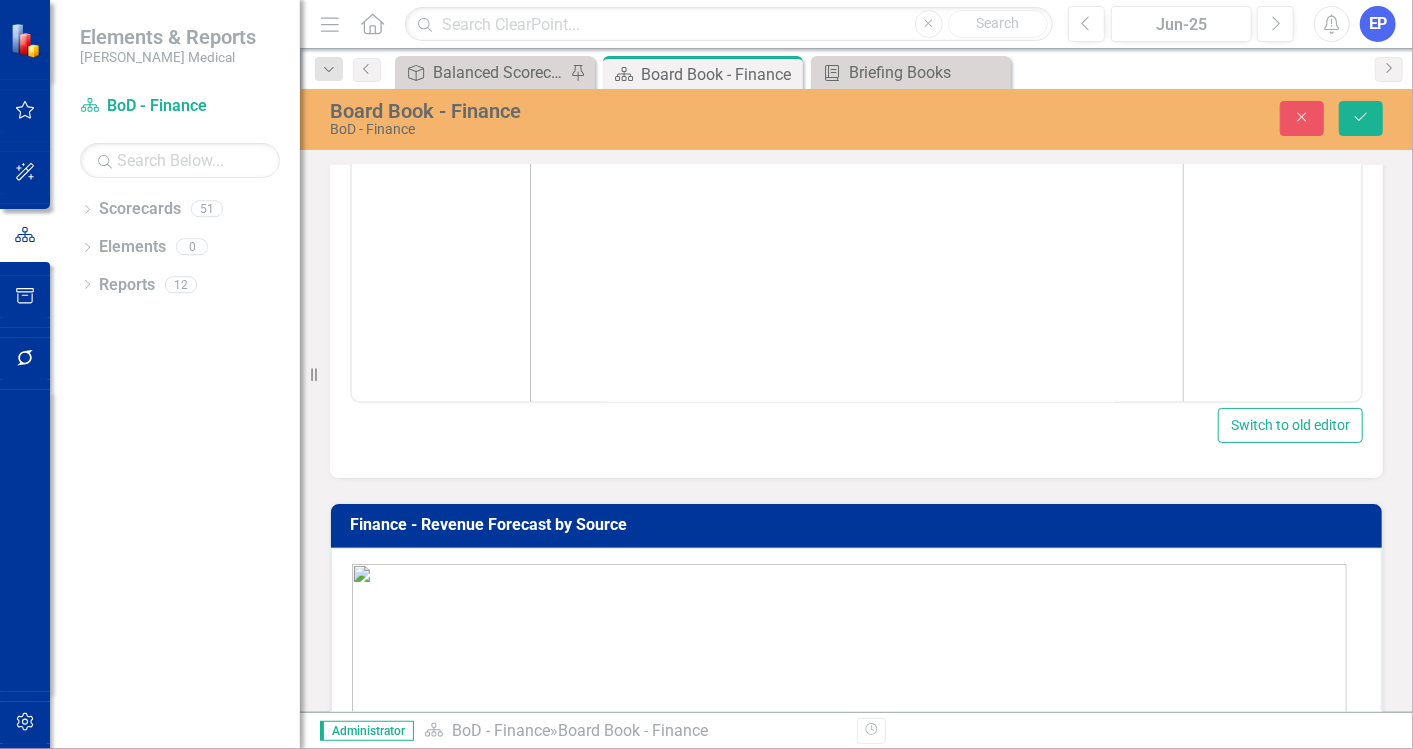 click at bounding box center [856, 420] 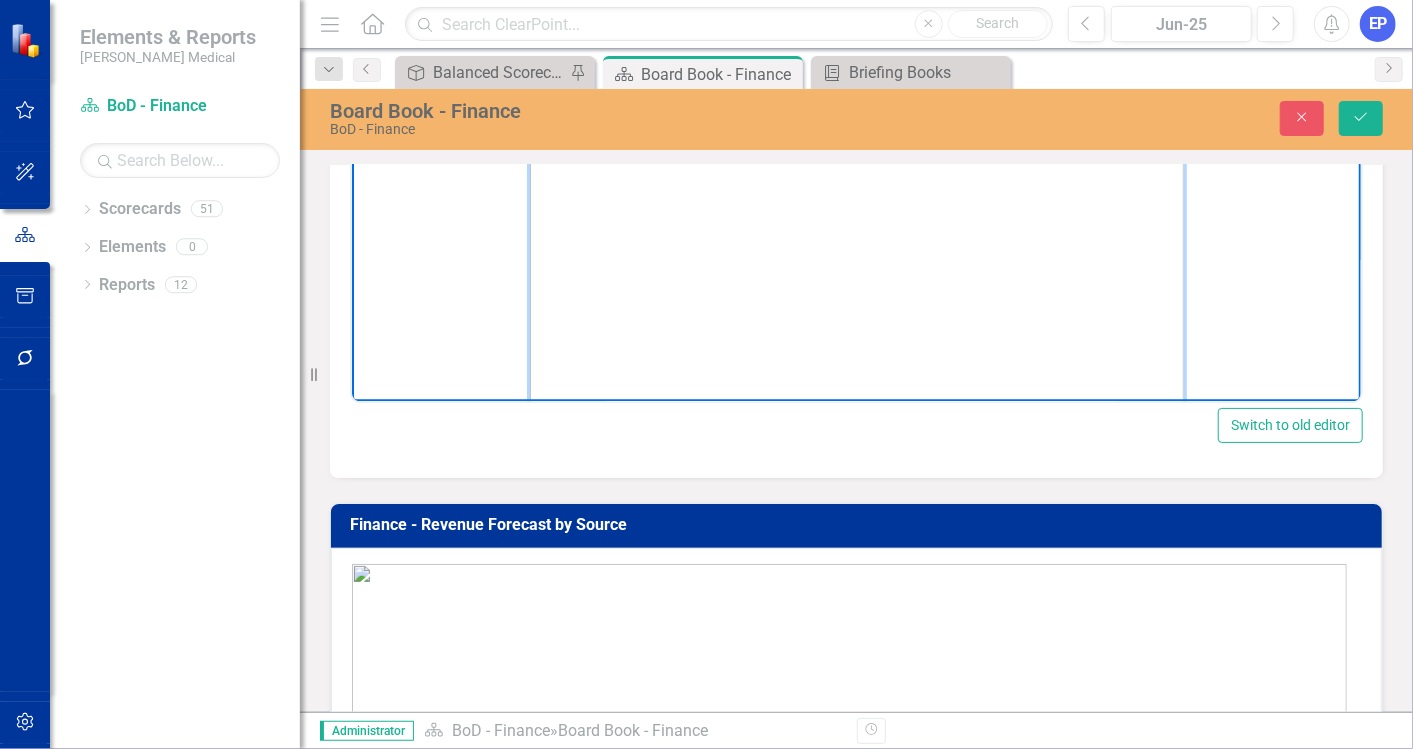 scroll, scrollTop: 402, scrollLeft: 0, axis: vertical 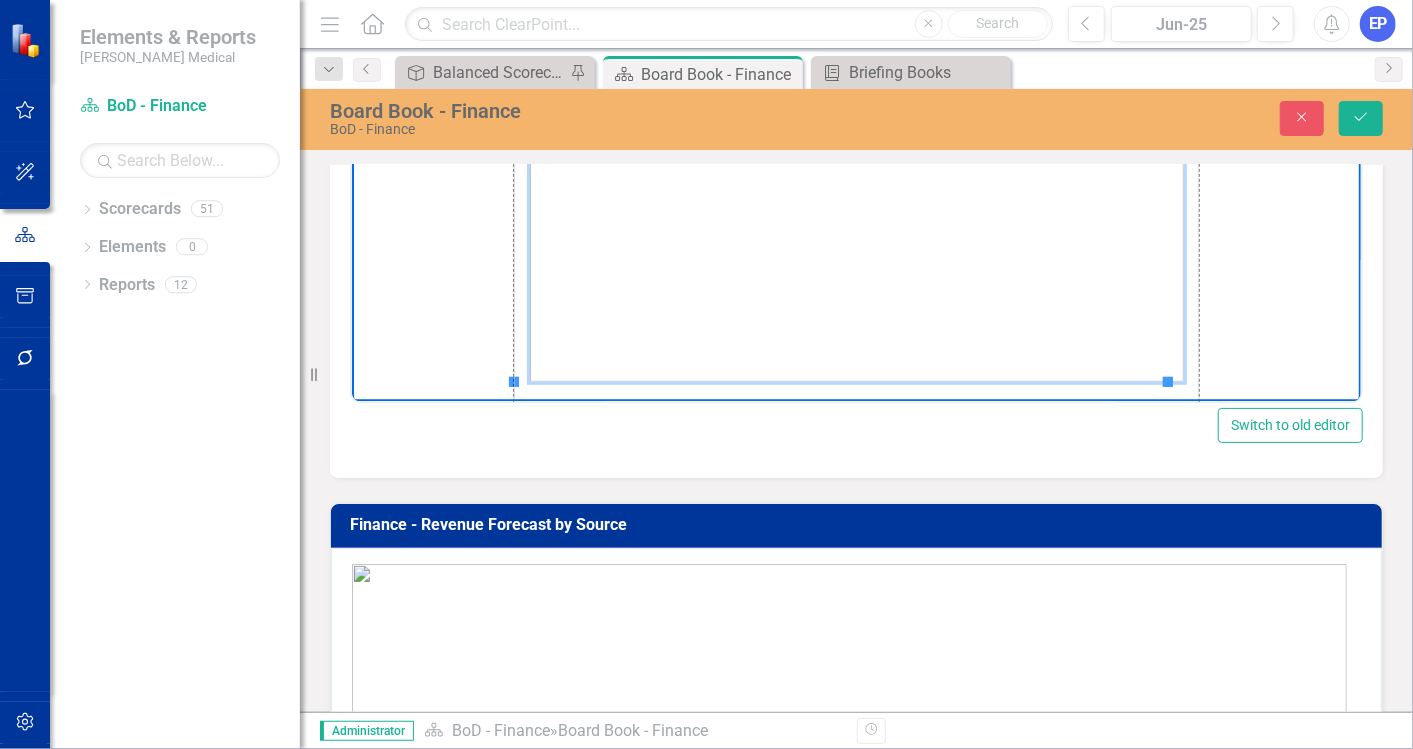 drag, startPoint x: 1171, startPoint y: 376, endPoint x: 1206, endPoint y: 418, distance: 54.67175 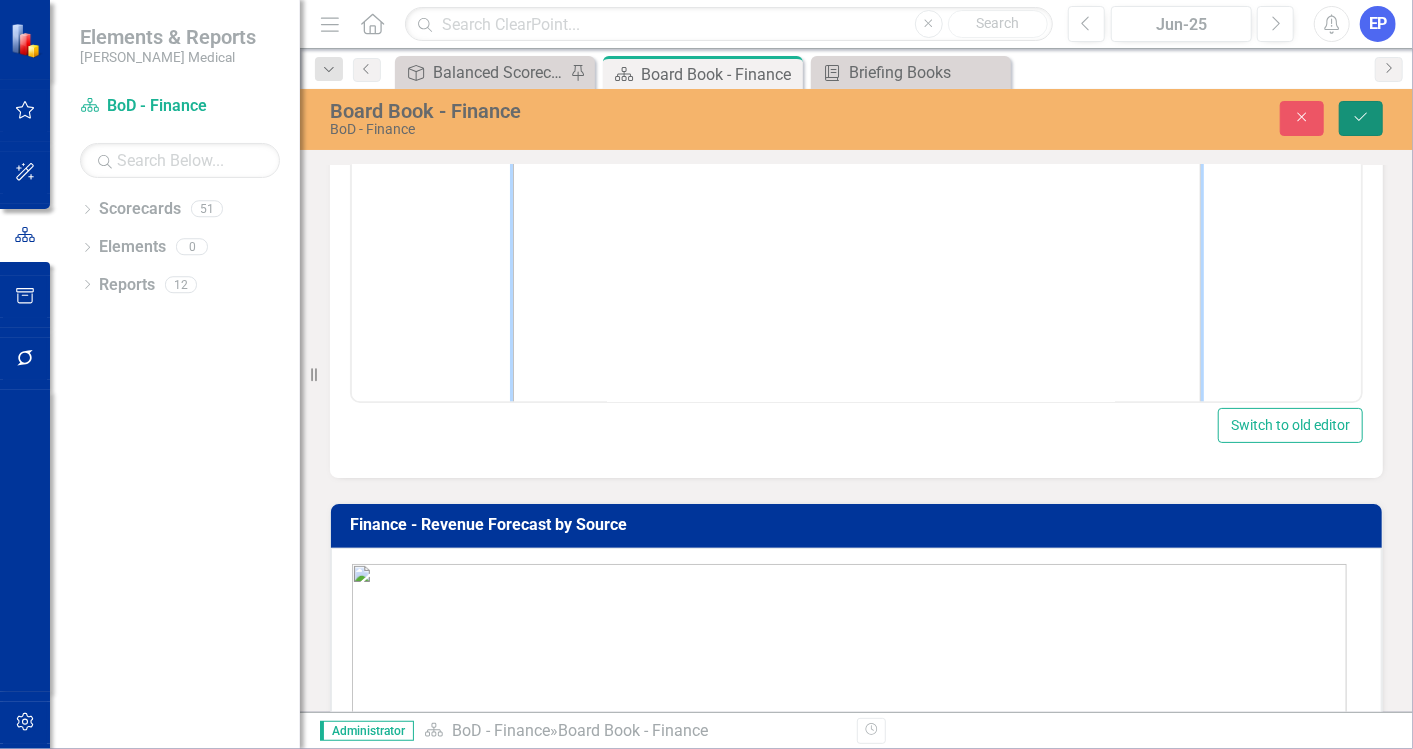 click 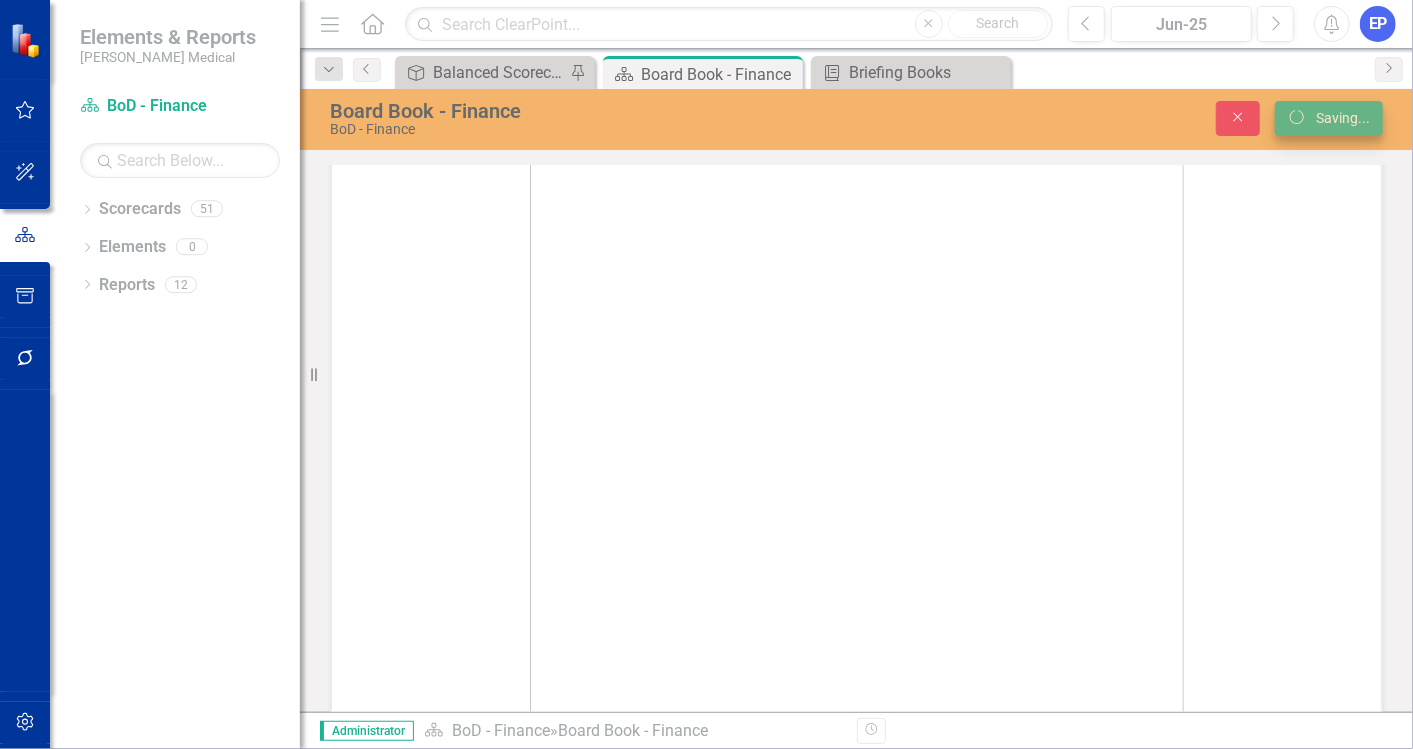 scroll, scrollTop: 2777, scrollLeft: 0, axis: vertical 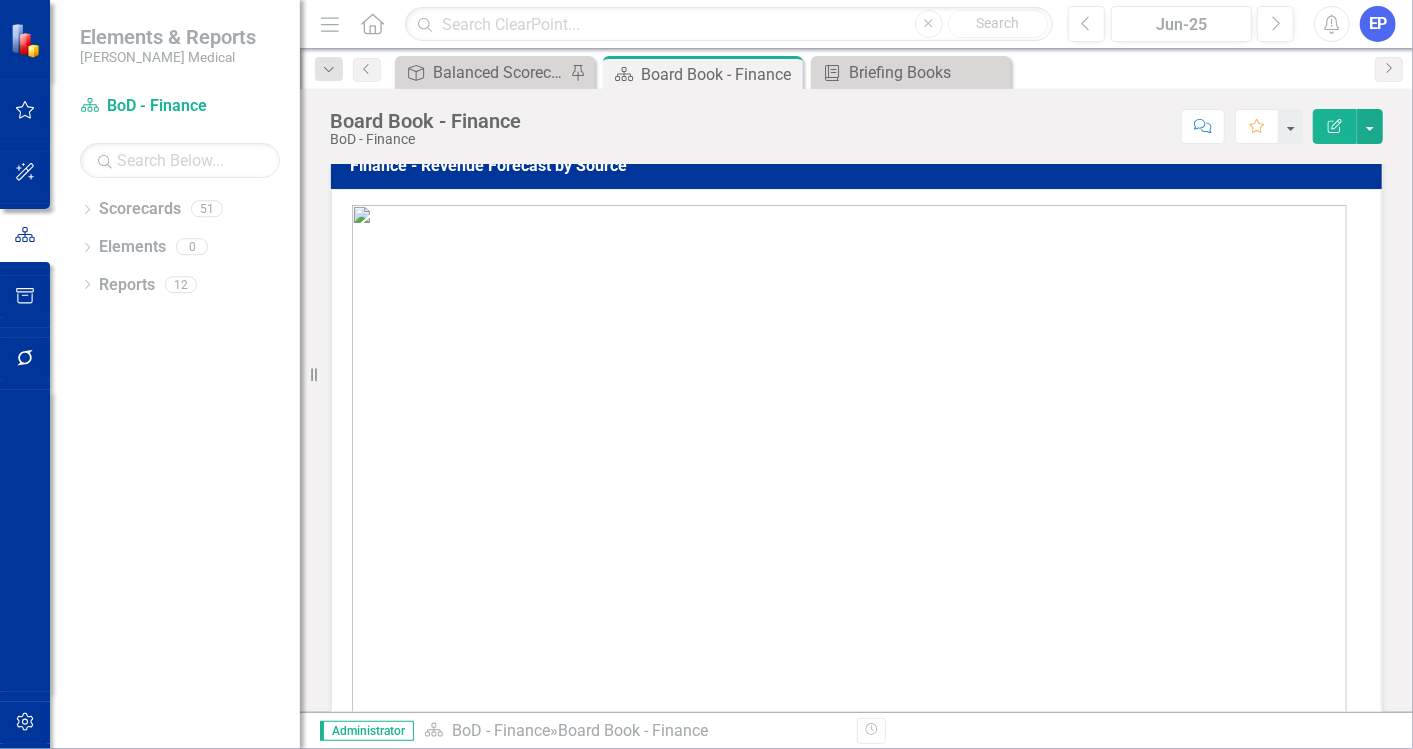 click at bounding box center (849, 493) 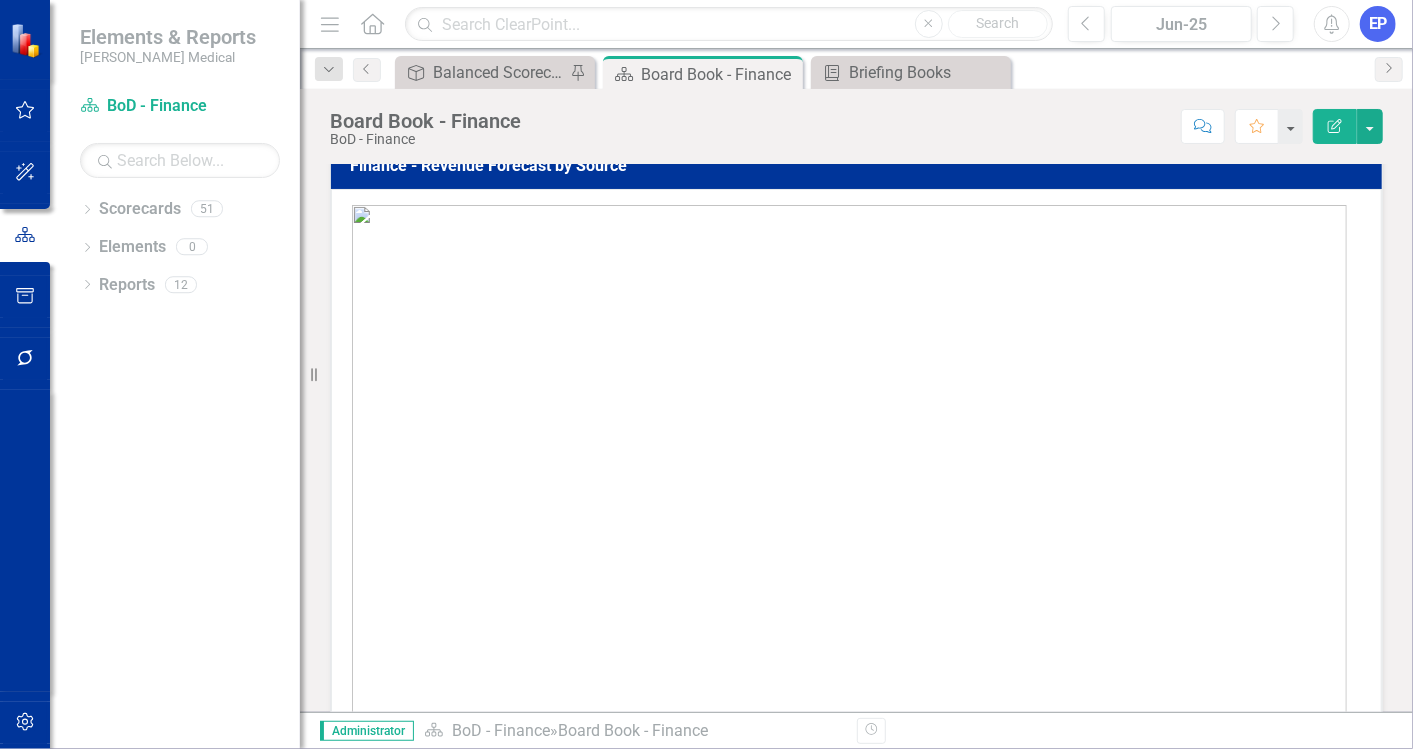click at bounding box center (849, 493) 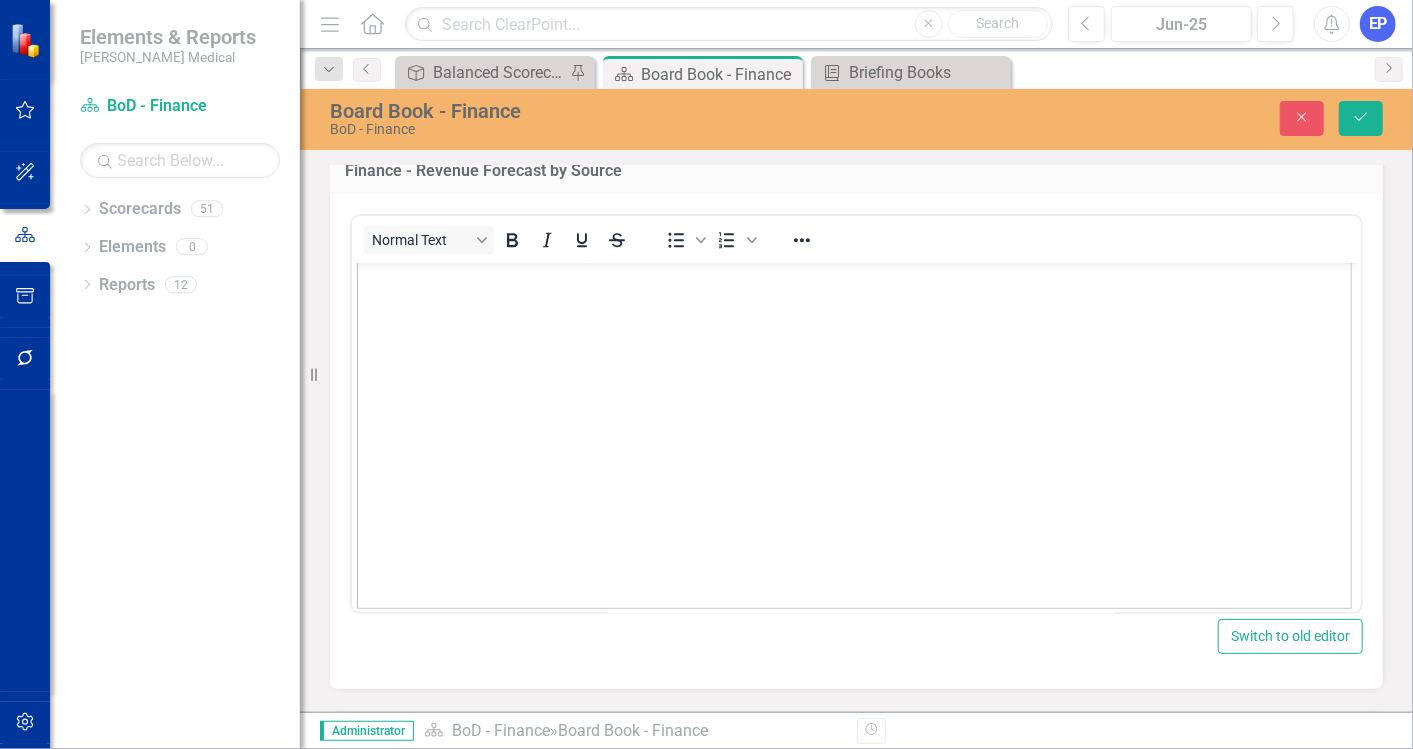 scroll, scrollTop: 268, scrollLeft: 0, axis: vertical 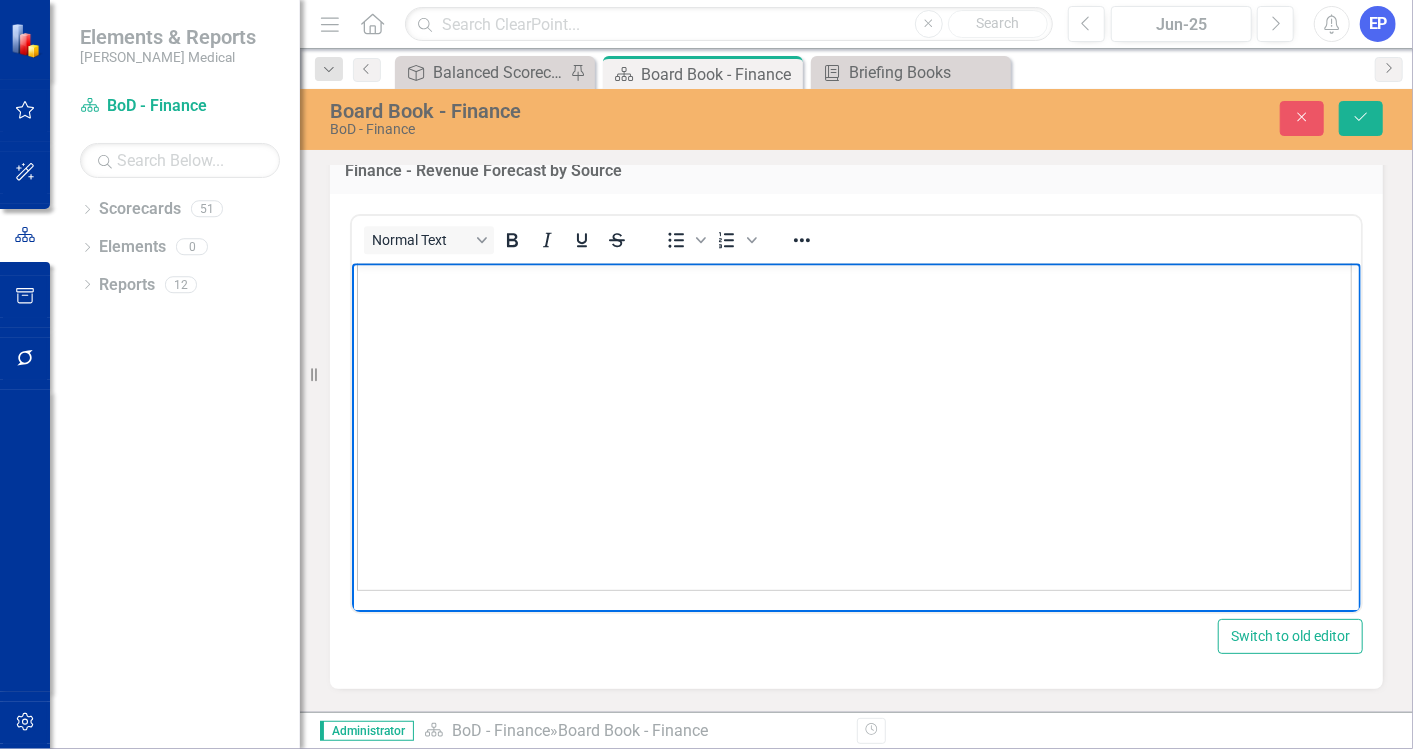 click at bounding box center (853, 303) 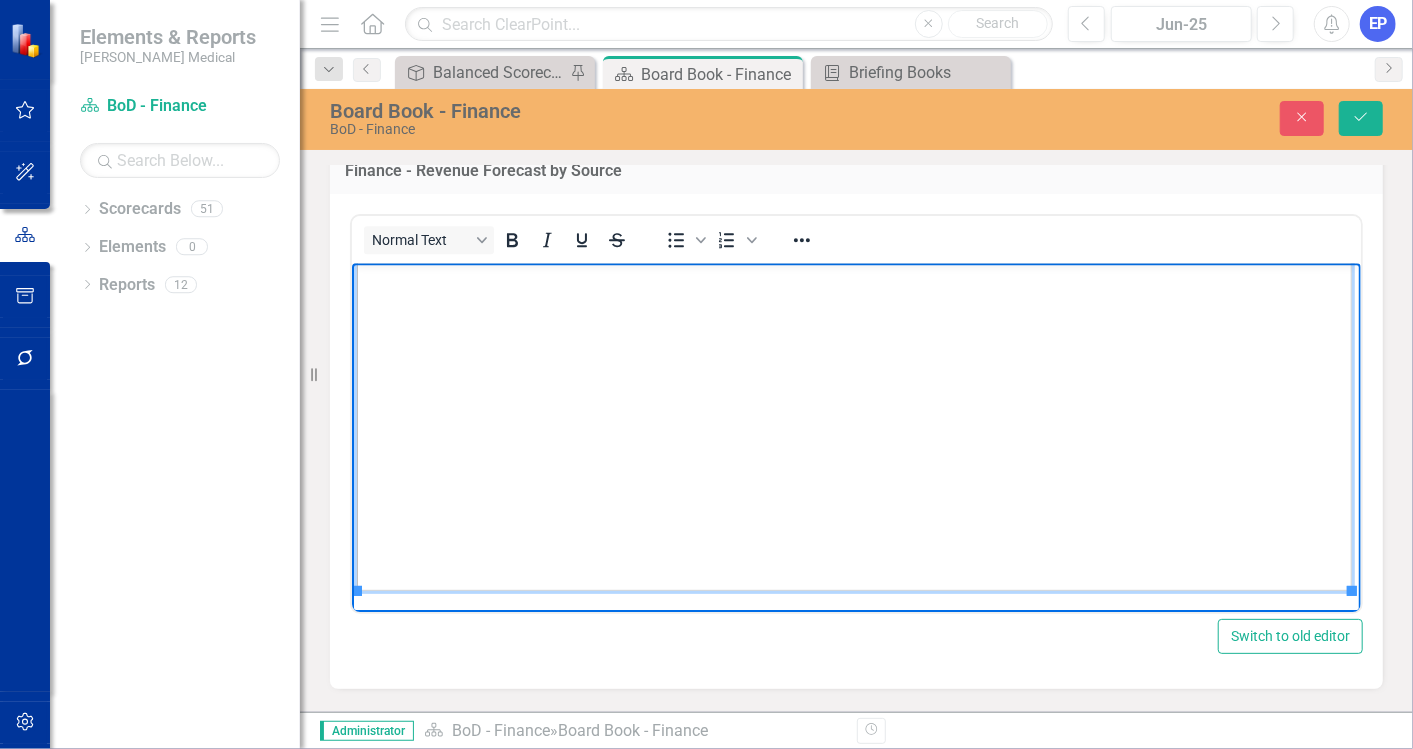 scroll, scrollTop: 268, scrollLeft: 26, axis: both 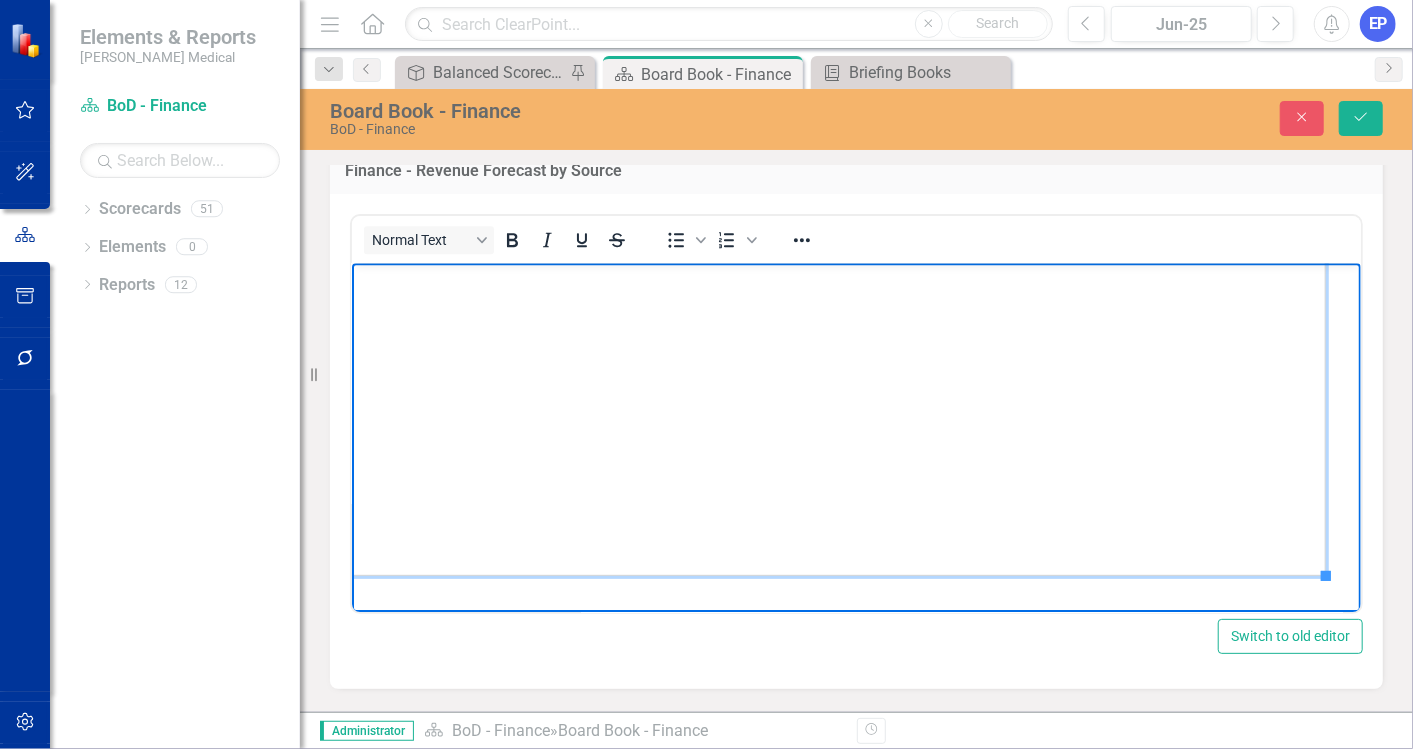 drag, startPoint x: 1321, startPoint y: 578, endPoint x: 1416, endPoint y: 674, distance: 135.05925 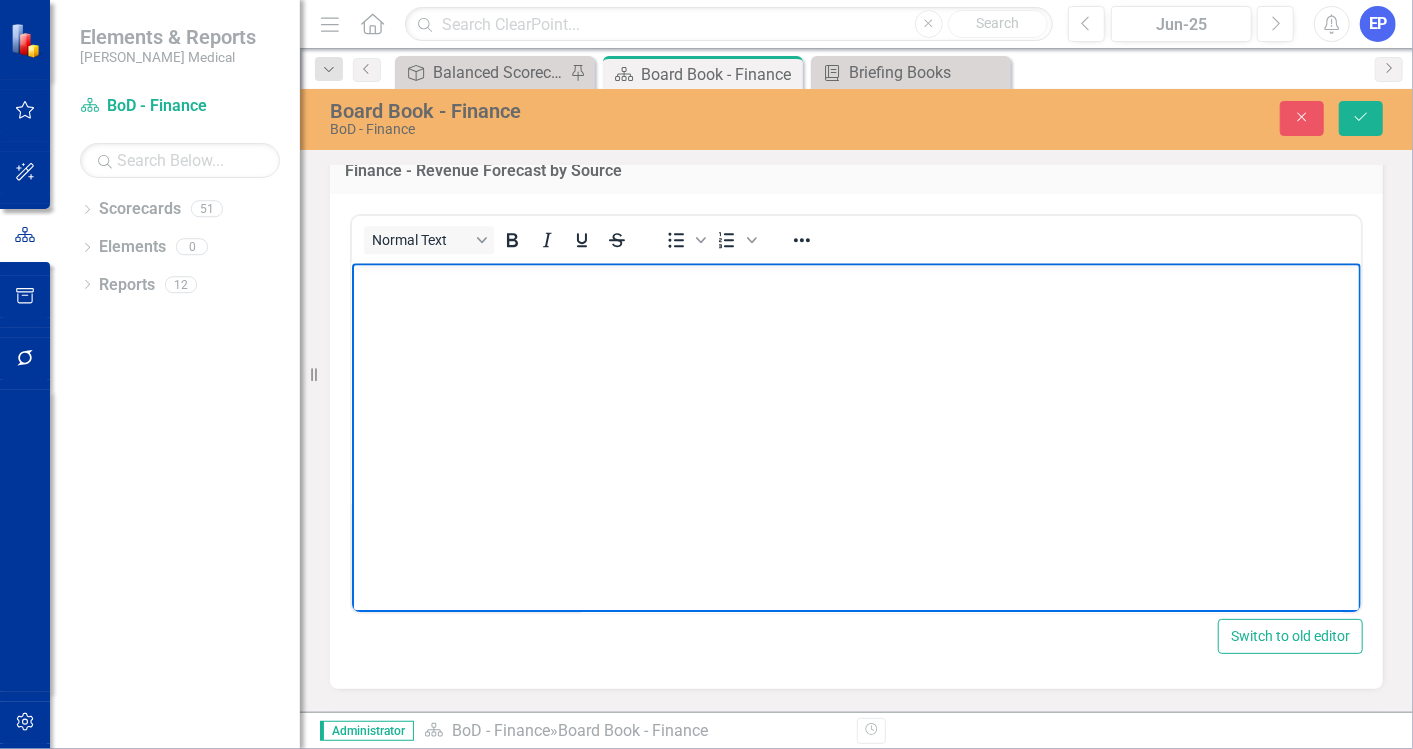 scroll, scrollTop: 268, scrollLeft: 175, axis: both 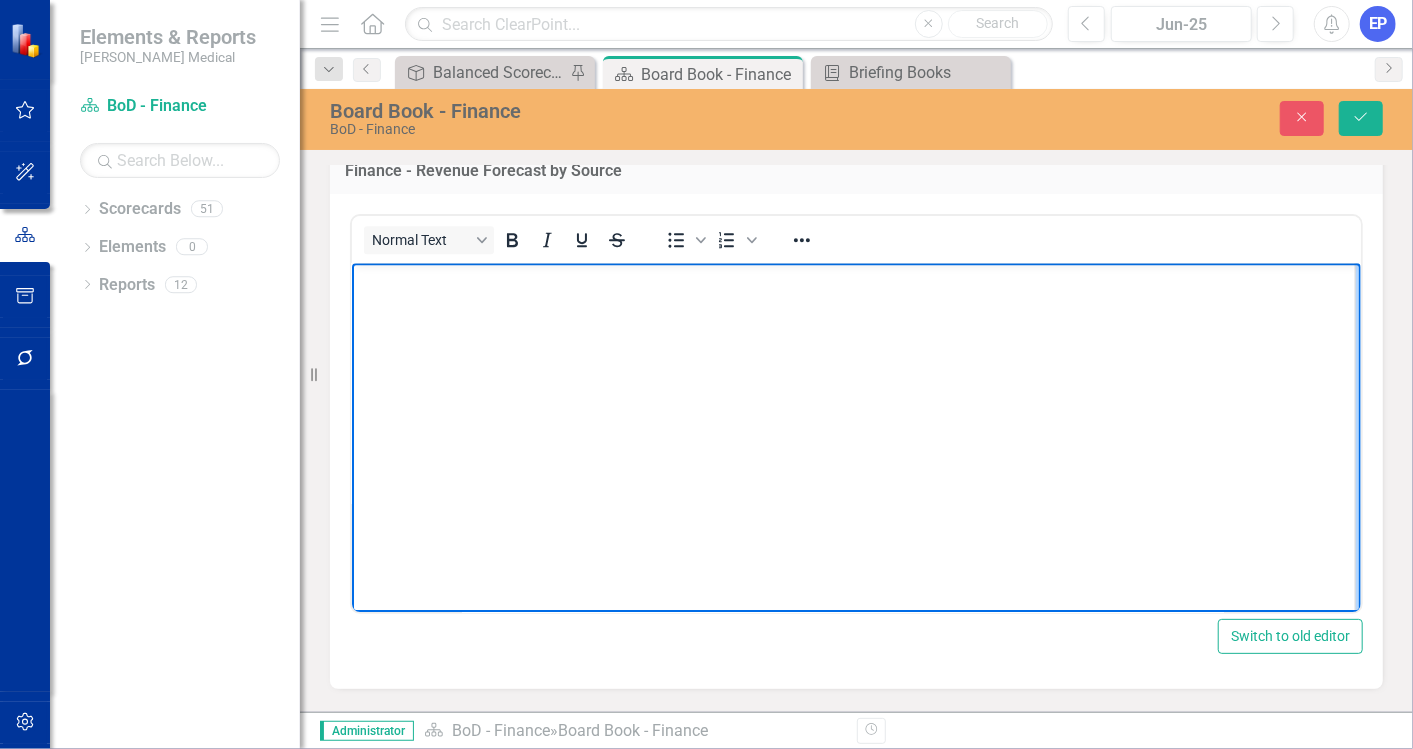 click at bounding box center [783, 331] 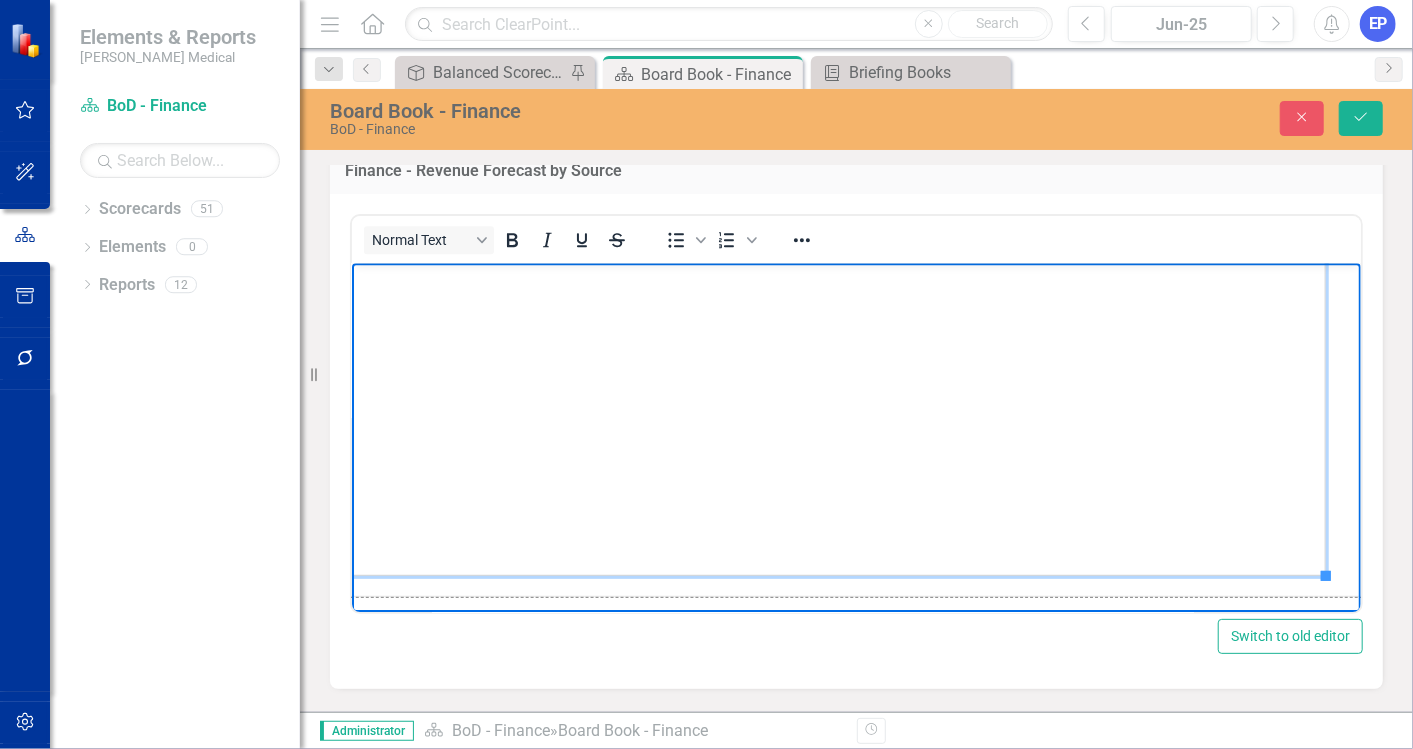 drag, startPoint x: 1323, startPoint y: 578, endPoint x: 1364, endPoint y: 611, distance: 52.63079 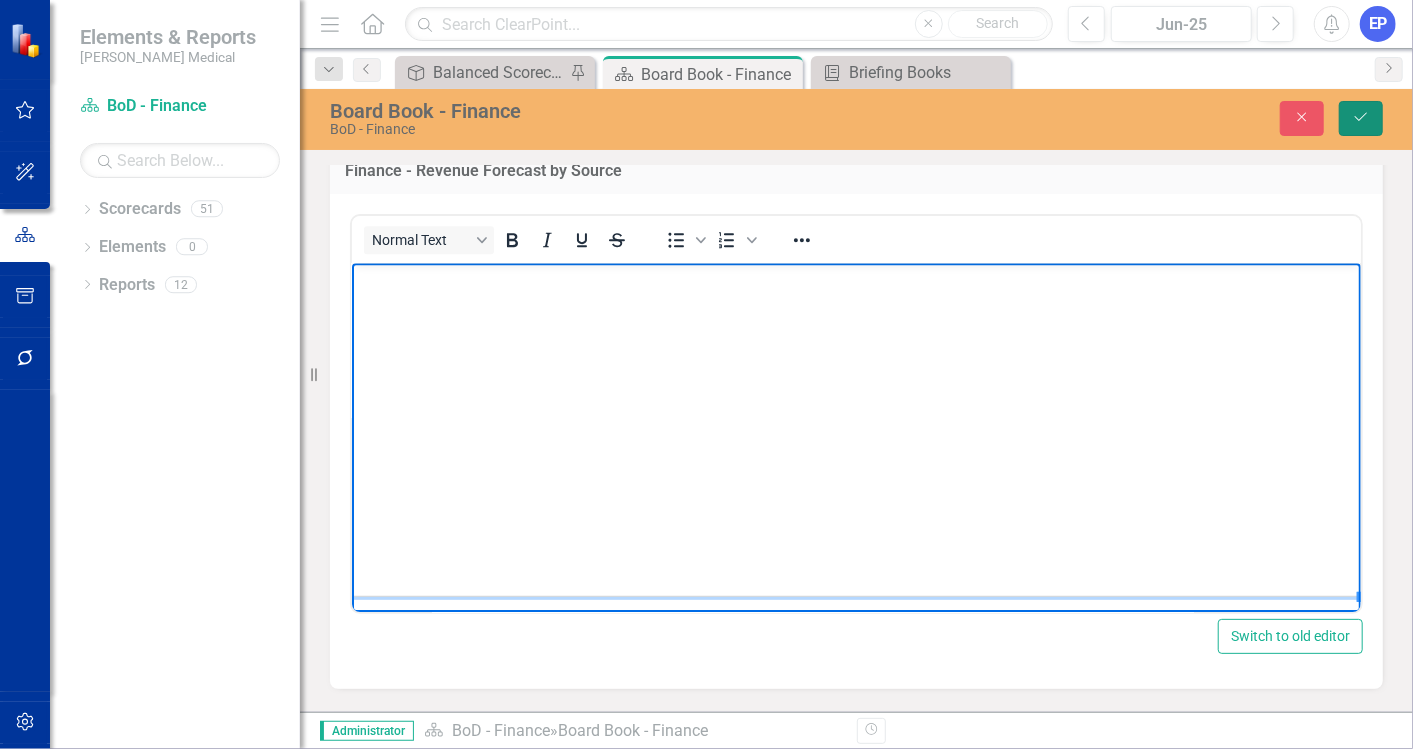 click on "Save" at bounding box center [1361, 118] 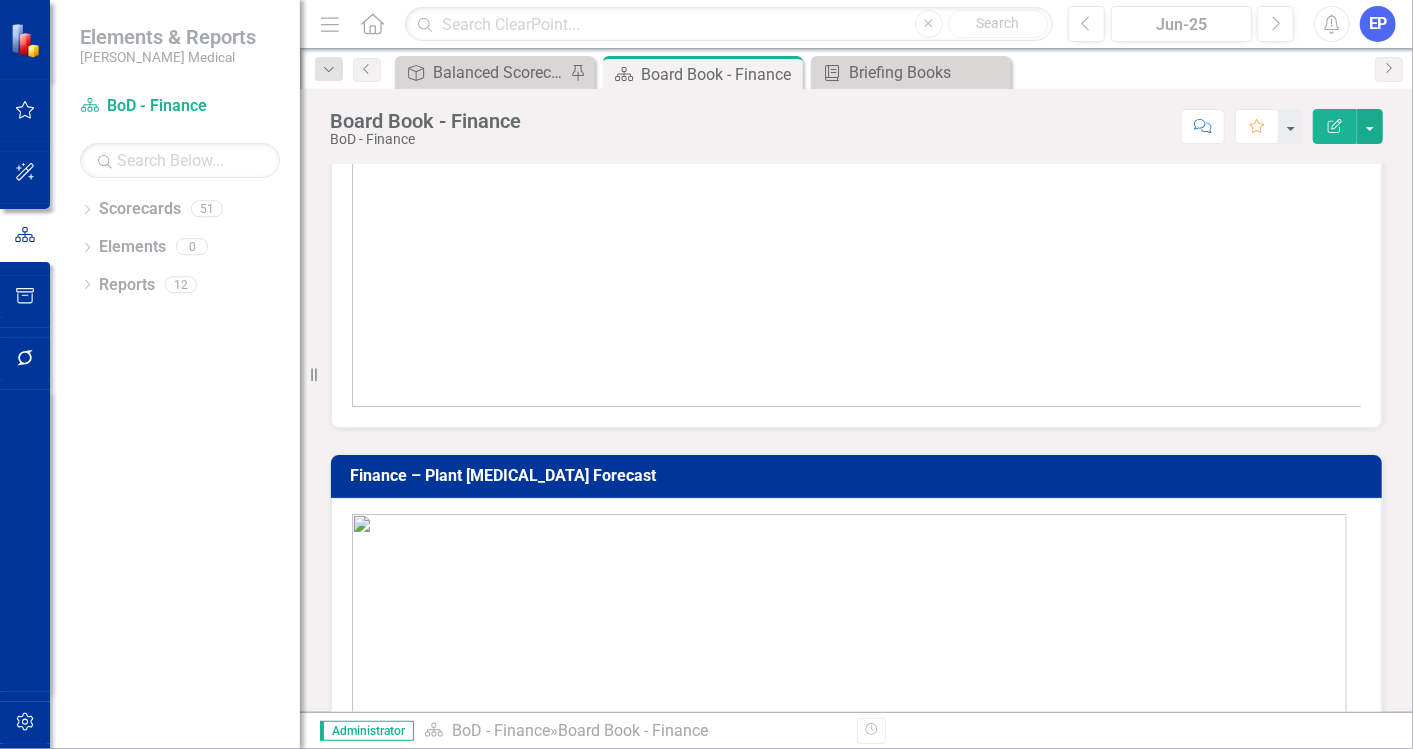 scroll, scrollTop: 4111, scrollLeft: 0, axis: vertical 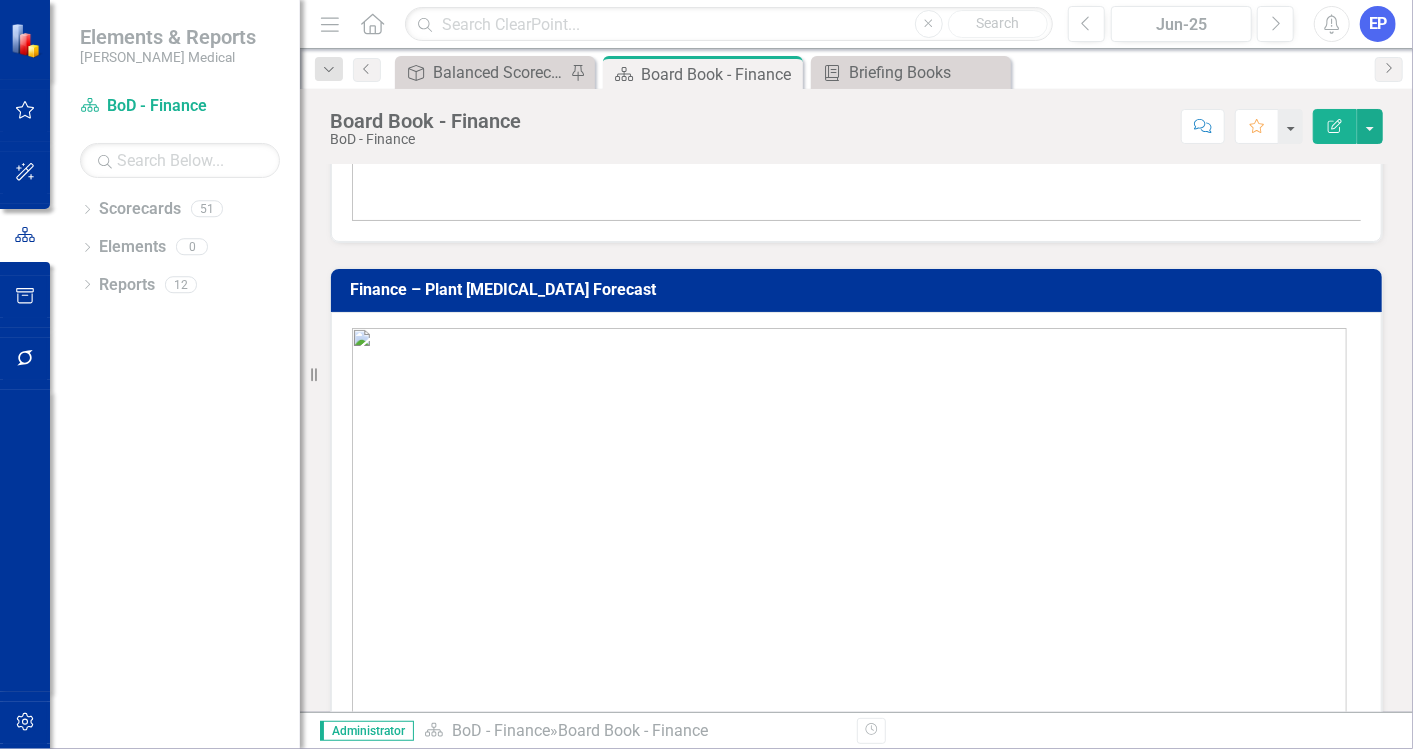 click at bounding box center (849, 608) 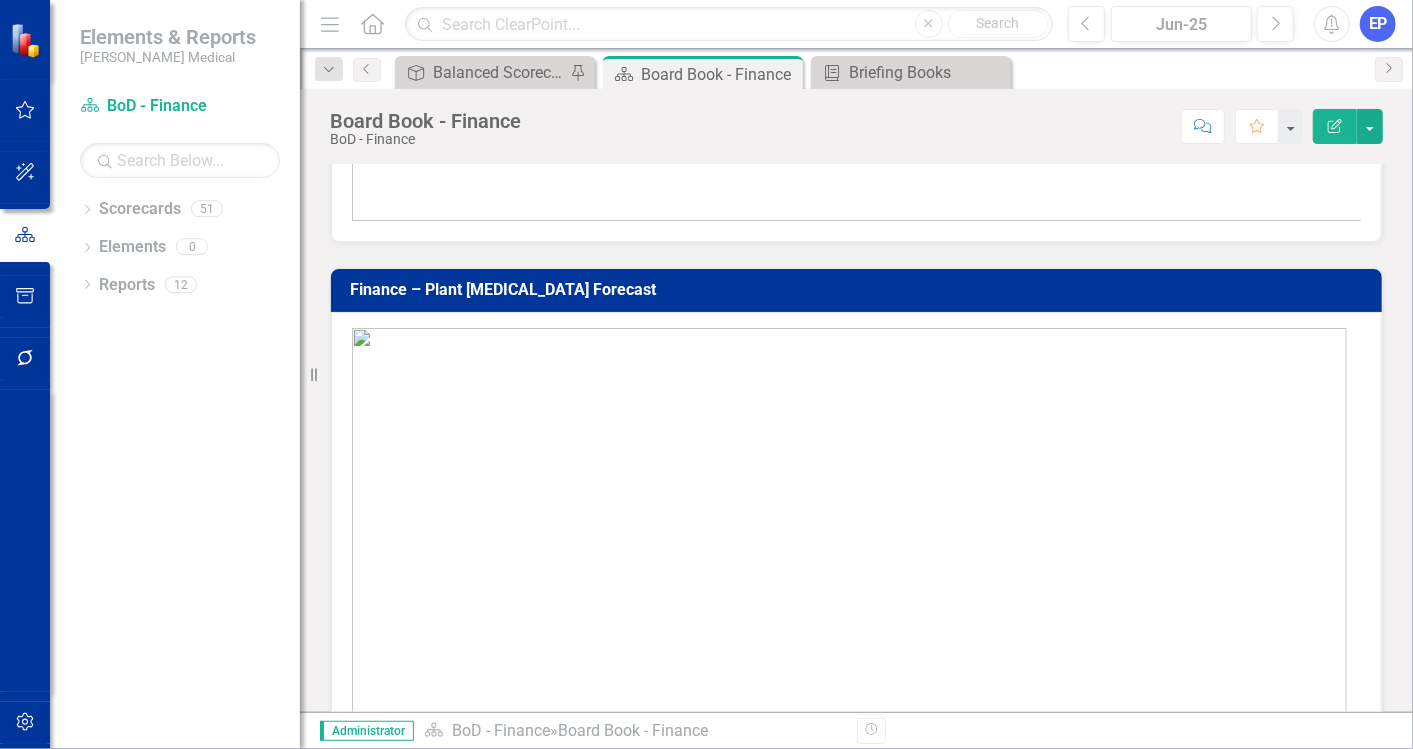 click at bounding box center (849, 608) 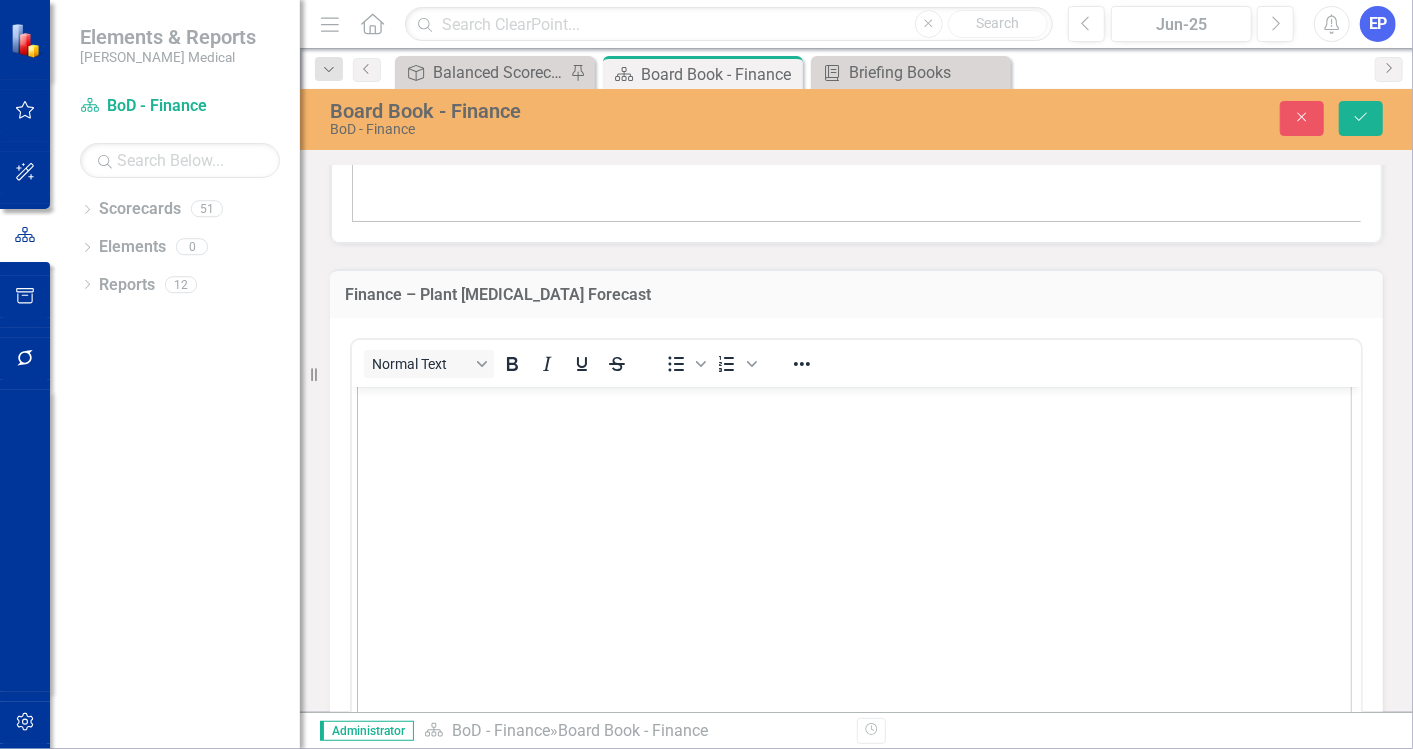 scroll, scrollTop: 253, scrollLeft: 0, axis: vertical 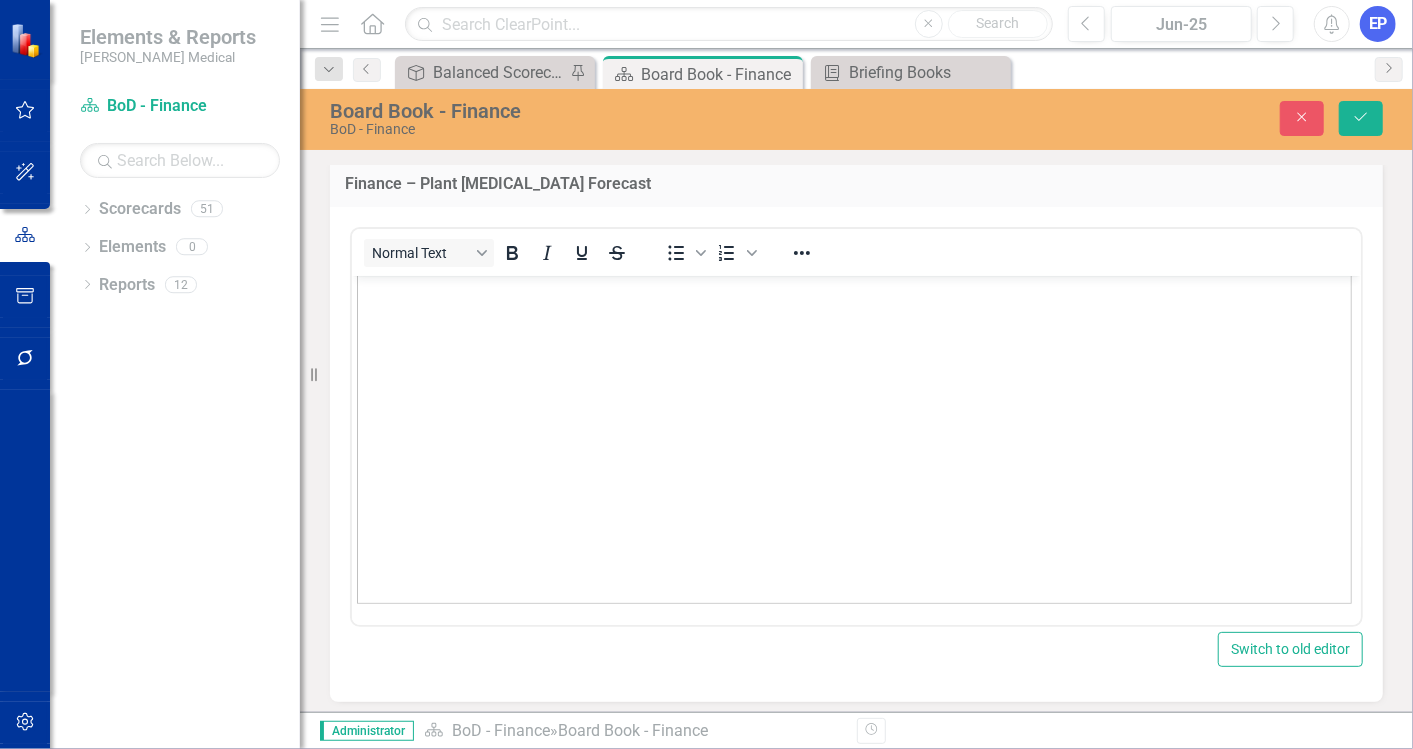 click at bounding box center (853, 322) 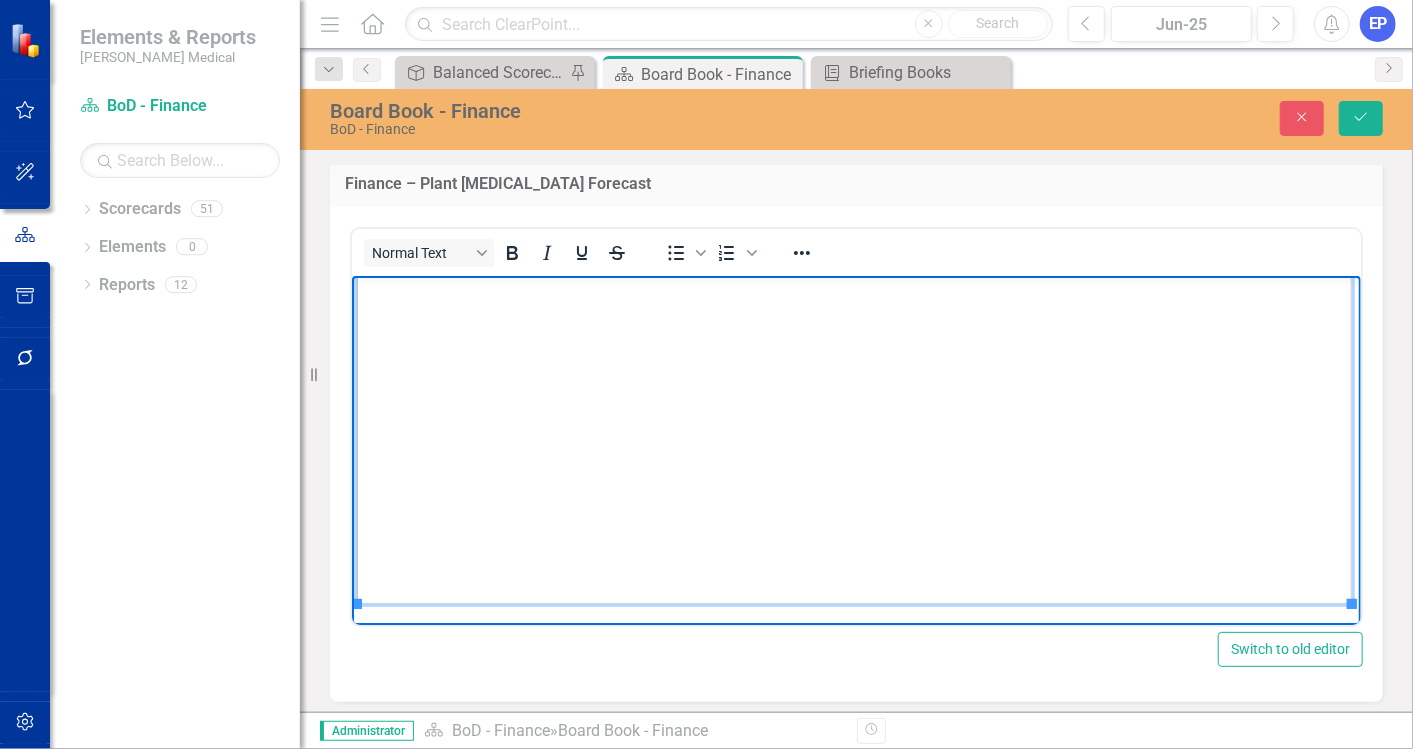 scroll, scrollTop: 253, scrollLeft: 26, axis: both 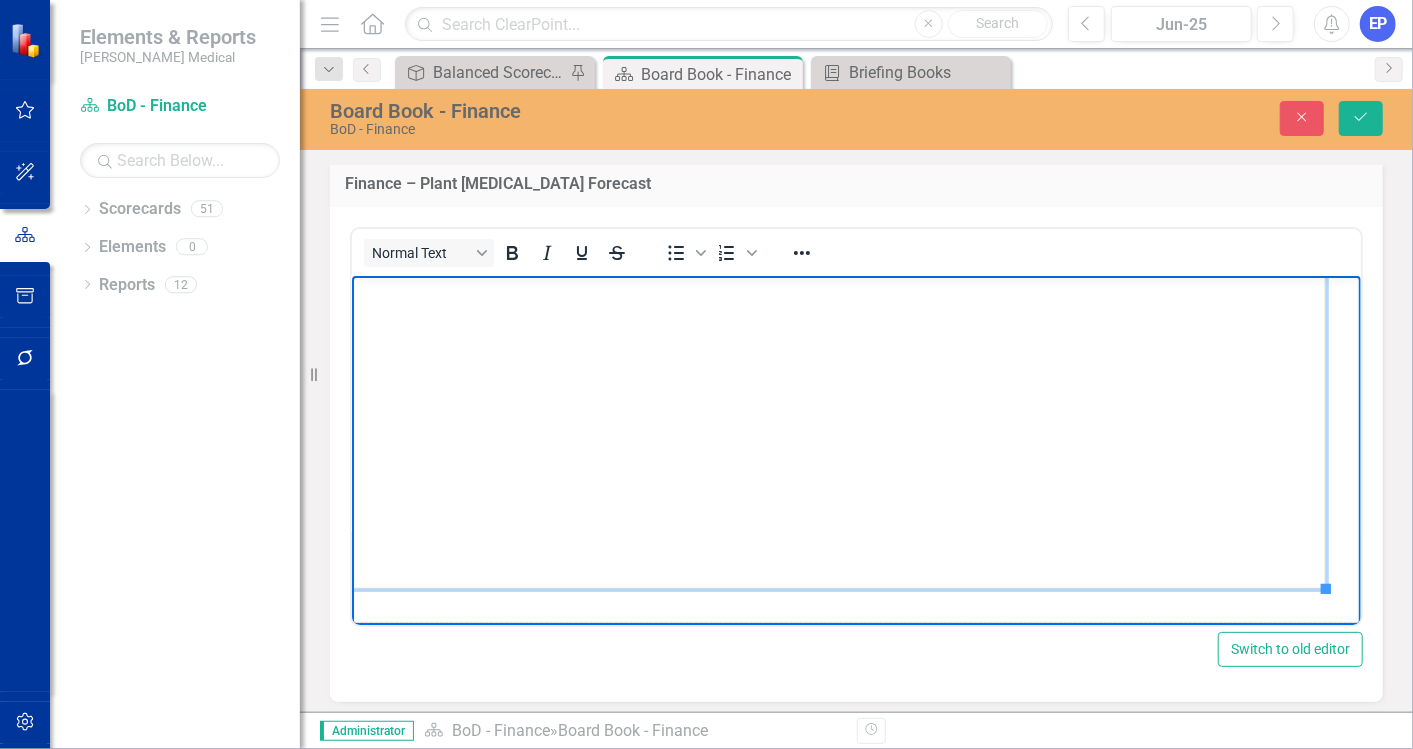 drag, startPoint x: 1325, startPoint y: 590, endPoint x: 1403, endPoint y: 659, distance: 104.13933 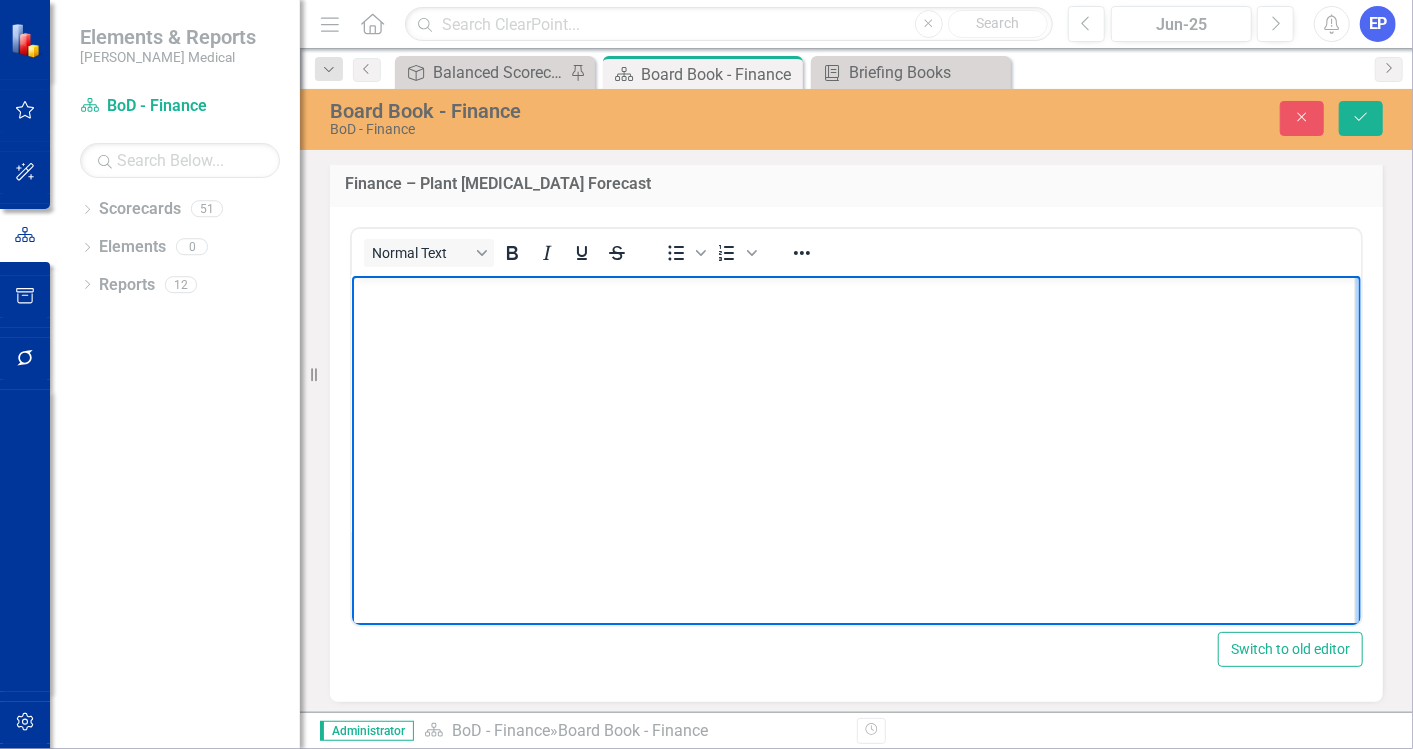 scroll, scrollTop: 293, scrollLeft: 97, axis: both 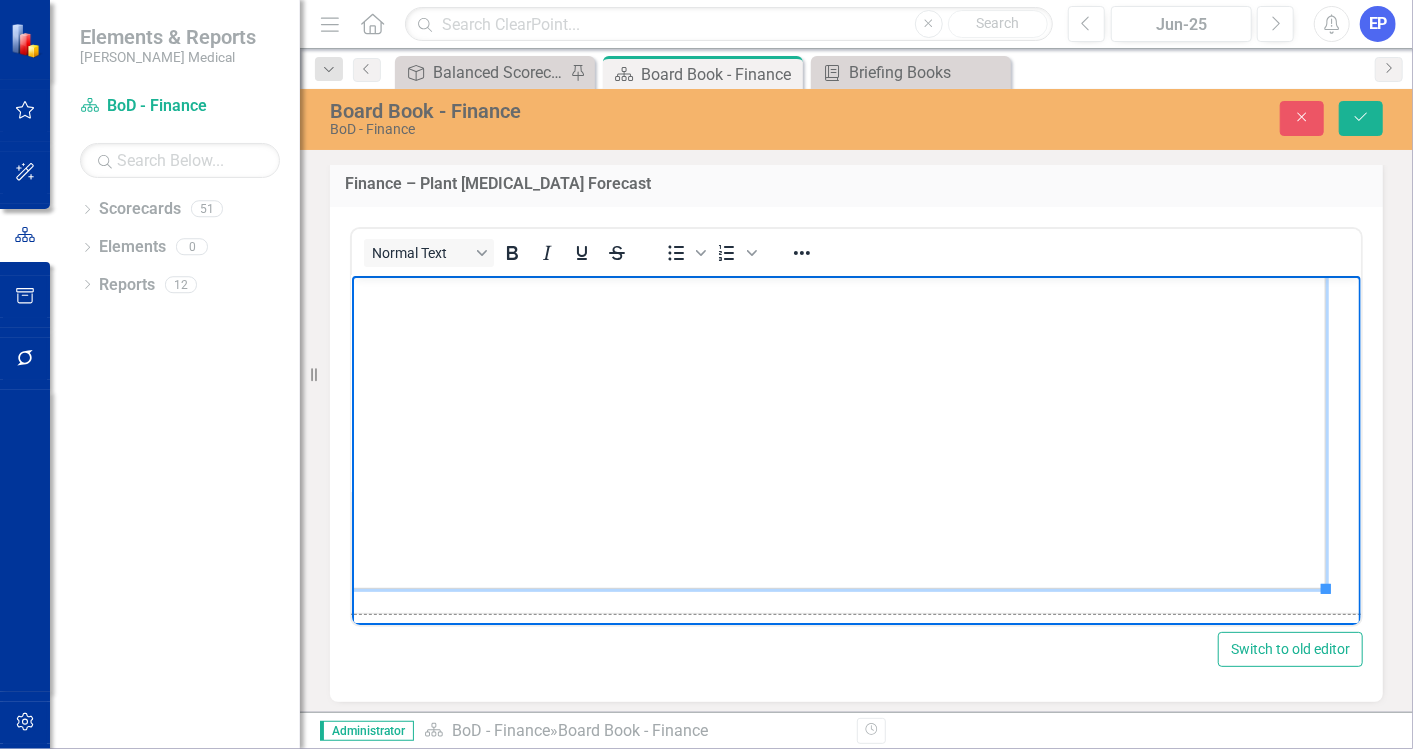 drag, startPoint x: 1323, startPoint y: 591, endPoint x: 1380, endPoint y: 647, distance: 79.9062 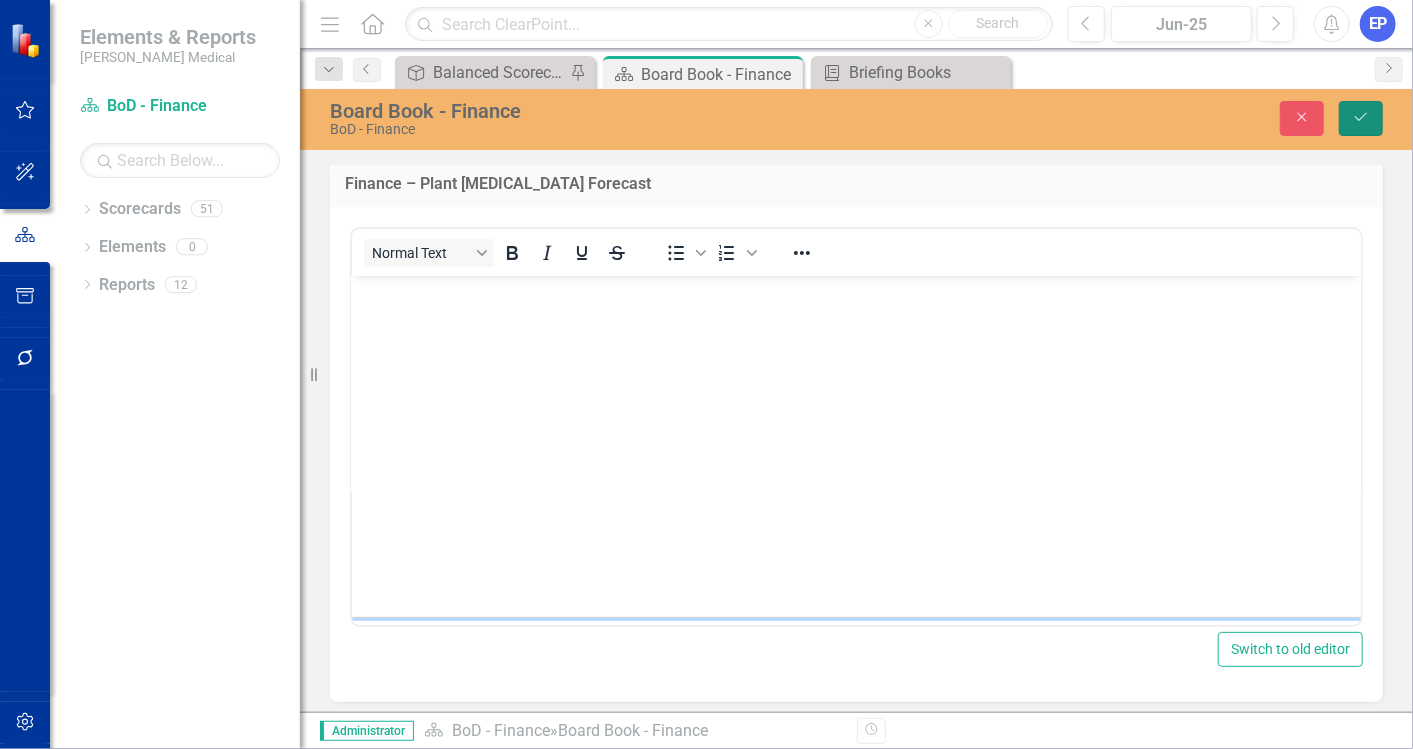 click on "Save" at bounding box center (1361, 118) 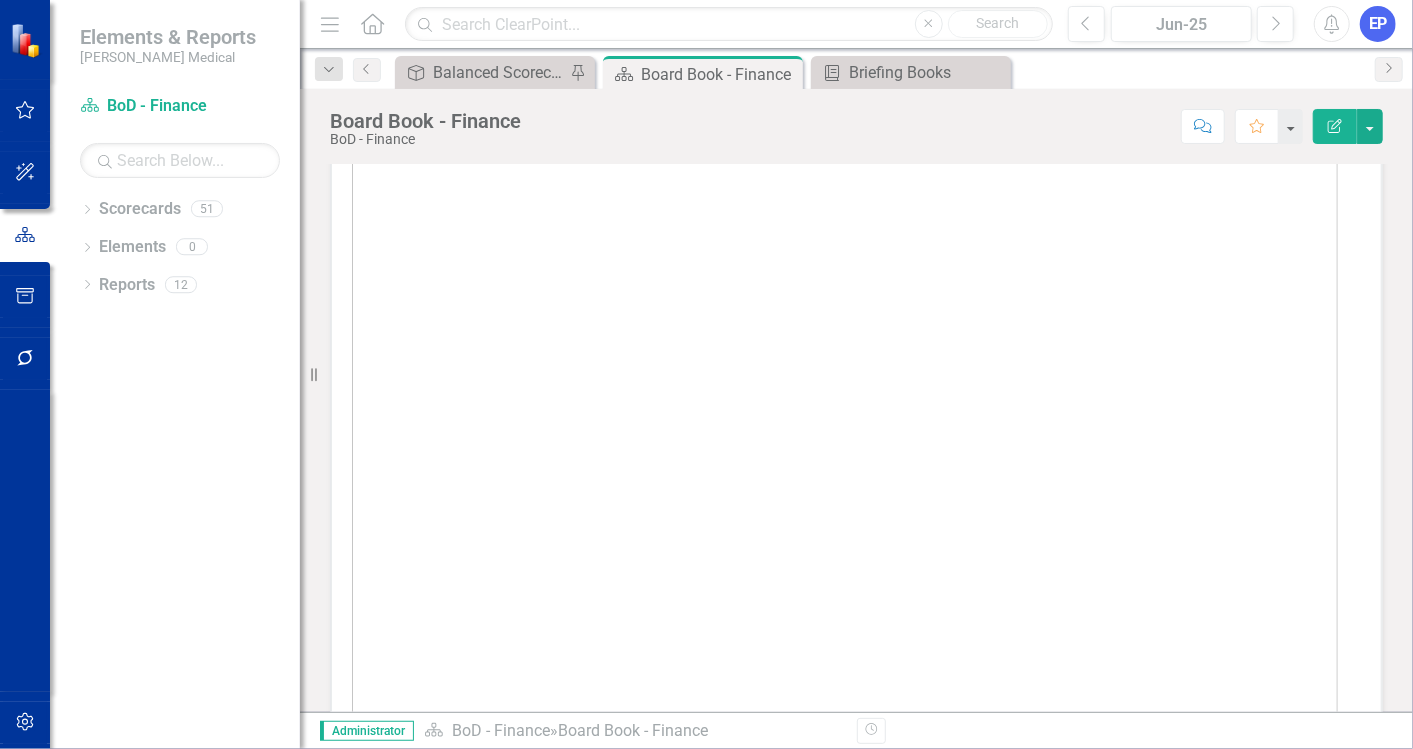 click at bounding box center (845, 467) 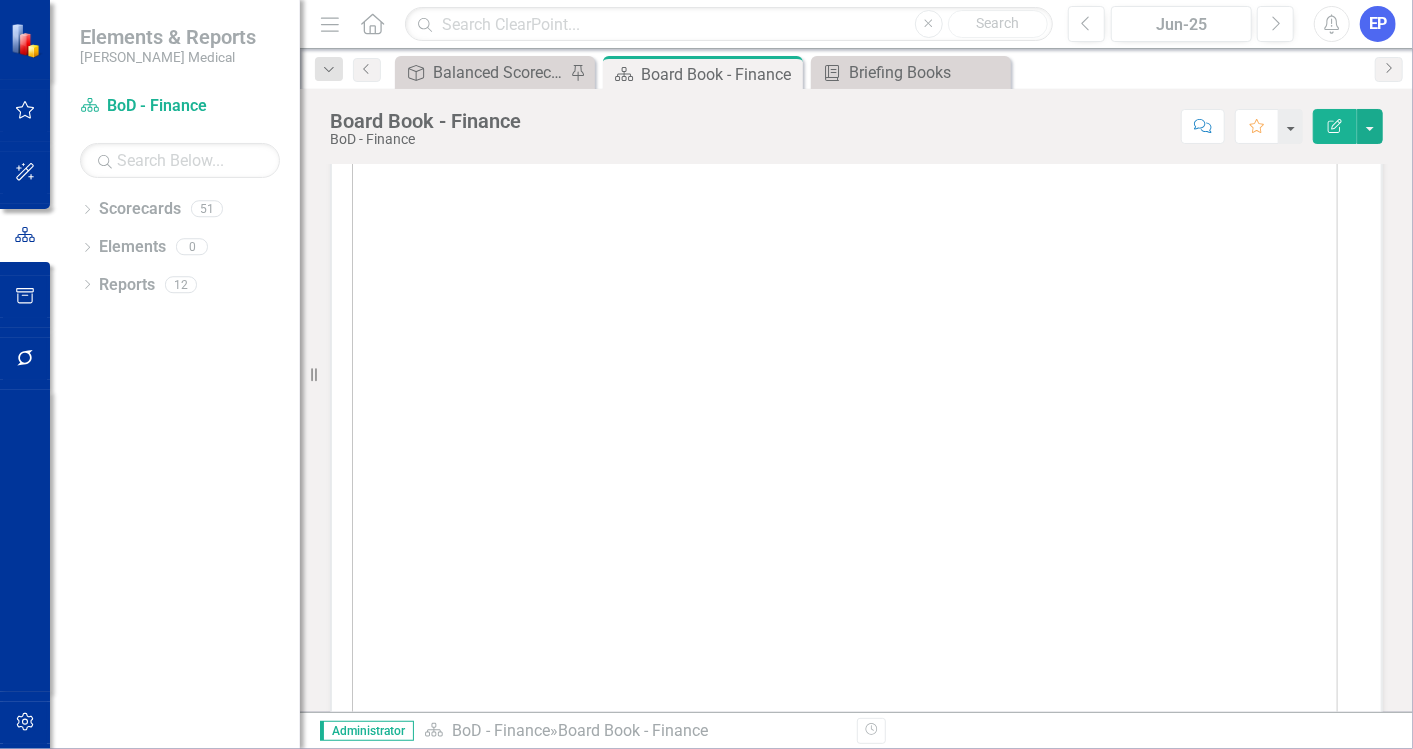 click at bounding box center [845, 467] 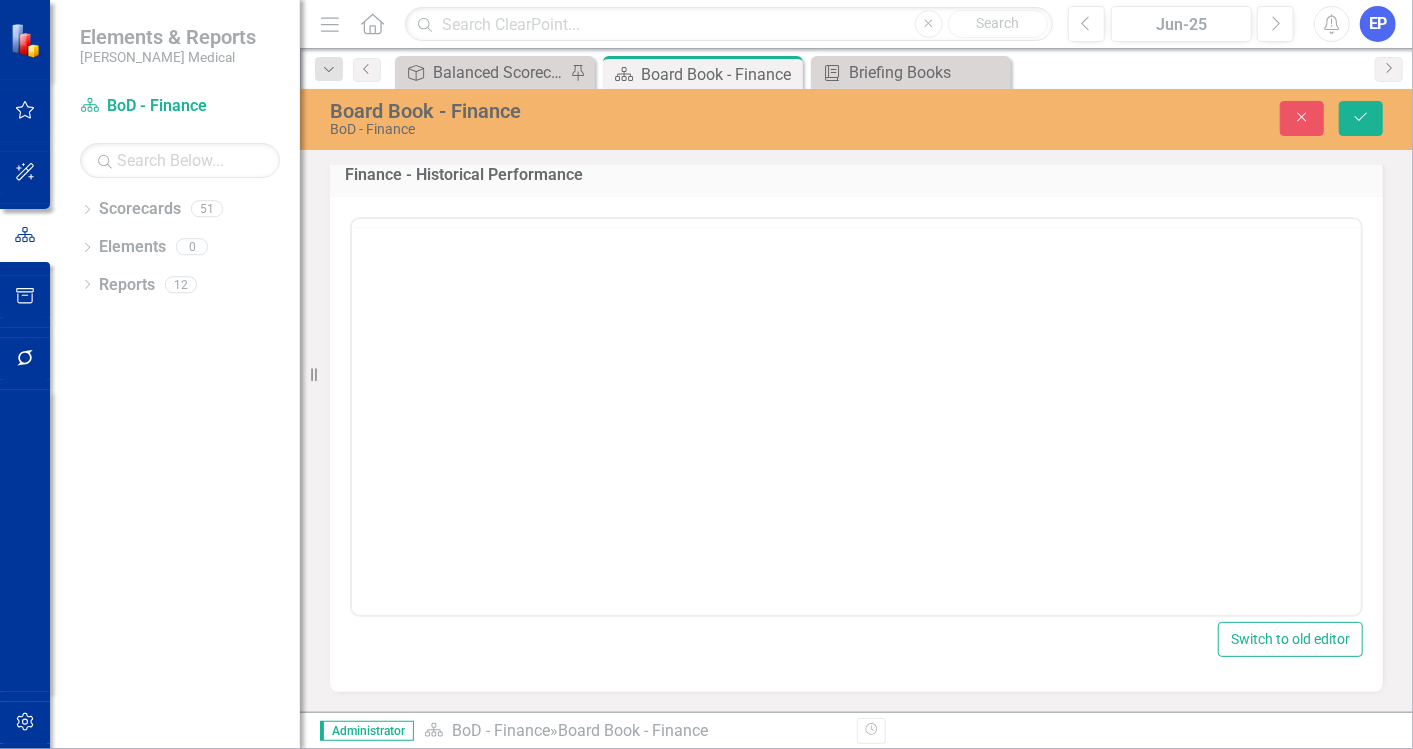 scroll, scrollTop: 5413, scrollLeft: 0, axis: vertical 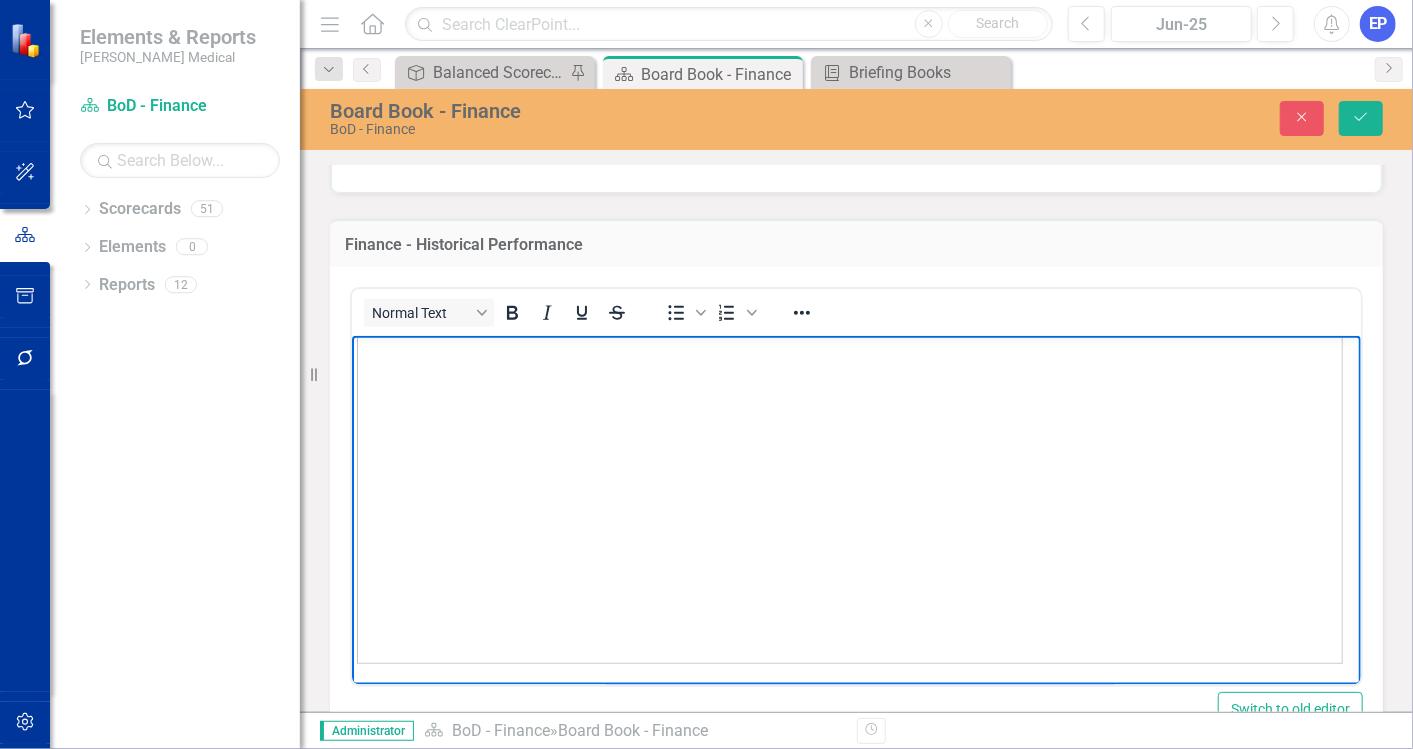 click at bounding box center (849, 332) 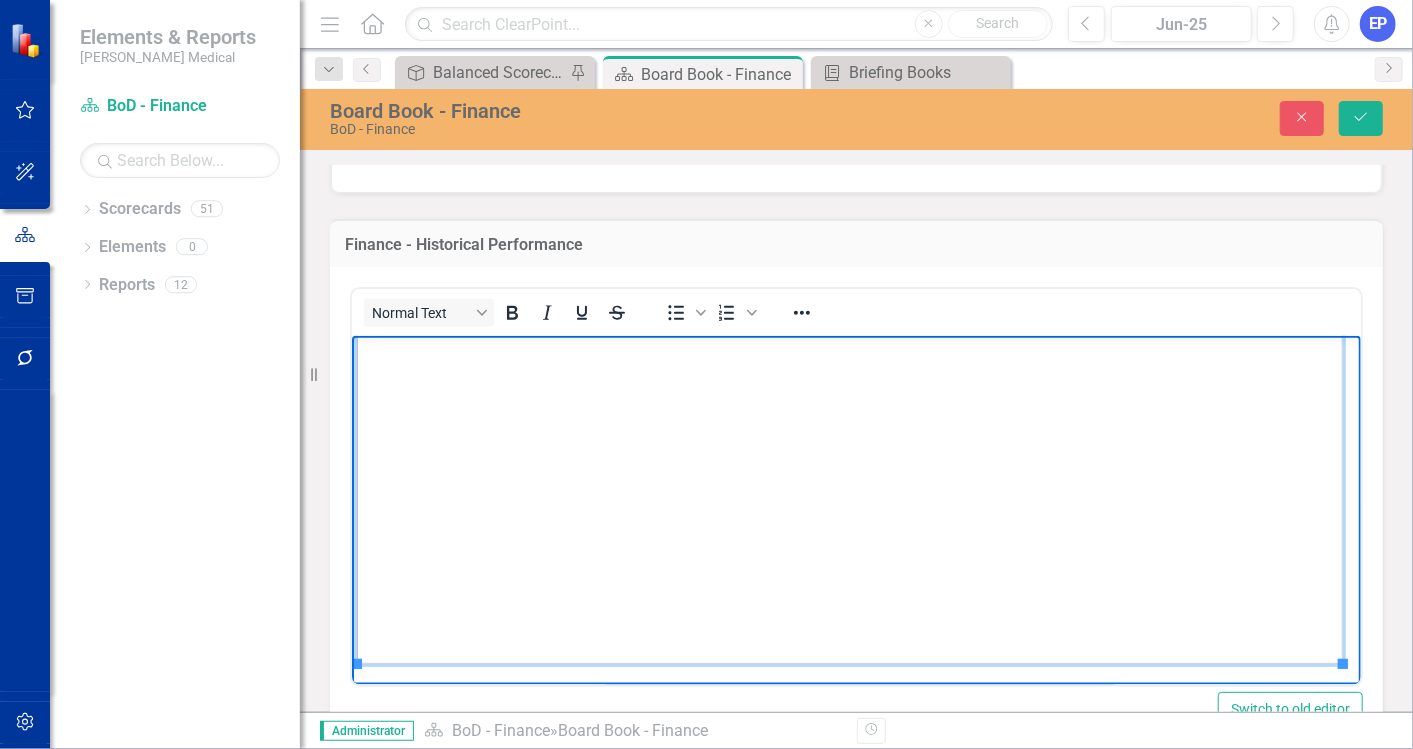 scroll, scrollTop: 355, scrollLeft: 17, axis: both 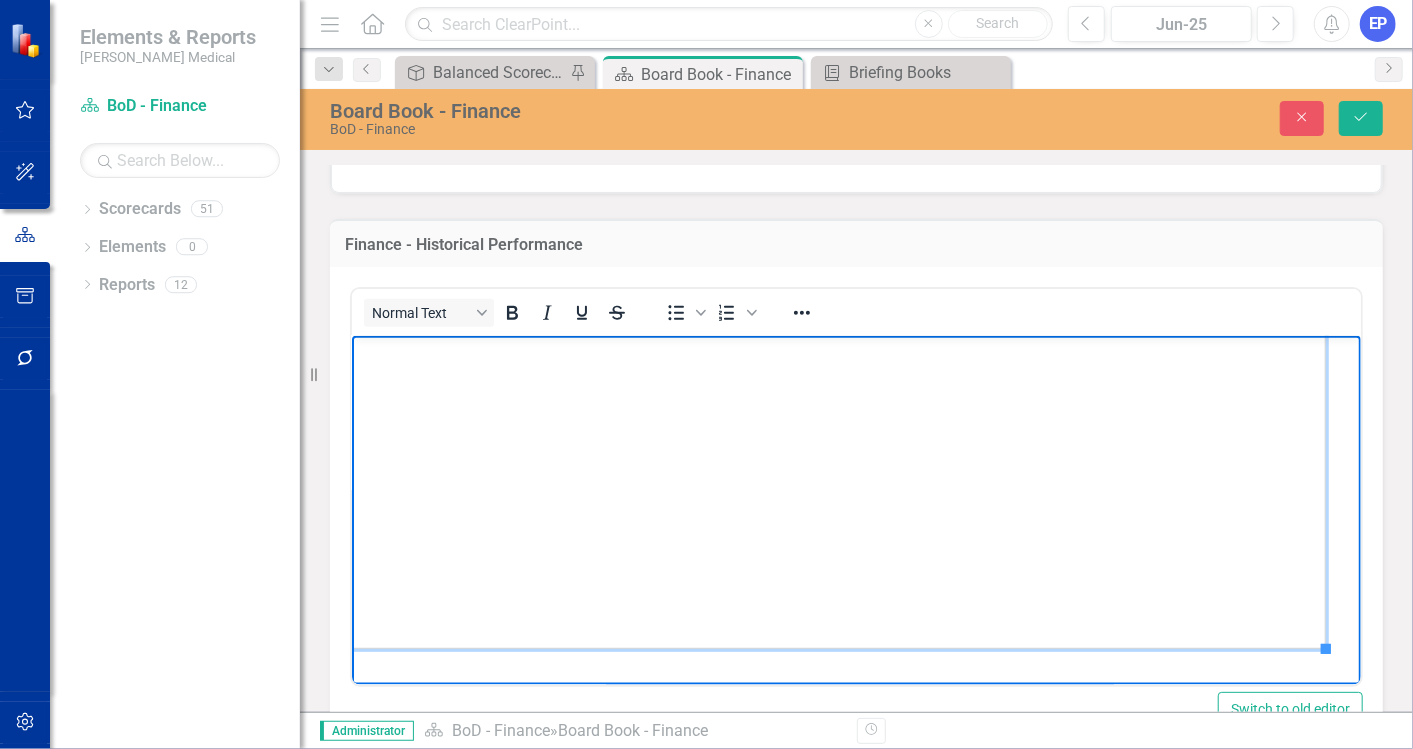 drag, startPoint x: 1326, startPoint y: 648, endPoint x: 1374, endPoint y: 701, distance: 71.50524 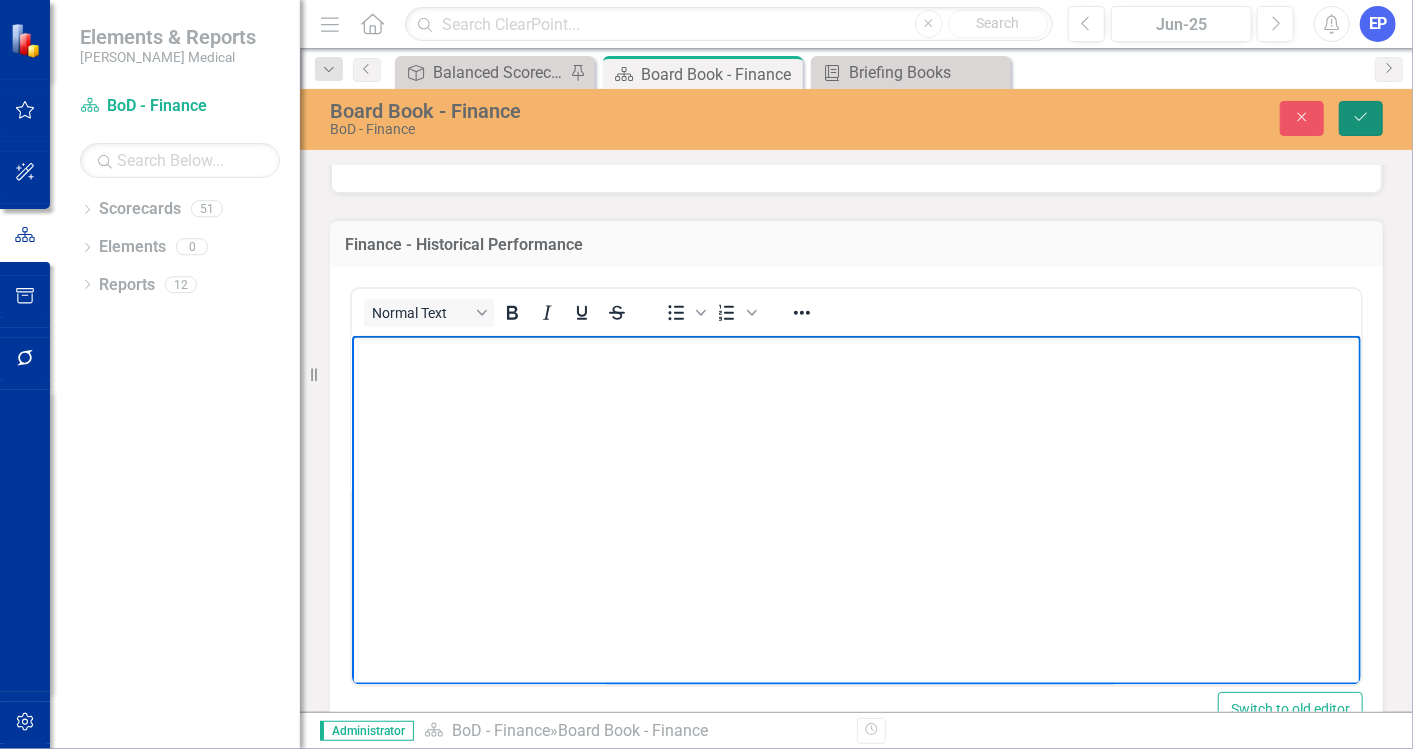 click on "Save" 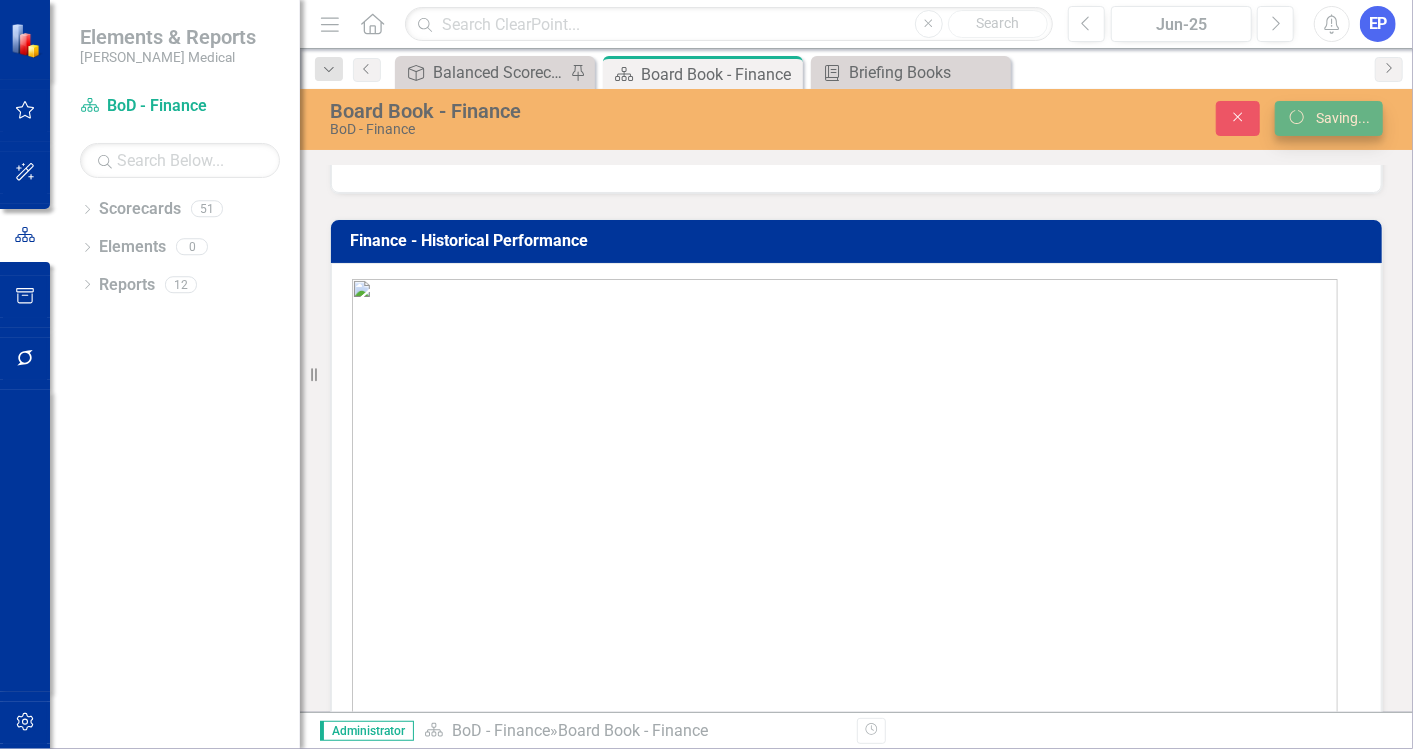 scroll, scrollTop: 5555, scrollLeft: 0, axis: vertical 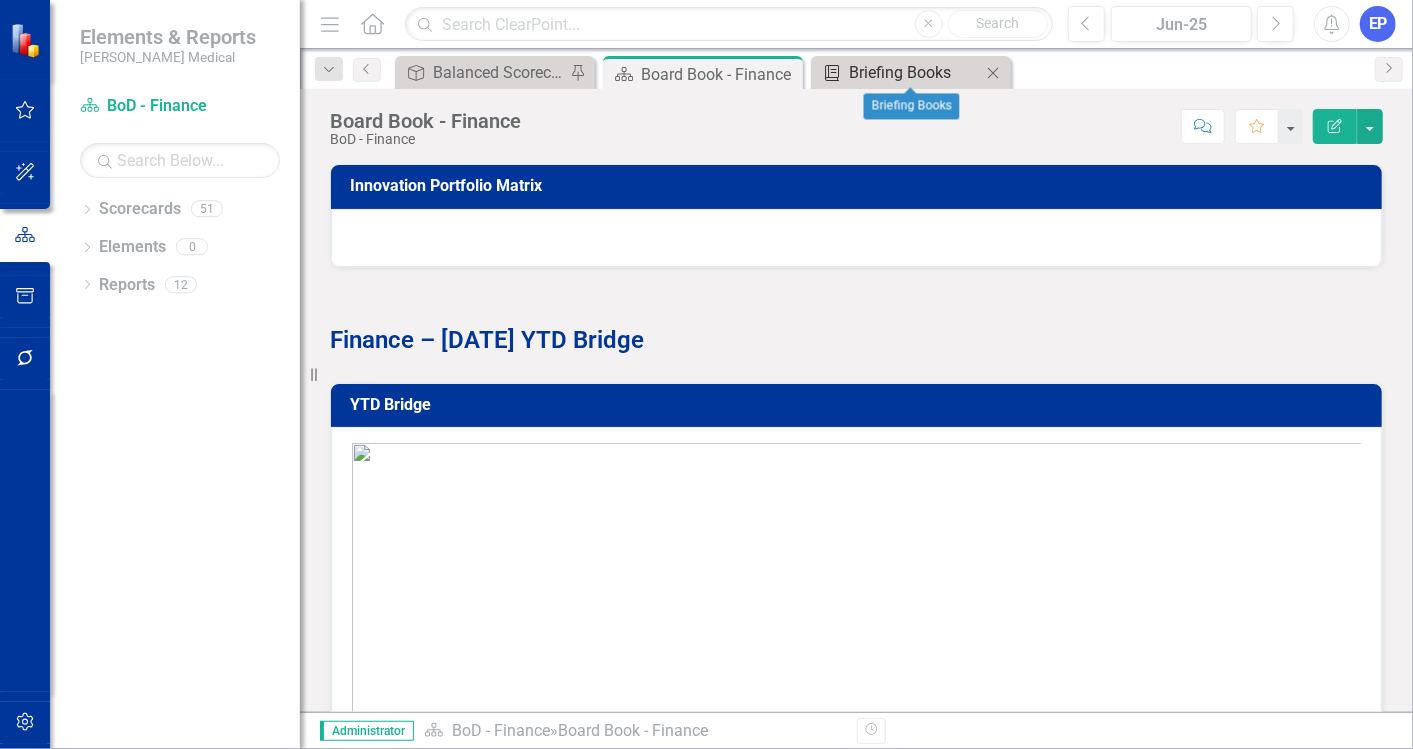 click on "Briefing Books" at bounding box center [915, 72] 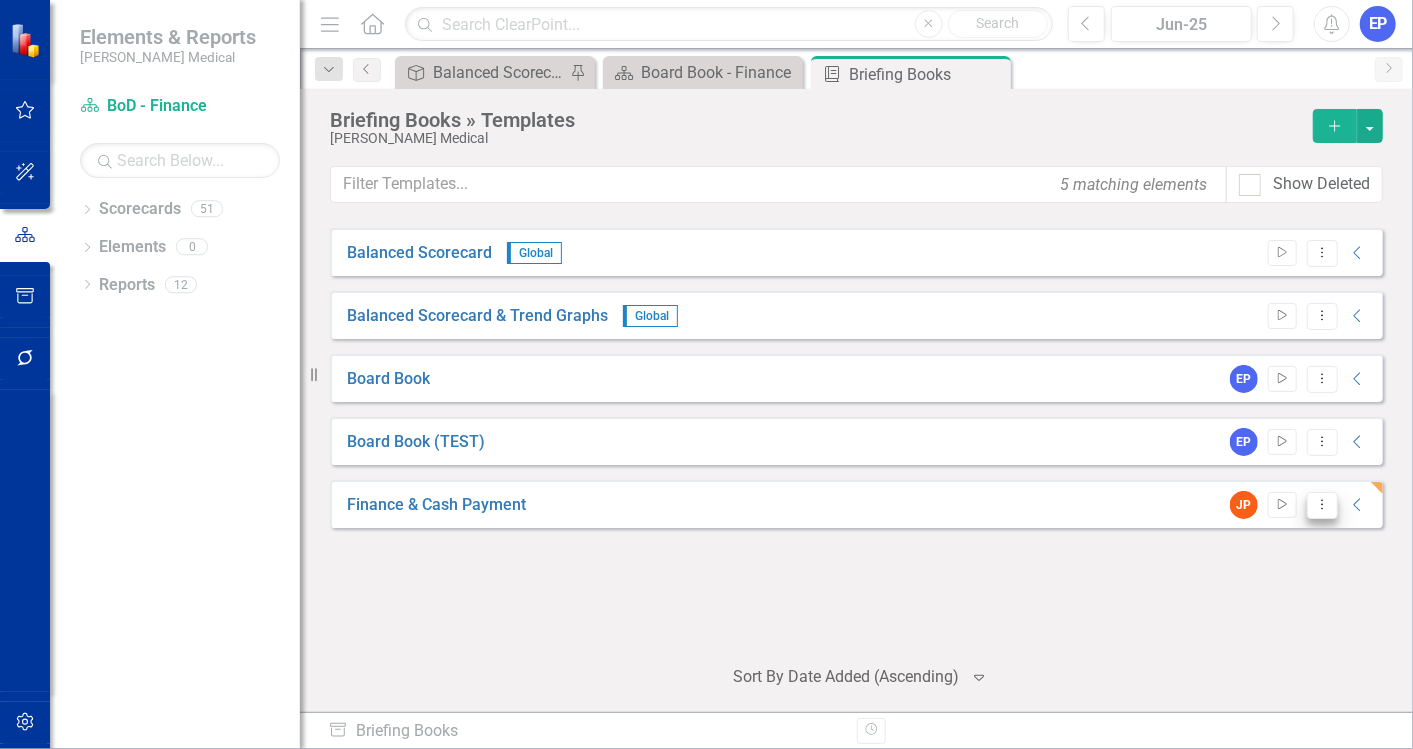 click on "Dropdown Menu" 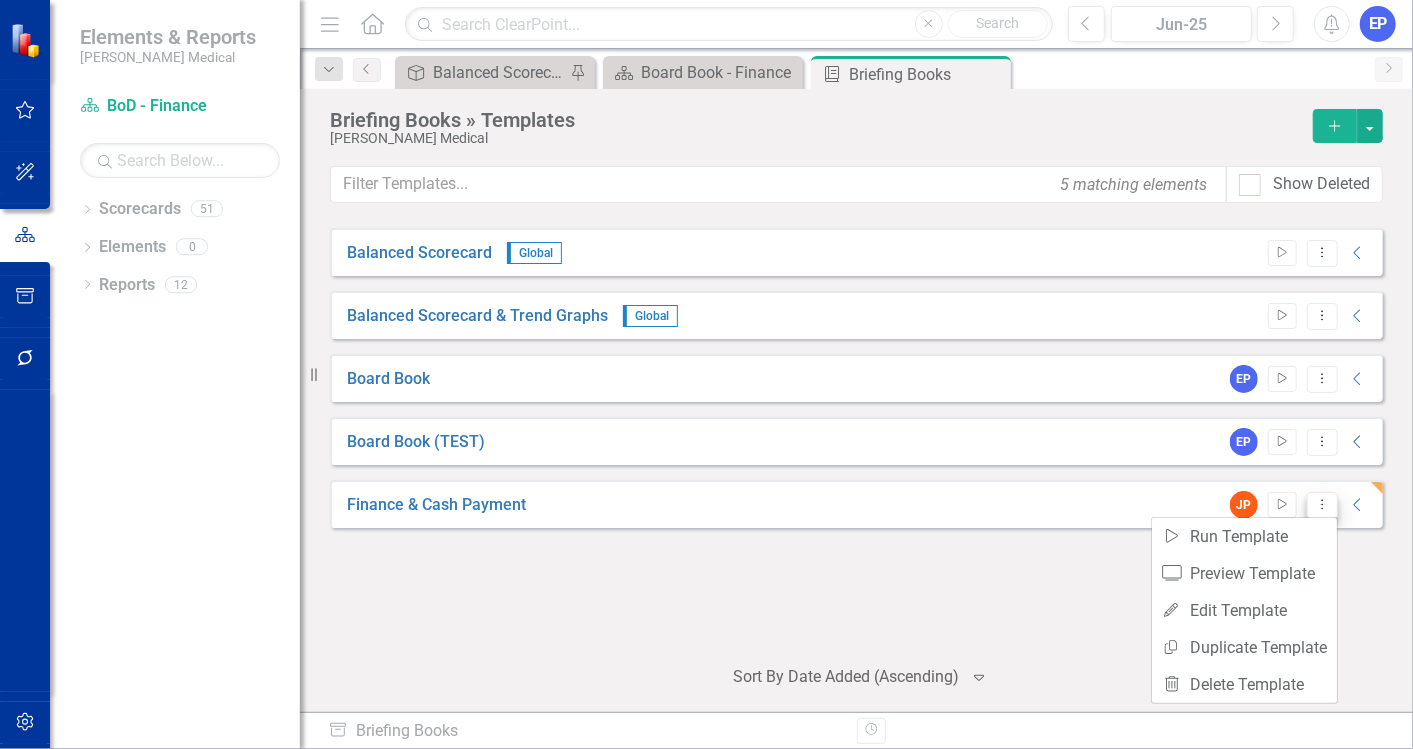 click on "Dropdown Menu" 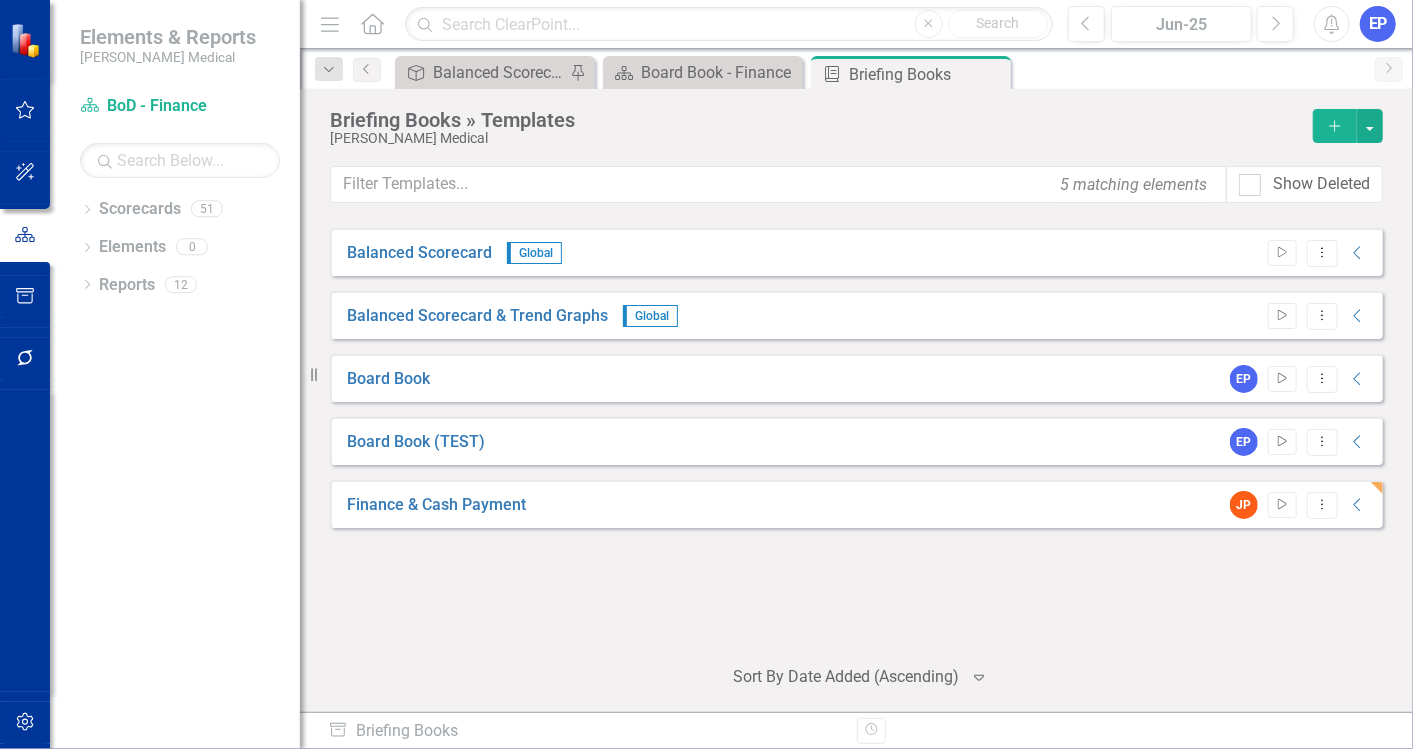 click on "JP Start Dropdown Menu Collapse" at bounding box center [1294, 505] 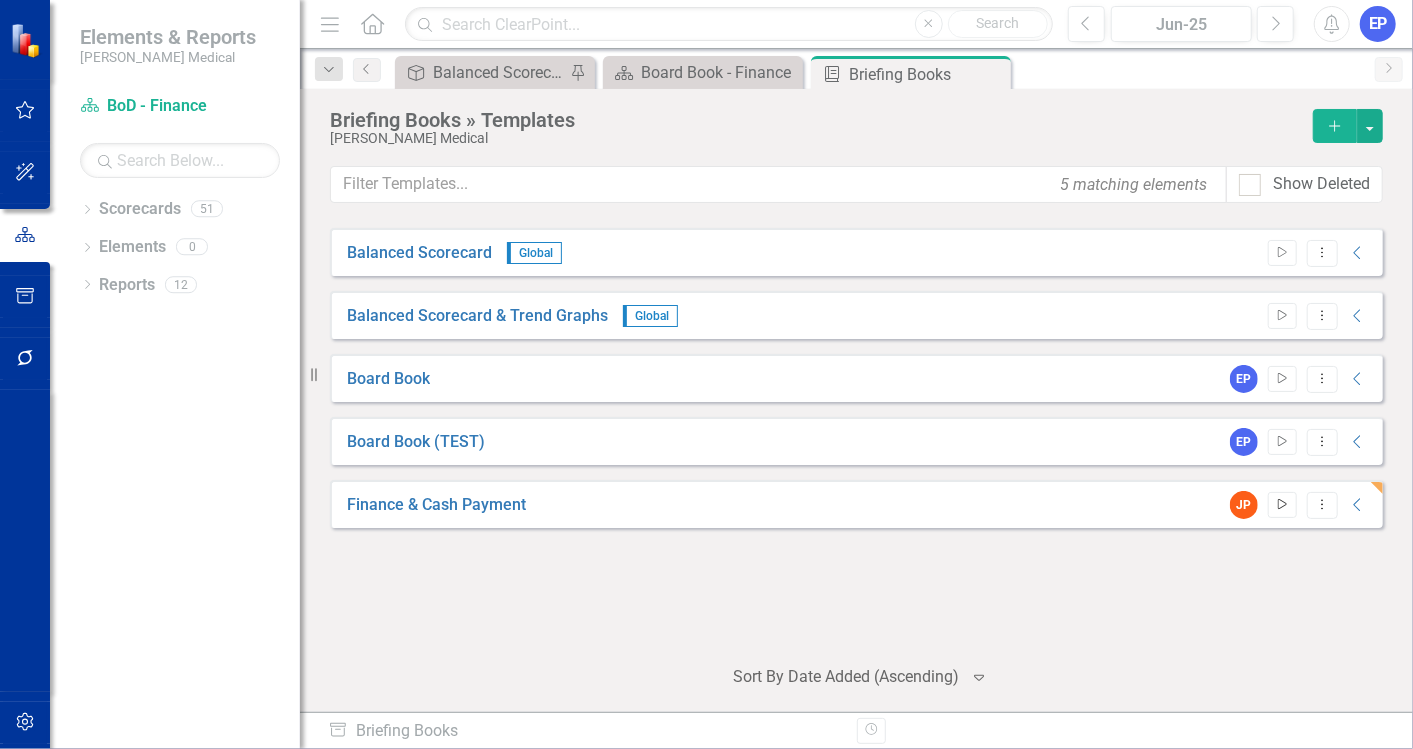 click on "Start" 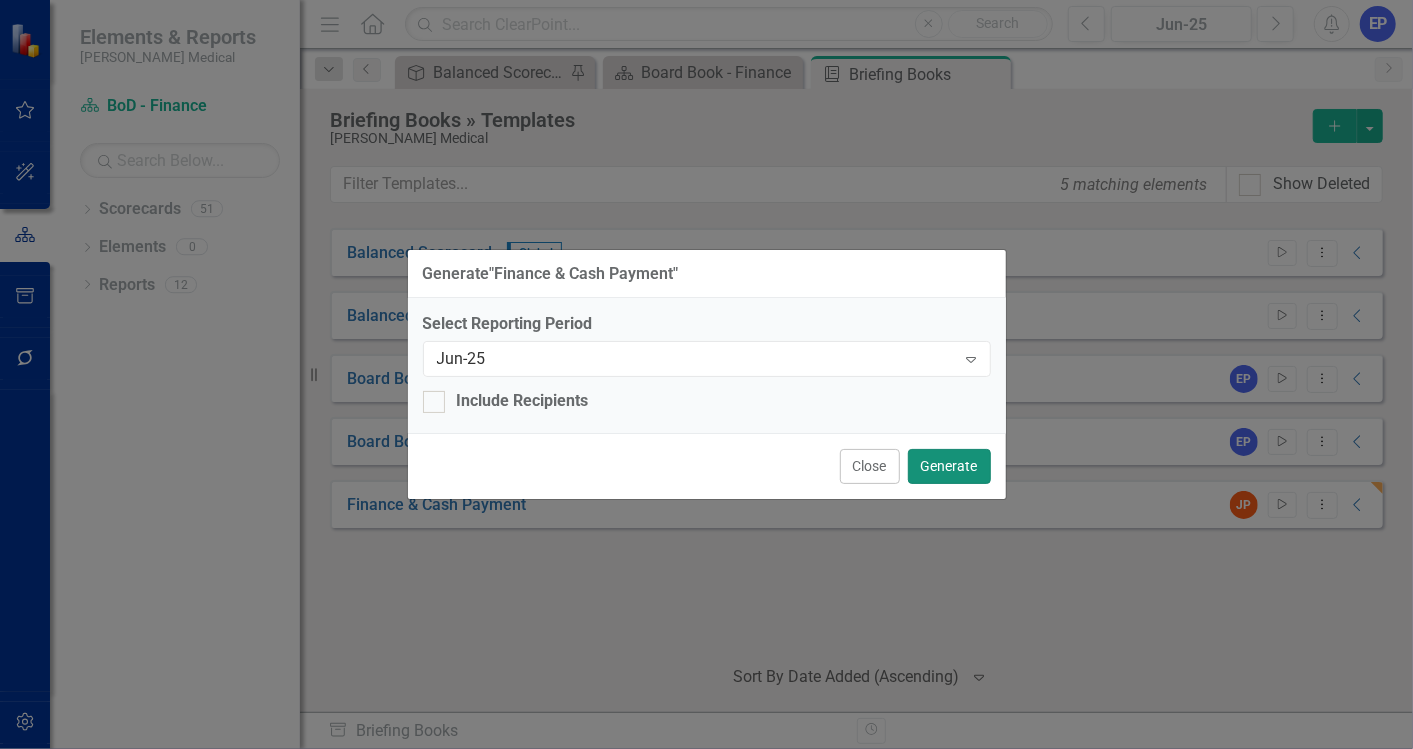 click on "Generate" at bounding box center (949, 466) 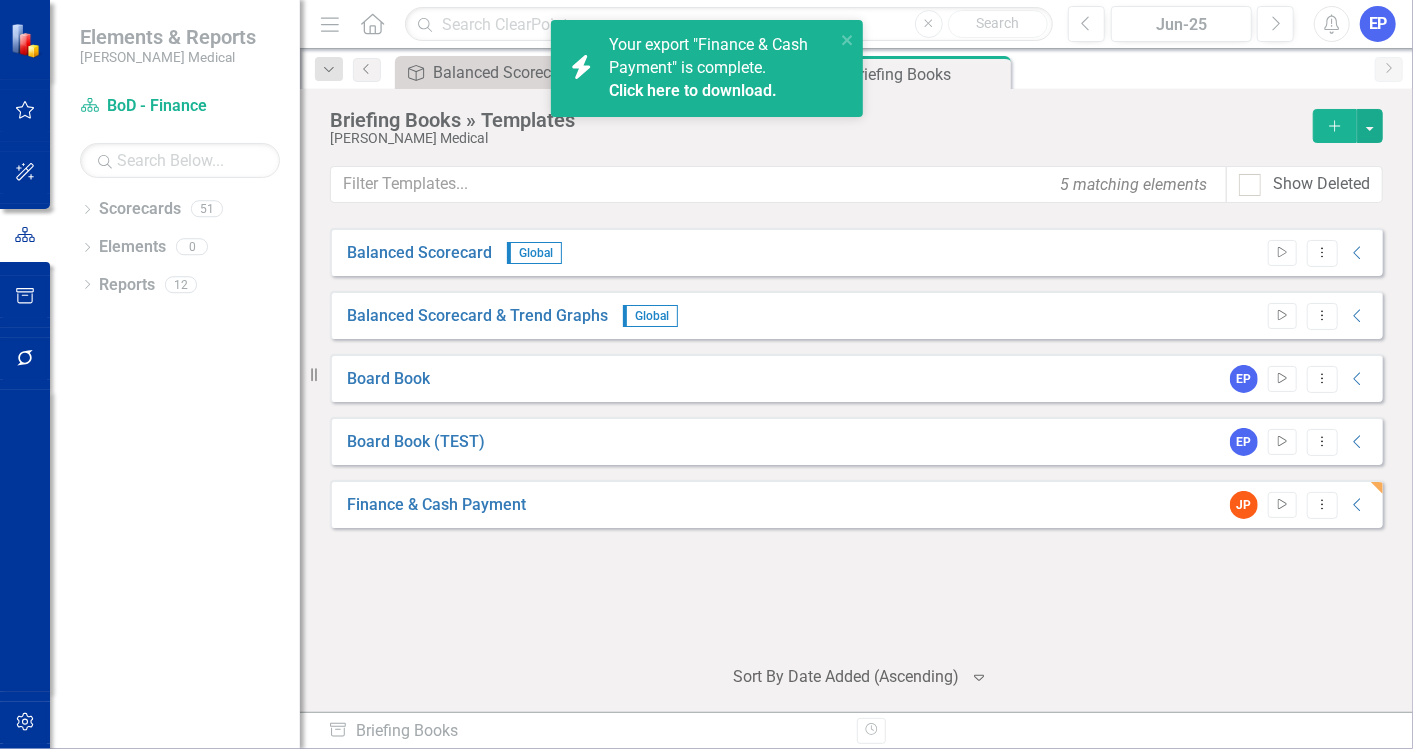 click on "Click here to download." at bounding box center [693, 90] 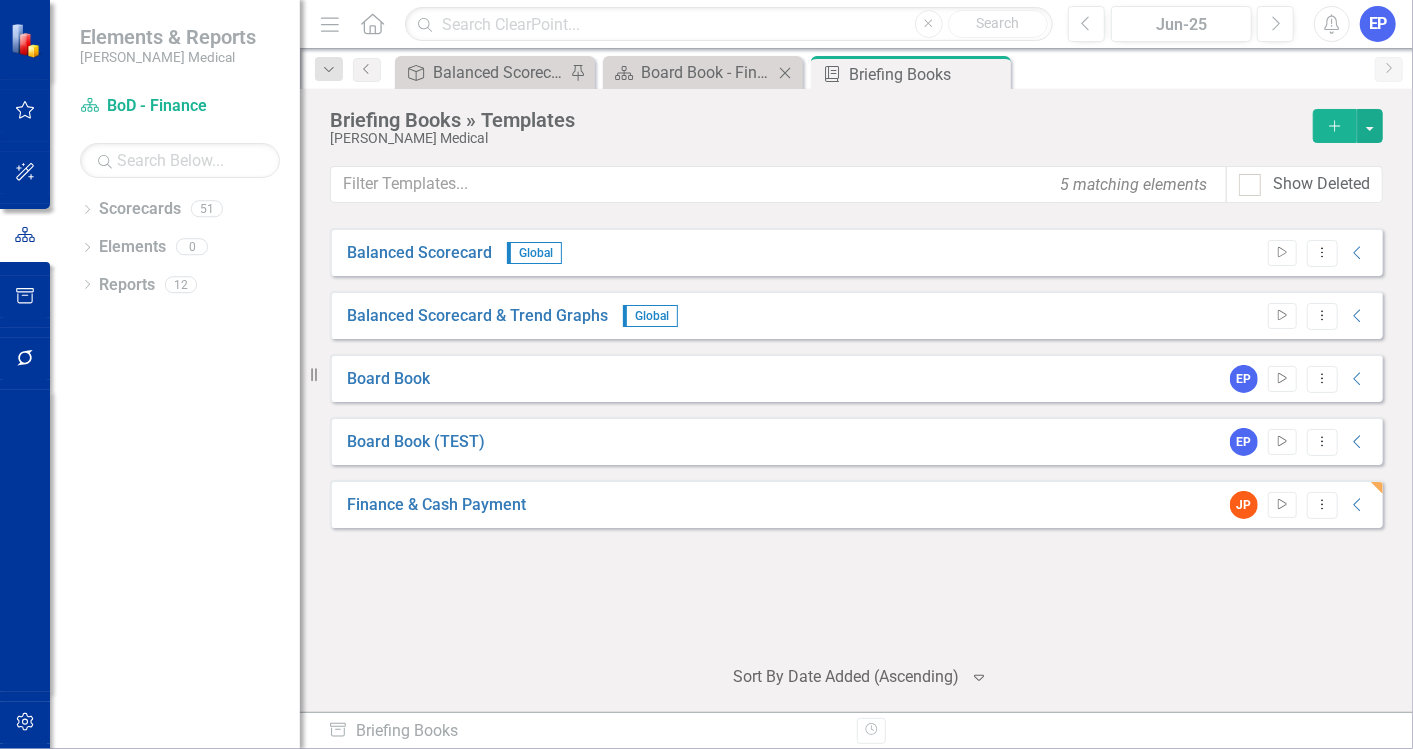 click on "Scorecard Board Book - Finance Close" at bounding box center [703, 72] 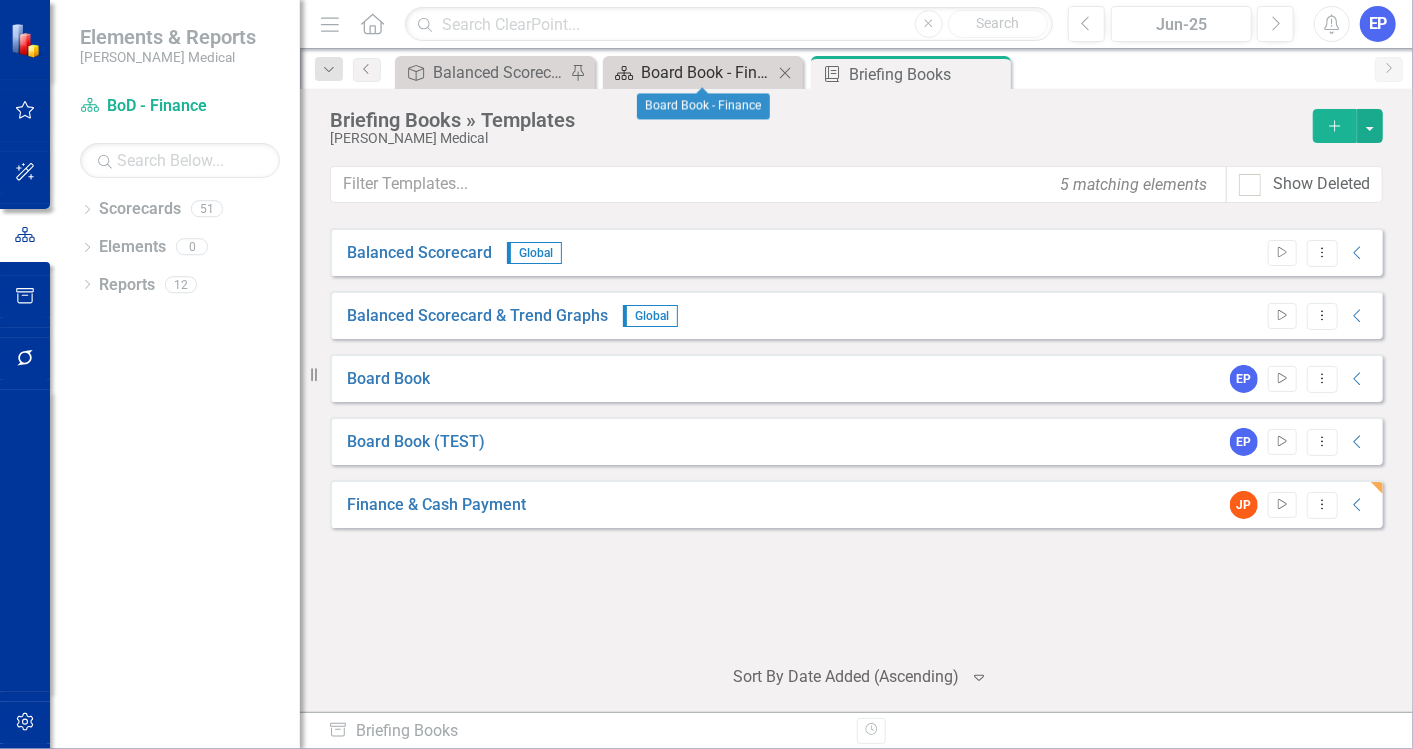 click on "Board Book - Finance" at bounding box center (707, 72) 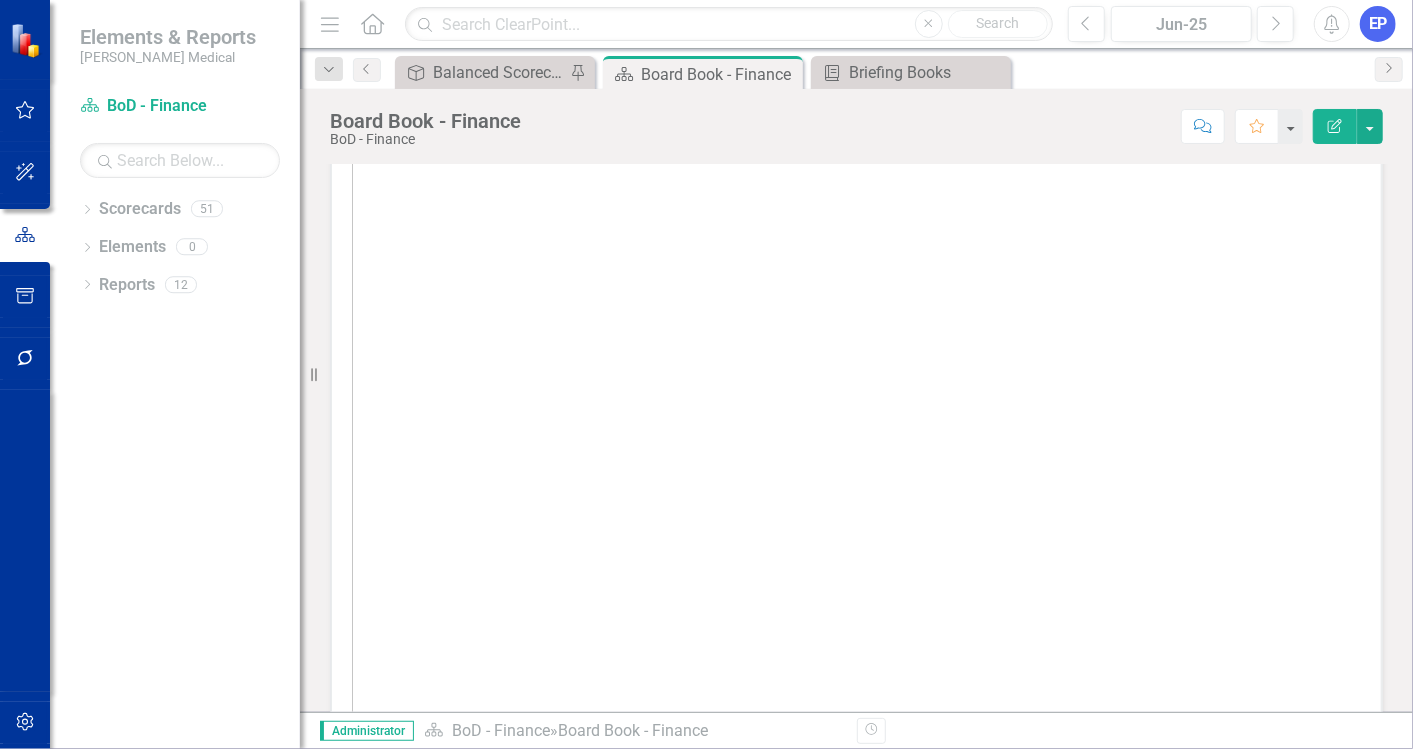 click at bounding box center (856, 442) 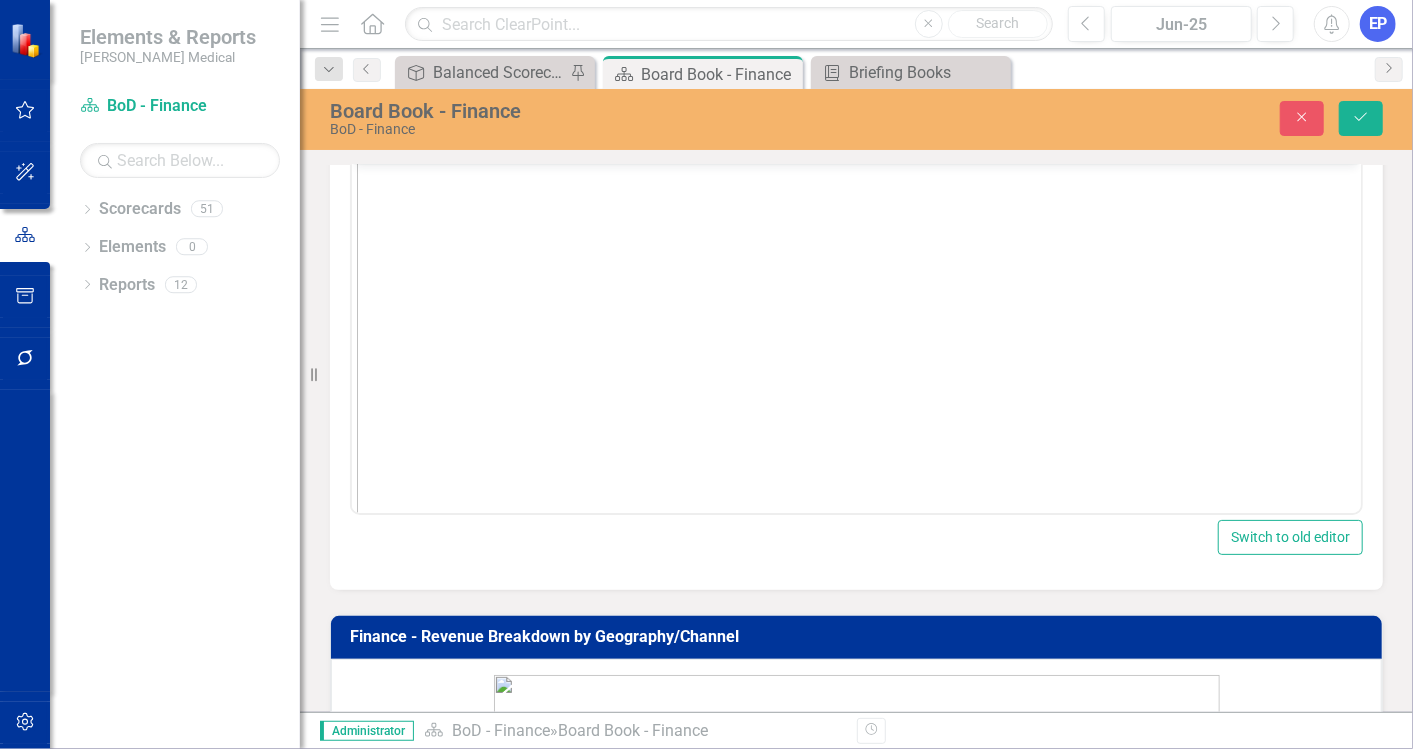 scroll, scrollTop: 111, scrollLeft: 0, axis: vertical 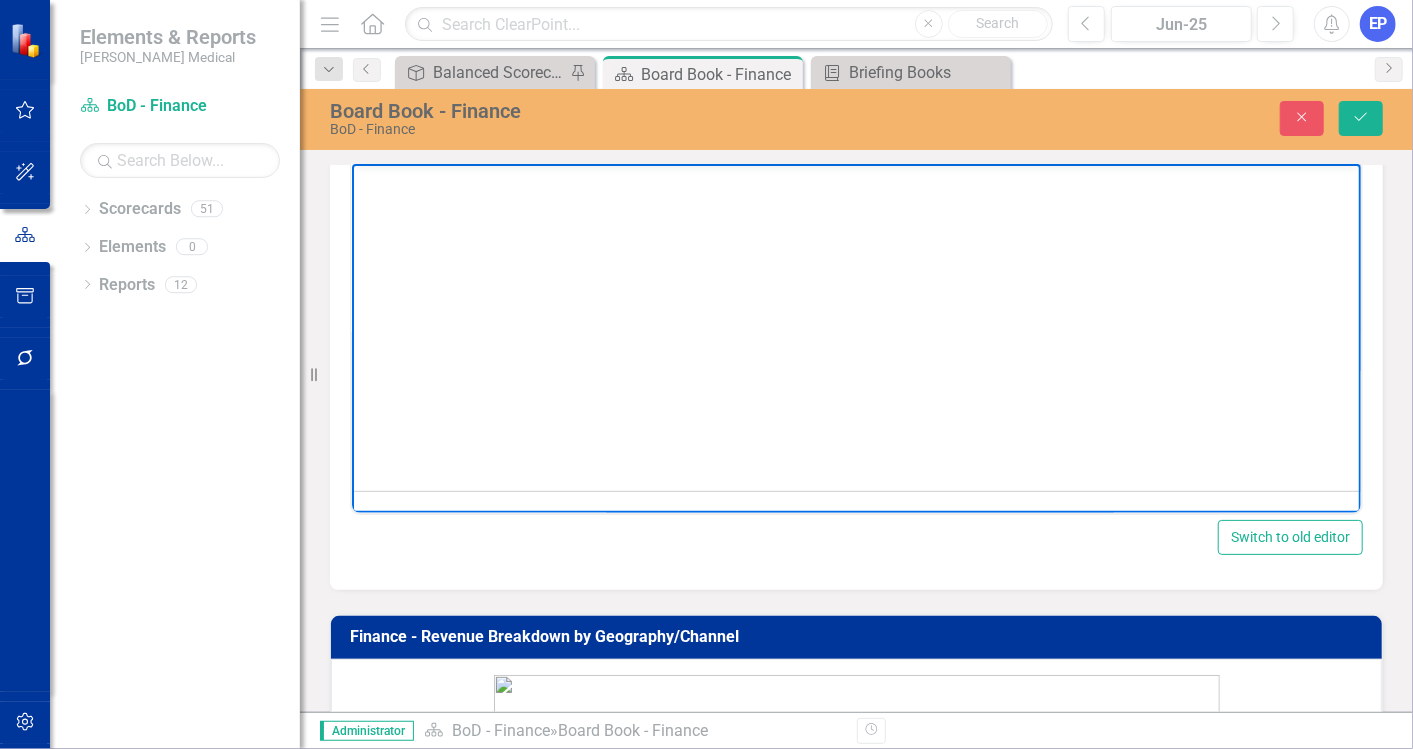 drag, startPoint x: 1333, startPoint y: 345, endPoint x: 1703, endPoint y: 649, distance: 478.8695 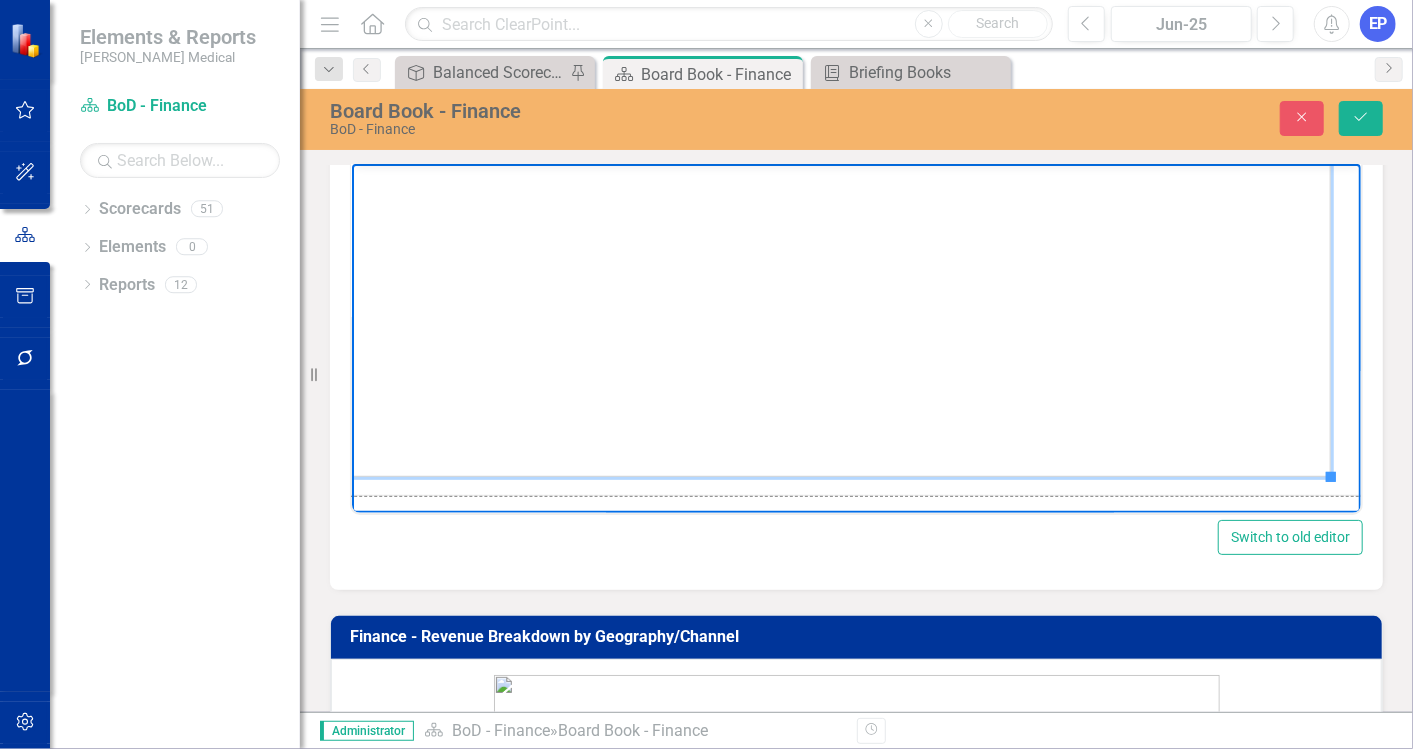 drag, startPoint x: 1326, startPoint y: 477, endPoint x: 1366, endPoint y: 512, distance: 53.15073 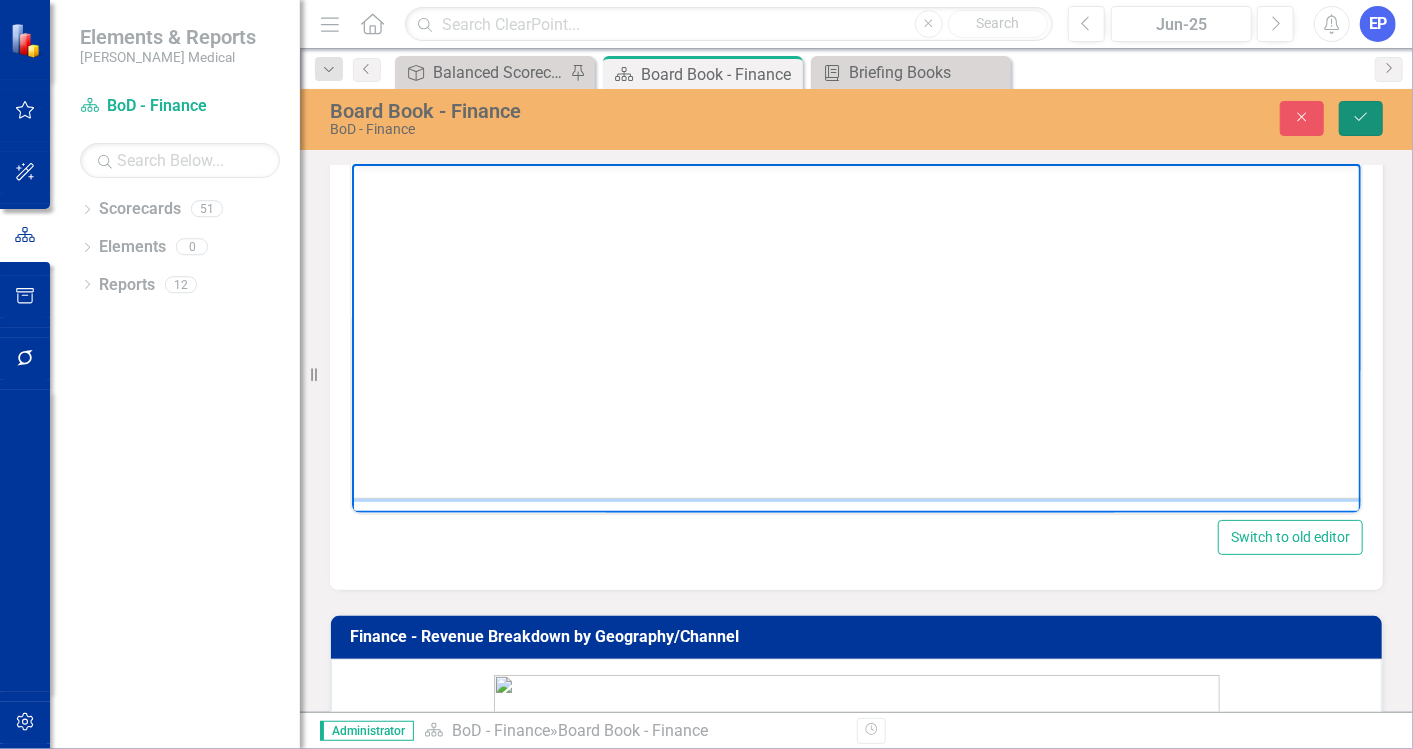 click on "Save" at bounding box center (1361, 118) 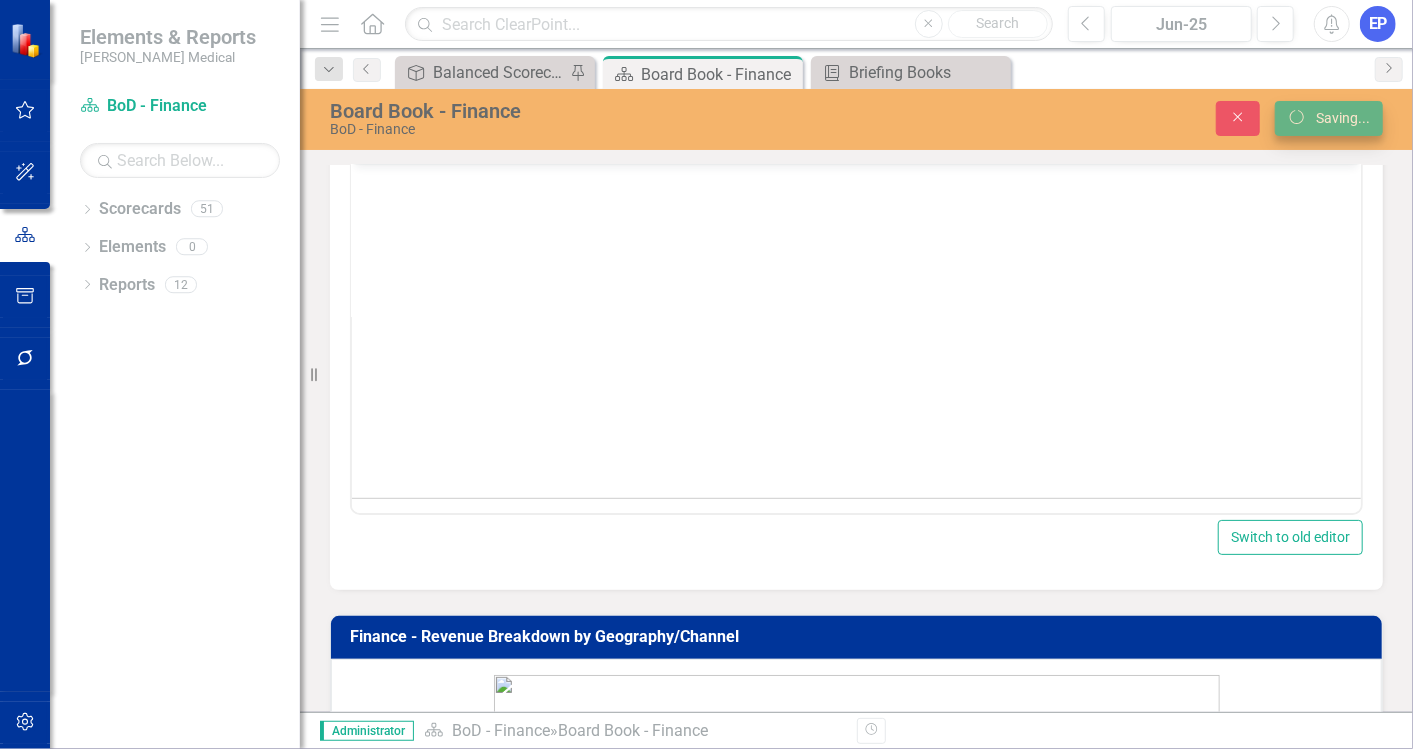 scroll, scrollTop: 333, scrollLeft: 0, axis: vertical 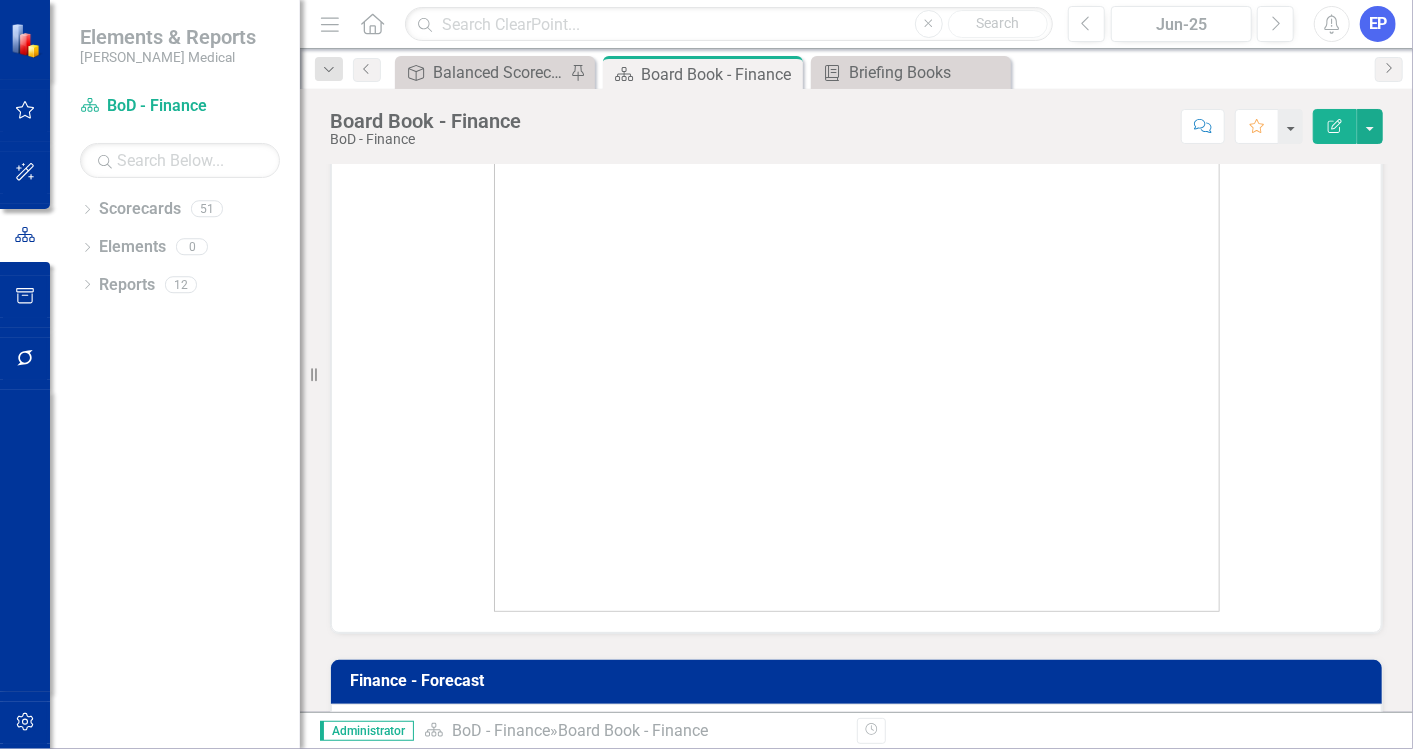 click at bounding box center [857, 258] 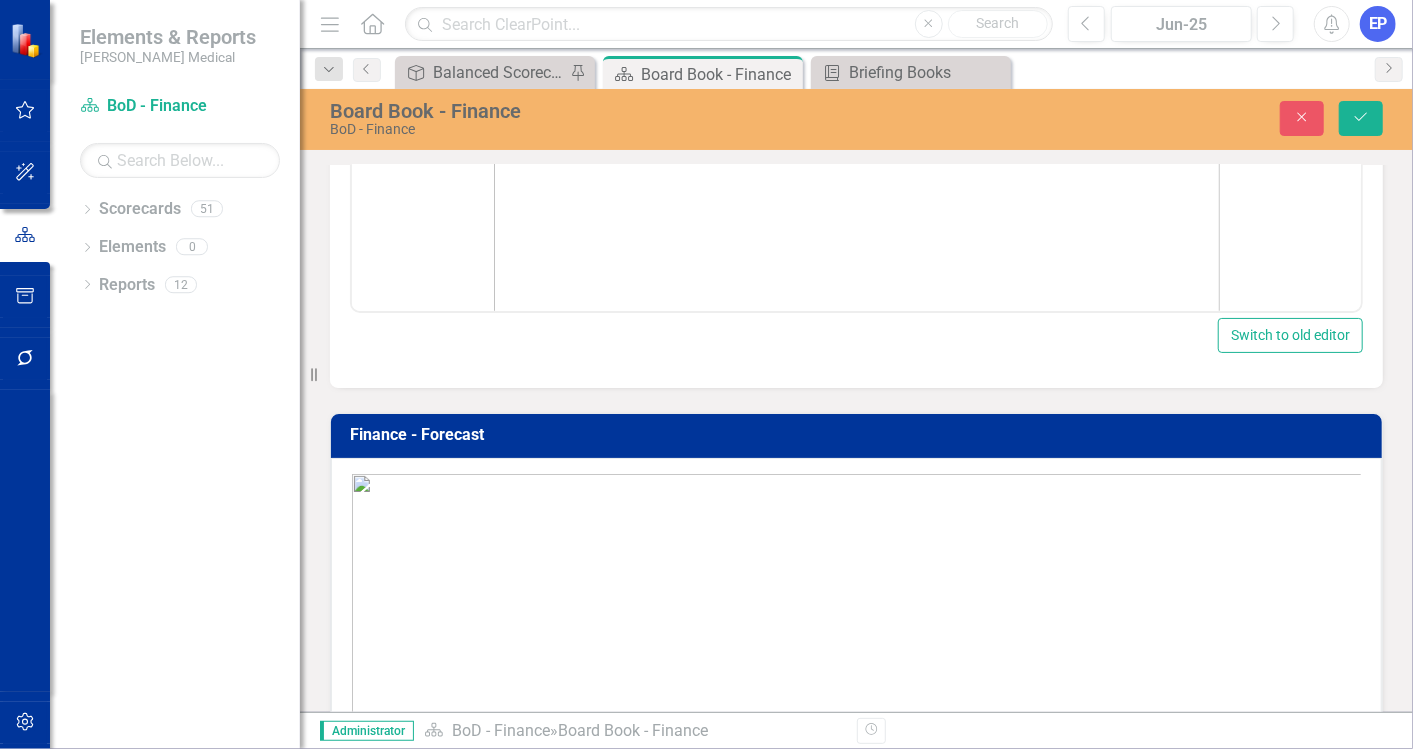 scroll, scrollTop: 1337, scrollLeft: 0, axis: vertical 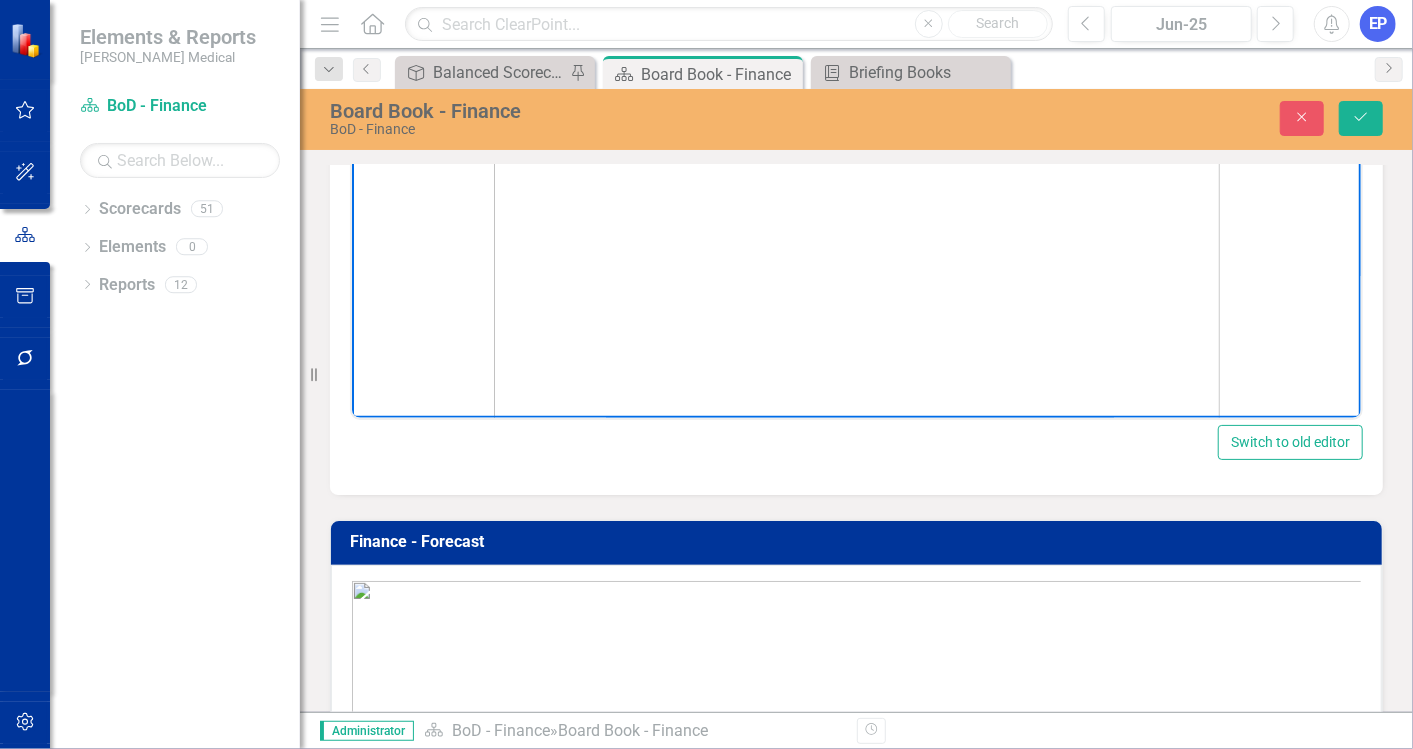 click at bounding box center (856, 428) 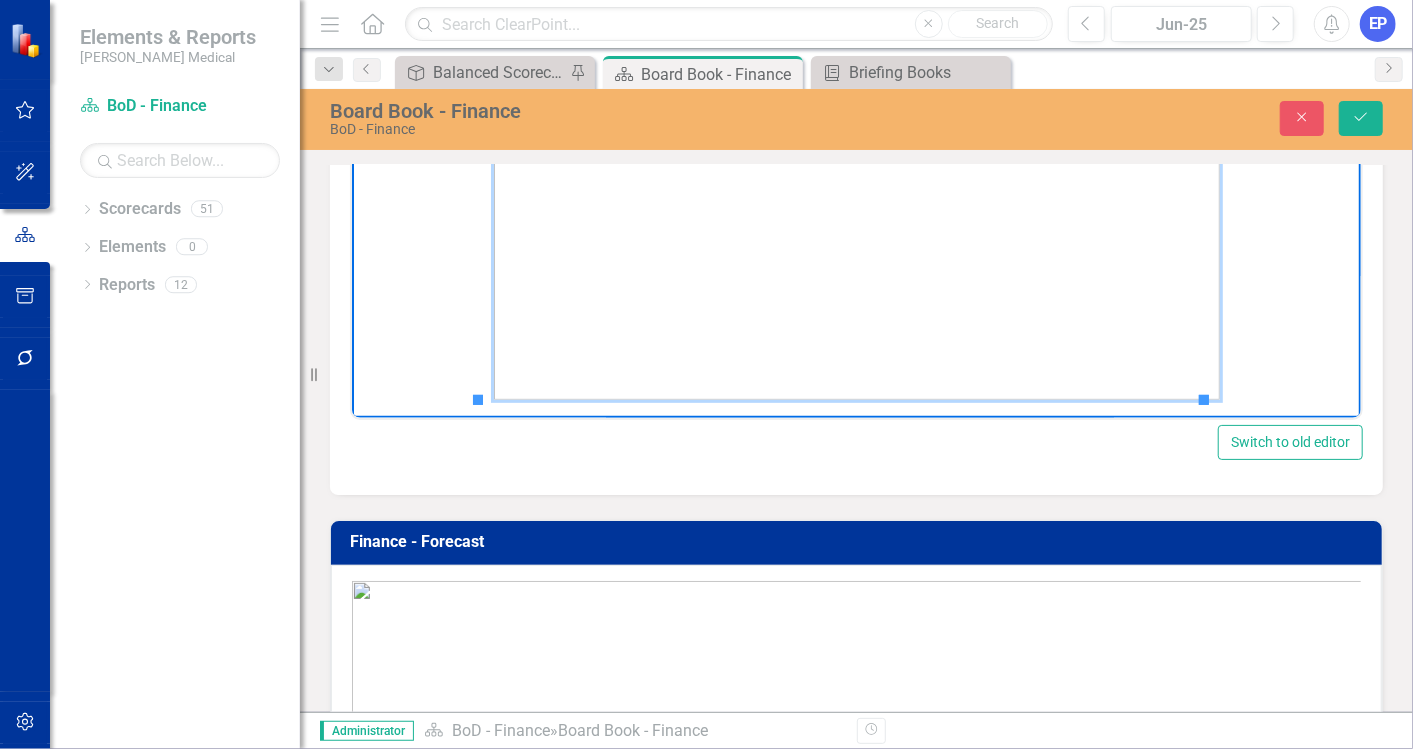 scroll, scrollTop: 383, scrollLeft: 0, axis: vertical 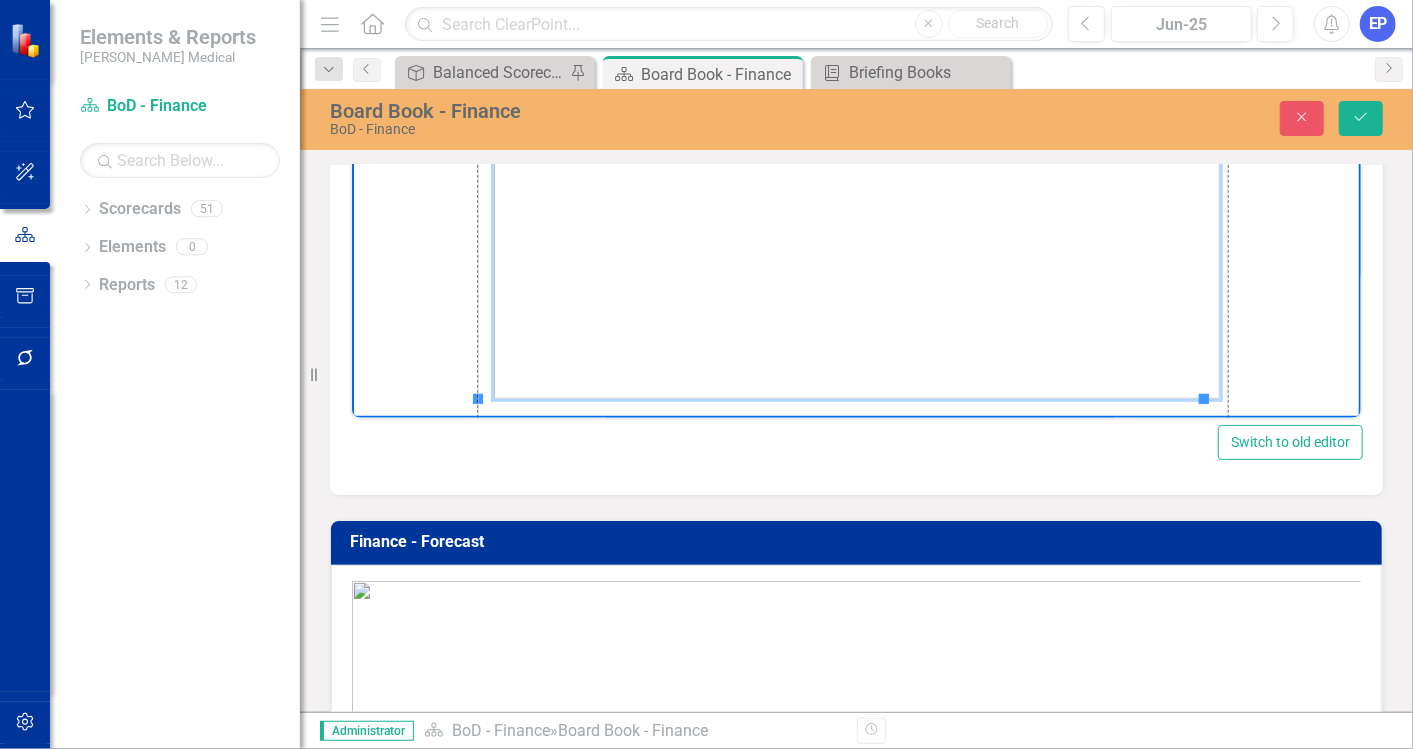 drag, startPoint x: 1204, startPoint y: 402, endPoint x: 1581, endPoint y: 483, distance: 385.60342 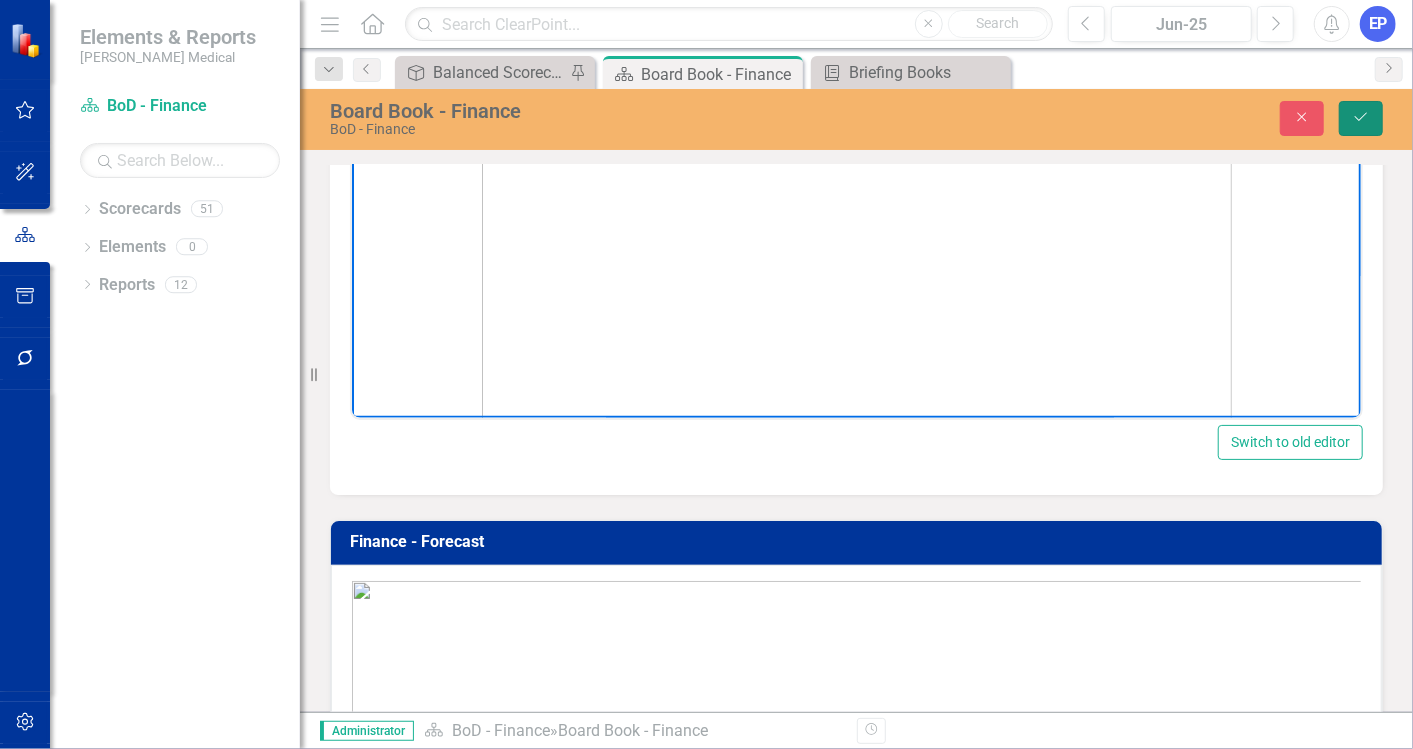 click on "Save" 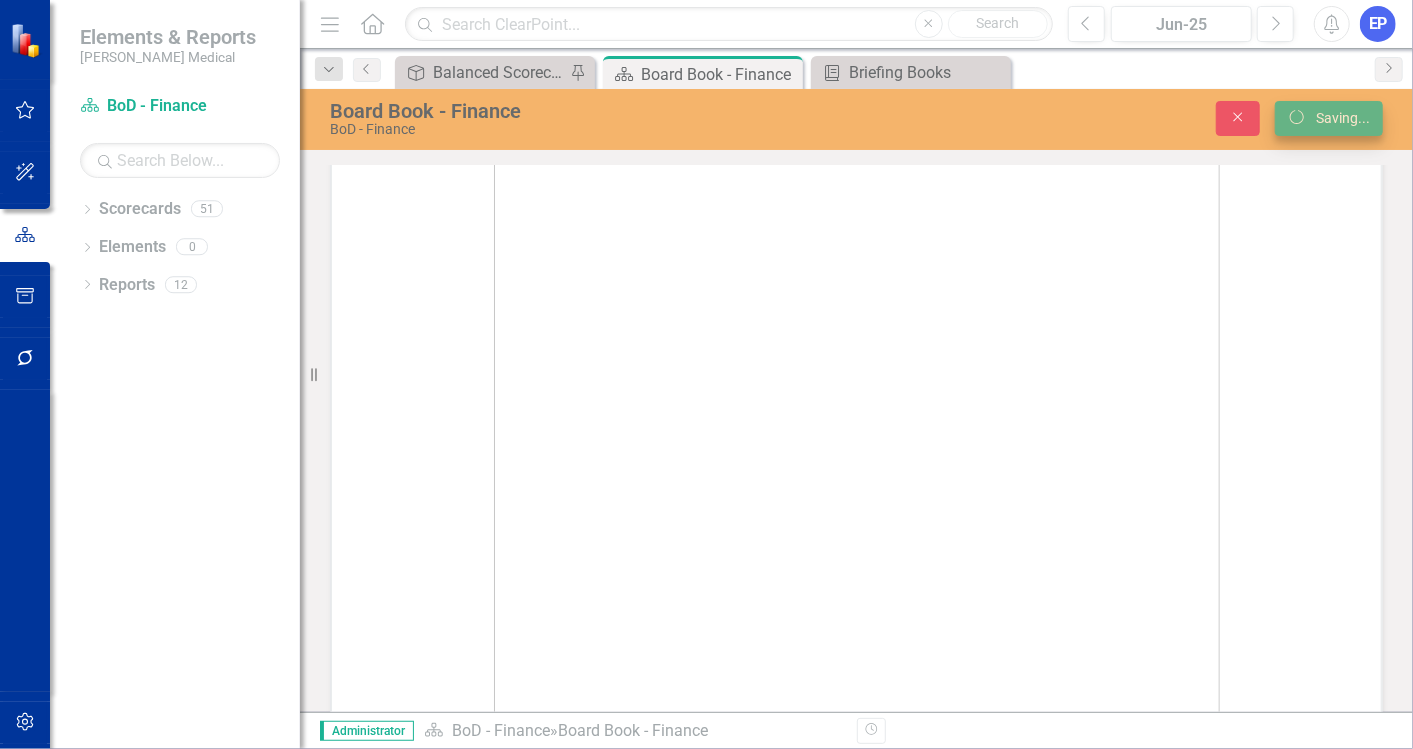 scroll, scrollTop: 1222, scrollLeft: 0, axis: vertical 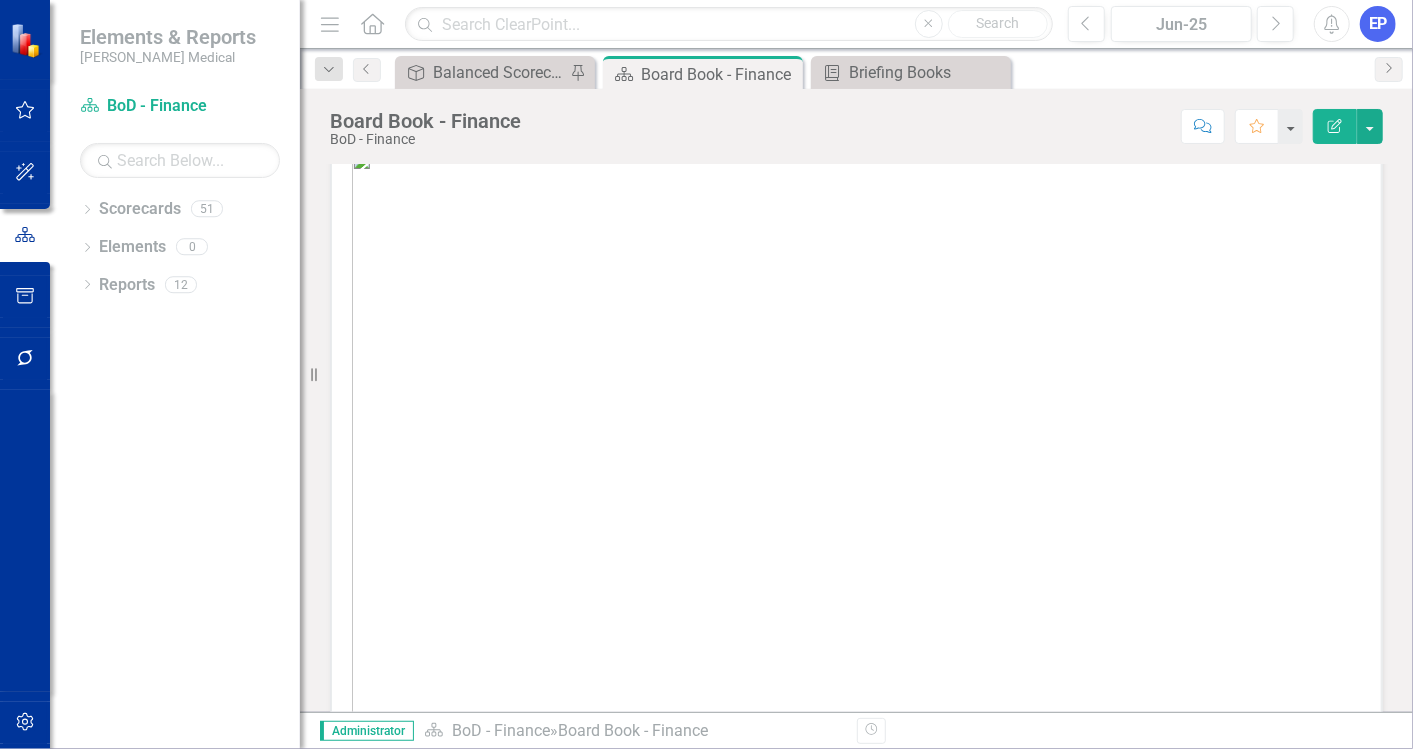 click at bounding box center (856, 466) 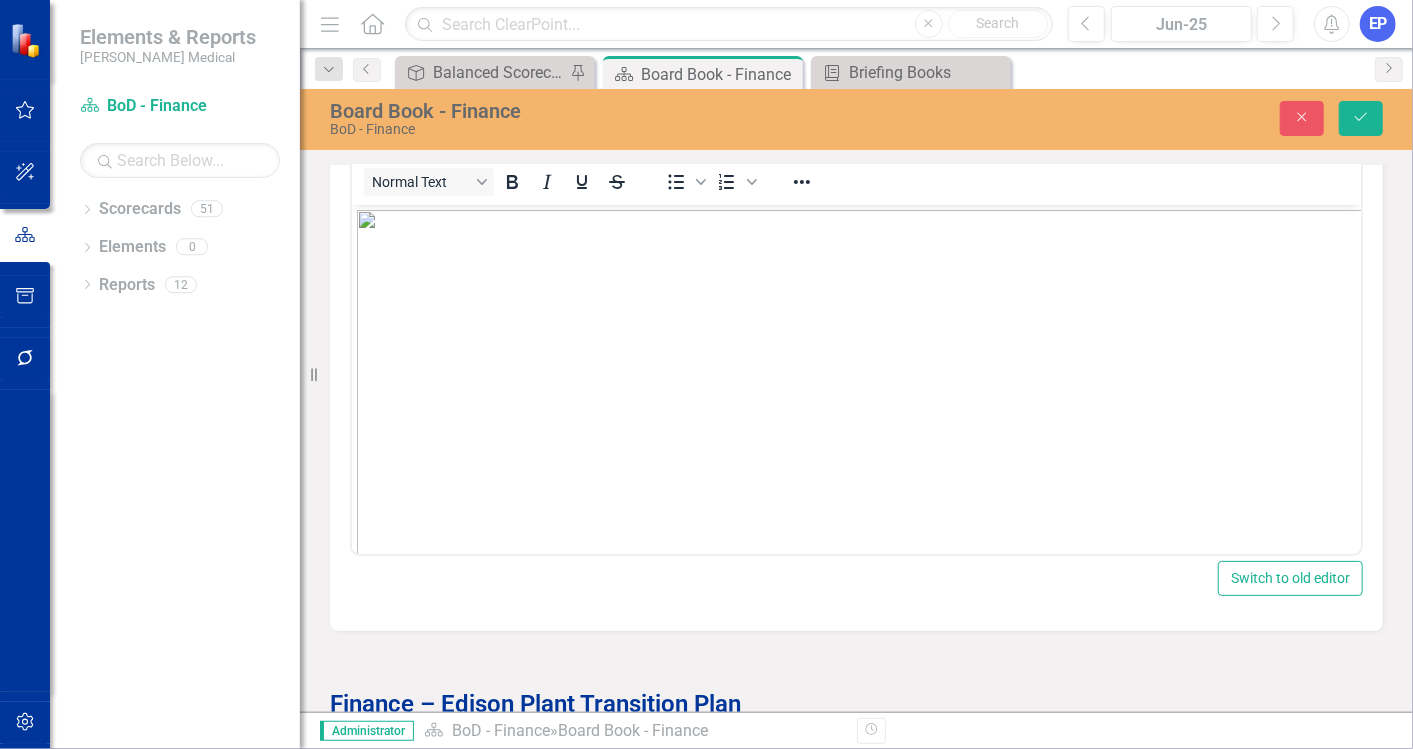 scroll, scrollTop: 0, scrollLeft: 0, axis: both 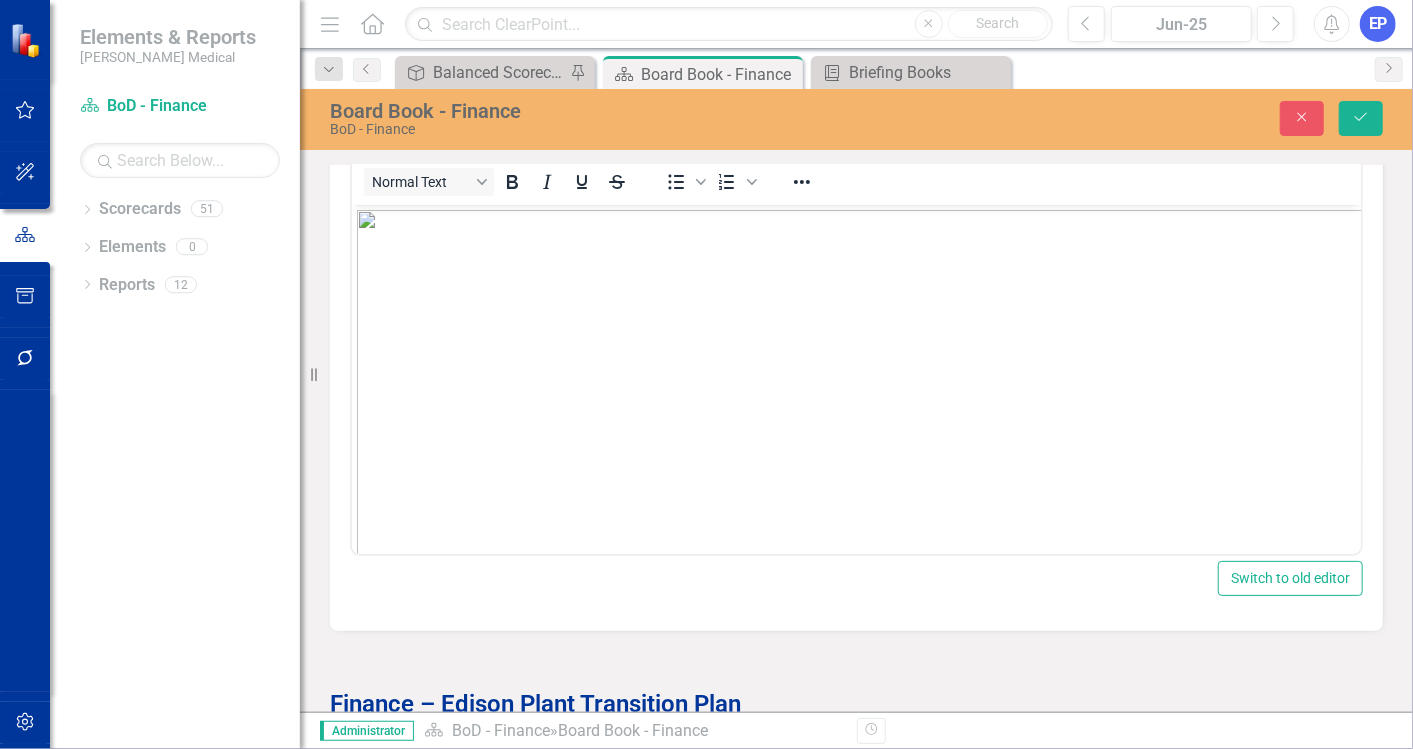click at bounding box center (914, 524) 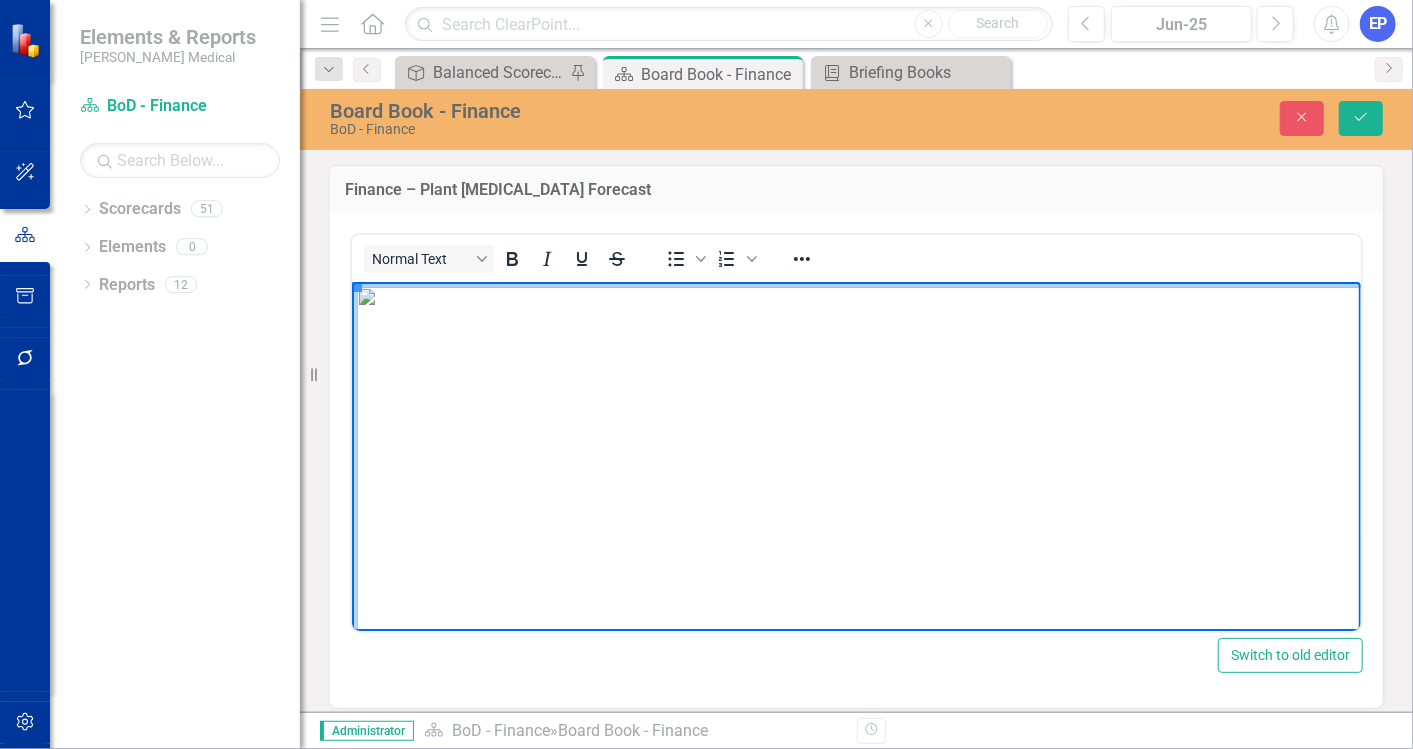 scroll, scrollTop: 4227, scrollLeft: 0, axis: vertical 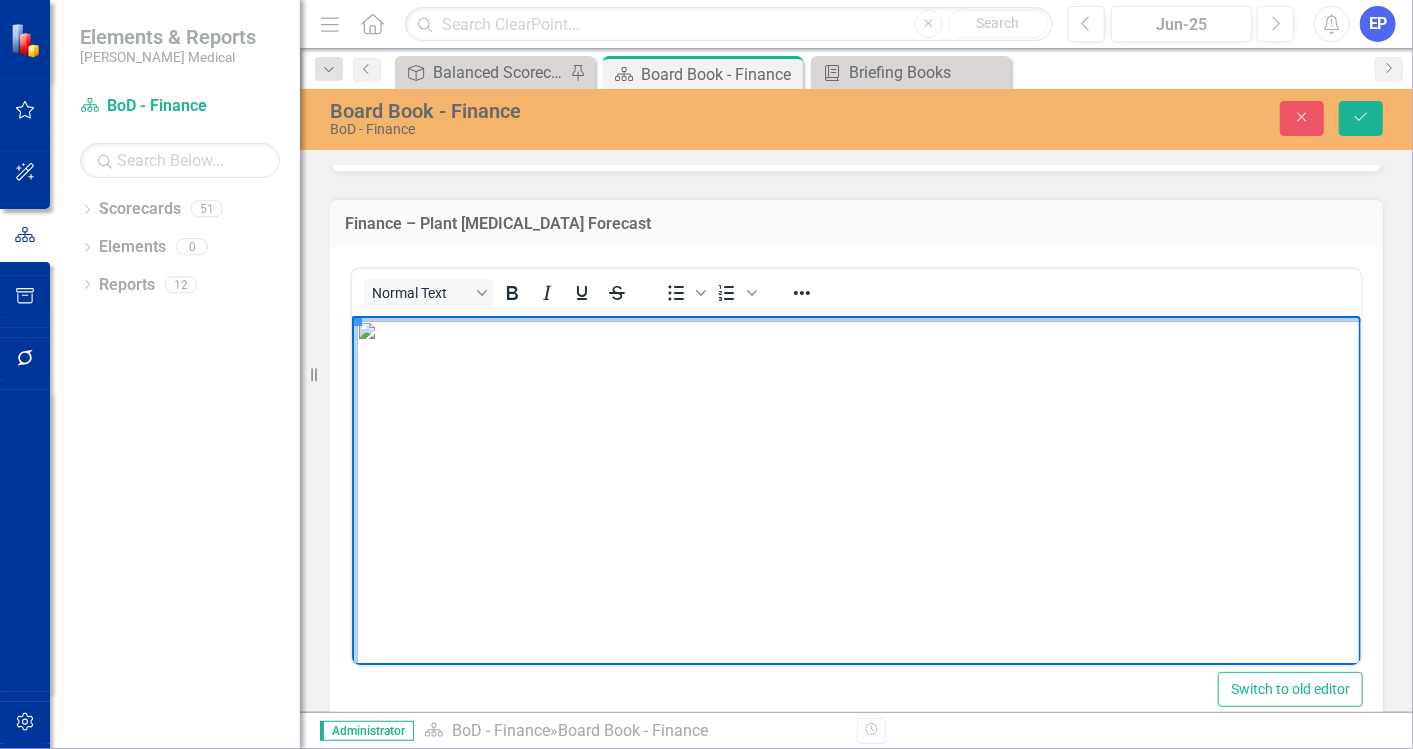 click at bounding box center (914, 635) 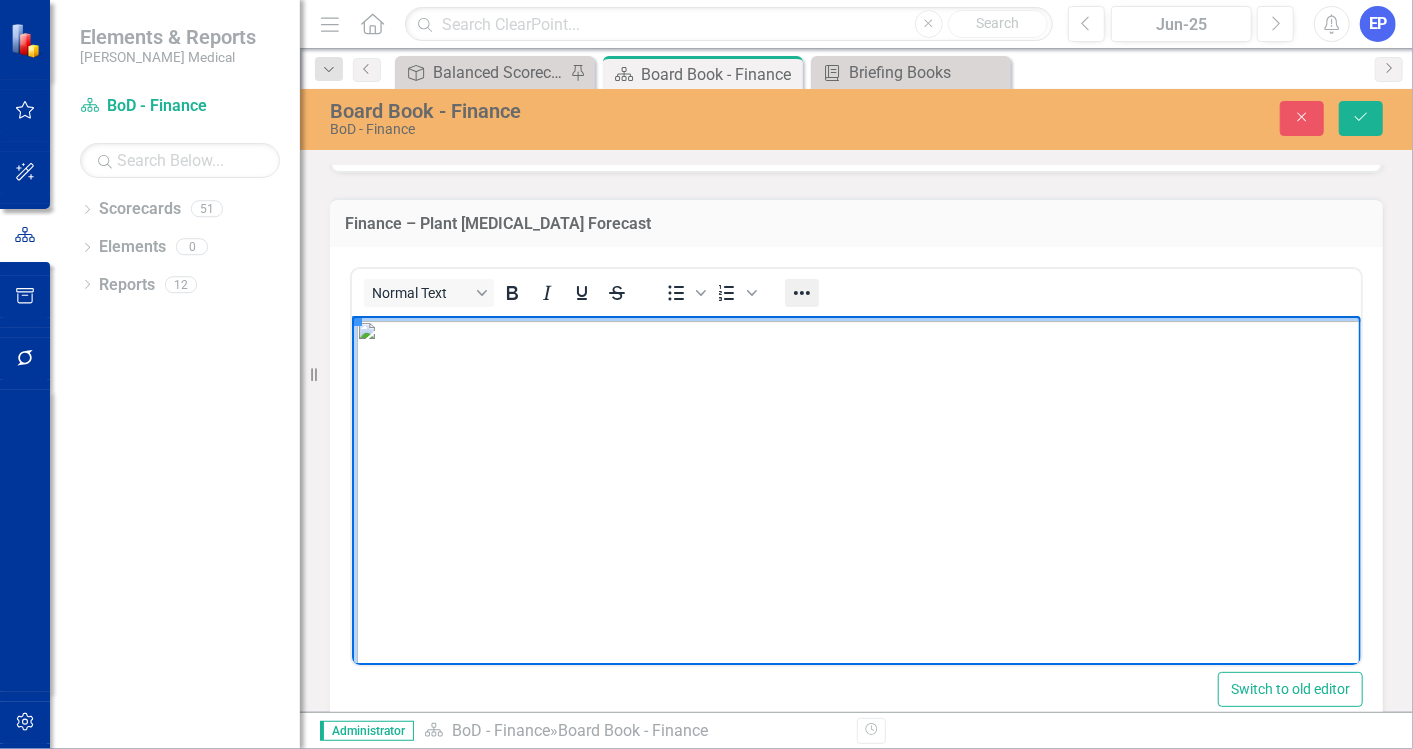 click 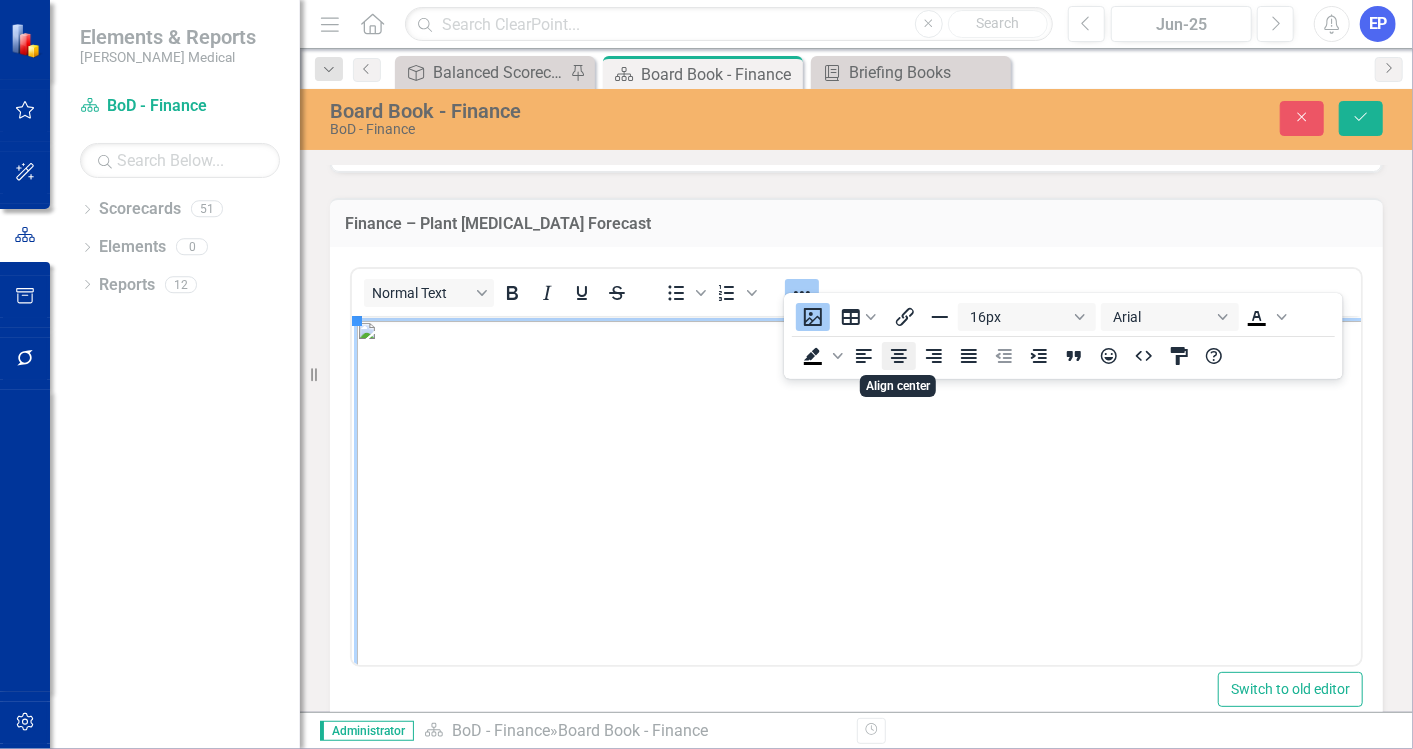 click 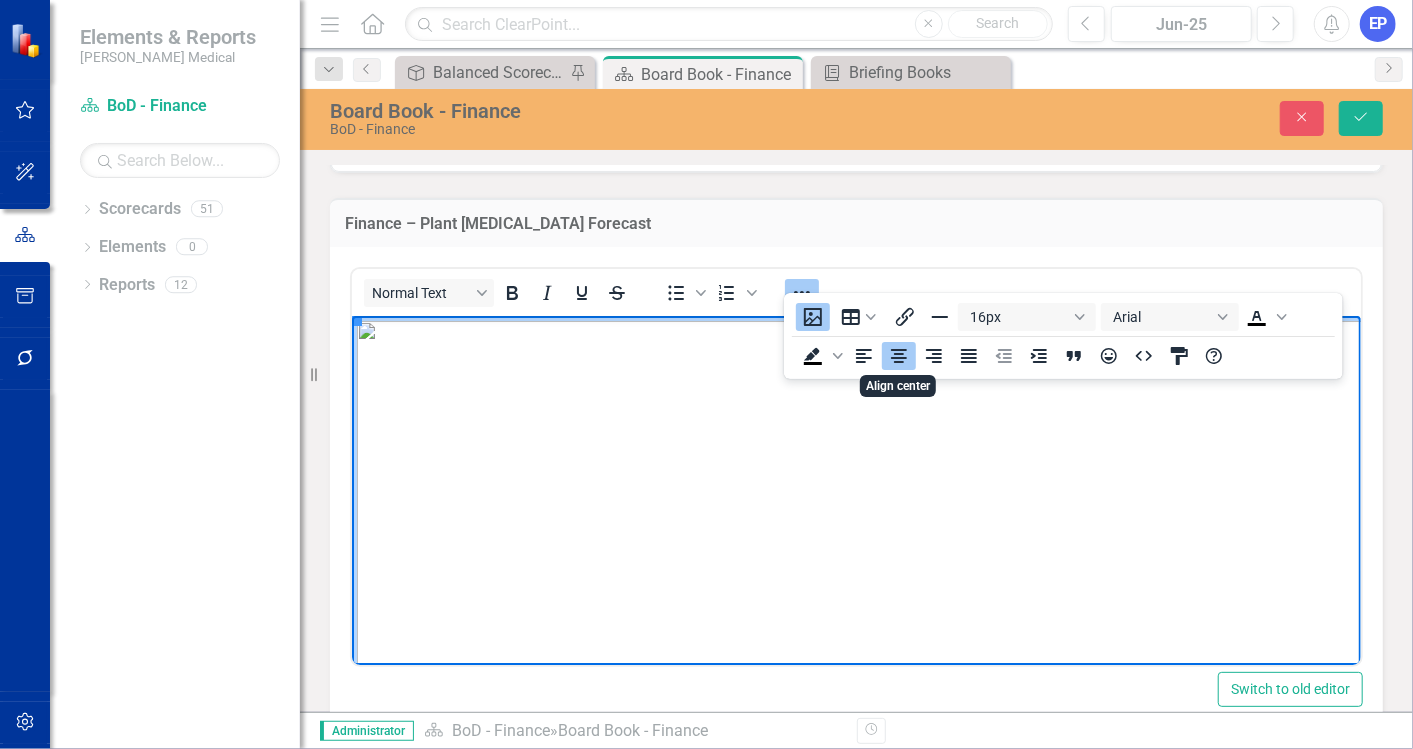 click 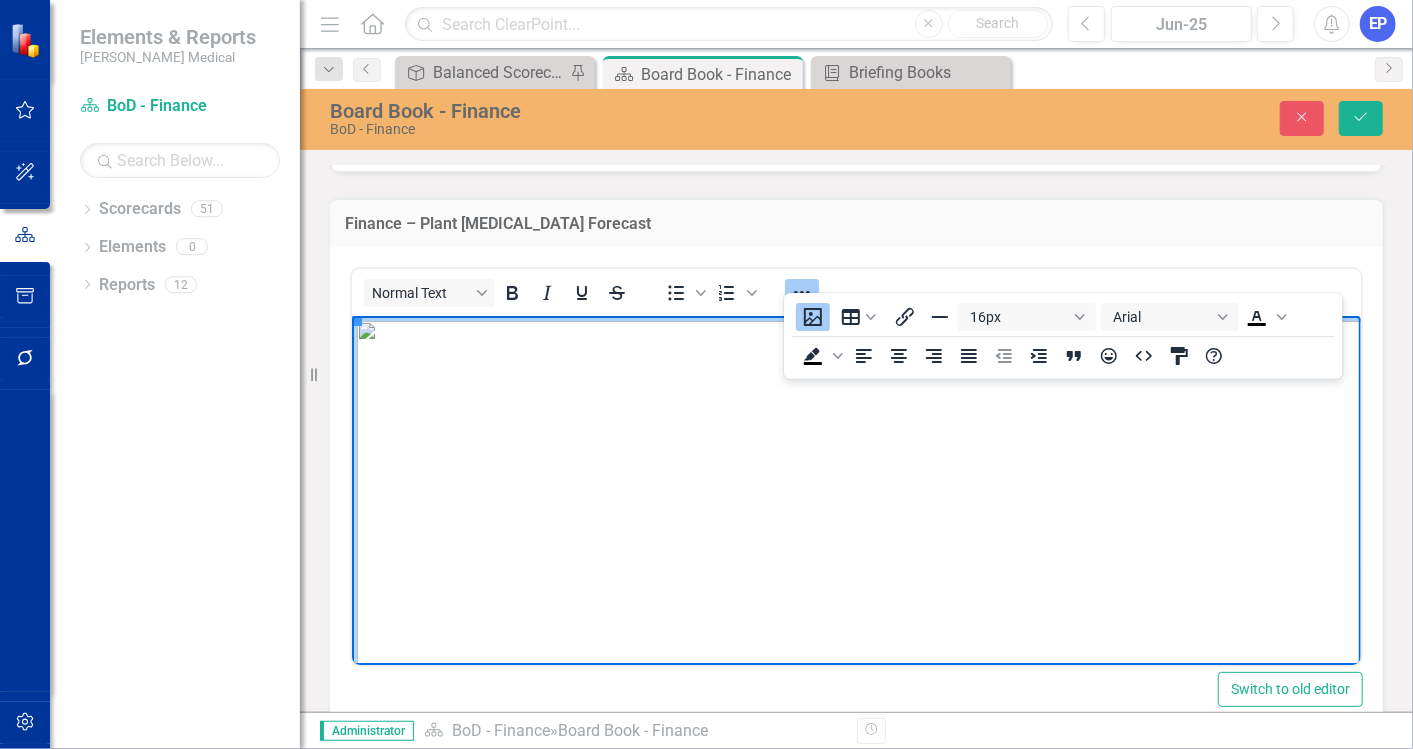 click on "16px Arial To open the popup, press Shift+Enter To open the popup, press Shift+Enter" at bounding box center (1063, 336) 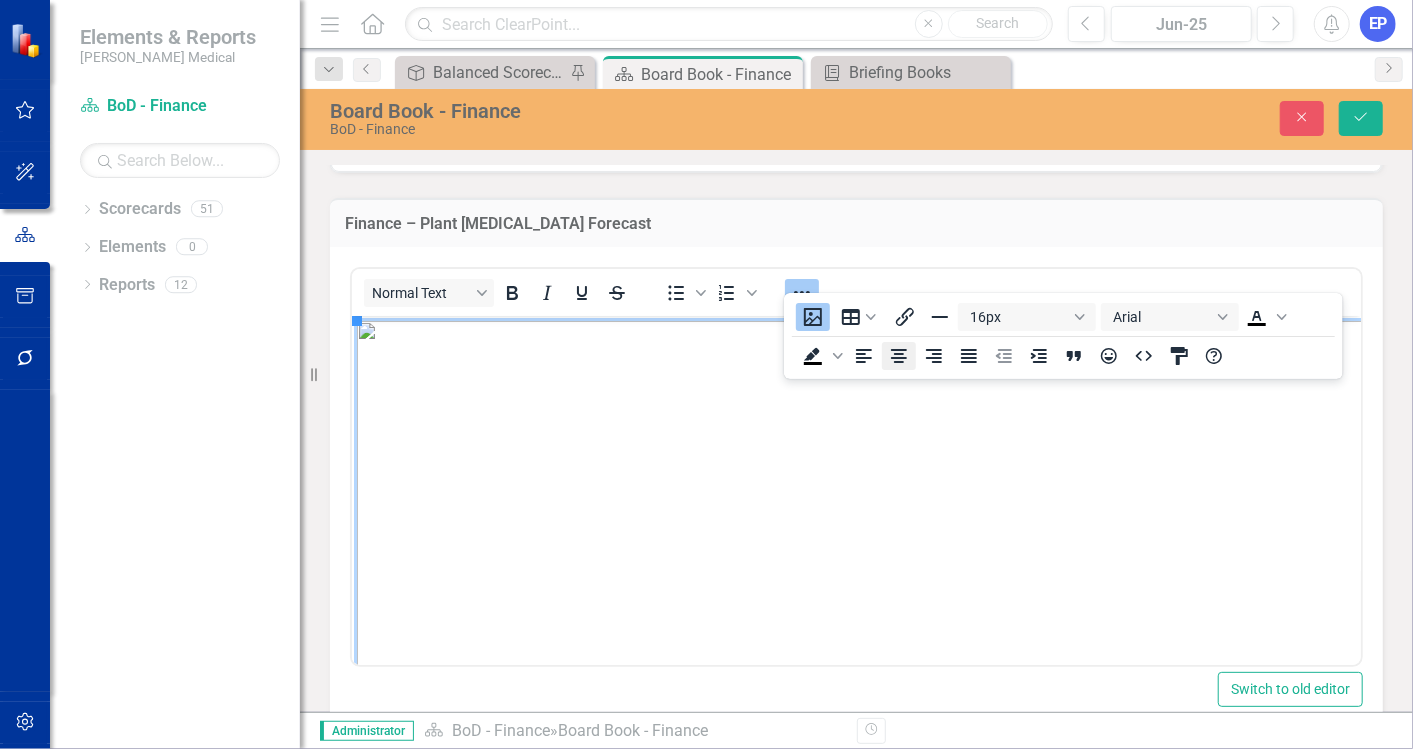 click 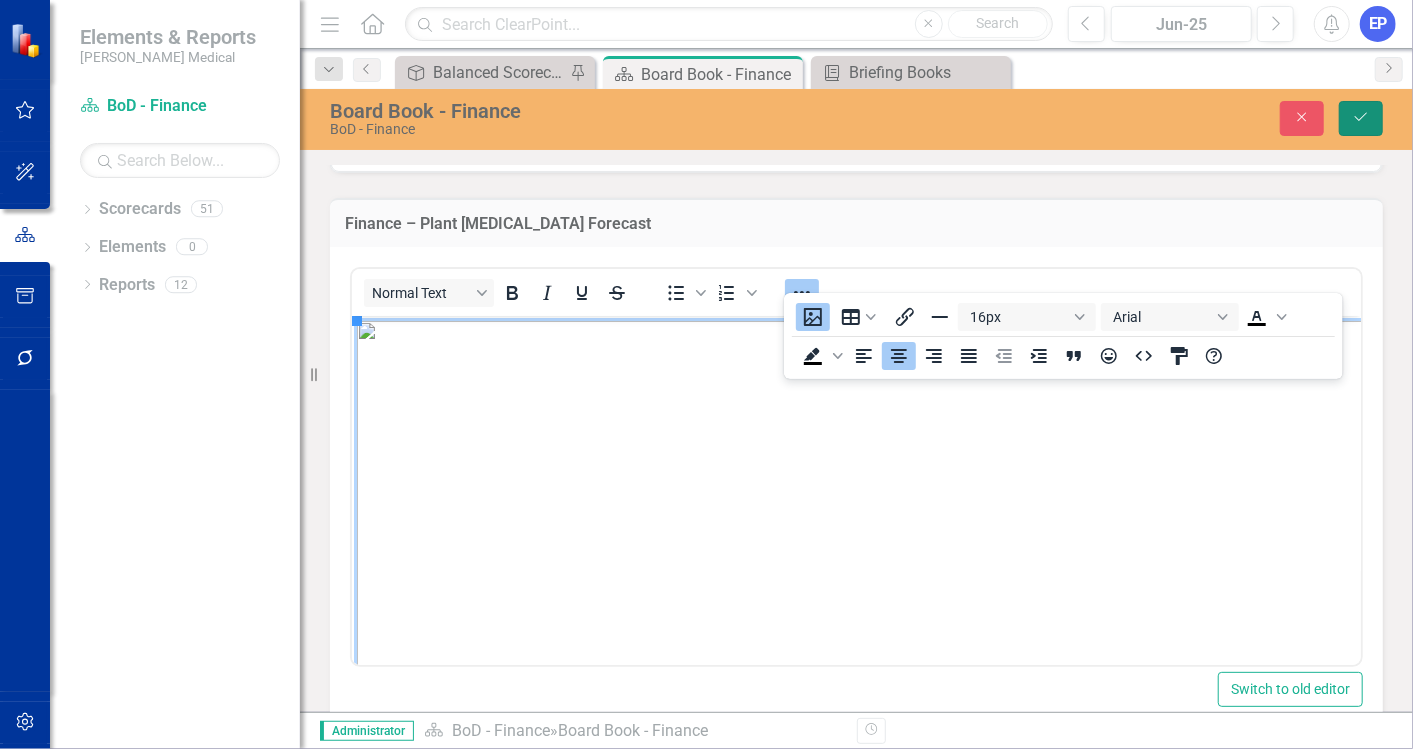 click on "Save" at bounding box center [1361, 118] 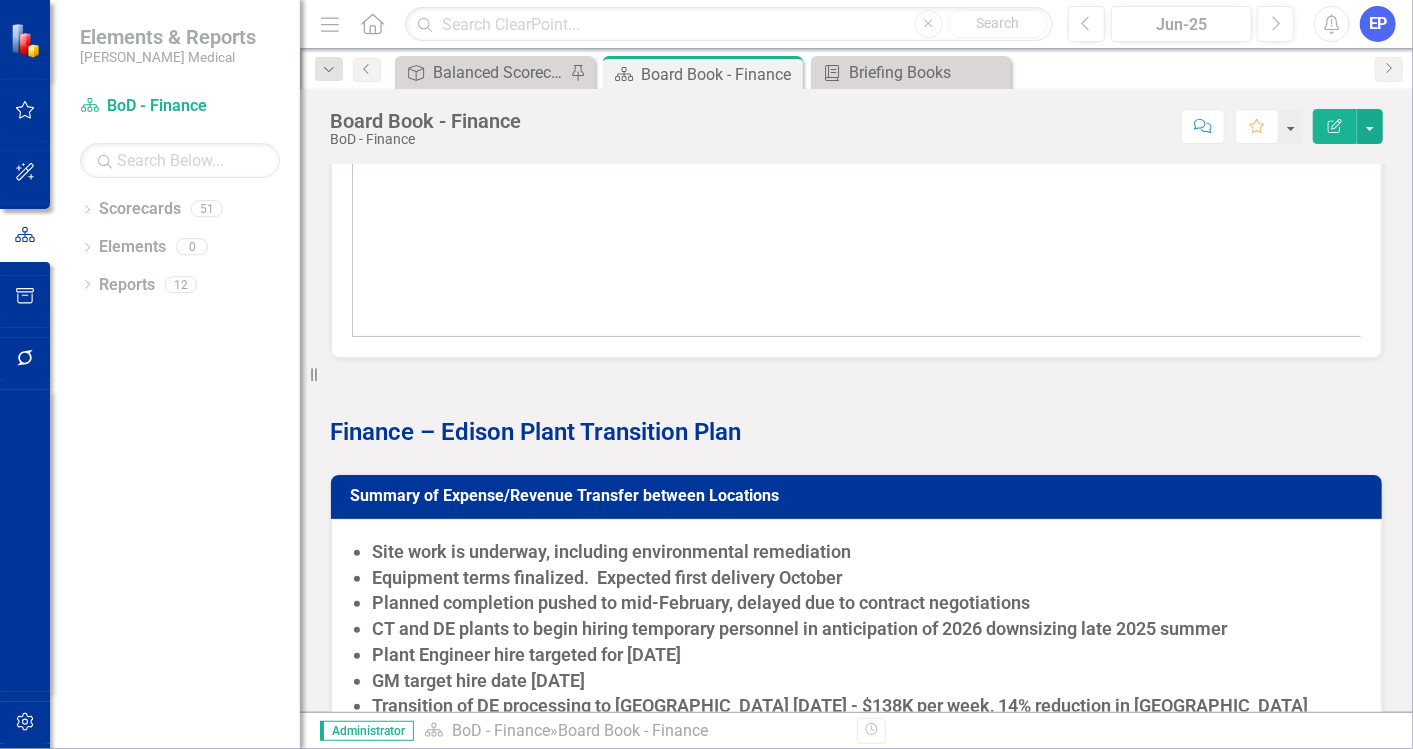 scroll, scrollTop: 5111, scrollLeft: 0, axis: vertical 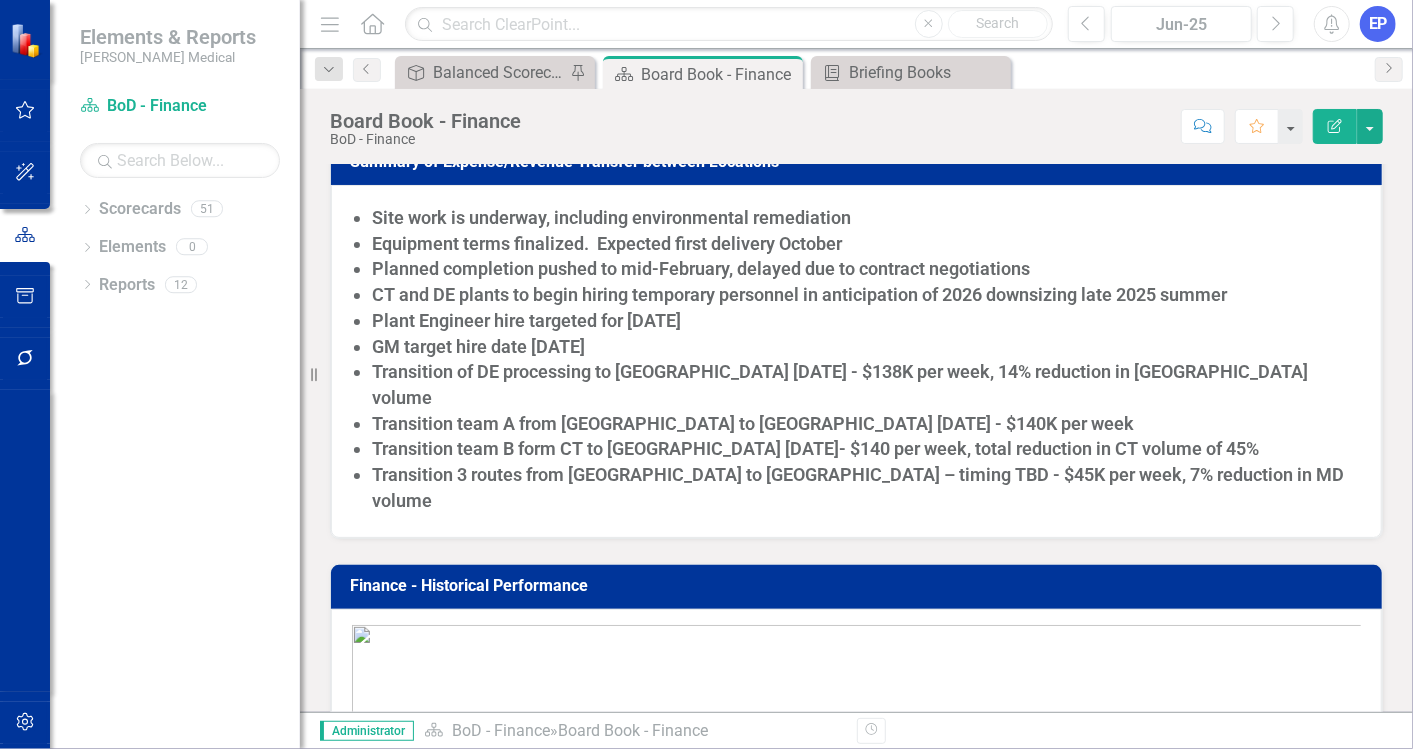 click on "Transition of DE processing to [GEOGRAPHIC_DATA] [DATE] - $138K per week, 14% reduction in [GEOGRAPHIC_DATA] volume" at bounding box center [840, 384] 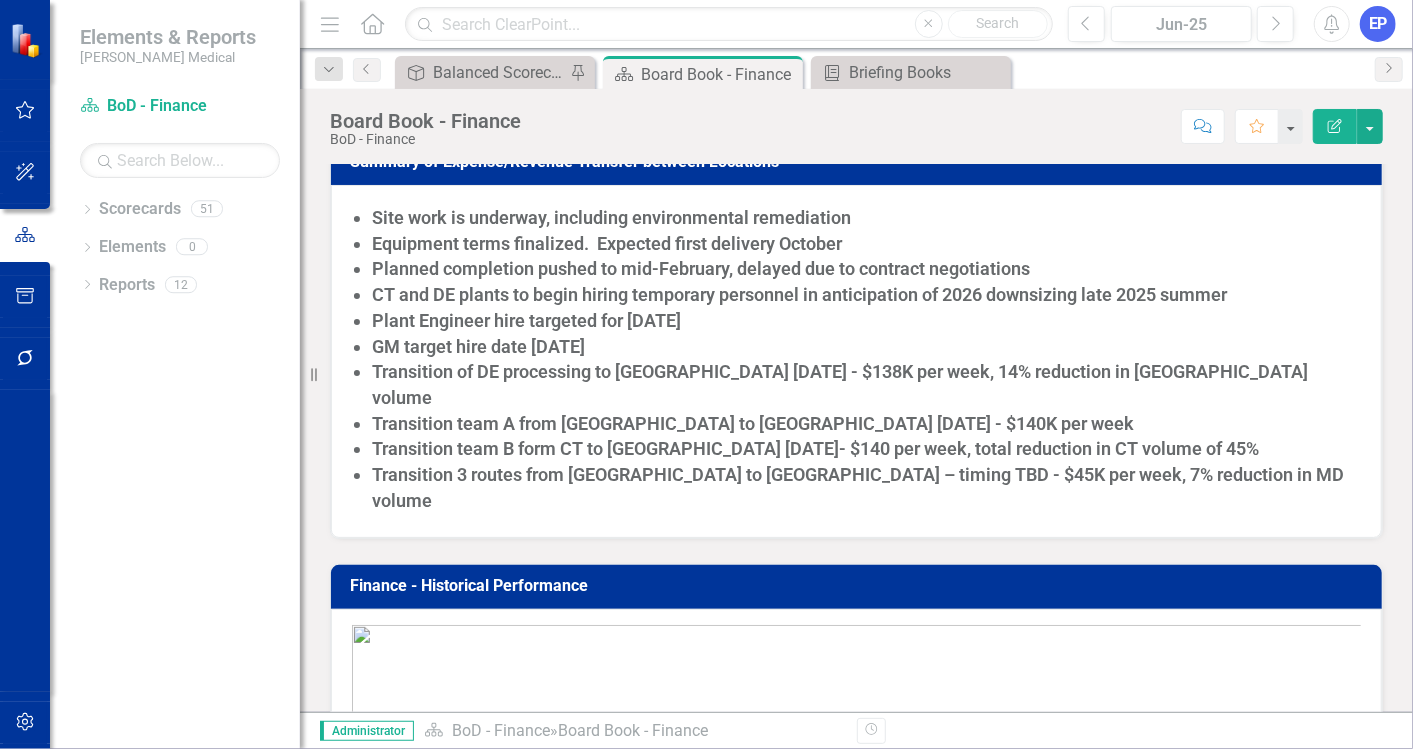 click on "Transition of DE processing to [GEOGRAPHIC_DATA] [DATE] - $138K per week, 14% reduction in [GEOGRAPHIC_DATA] volume" at bounding box center (840, 384) 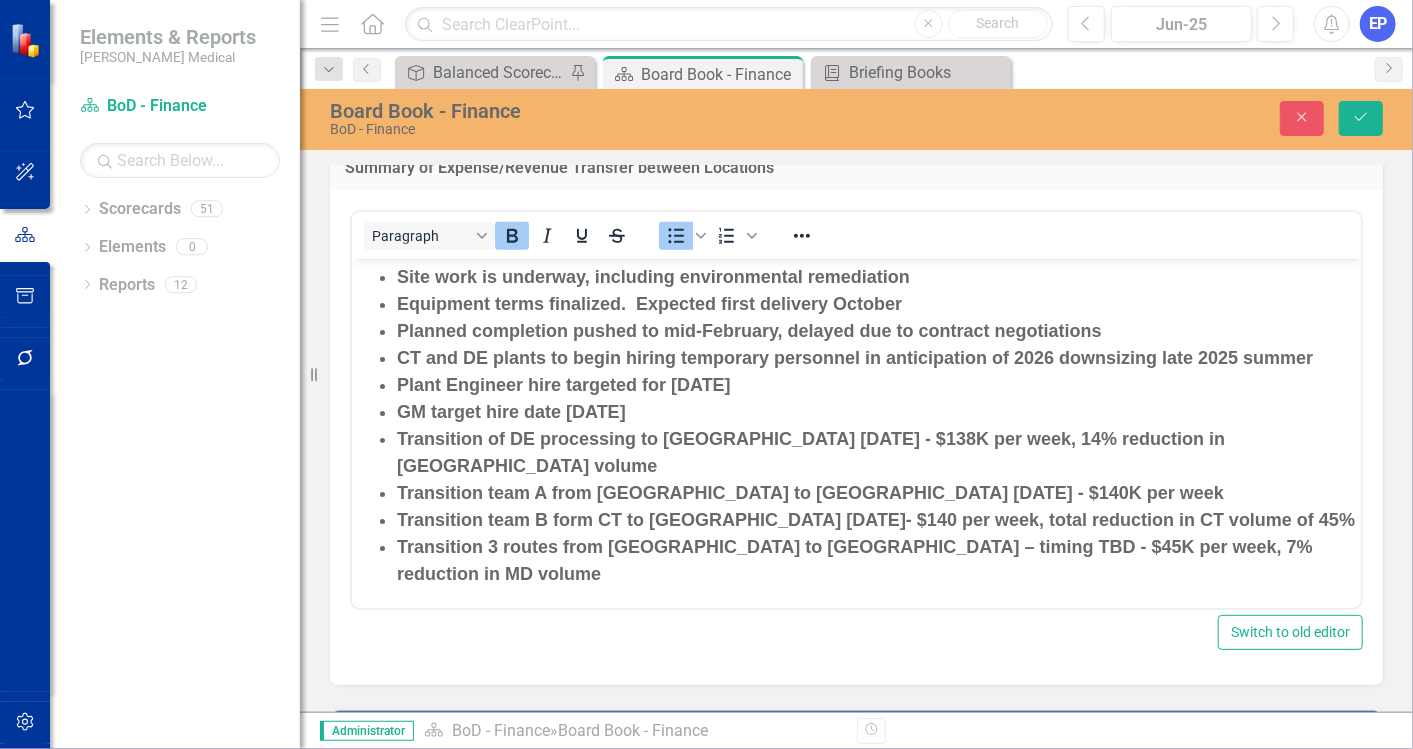 scroll, scrollTop: 0, scrollLeft: 0, axis: both 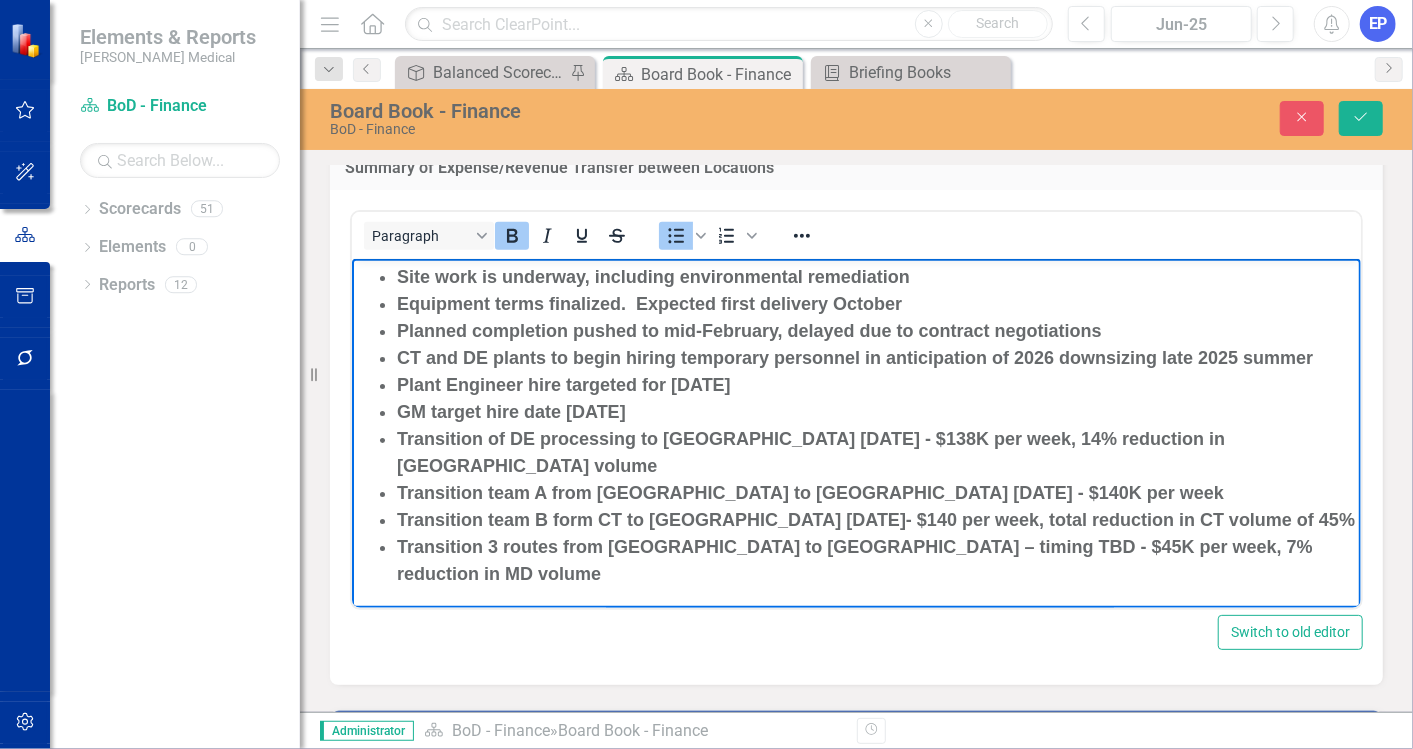 click on "Transition of DE processing to [GEOGRAPHIC_DATA] [DATE] - $138K per week, 14% reduction in [GEOGRAPHIC_DATA] volume" at bounding box center (810, 452) 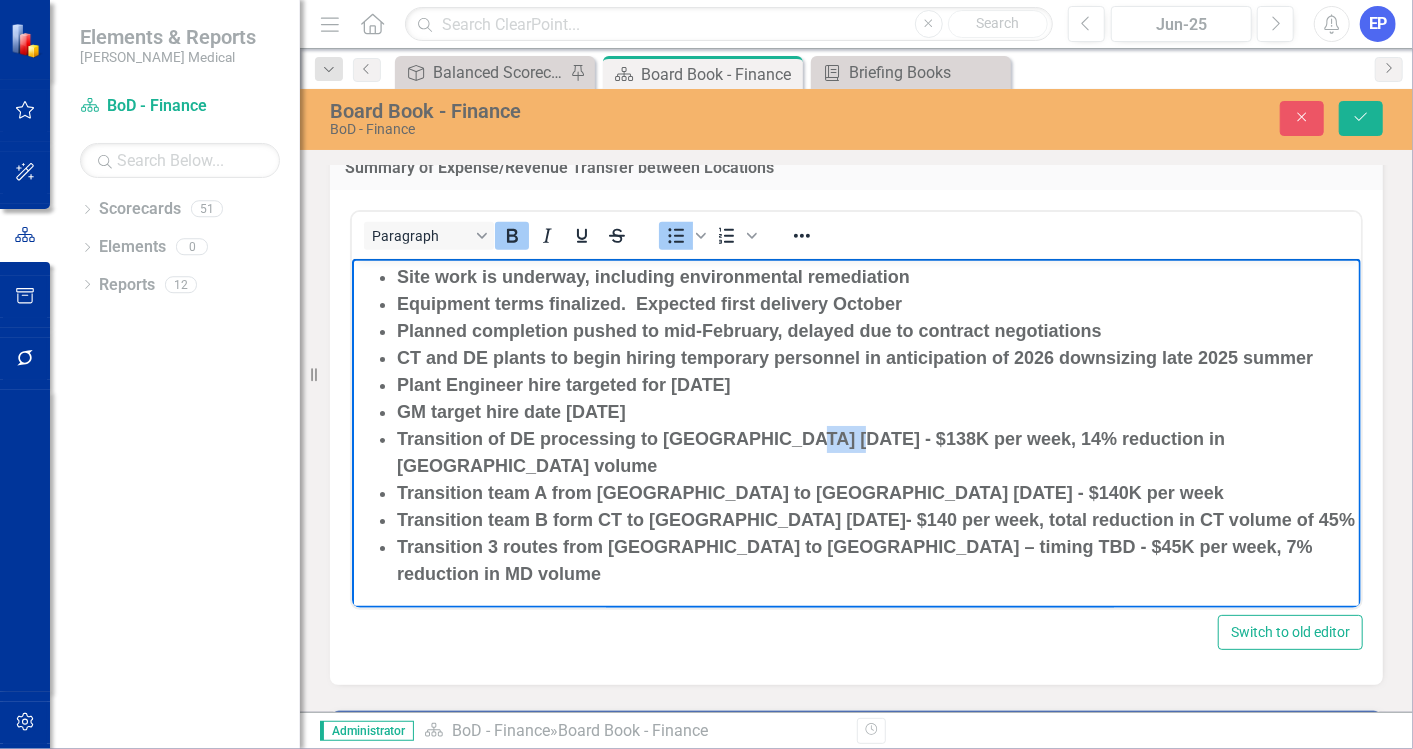 click on "Transition of DE processing to [GEOGRAPHIC_DATA] [DATE] - $138K per week, 14% reduction in [GEOGRAPHIC_DATA] volume" at bounding box center [810, 452] 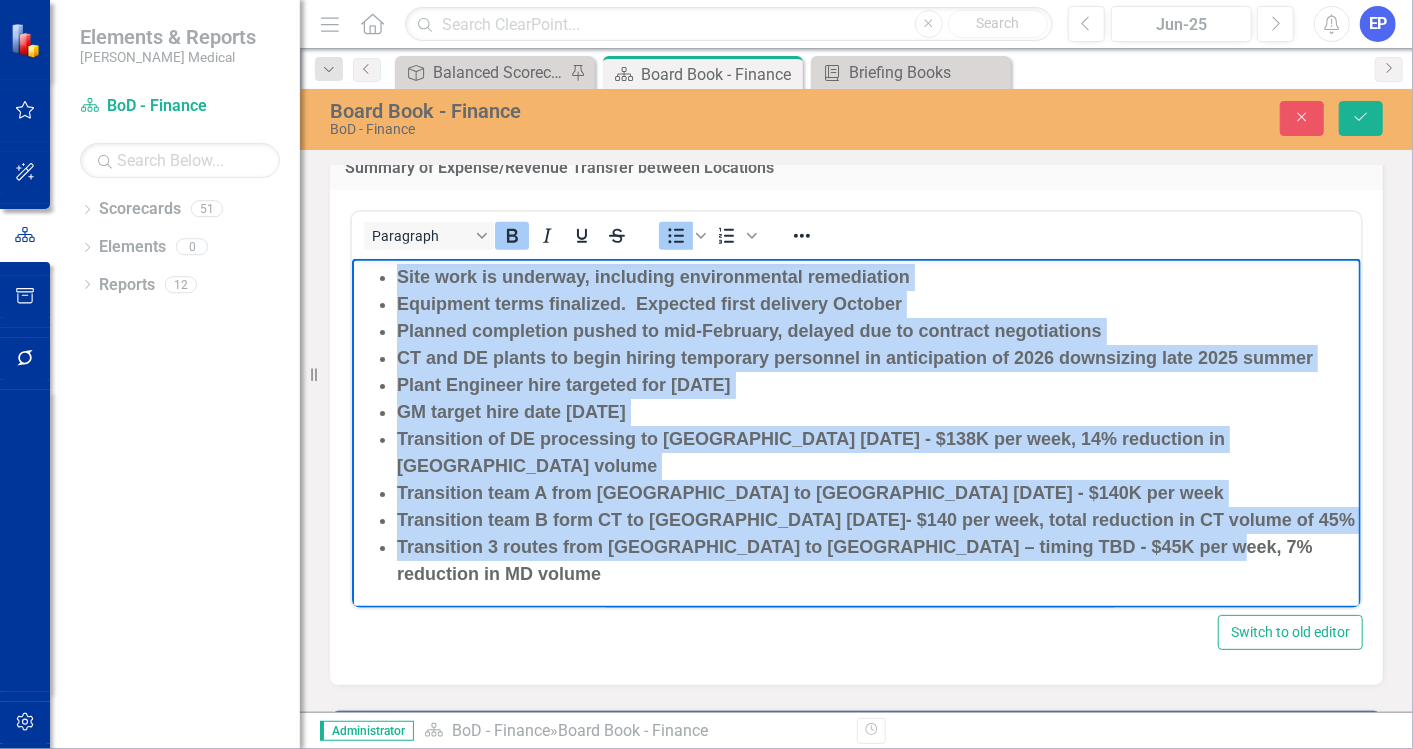 drag, startPoint x: 1209, startPoint y: 525, endPoint x: 389, endPoint y: 269, distance: 859.03204 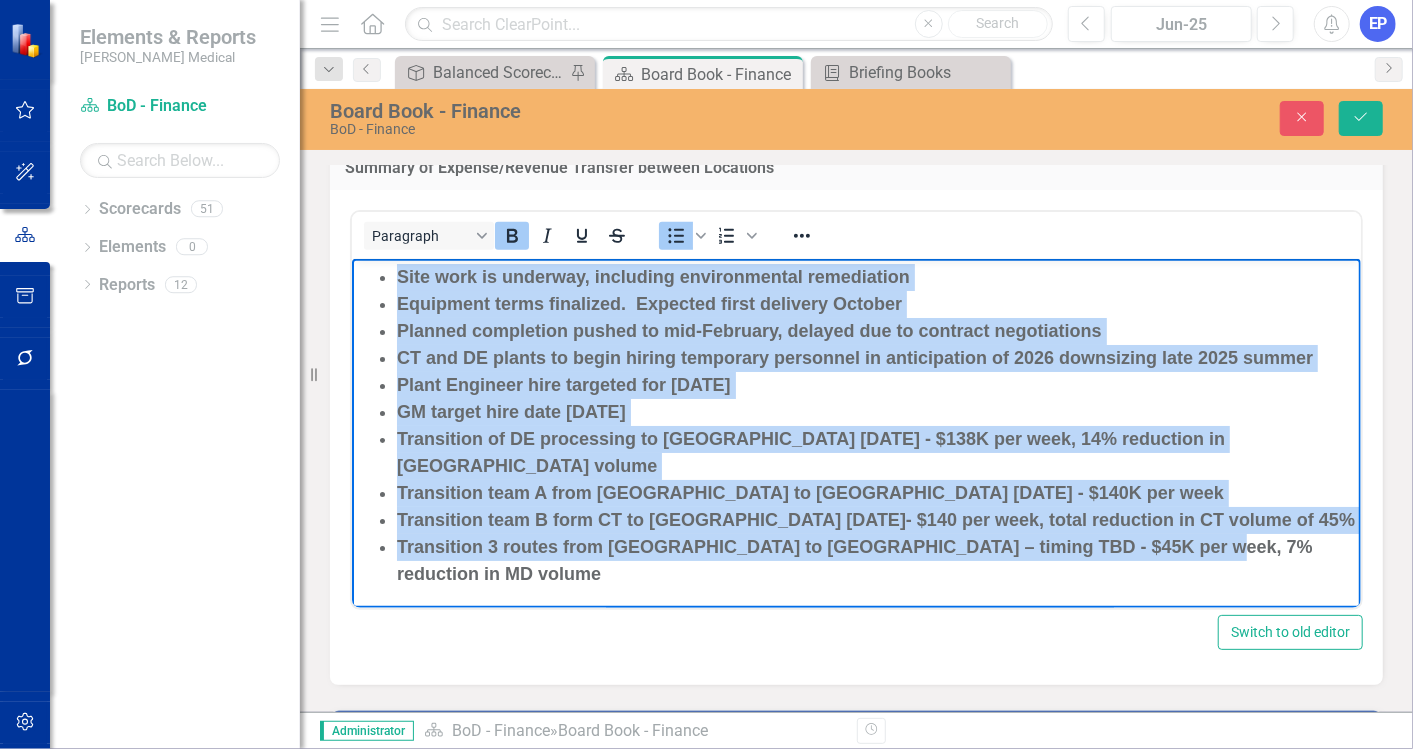 click on "Site work is underway, including environmental remediation Equipment terms finalized.  Expected first delivery October Planned completion pushed to mid-February, delayed due to contract negotiations CT and DE plants to begin hiring temporary personnel in anticipation of 2026 downsizing late 2025 summer Plant Engineer hire targeted for [DATE] GM target hire date [DATE] Transition of DE processing to NJ [DATE] - $138K per week, 14% reduction in [GEOGRAPHIC_DATA] volume Transition team A from [GEOGRAPHIC_DATA] to [GEOGRAPHIC_DATA] [DATE] - $140K per week Transition team B form CT to [GEOGRAPHIC_DATA] [DATE]- $140 per week, total reduction in [GEOGRAPHIC_DATA] volume of 45% Transition 3 routes from [GEOGRAPHIC_DATA] to DE – timing TBD - $45K per week, 7% reduction in MD volume" at bounding box center [855, 426] 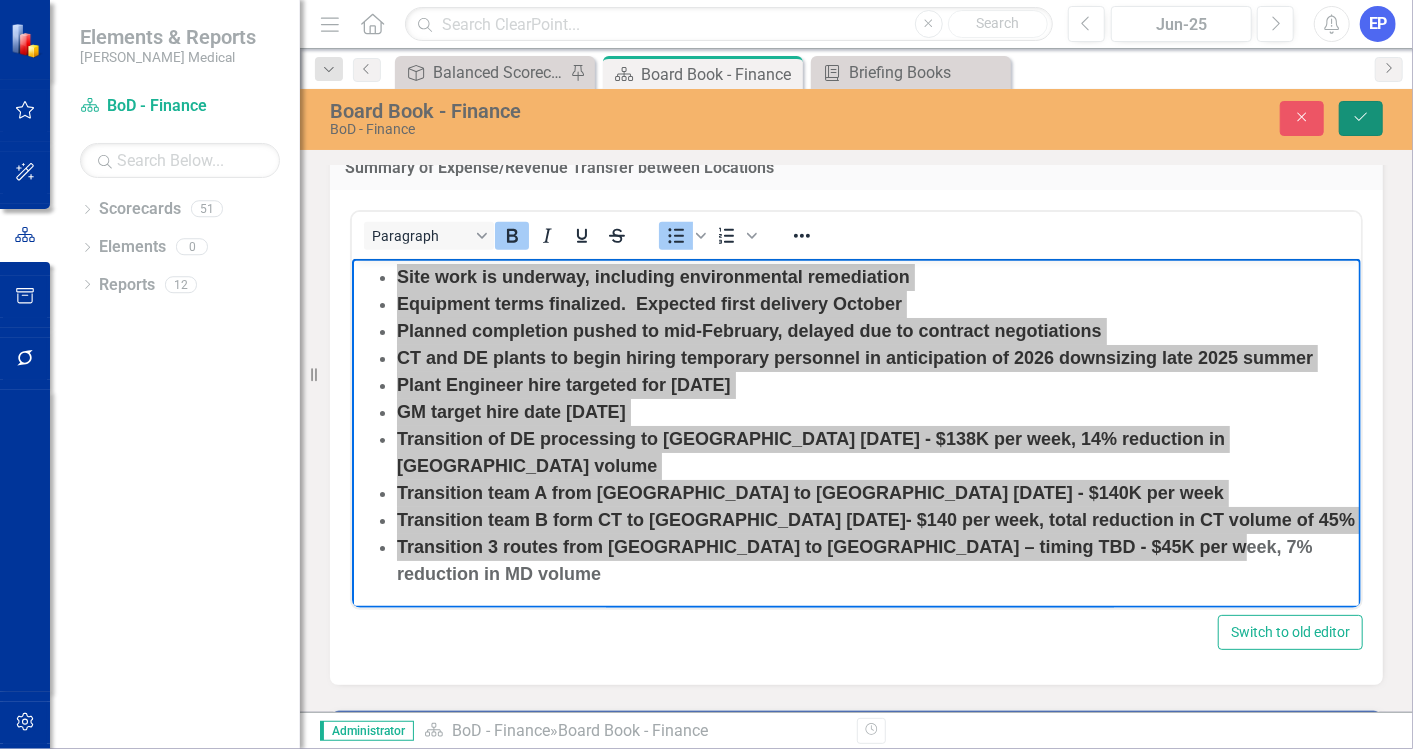 click on "Save" 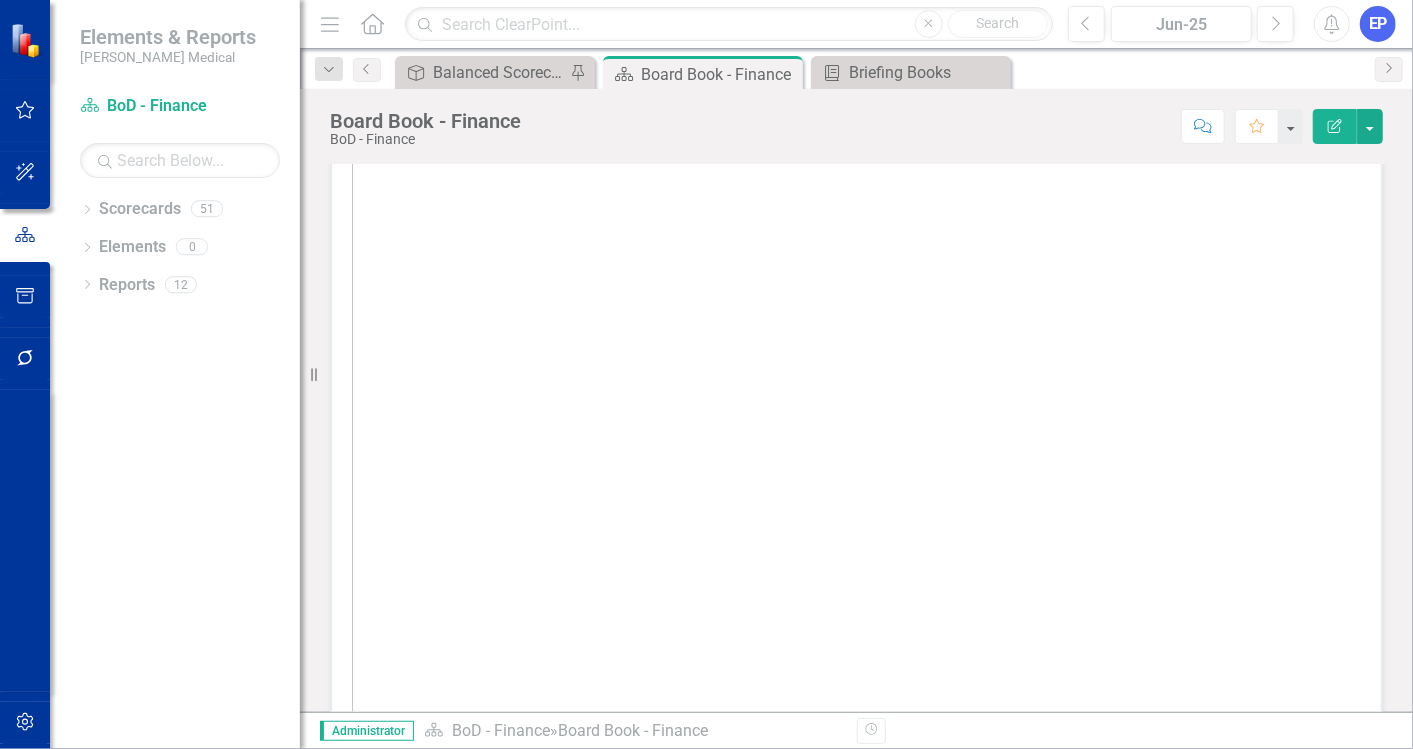 scroll, scrollTop: 5704, scrollLeft: 0, axis: vertical 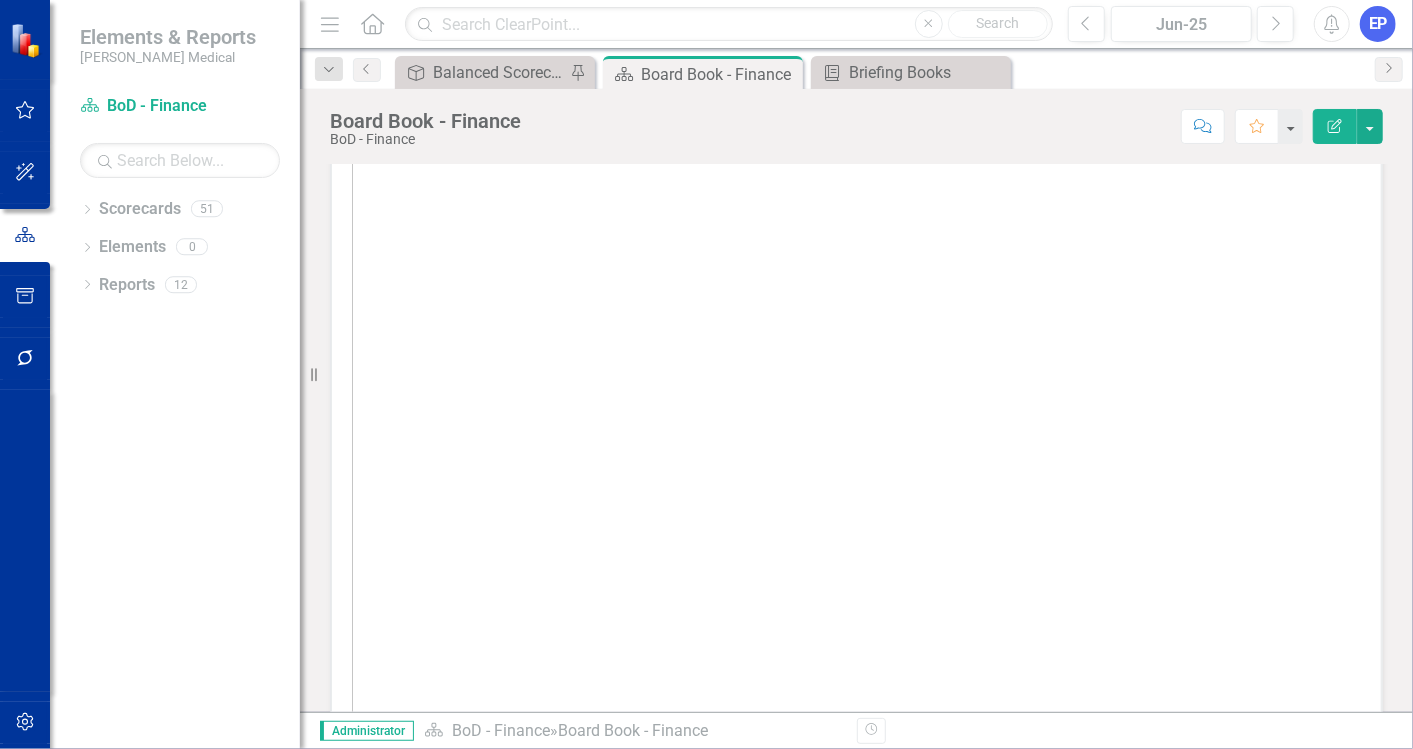 click at bounding box center (856, 387) 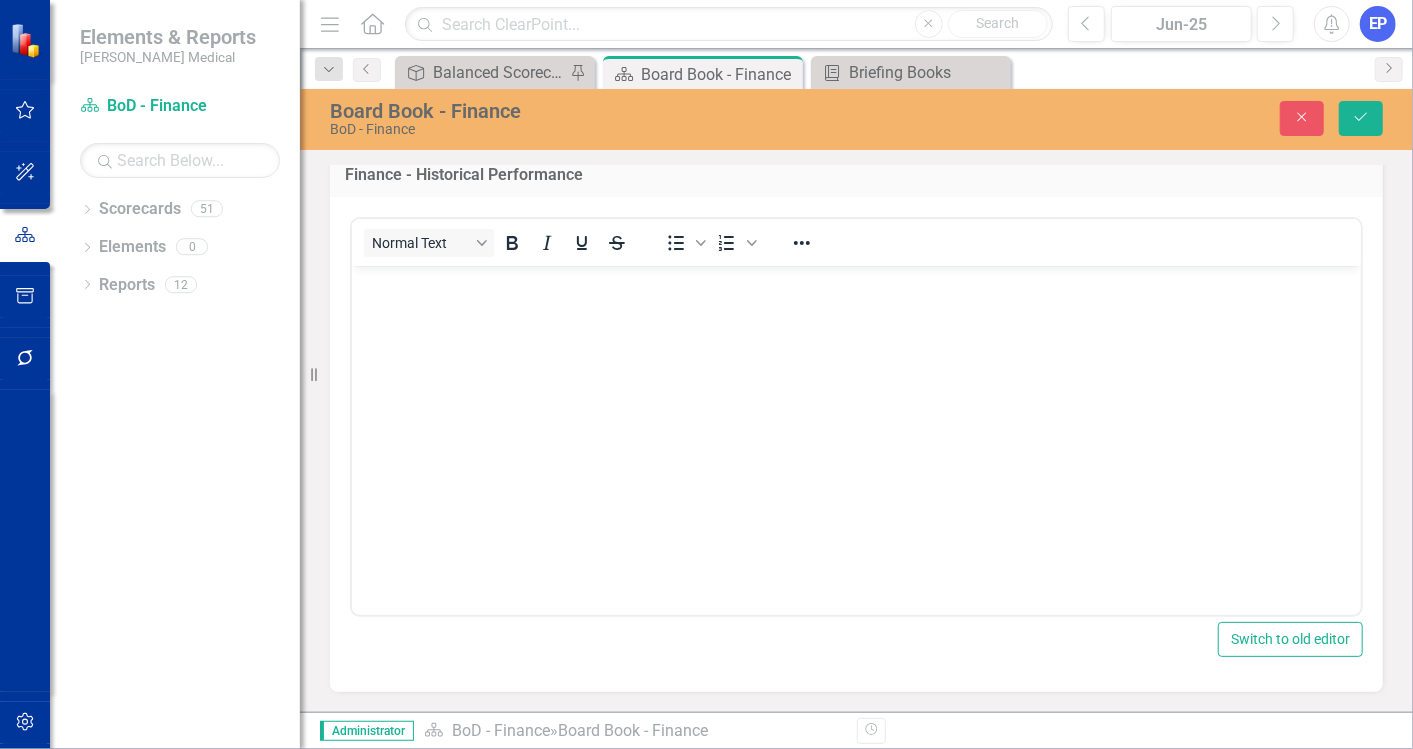 scroll, scrollTop: 5458, scrollLeft: 0, axis: vertical 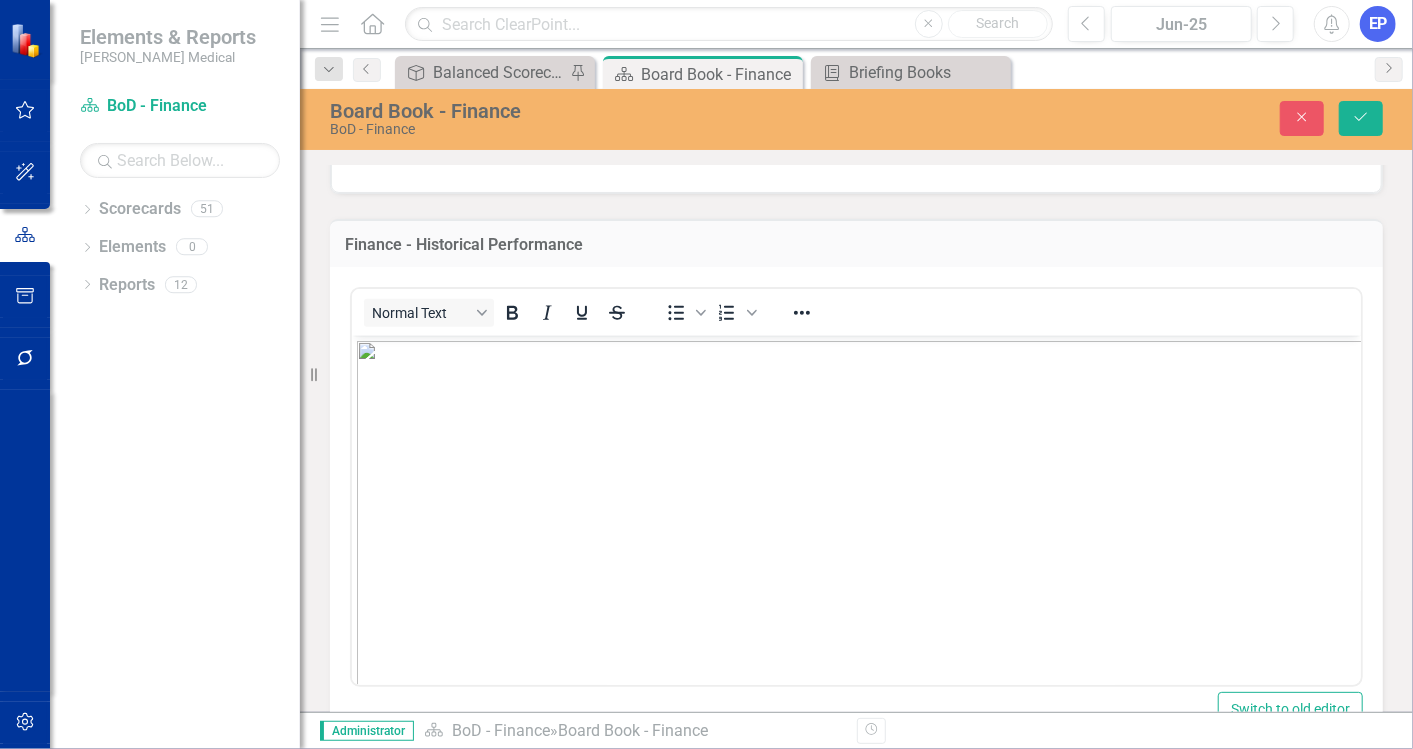 click at bounding box center [884, 696] 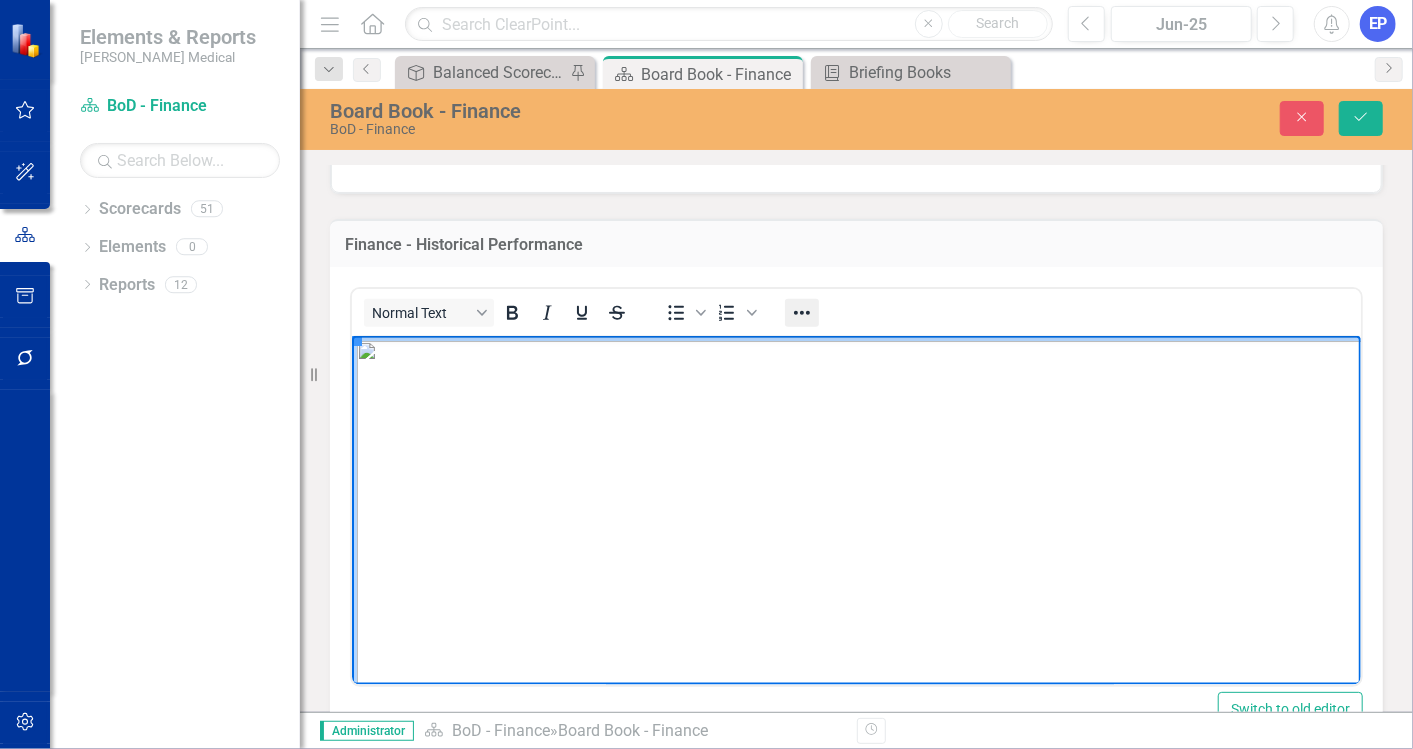 click 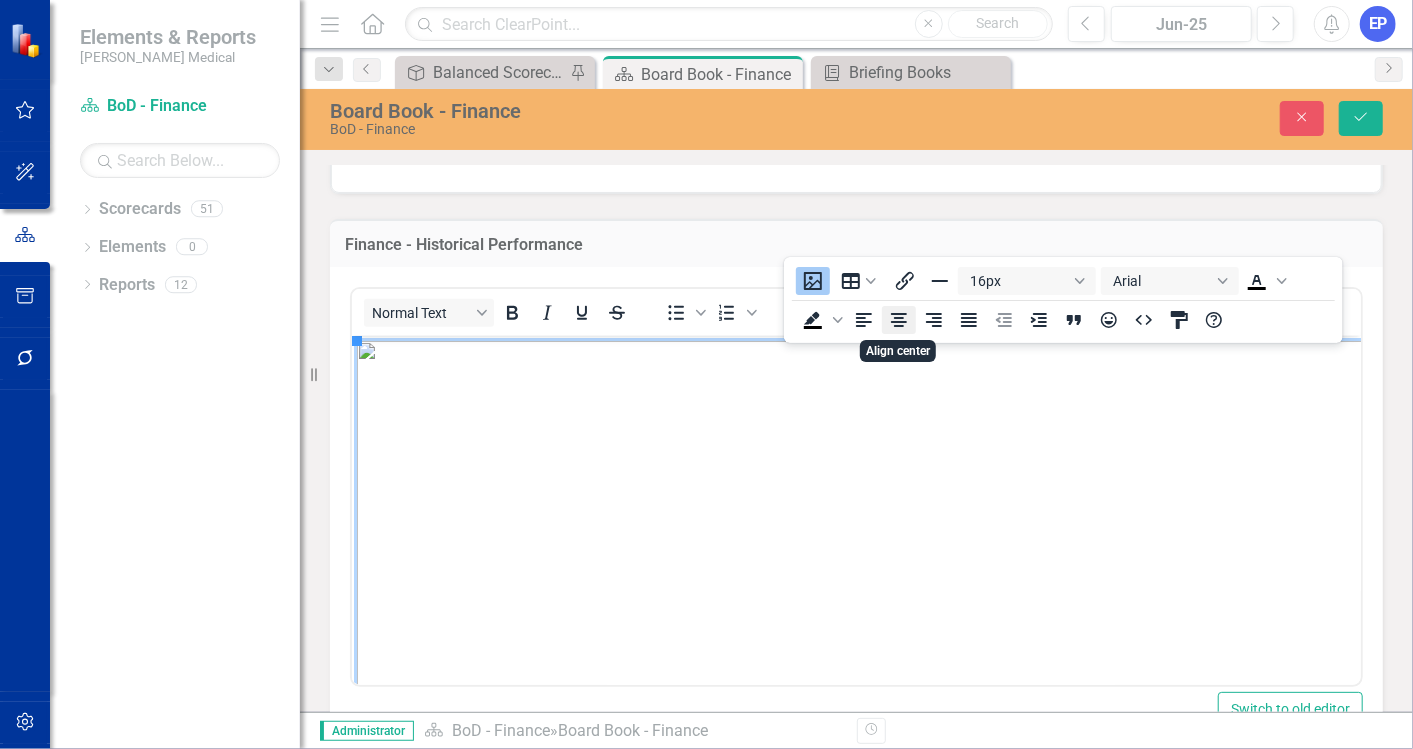 click 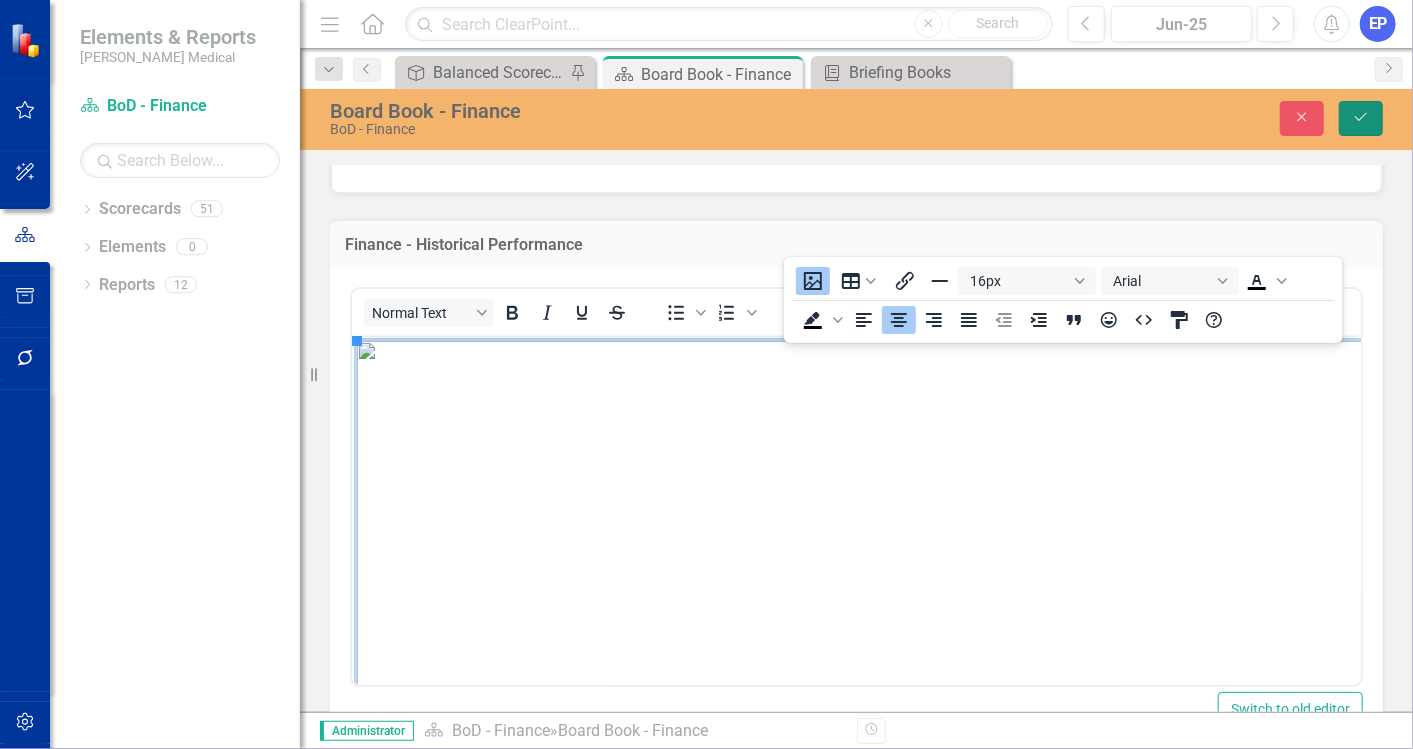 click on "Save" 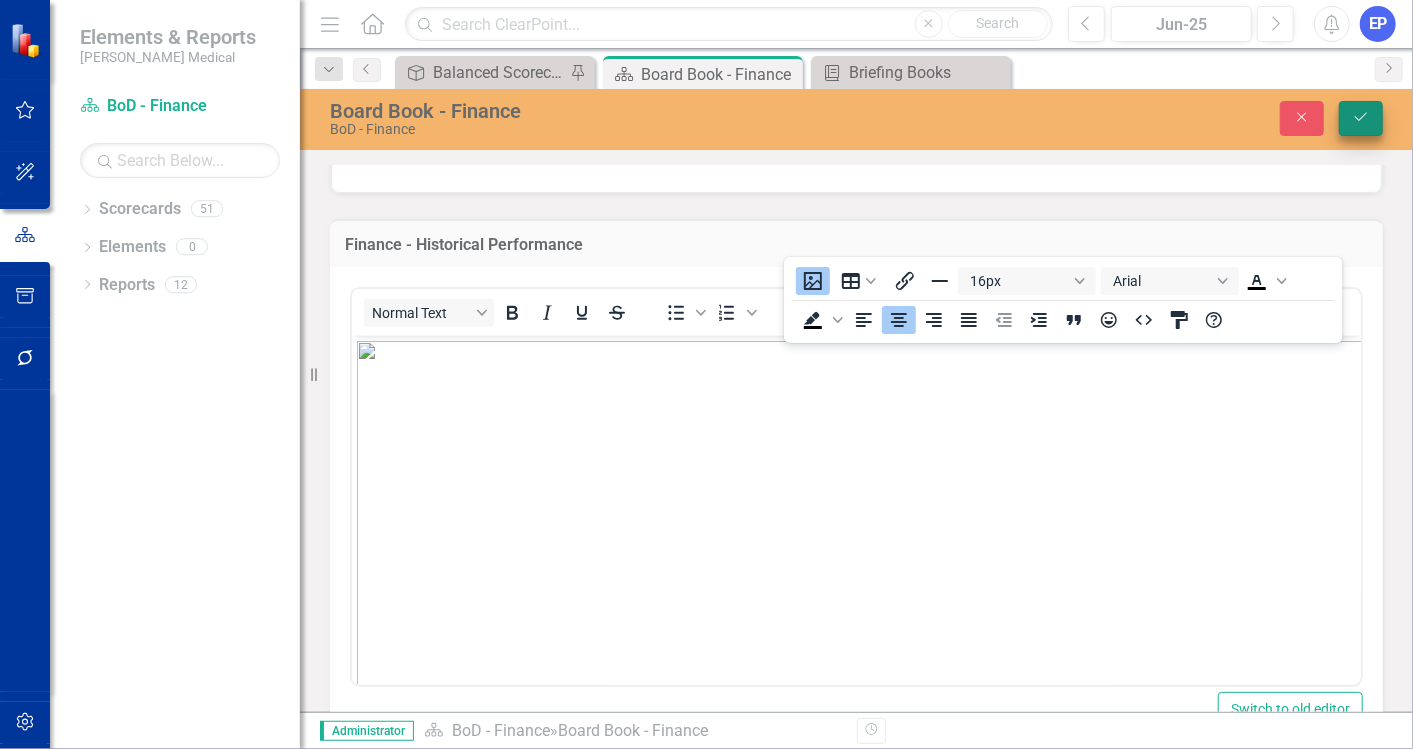 scroll, scrollTop: 5704, scrollLeft: 0, axis: vertical 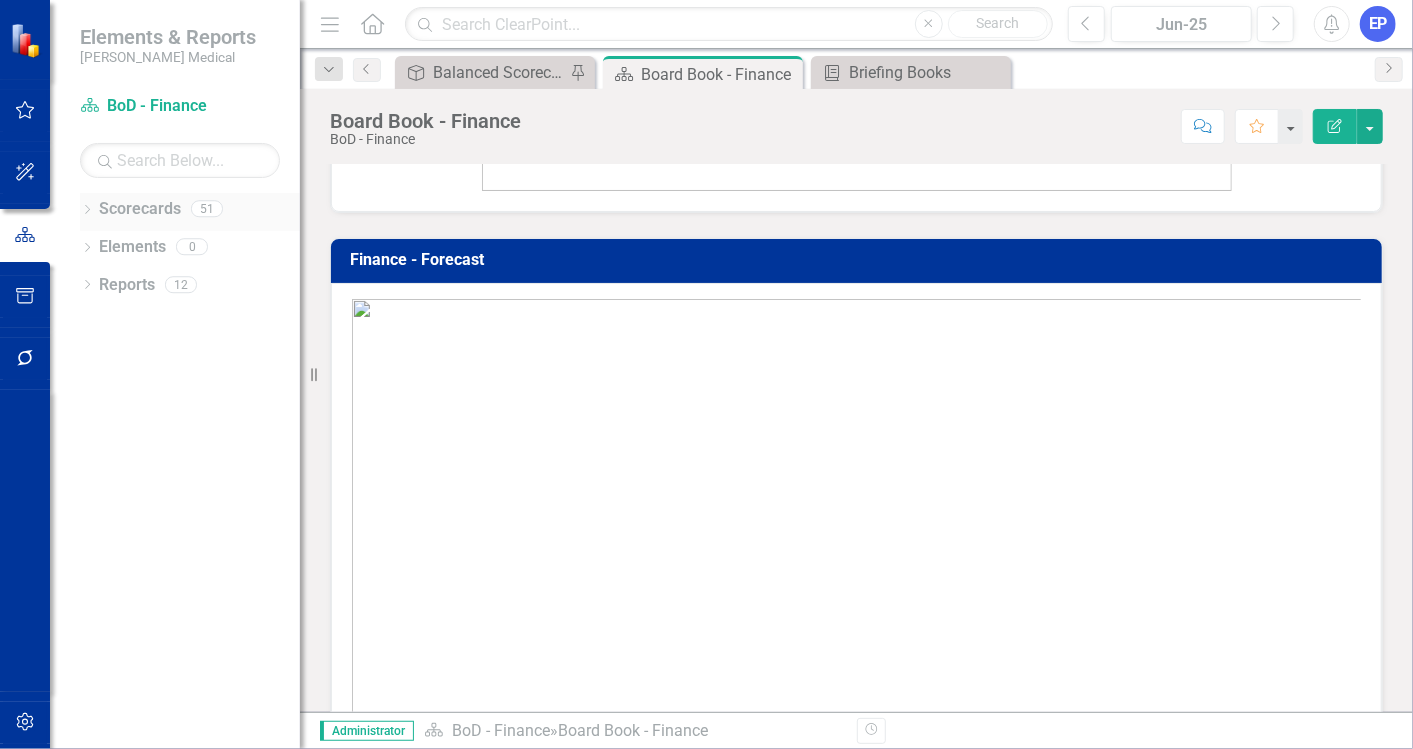 click on "Dropdown" at bounding box center (87, 211) 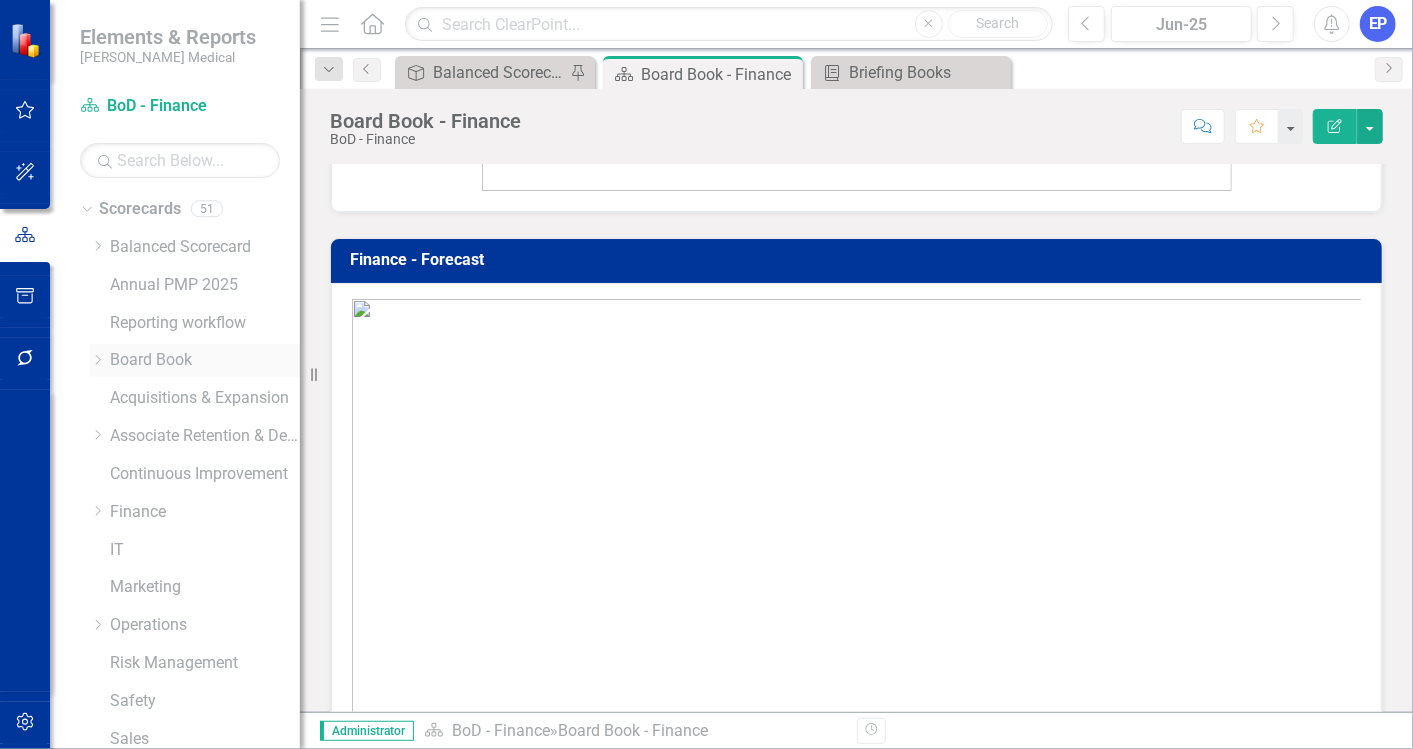 click on "Dropdown" 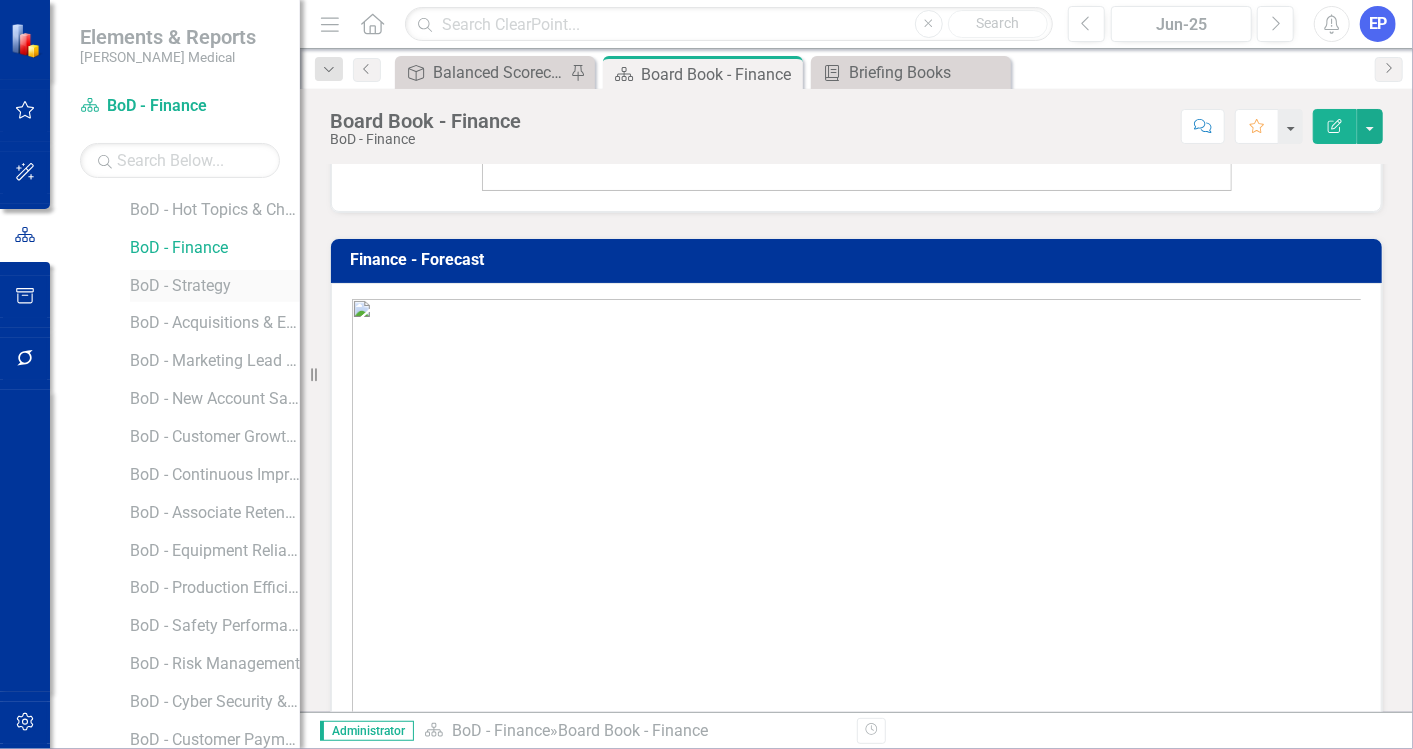 scroll, scrollTop: 777, scrollLeft: 0, axis: vertical 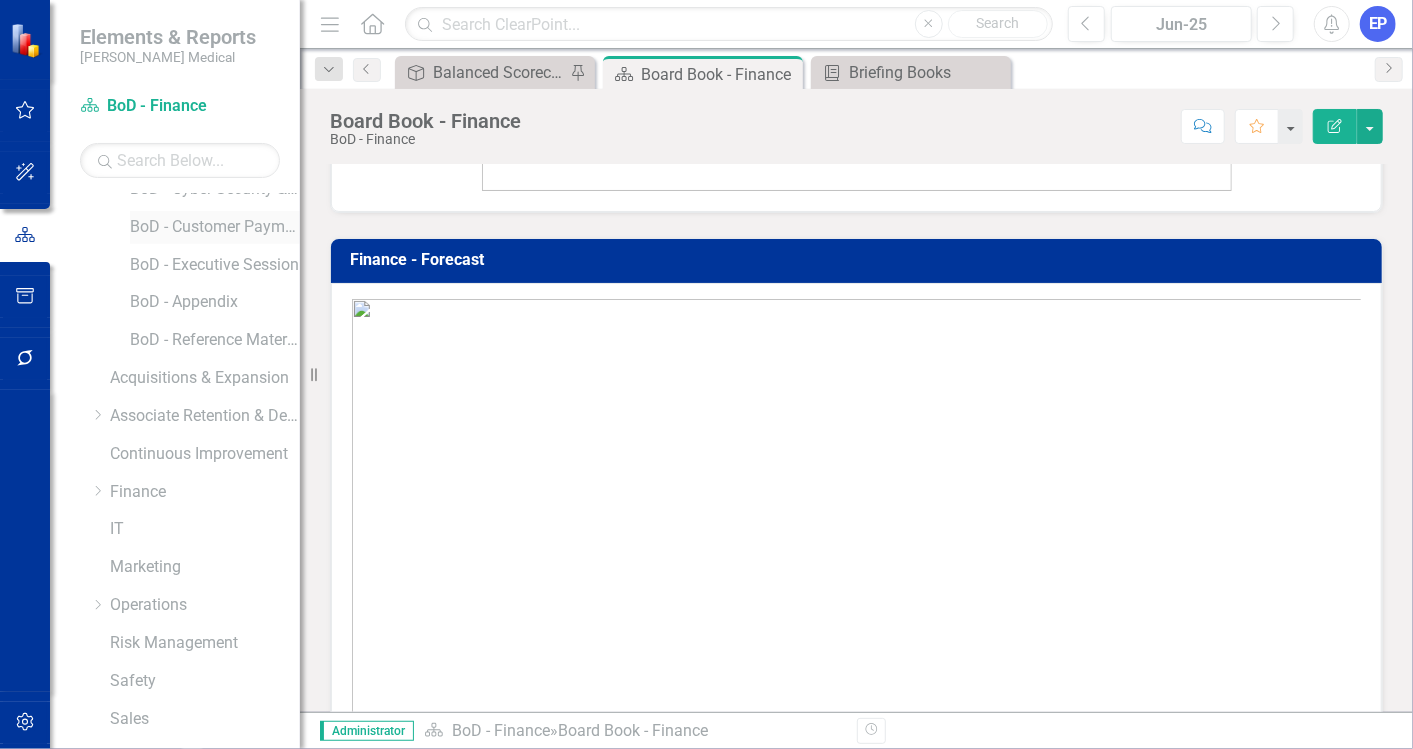 click on "BoD - Customer Payment" at bounding box center (215, 227) 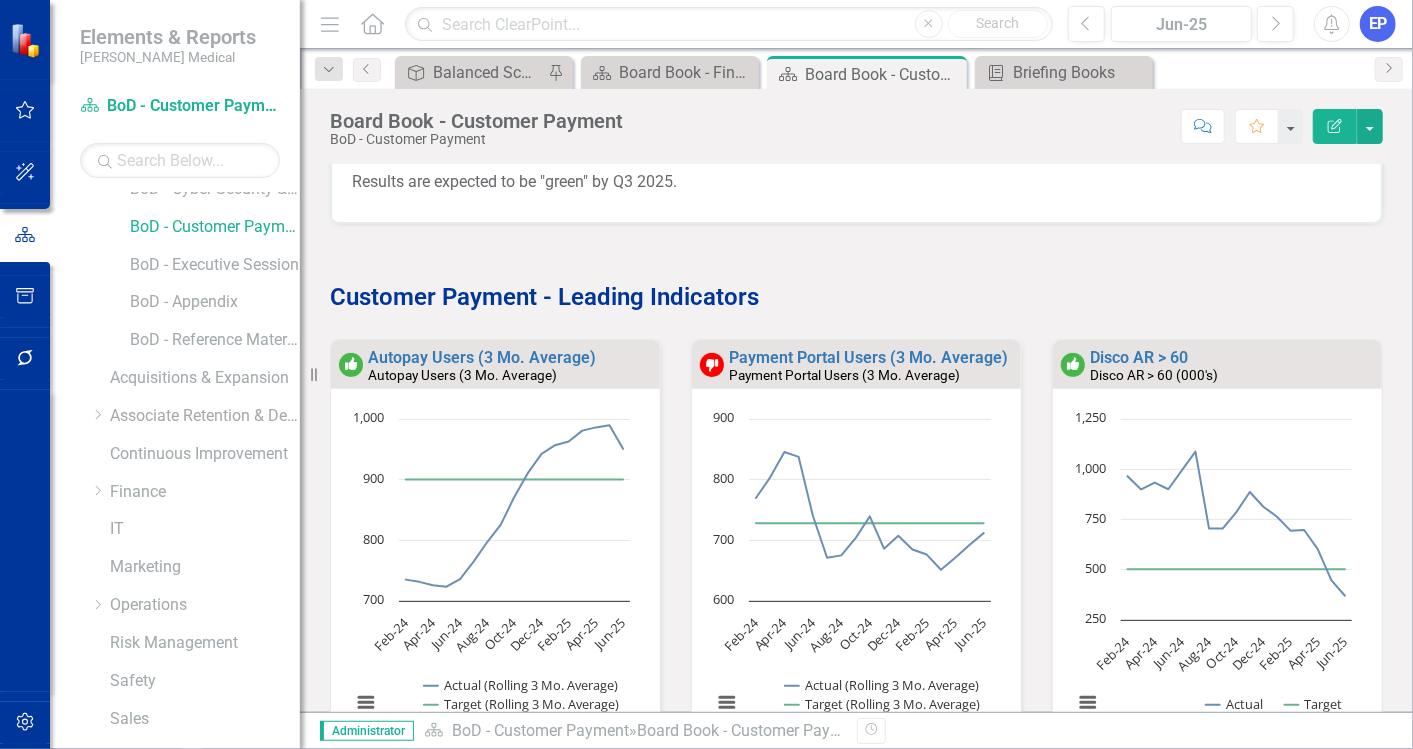 click at bounding box center (856, 200) 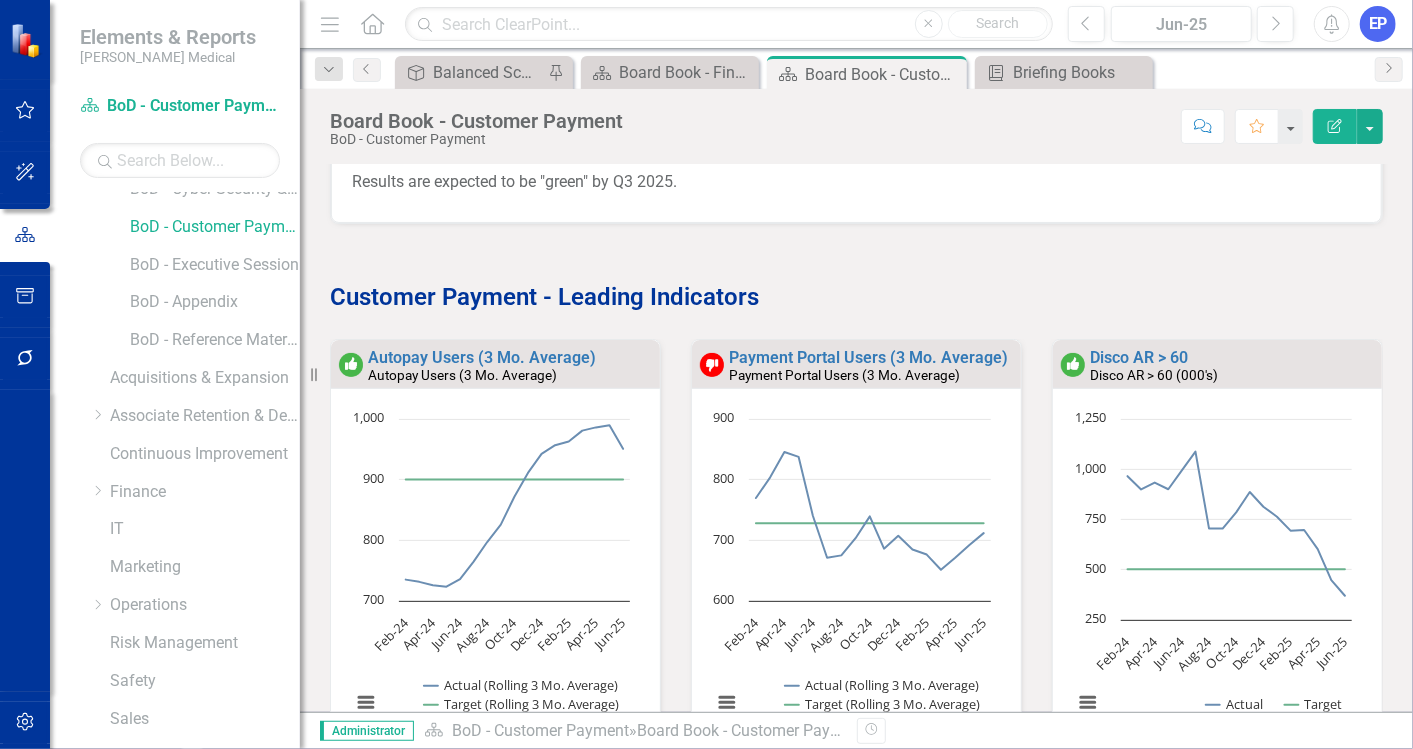 click at bounding box center [856, 200] 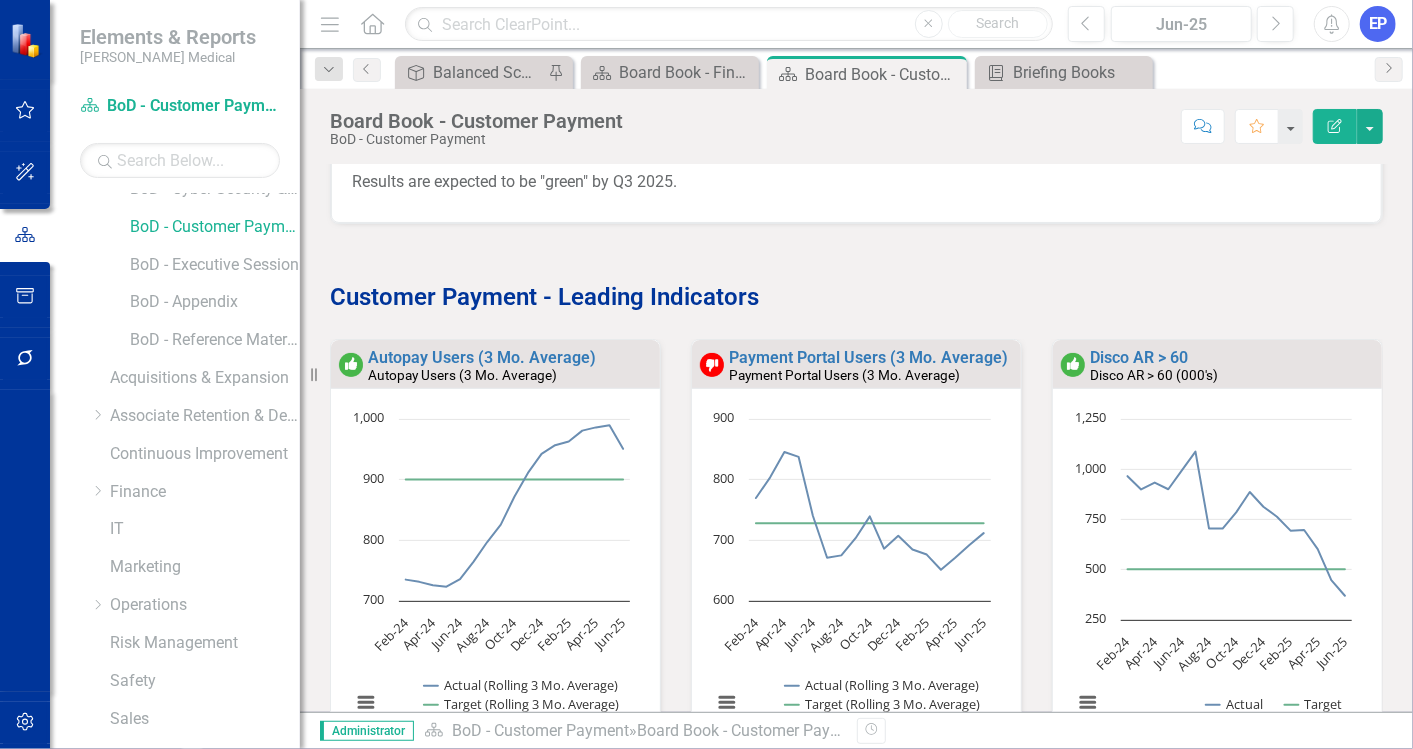 scroll, scrollTop: 782, scrollLeft: 0, axis: vertical 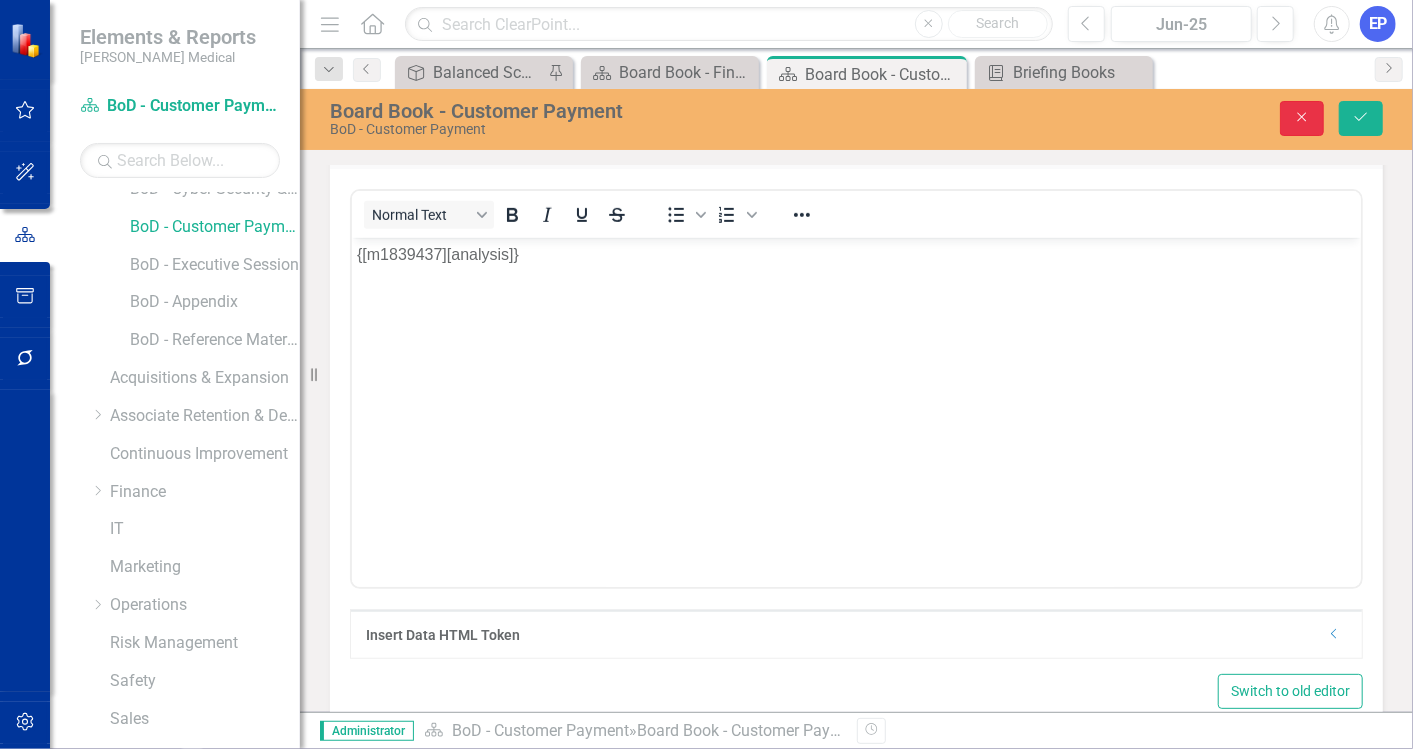 click on "Close" 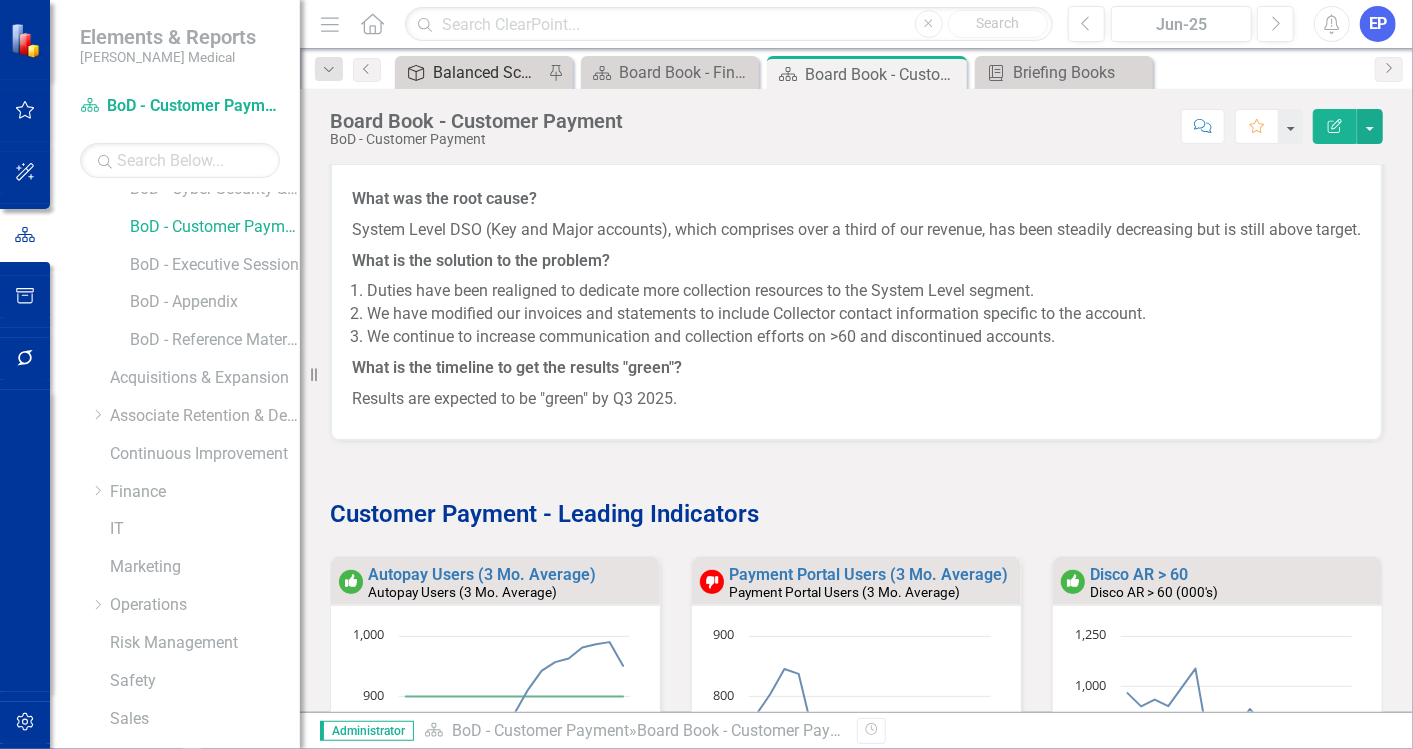 click on "Balanced Scorecard (Daily Huddle)" at bounding box center [488, 72] 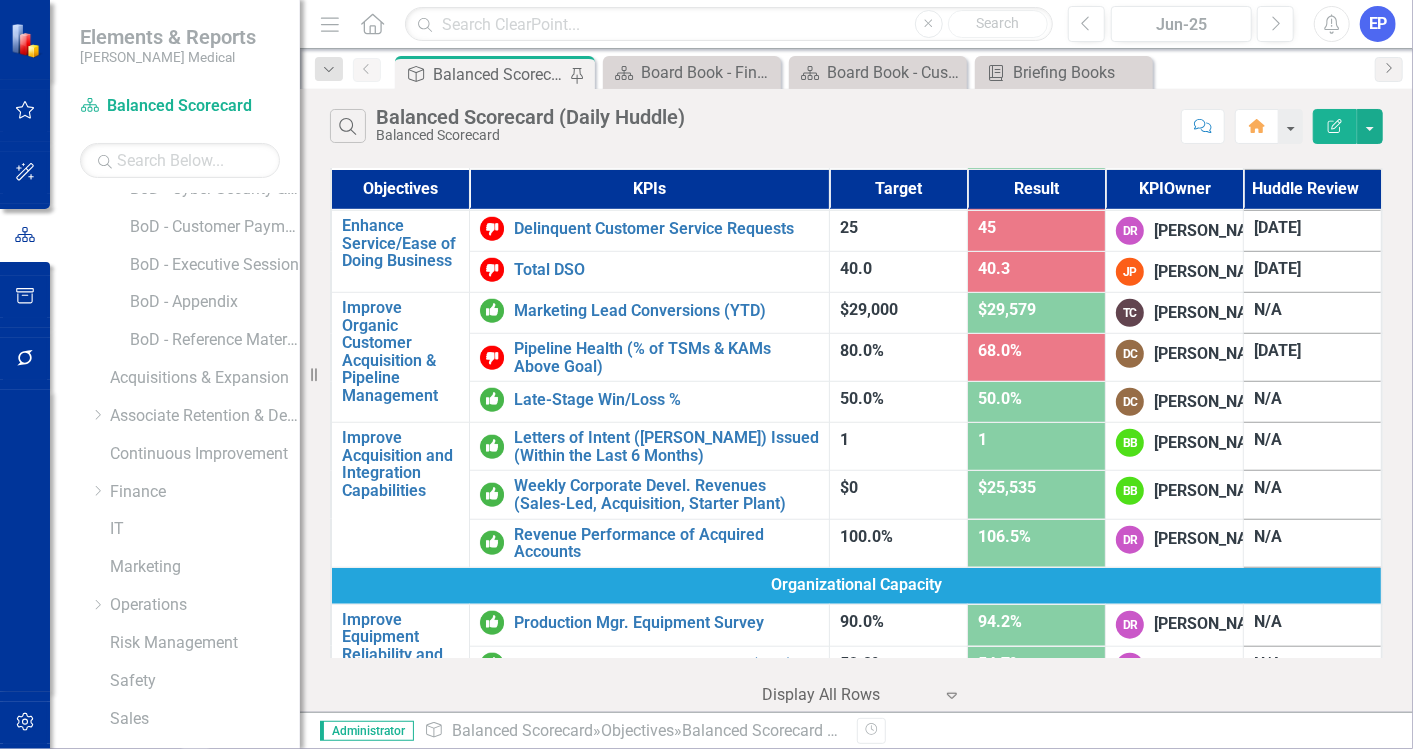 scroll, scrollTop: 777, scrollLeft: 0, axis: vertical 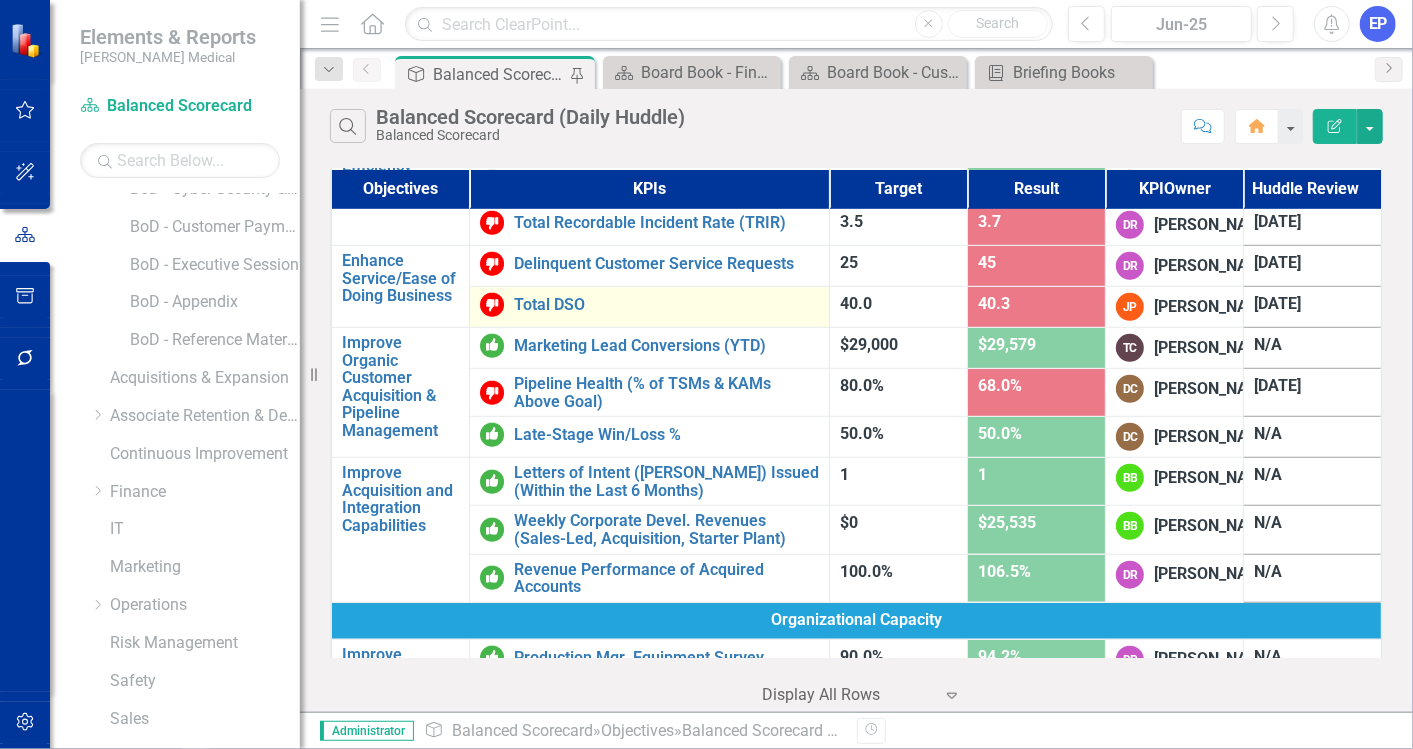 click on "Total DSO" at bounding box center [649, 305] 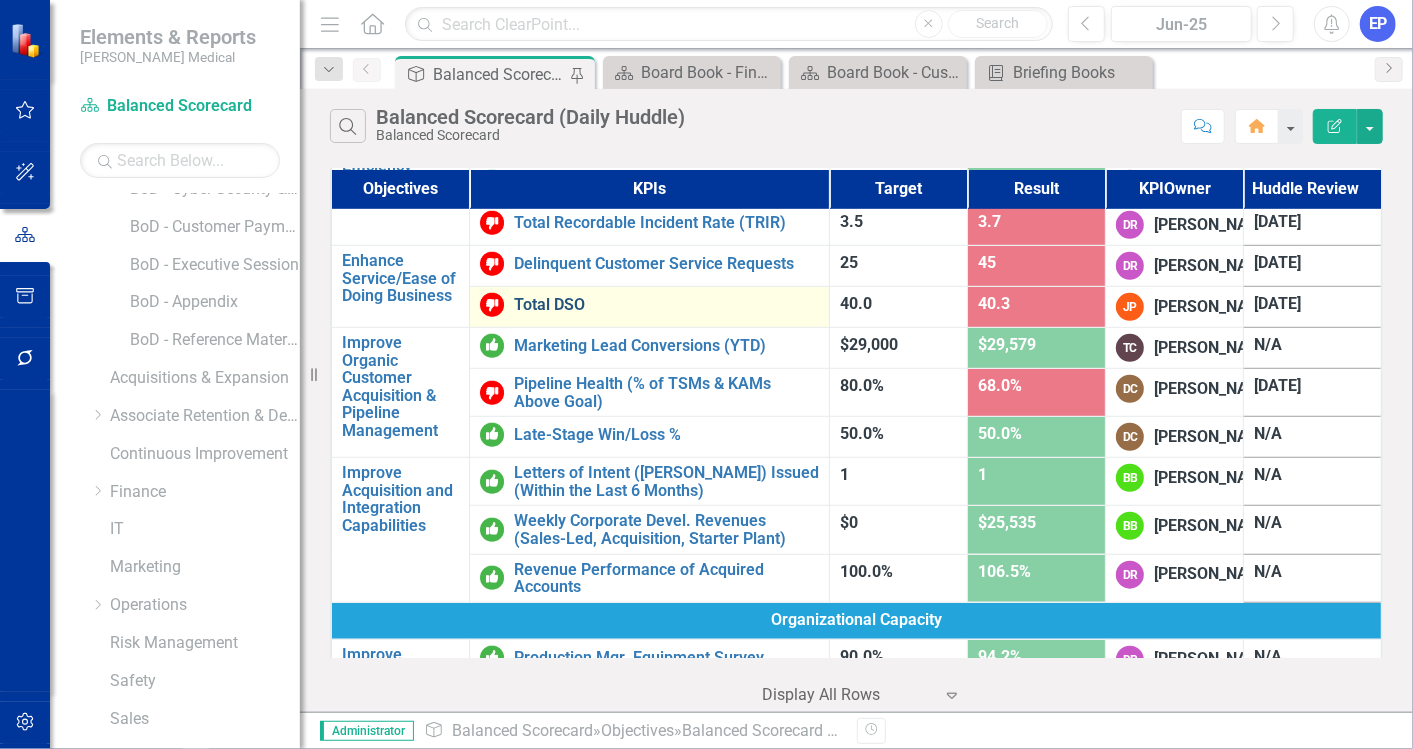 click on "Total DSO" at bounding box center (666, 305) 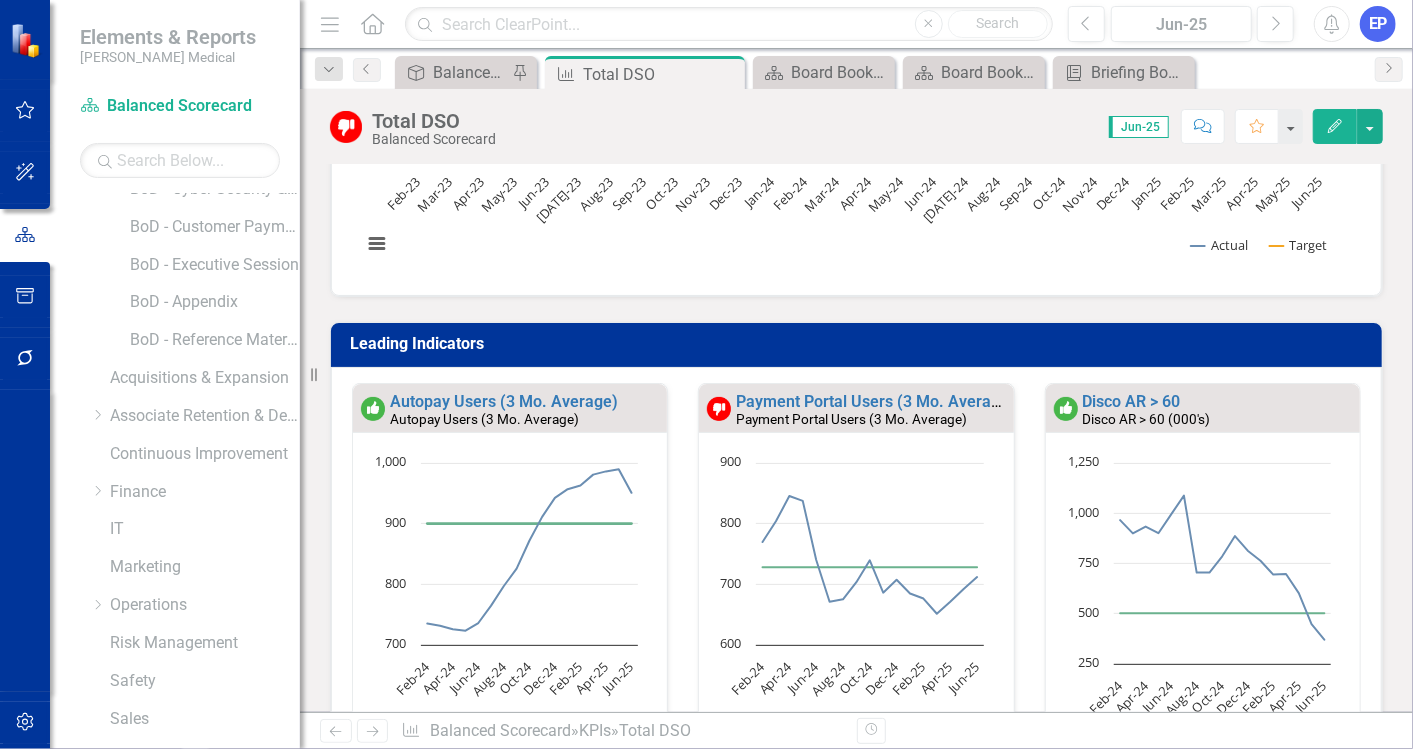 scroll, scrollTop: 444, scrollLeft: 0, axis: vertical 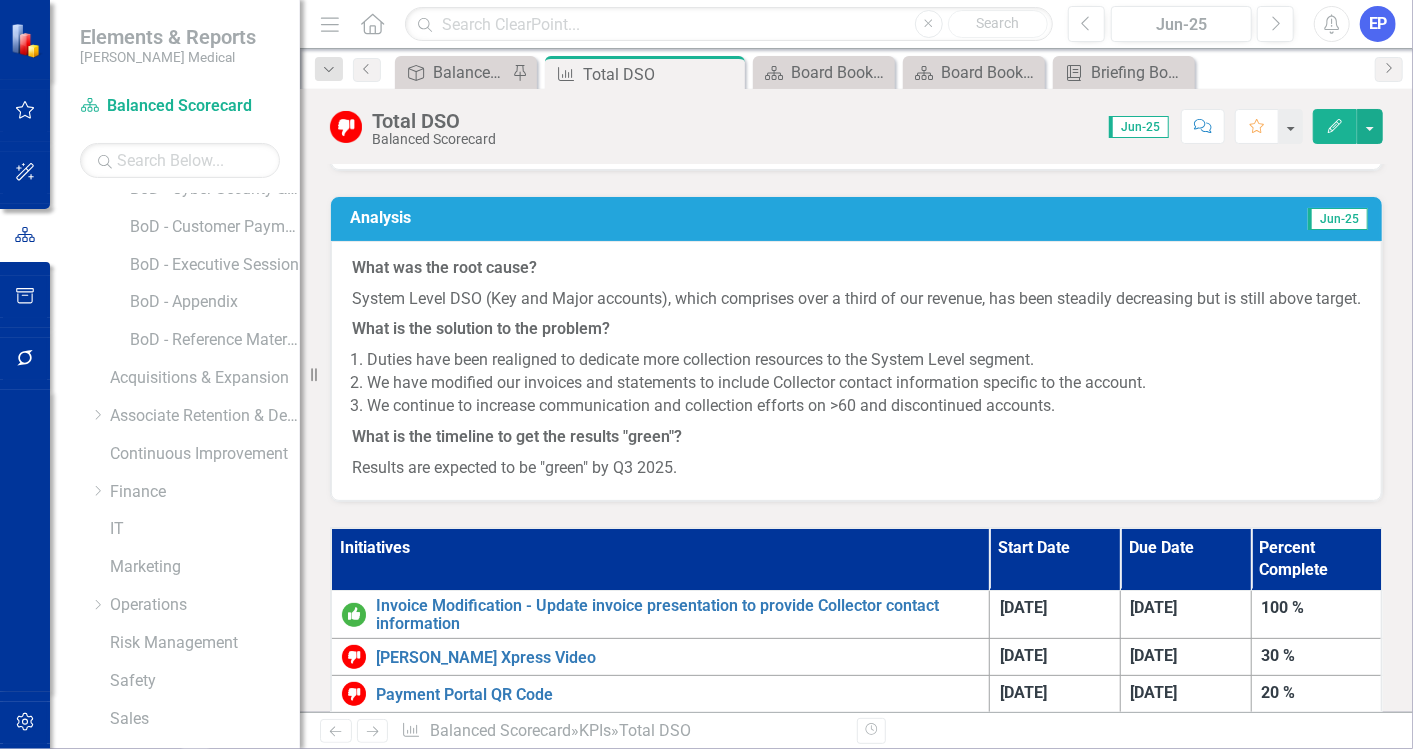 click on "Results are expected to be "green" by Q3 2025." at bounding box center [856, 466] 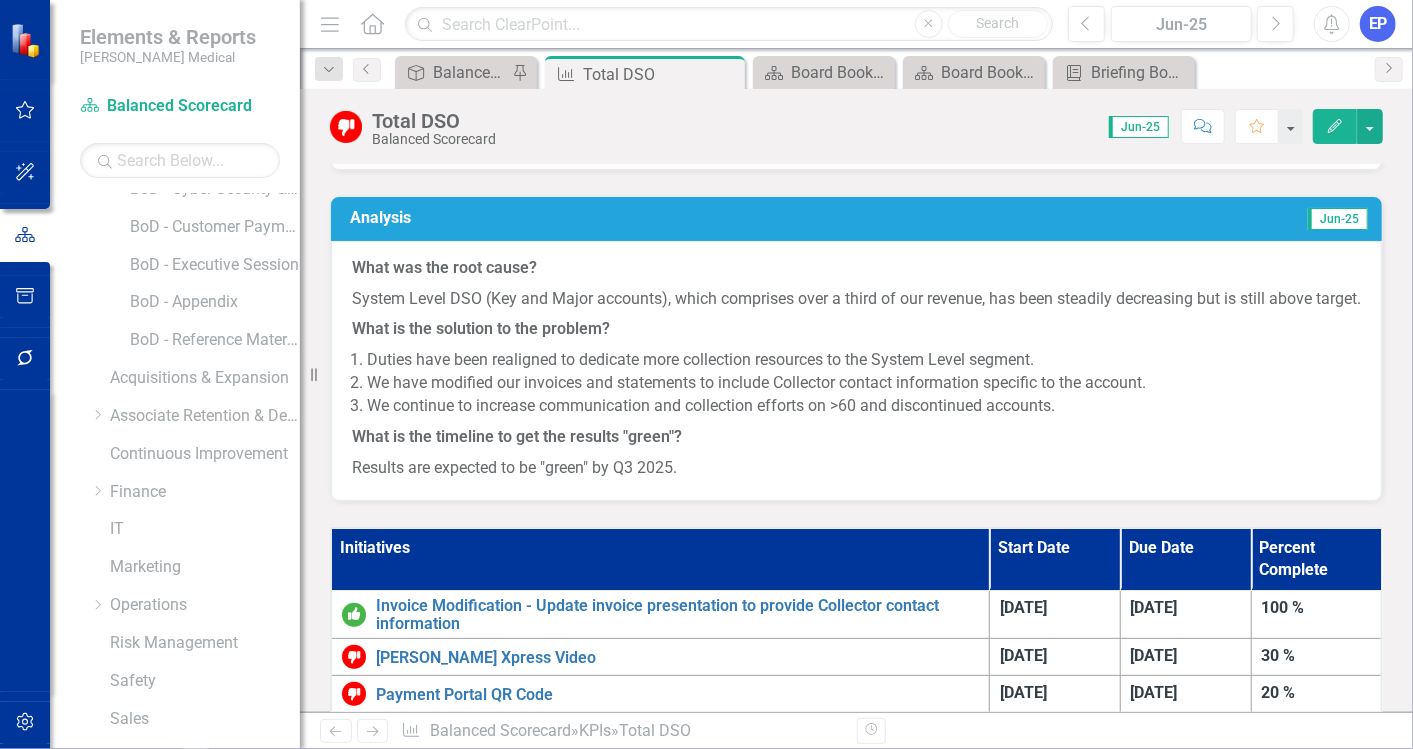 click on "Results are expected to be "green" by Q3 2025." at bounding box center [856, 466] 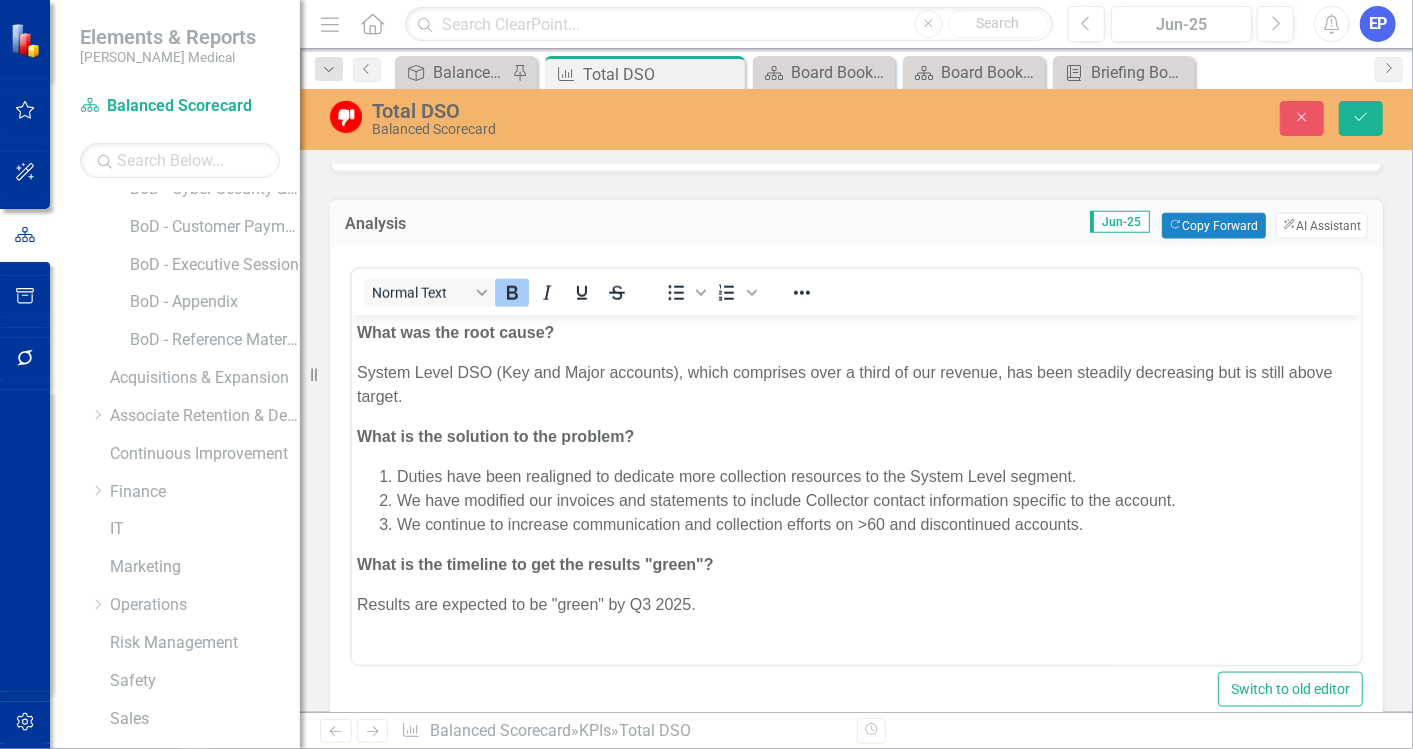 scroll, scrollTop: 0, scrollLeft: 0, axis: both 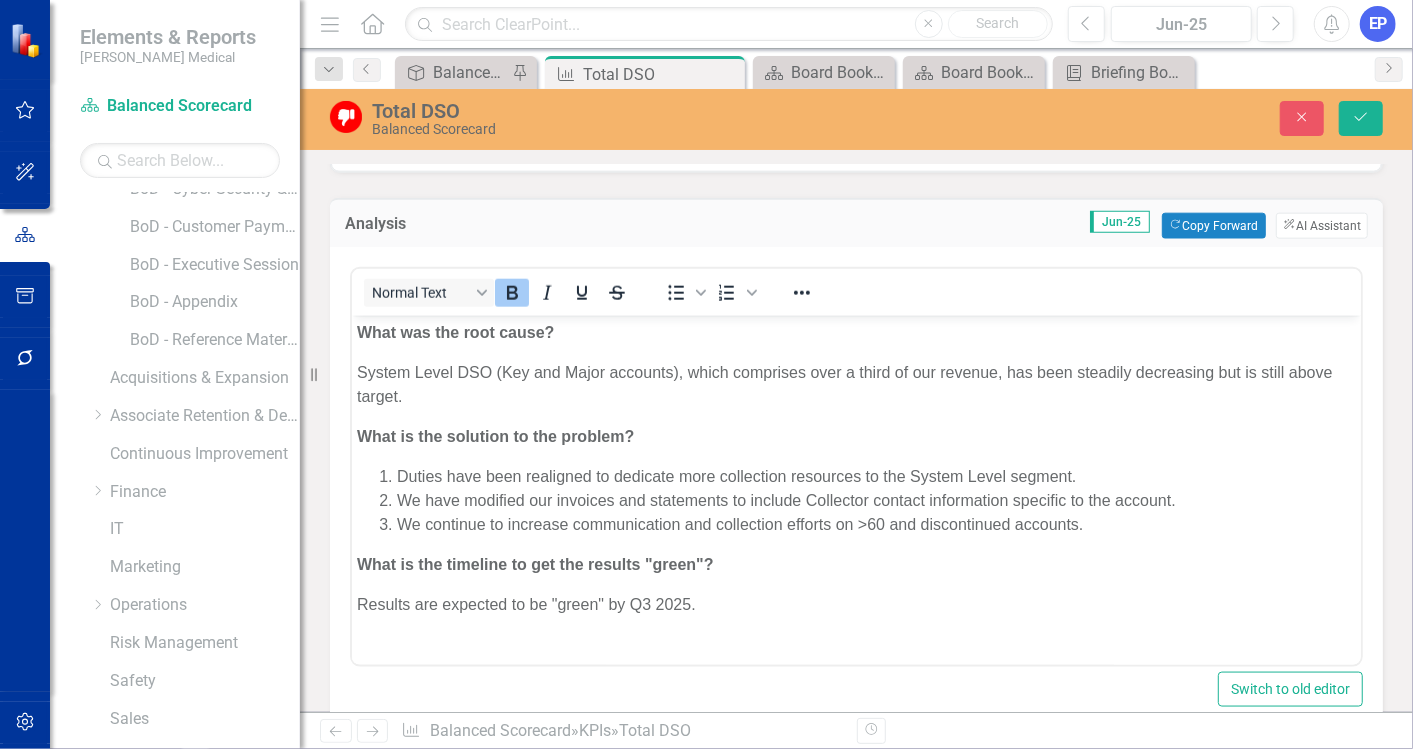 click on "What was the root cause? System Level DSO (Key and Major accounts), which comprises over a third of our revenue, has been steadily decreasing but is still above target.  What is the solution to the problem? Duties have been realigned to dedicate more collection resources to the System Level segment. We have modified our invoices and statements to include Collector contact information specific to the account. We continue to increase communication and collection efforts on >60 and discontinued accounts.  What is the timeline to get the results "green"? Results are expected to be "green" by Q3 2025." at bounding box center [855, 476] 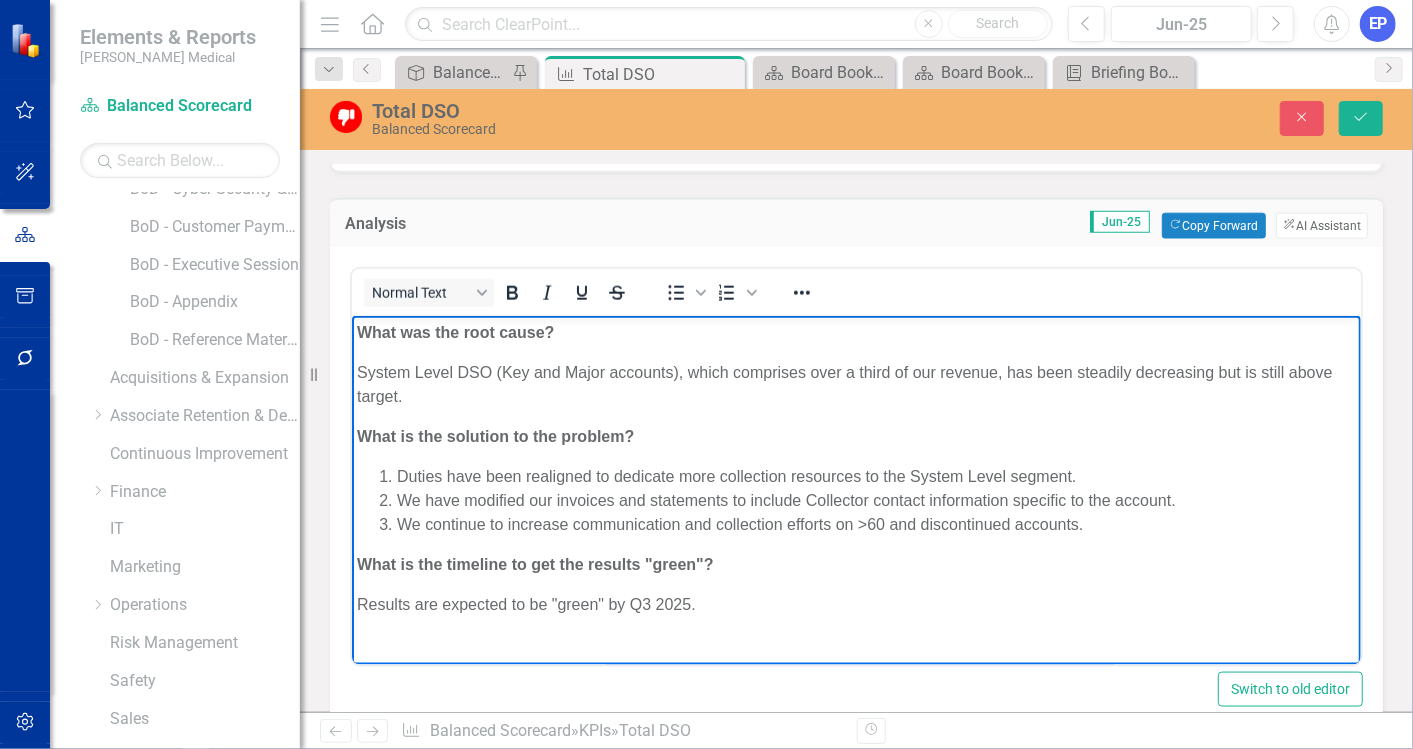 click on "What was the root cause? System Level DSO (Key and Major accounts), which comprises over a third of our revenue, has been steadily decreasing but is still above target.  What is the solution to the problem? Duties have been realigned to dedicate more collection resources to the System Level segment. We have modified our invoices and statements to include Collector contact information specific to the account. We continue to increase communication and collection efforts on >60 and discontinued accounts.  What is the timeline to get the results "green"? Results are expected to be "green" by Q3 2025." at bounding box center [855, 476] 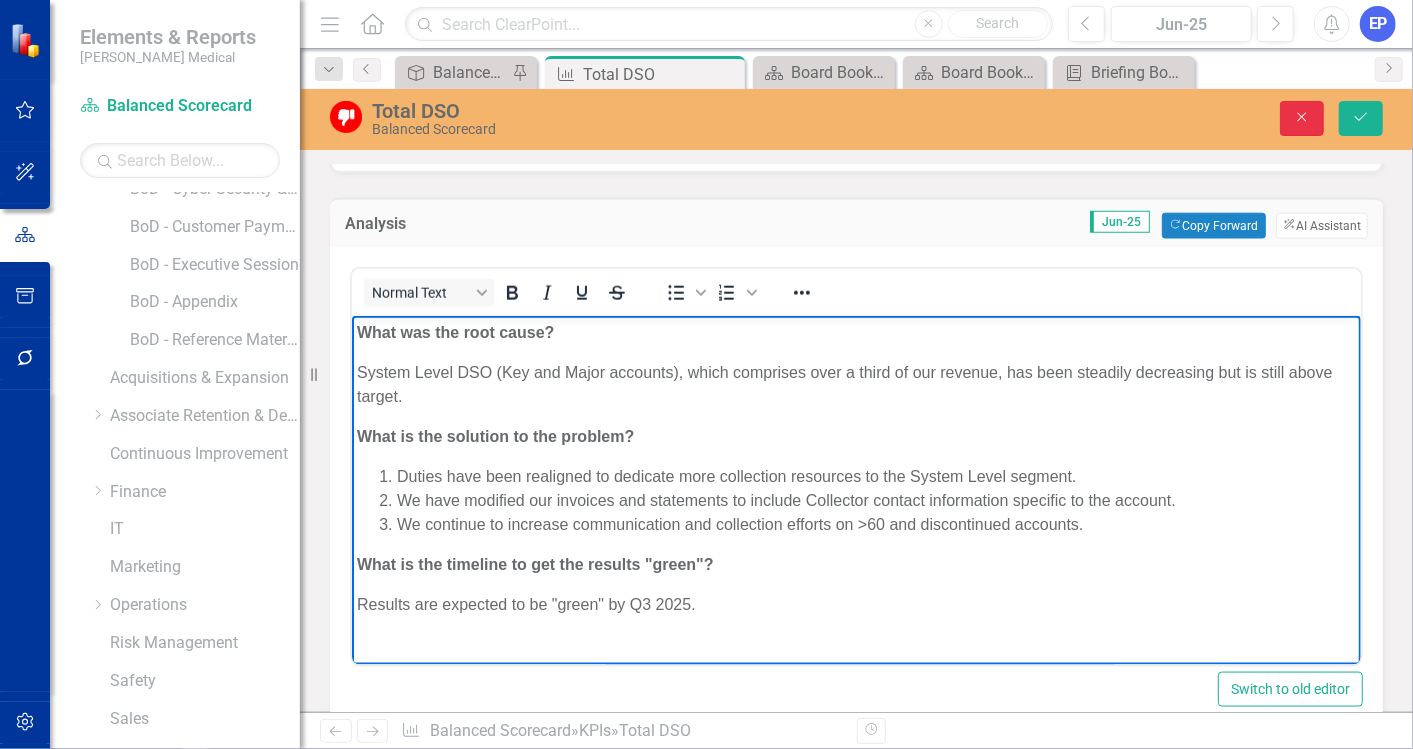 click on "Close" 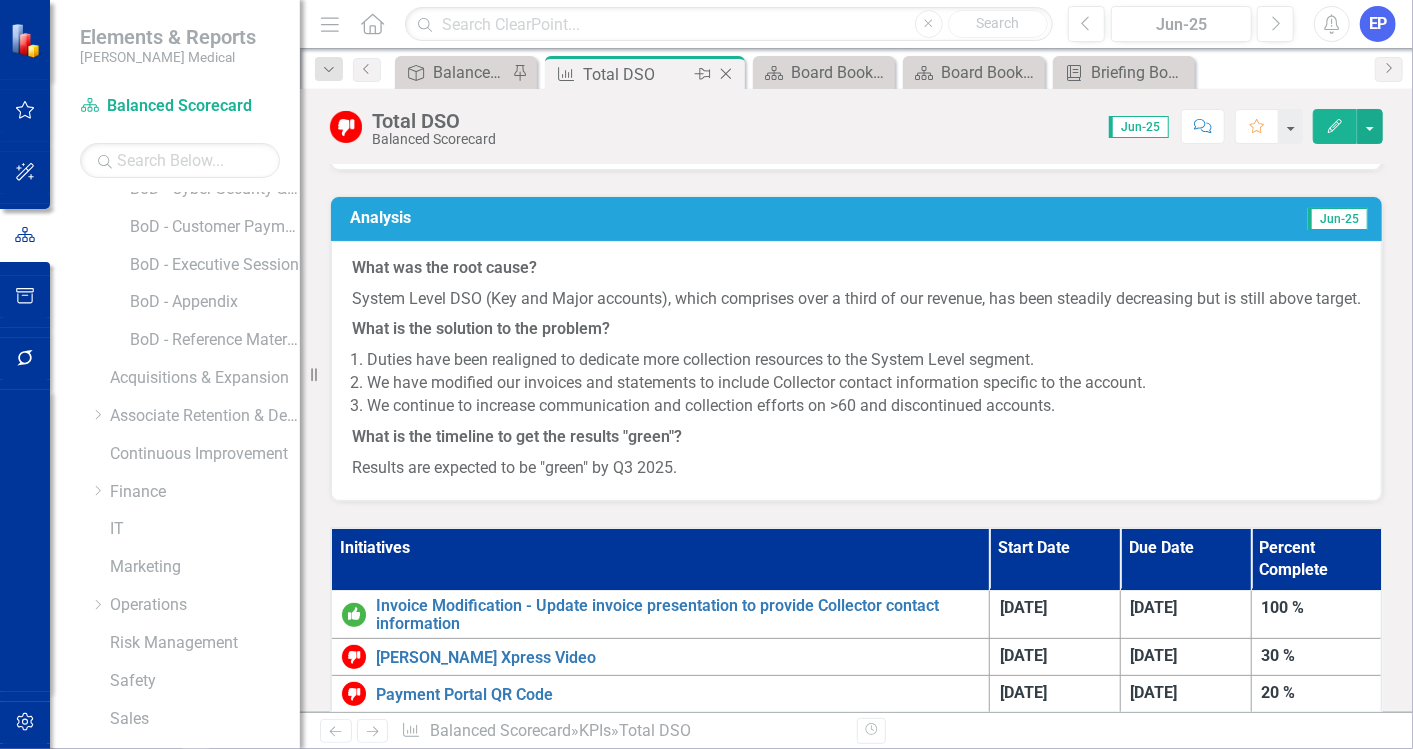 click on "Close" 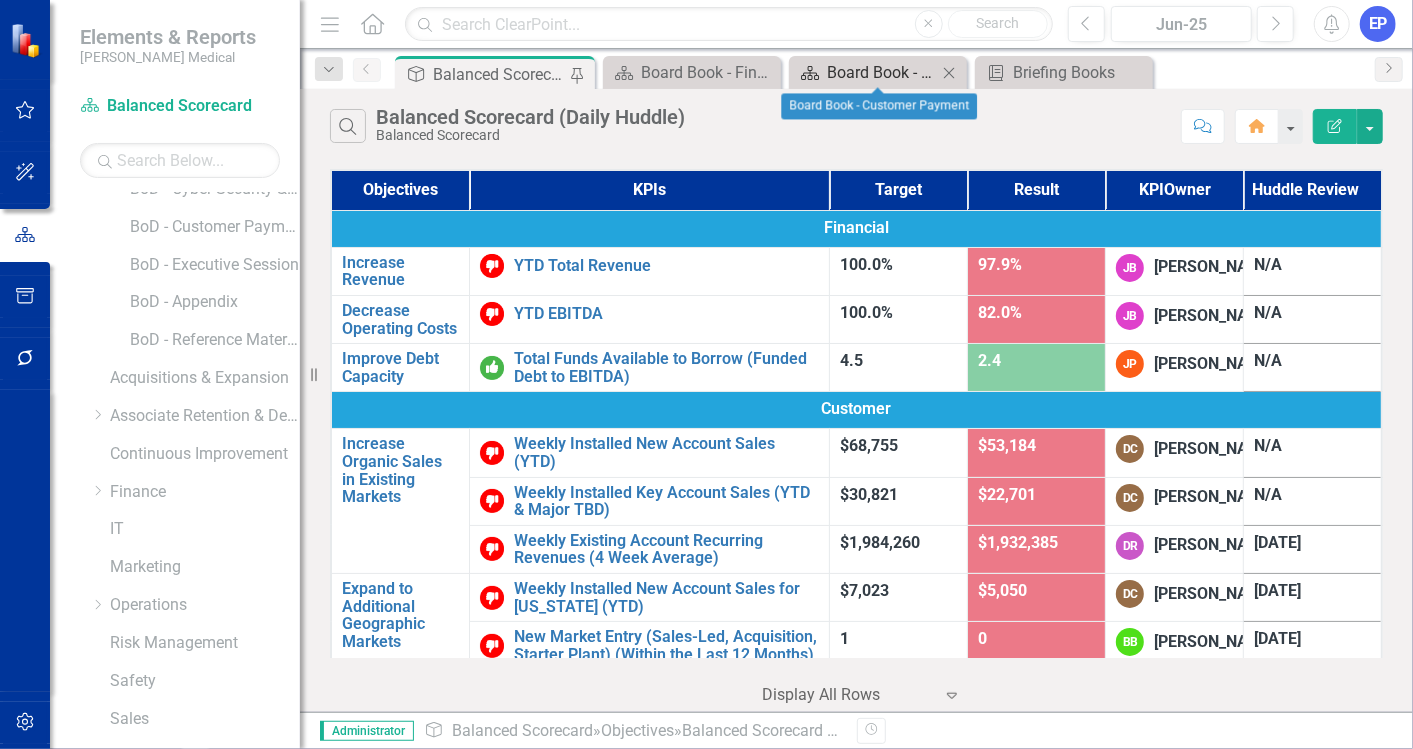 click on "Board Book - Customer Payment" at bounding box center (882, 72) 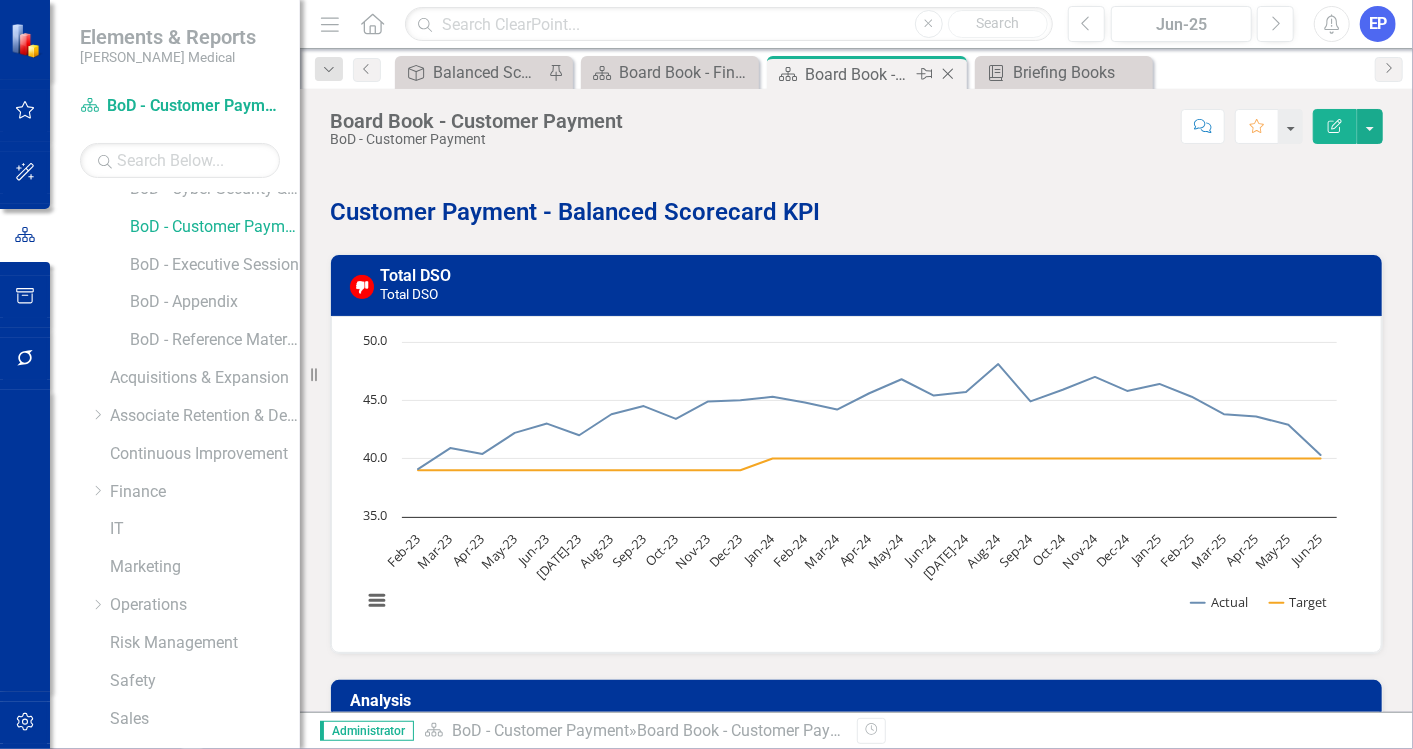 click on "Close" 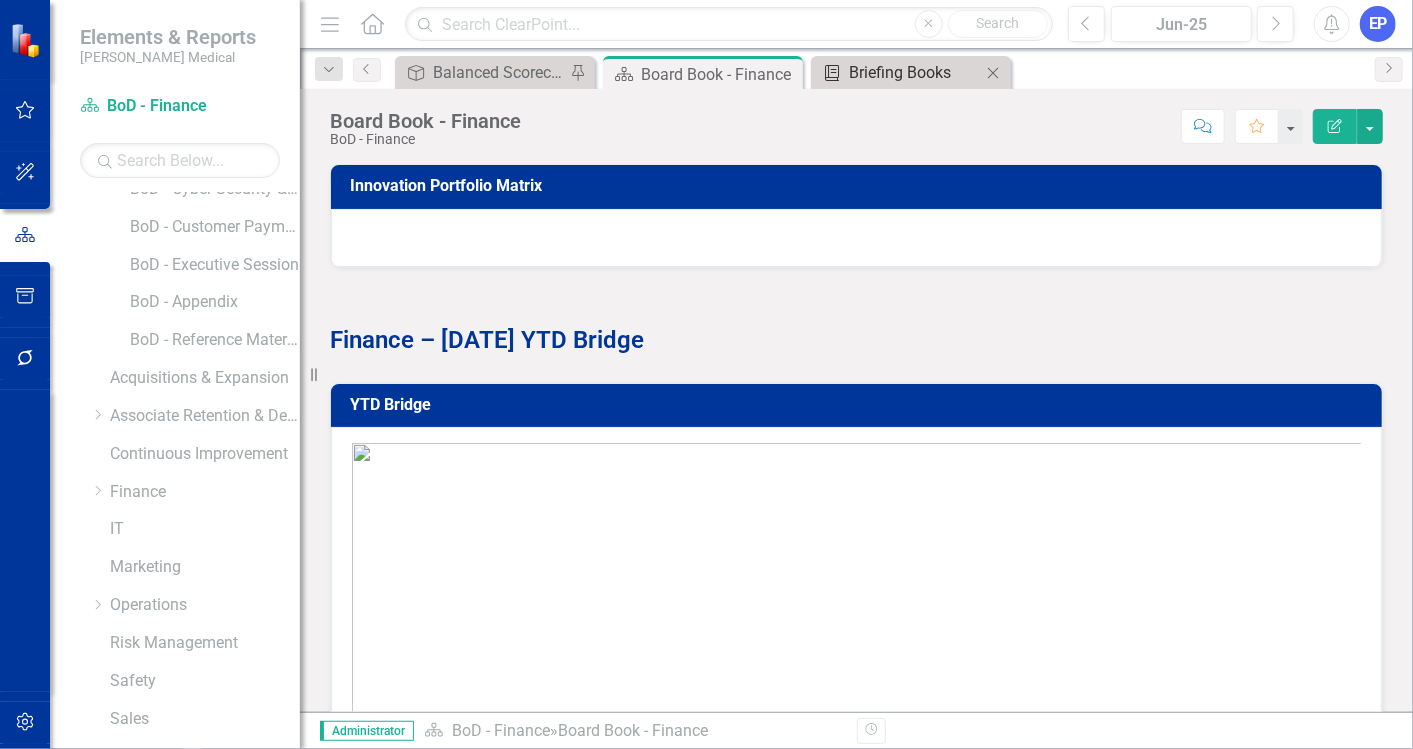 click on "Briefing Books" at bounding box center [915, 72] 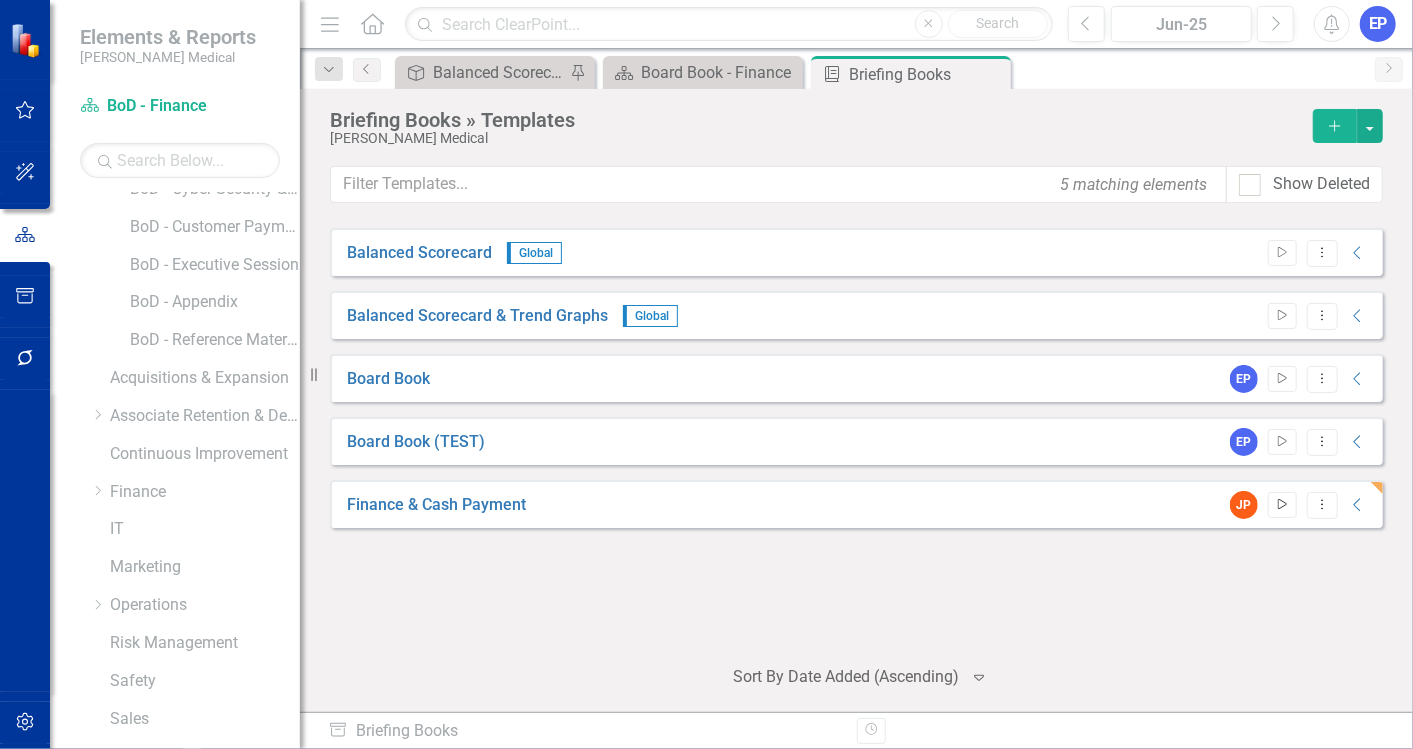 click on "Start" 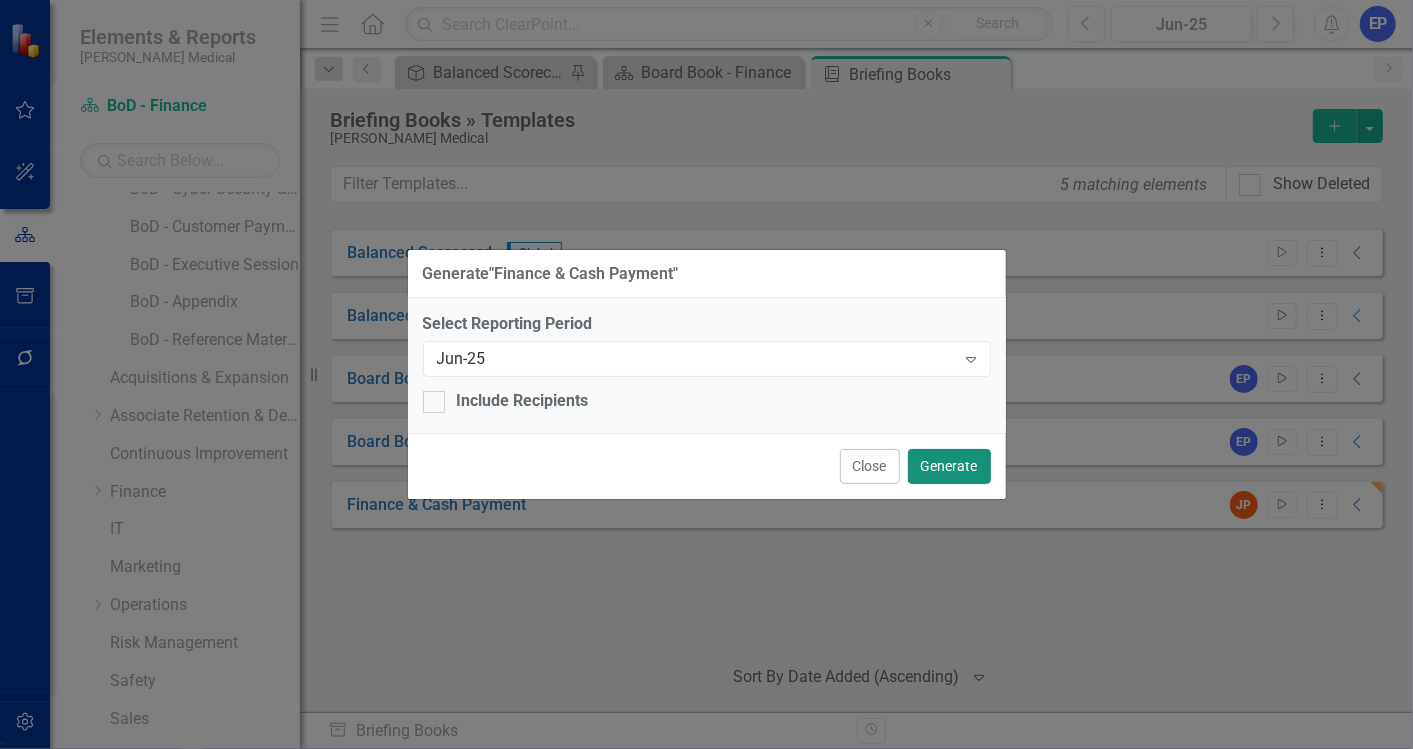 click on "Generate" at bounding box center [949, 466] 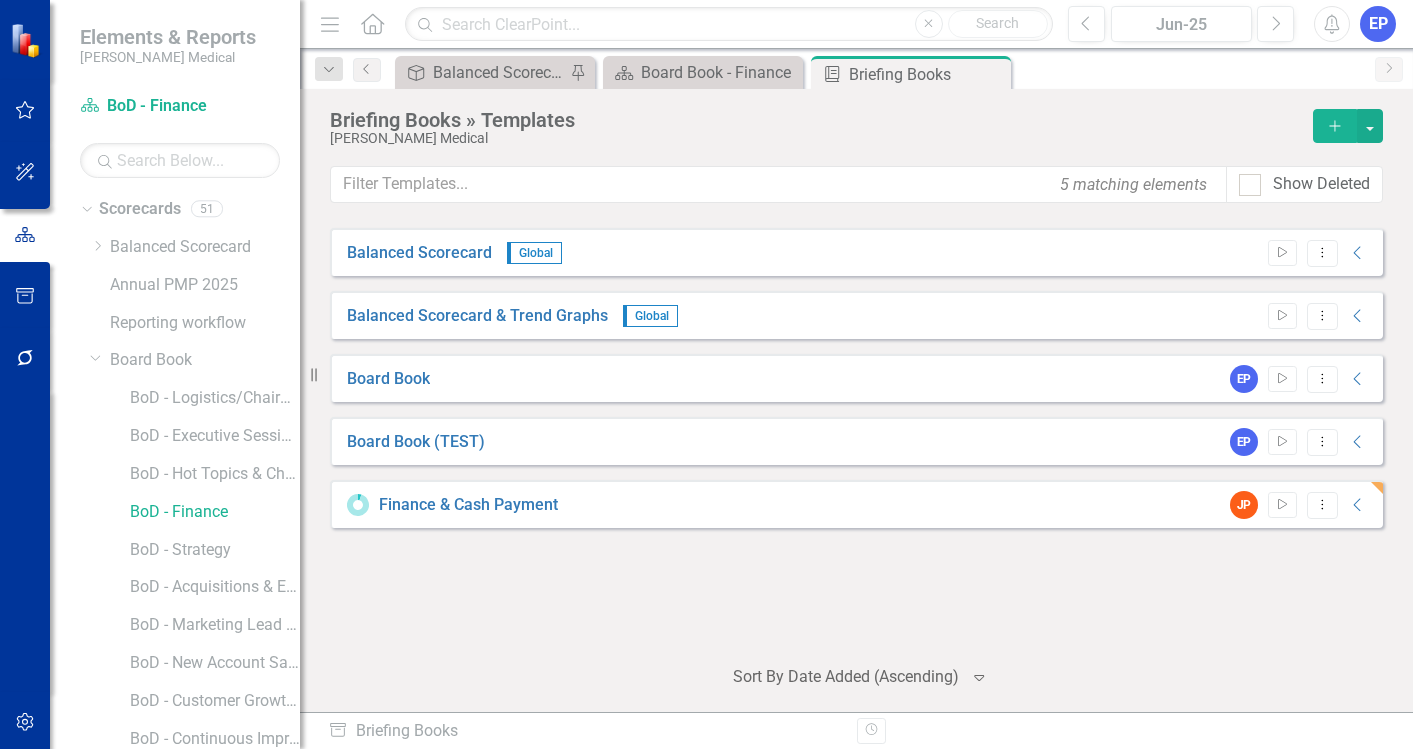 scroll, scrollTop: 0, scrollLeft: 0, axis: both 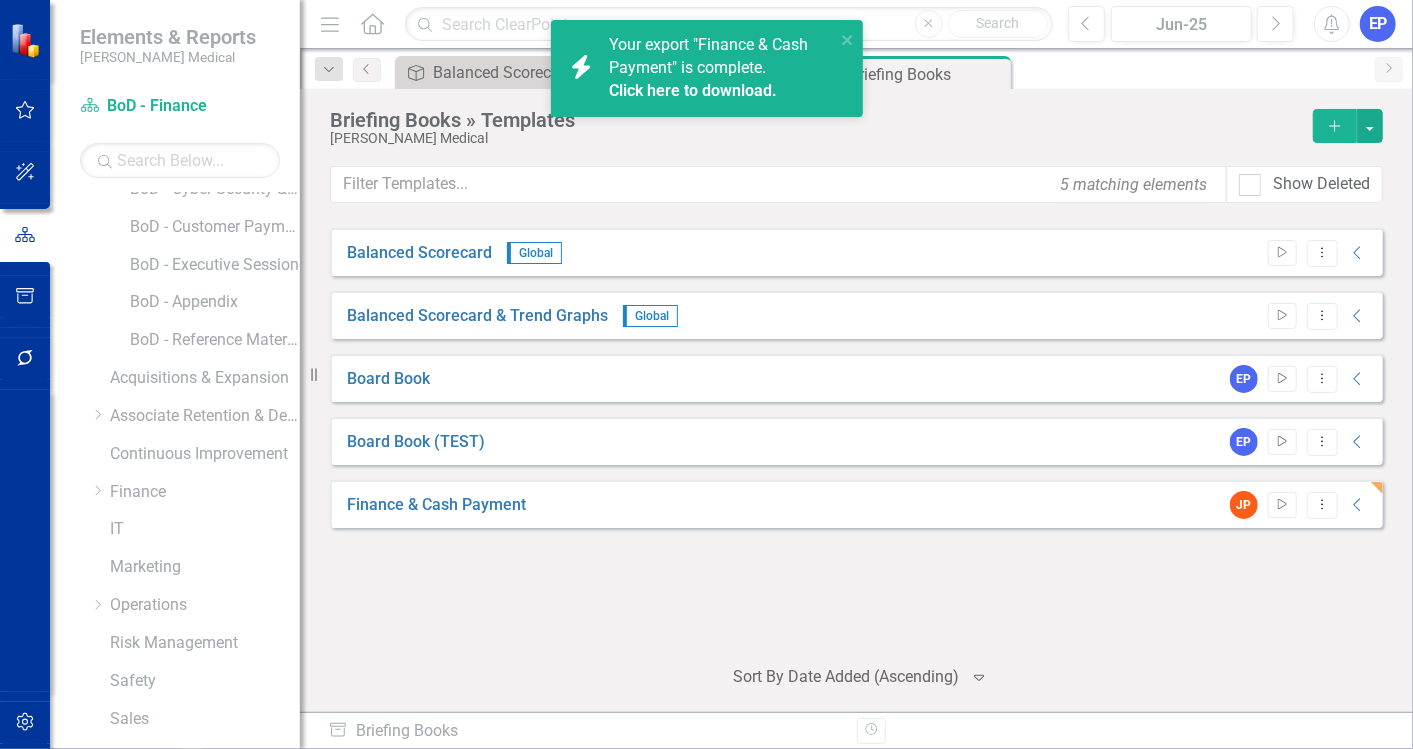 click on "Click here to download." at bounding box center [719, 91] 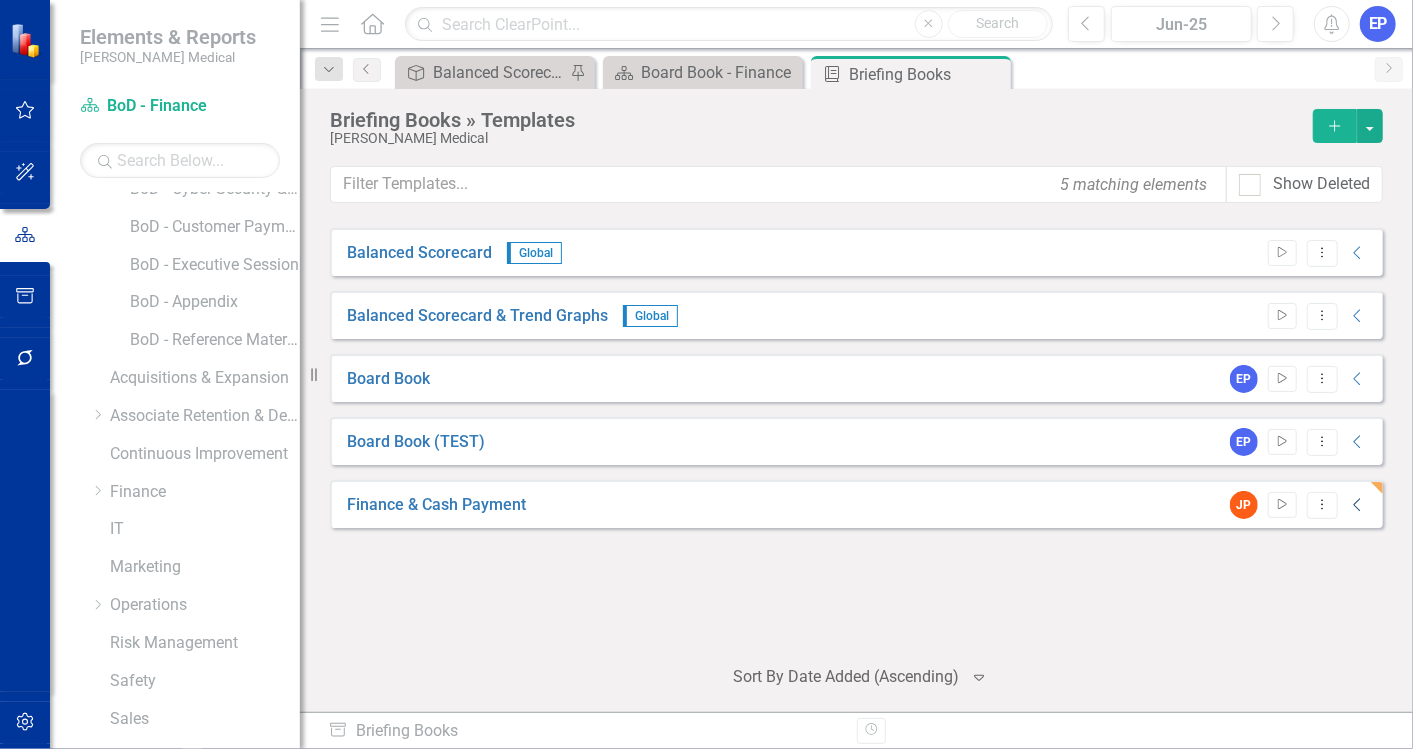 click on "Collapse" 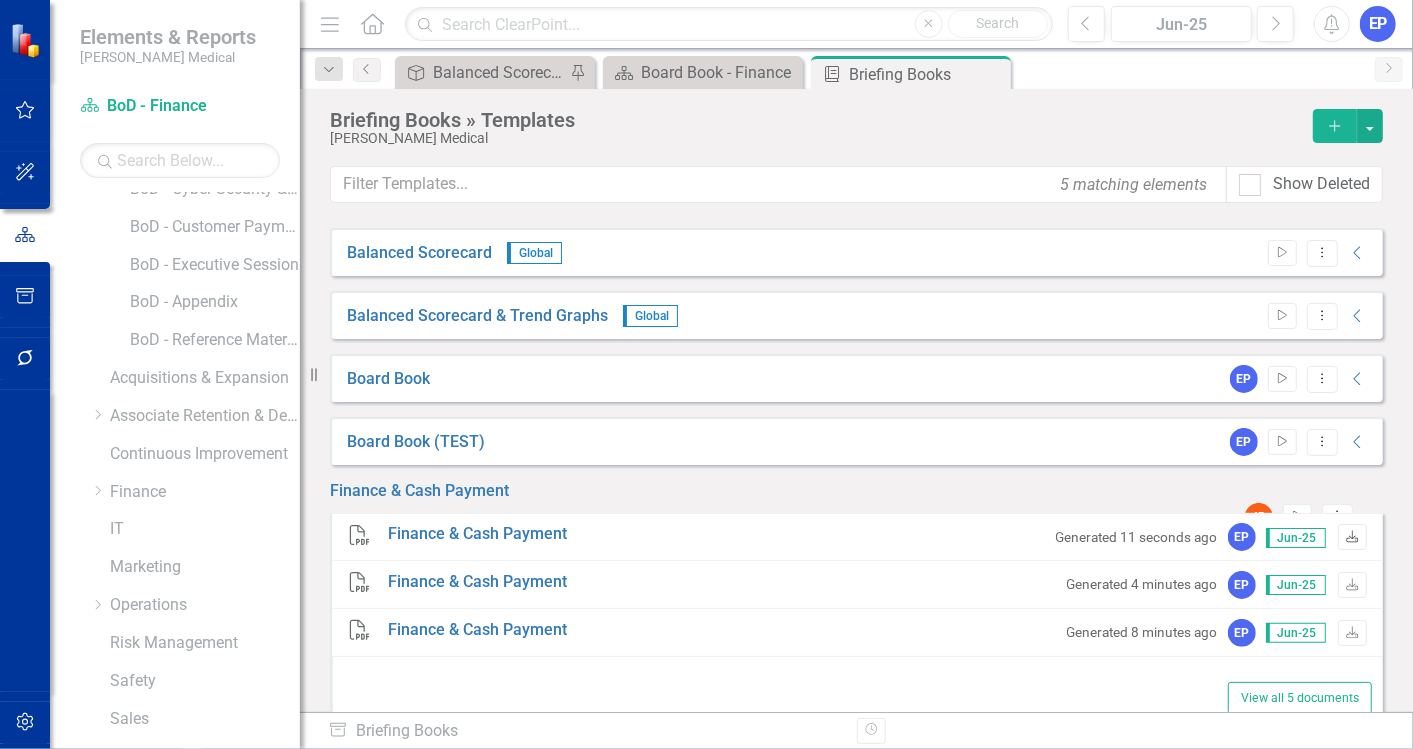 click on "Download" 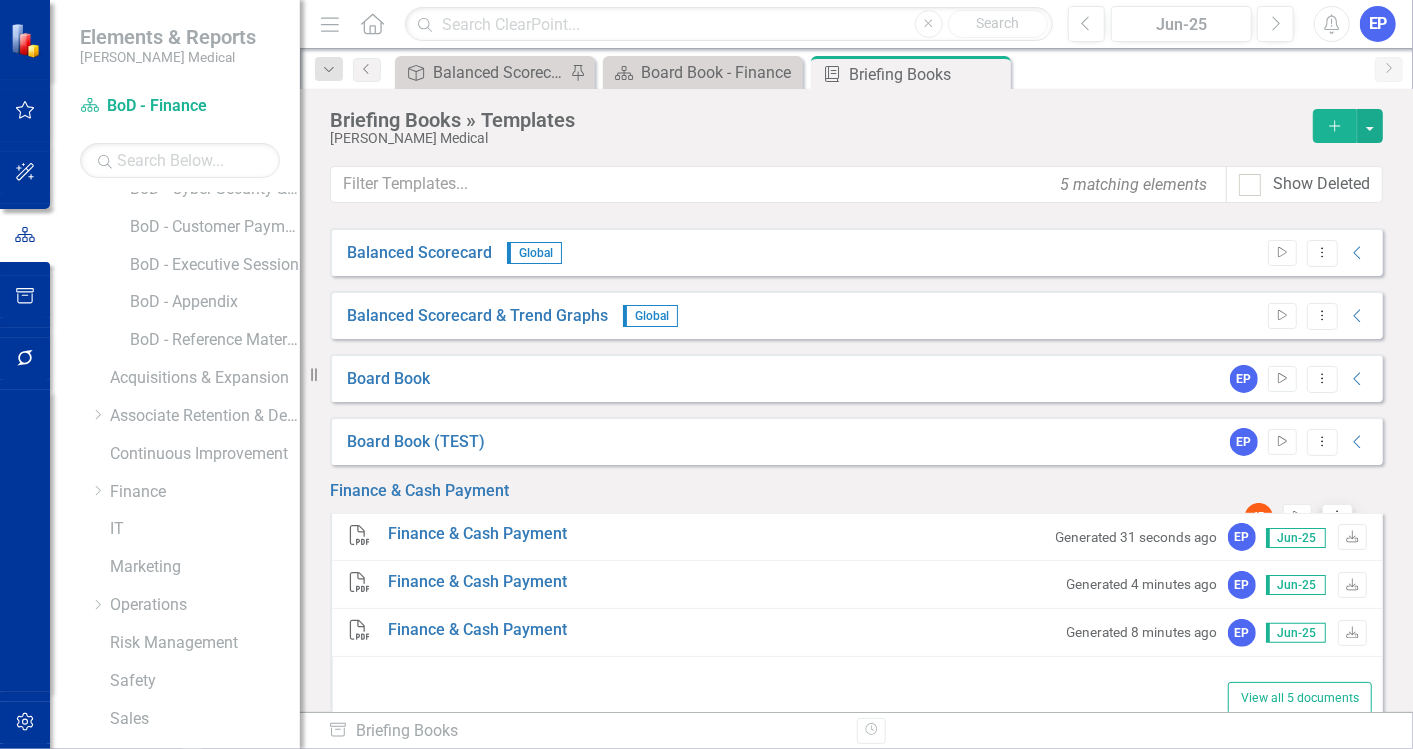 click on "Dropdown Menu" 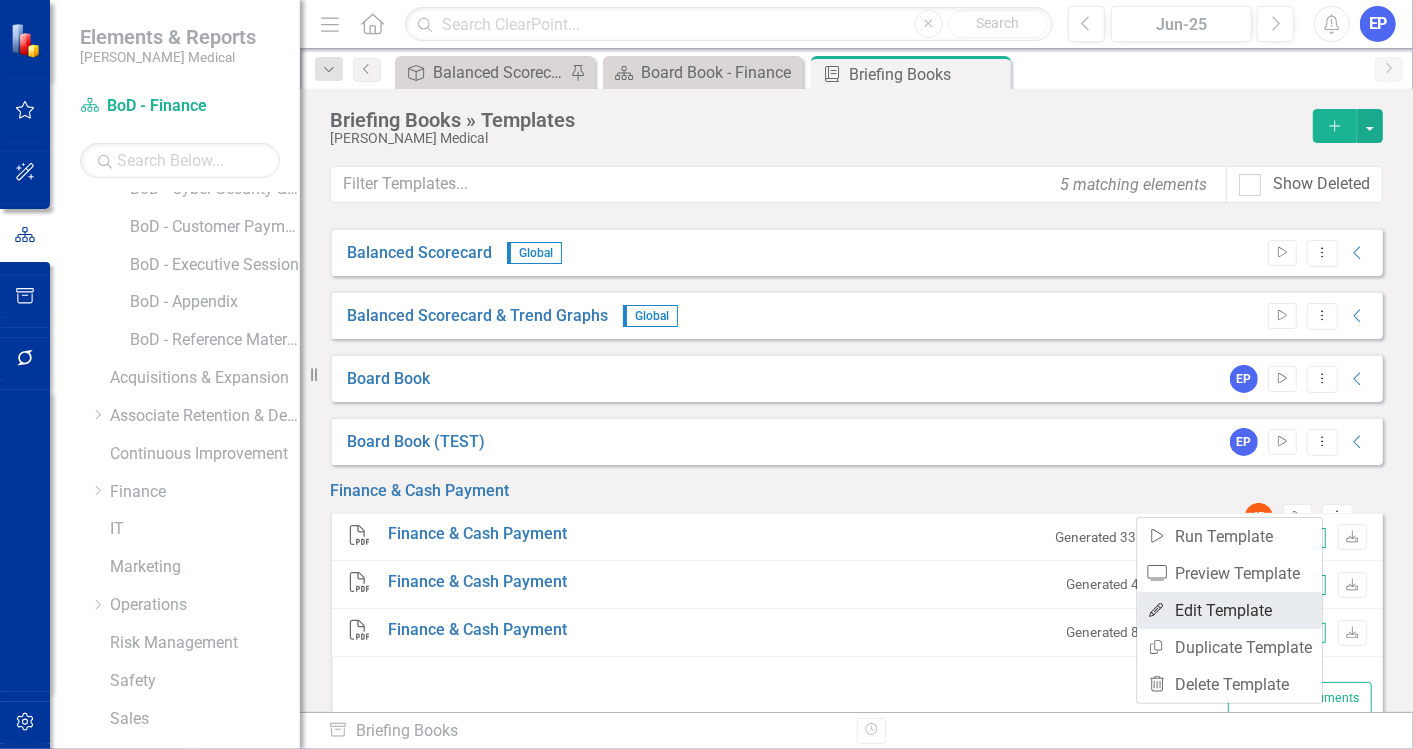 click on "Edit Edit Template" at bounding box center [1229, 610] 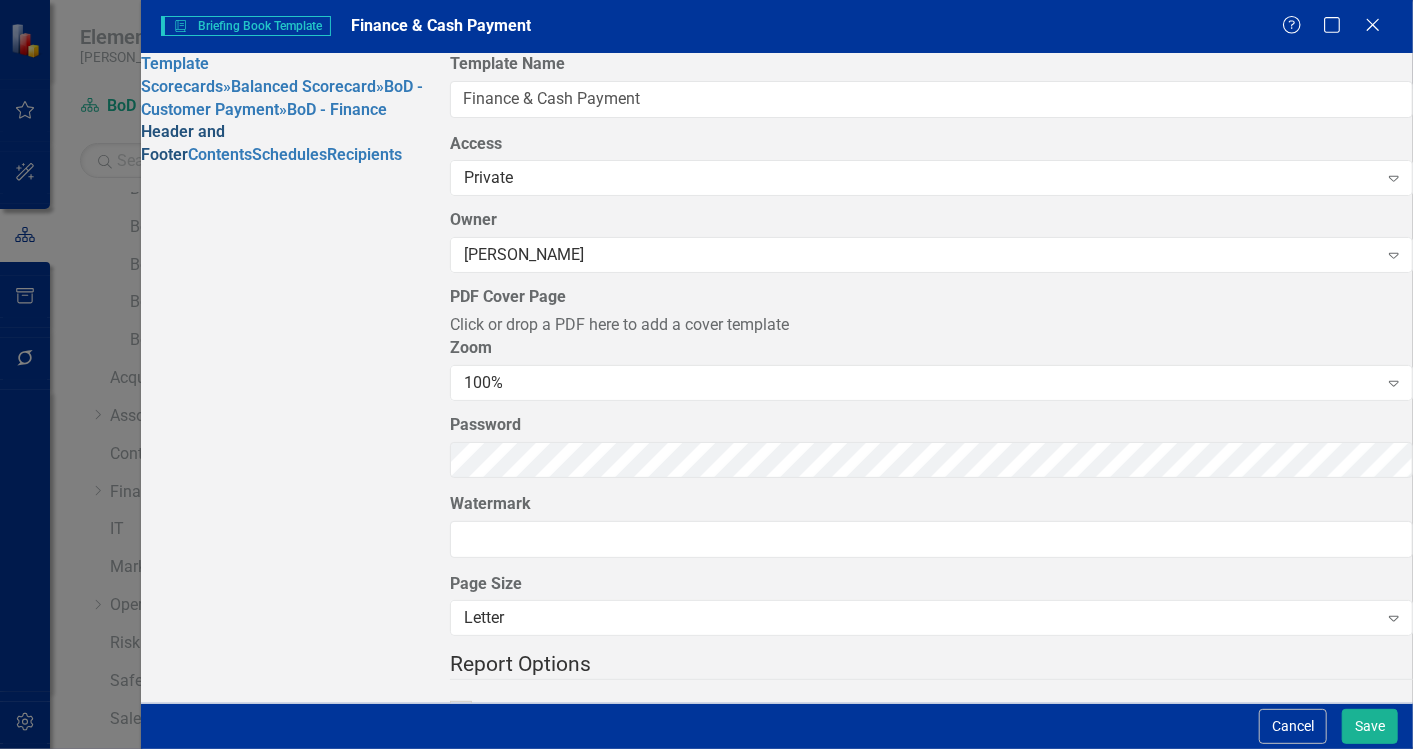 click on "Header and Footer" at bounding box center (183, 143) 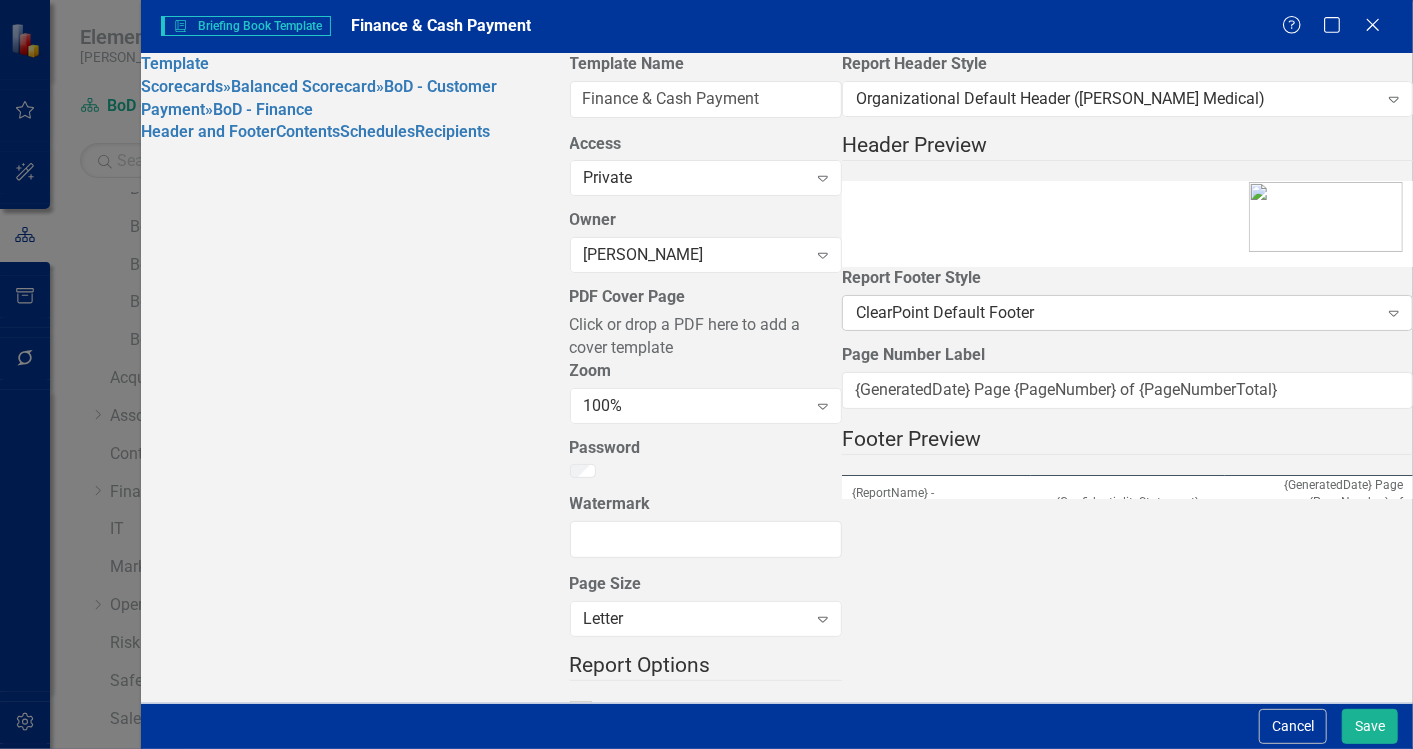 click on "ClearPoint Default Footer" at bounding box center (1116, 313) 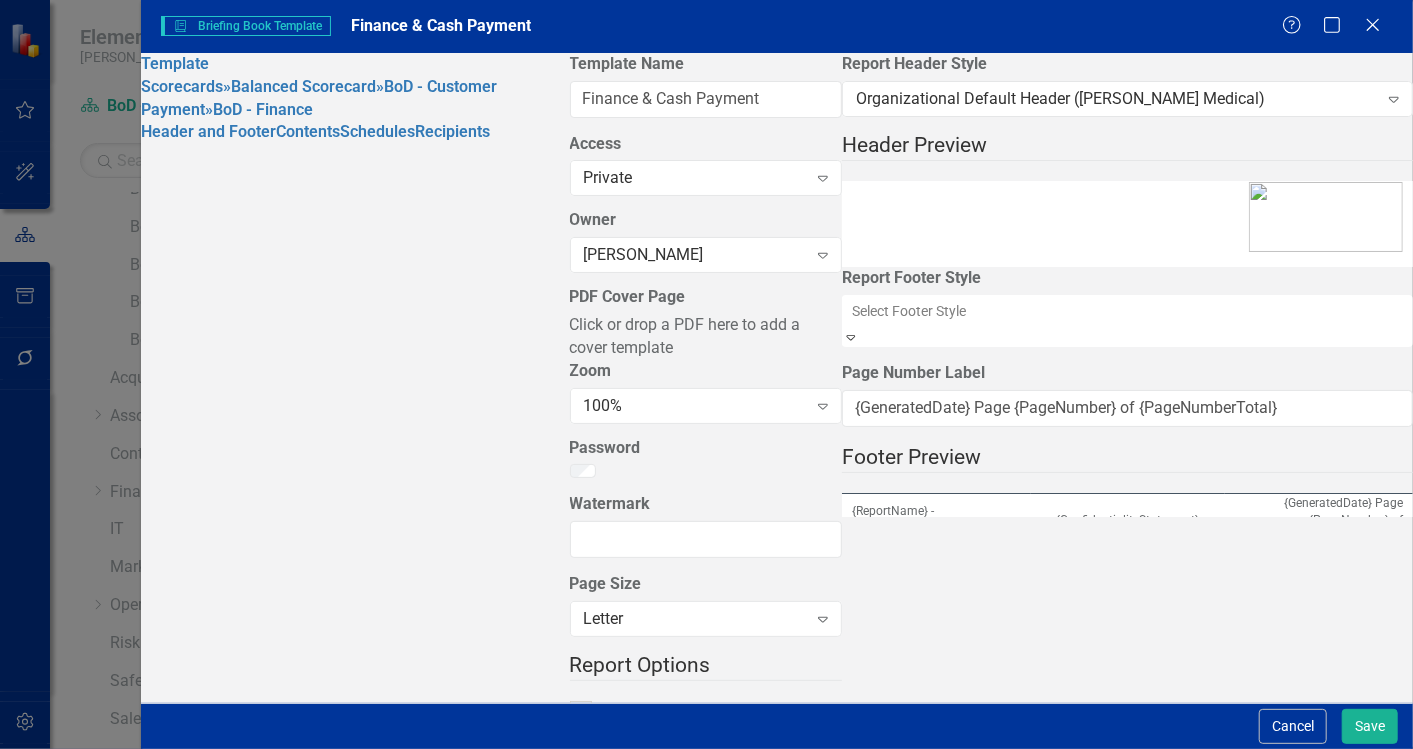 click on "[PERSON_NAME] Medical" at bounding box center (706, 806) 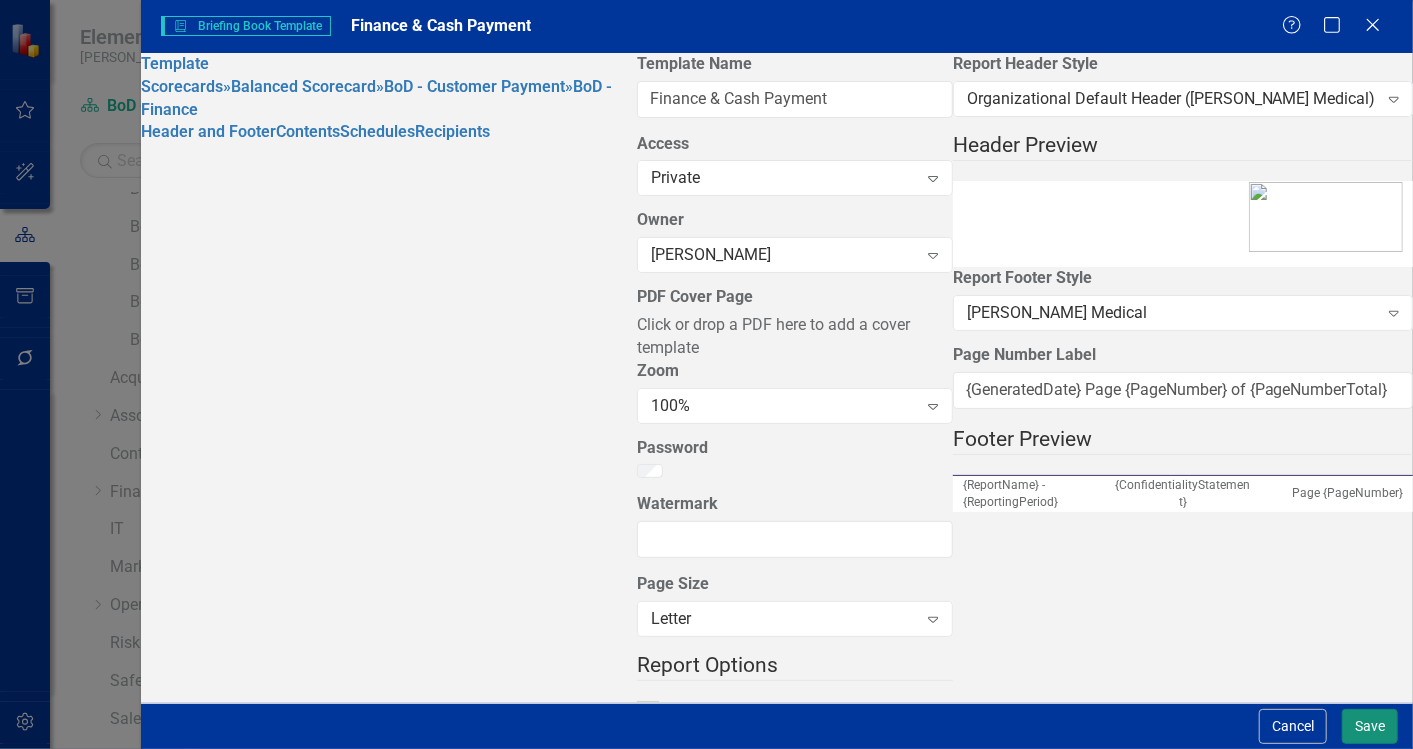 click on "Save" at bounding box center (1370, 726) 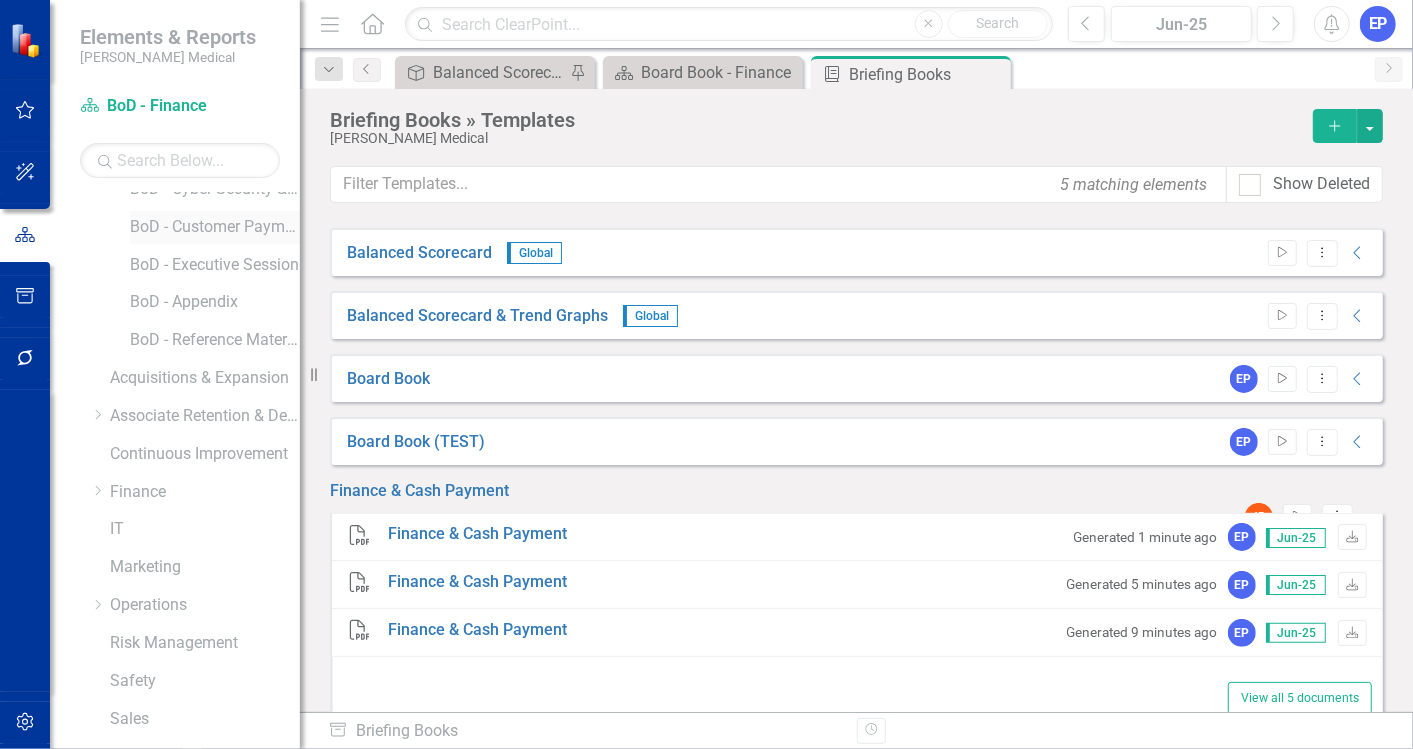 click on "BoD - Customer Payment" at bounding box center [215, 227] 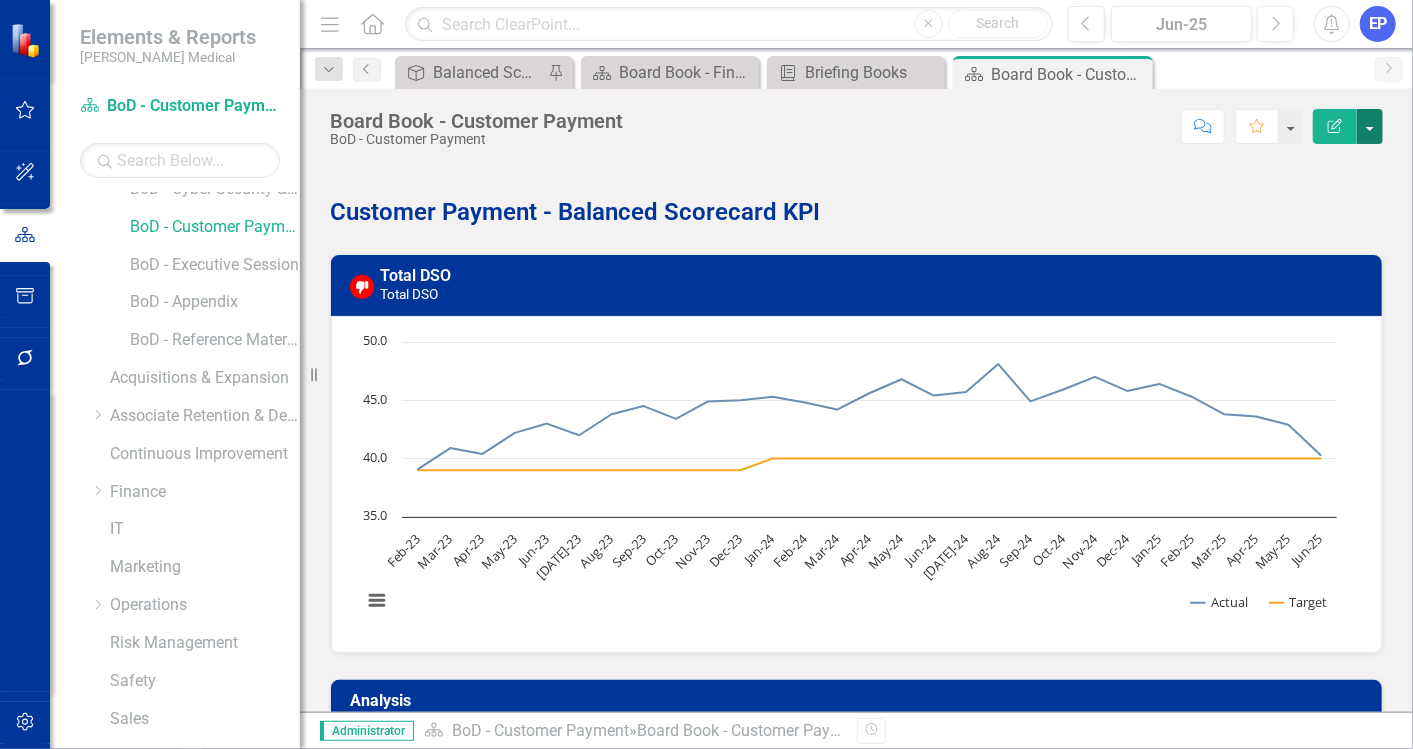 click at bounding box center [1370, 126] 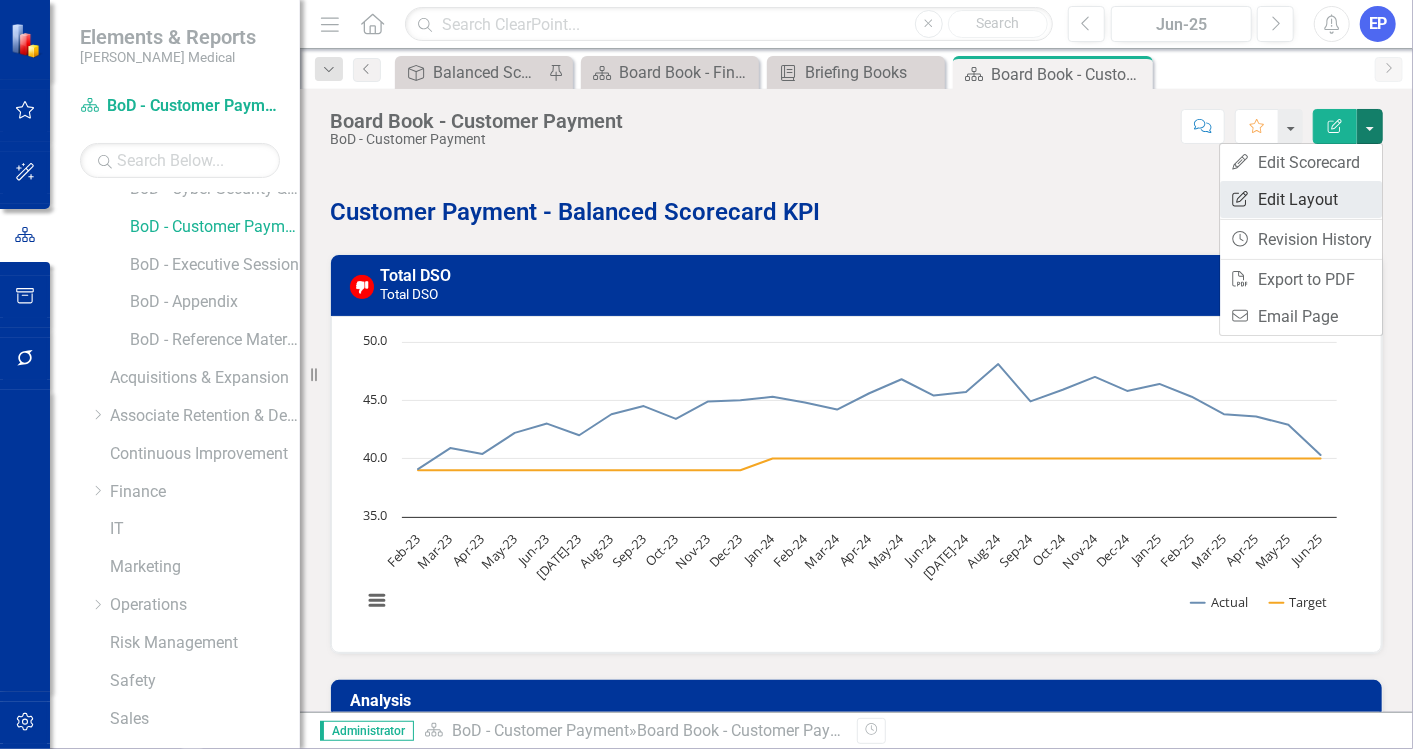 click on "Edit Report Edit Layout" at bounding box center [1301, 199] 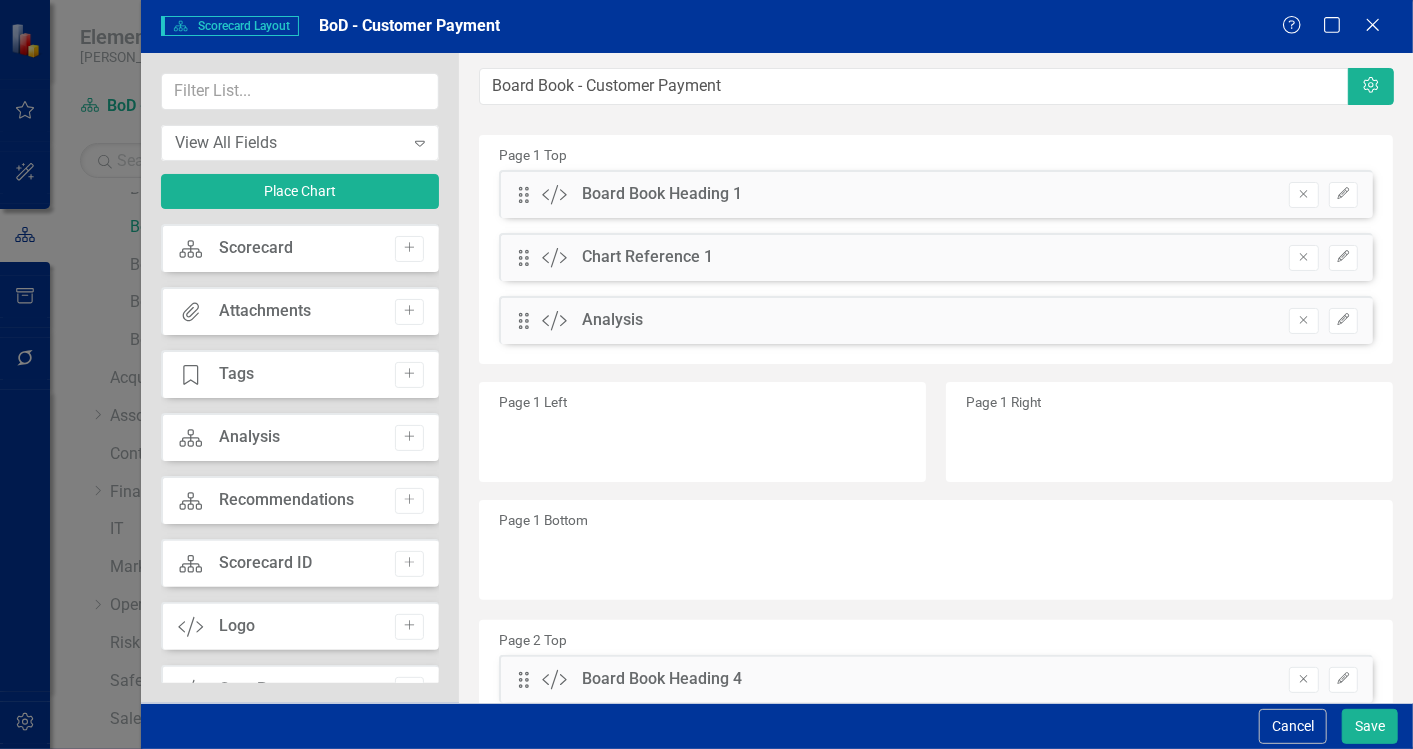 scroll, scrollTop: 111, scrollLeft: 0, axis: vertical 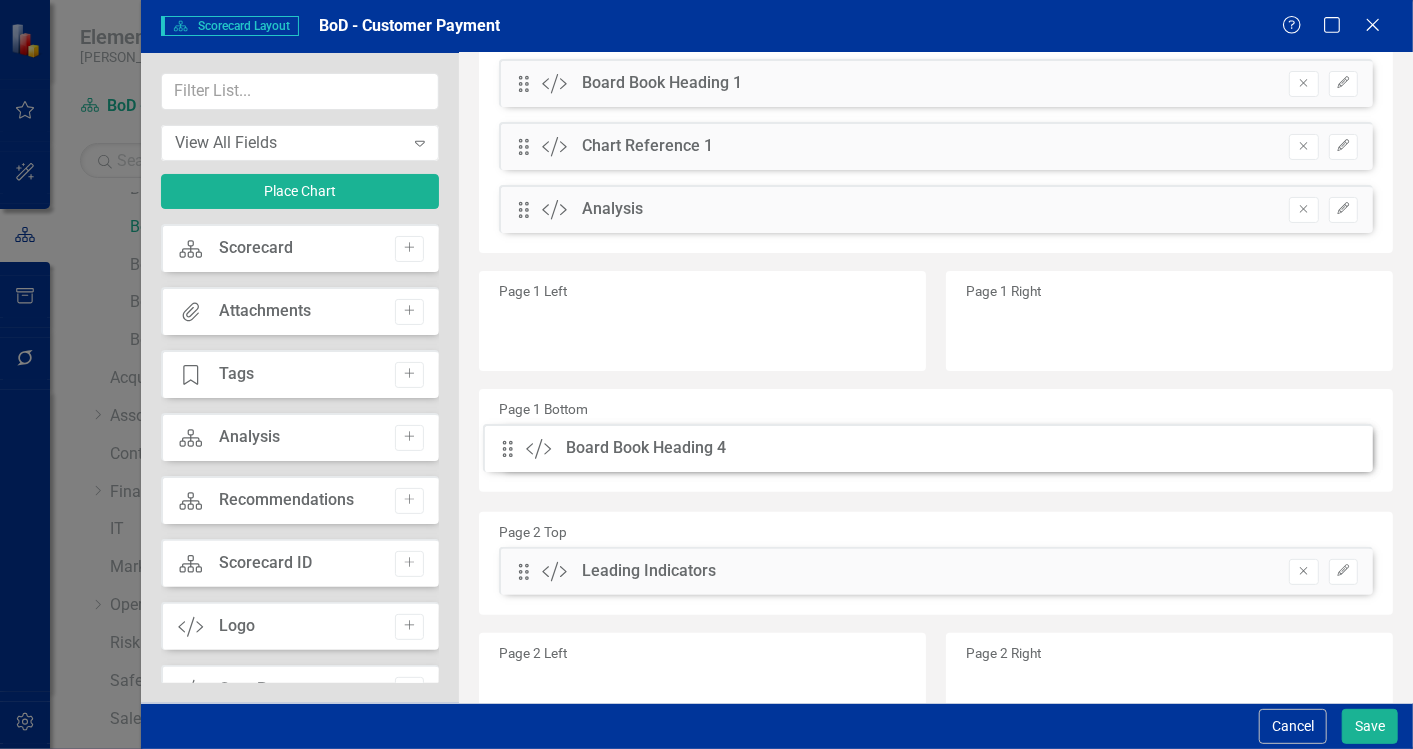 drag, startPoint x: 525, startPoint y: 573, endPoint x: 524, endPoint y: 455, distance: 118.004234 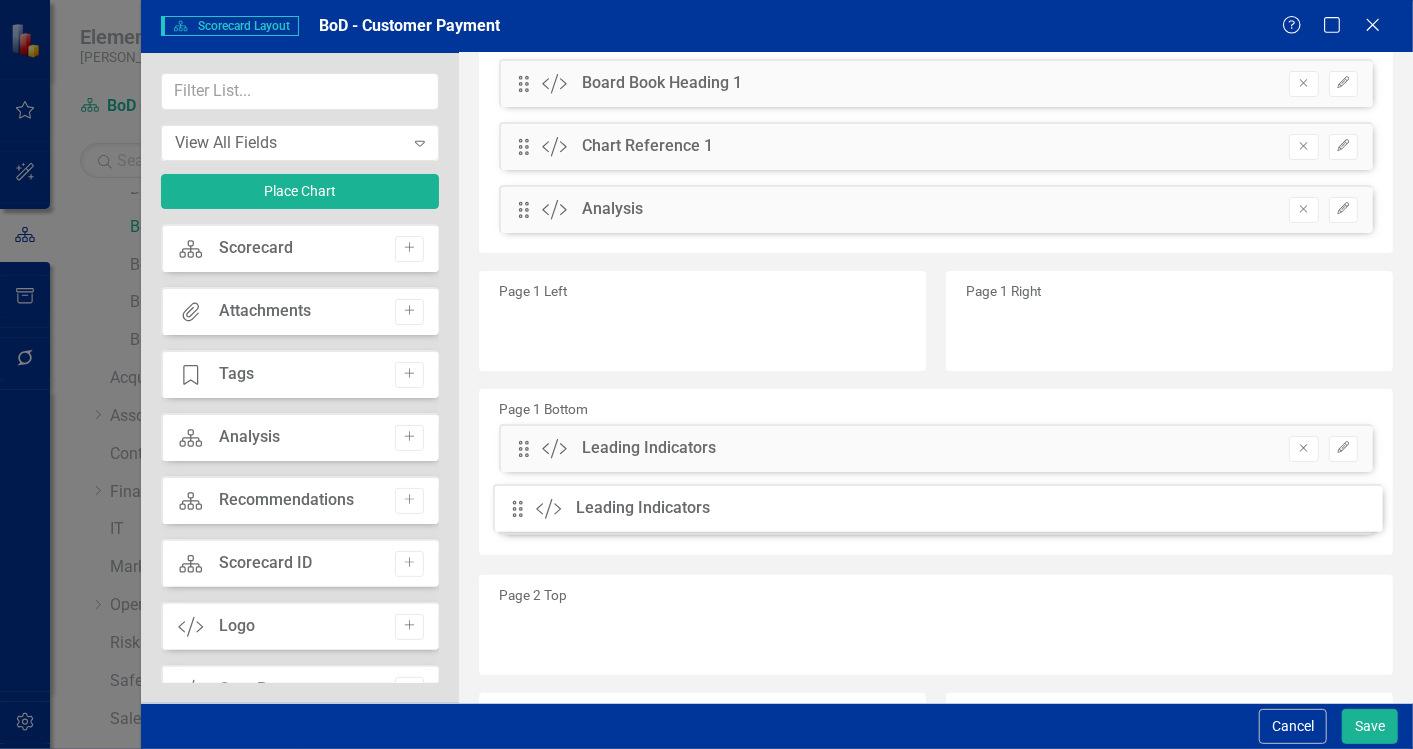 drag, startPoint x: 521, startPoint y: 574, endPoint x: 530, endPoint y: 512, distance: 62.649822 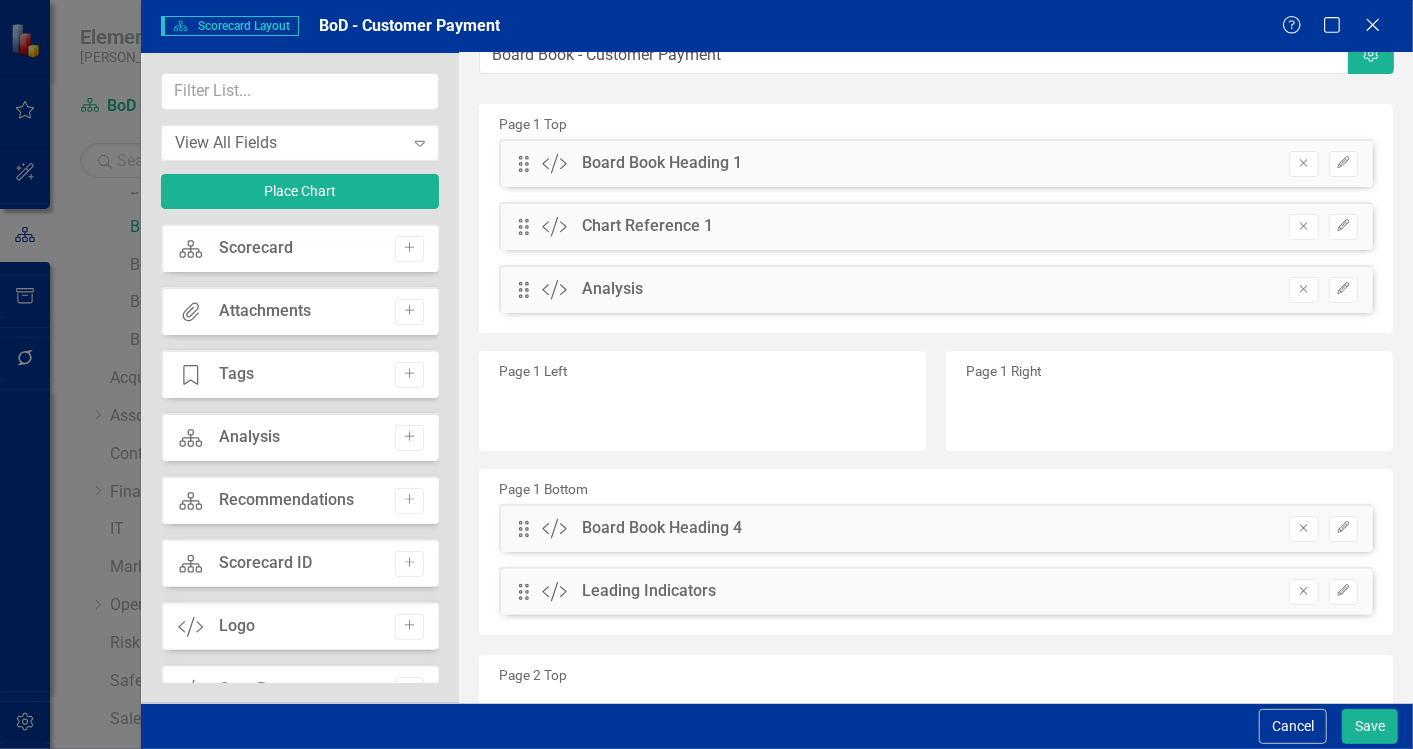 scroll, scrollTop: 0, scrollLeft: 0, axis: both 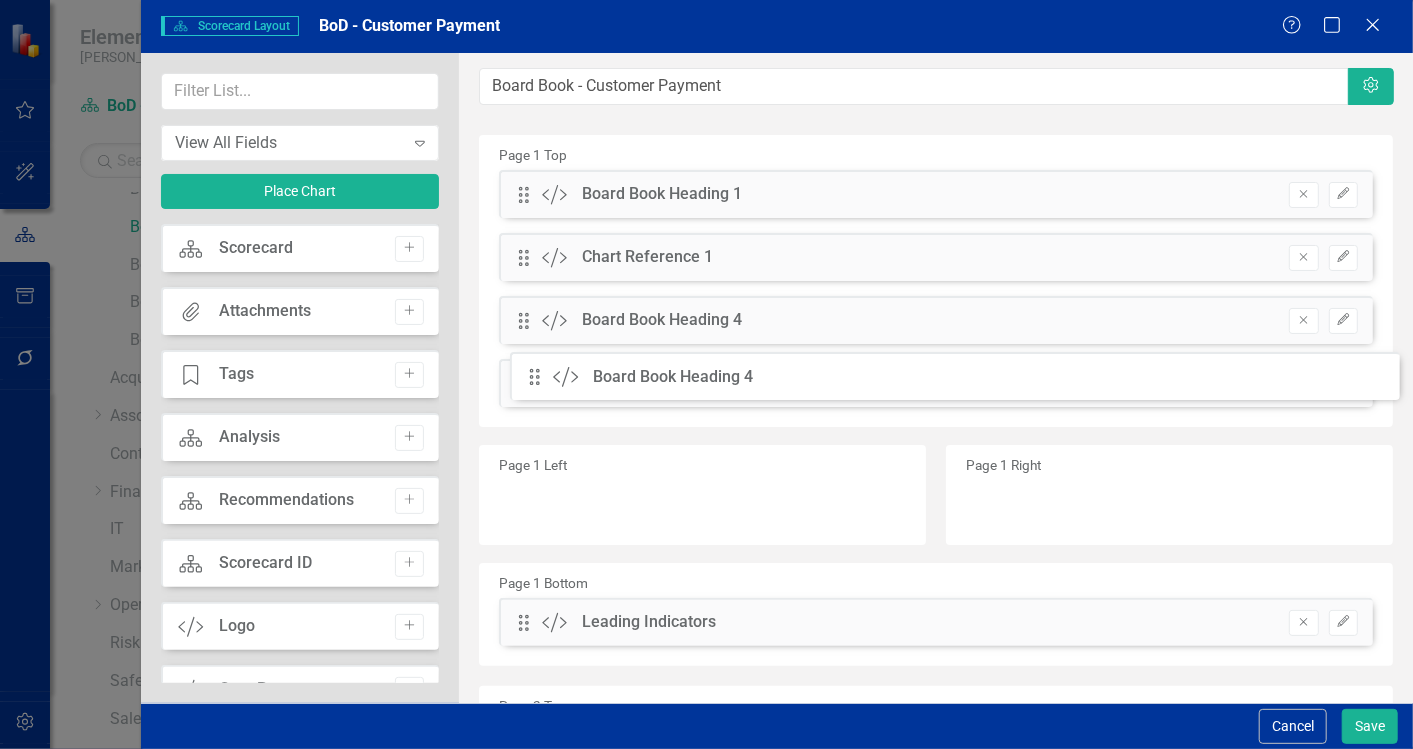 drag, startPoint x: 522, startPoint y: 565, endPoint x: 548, endPoint y: 382, distance: 184.83777 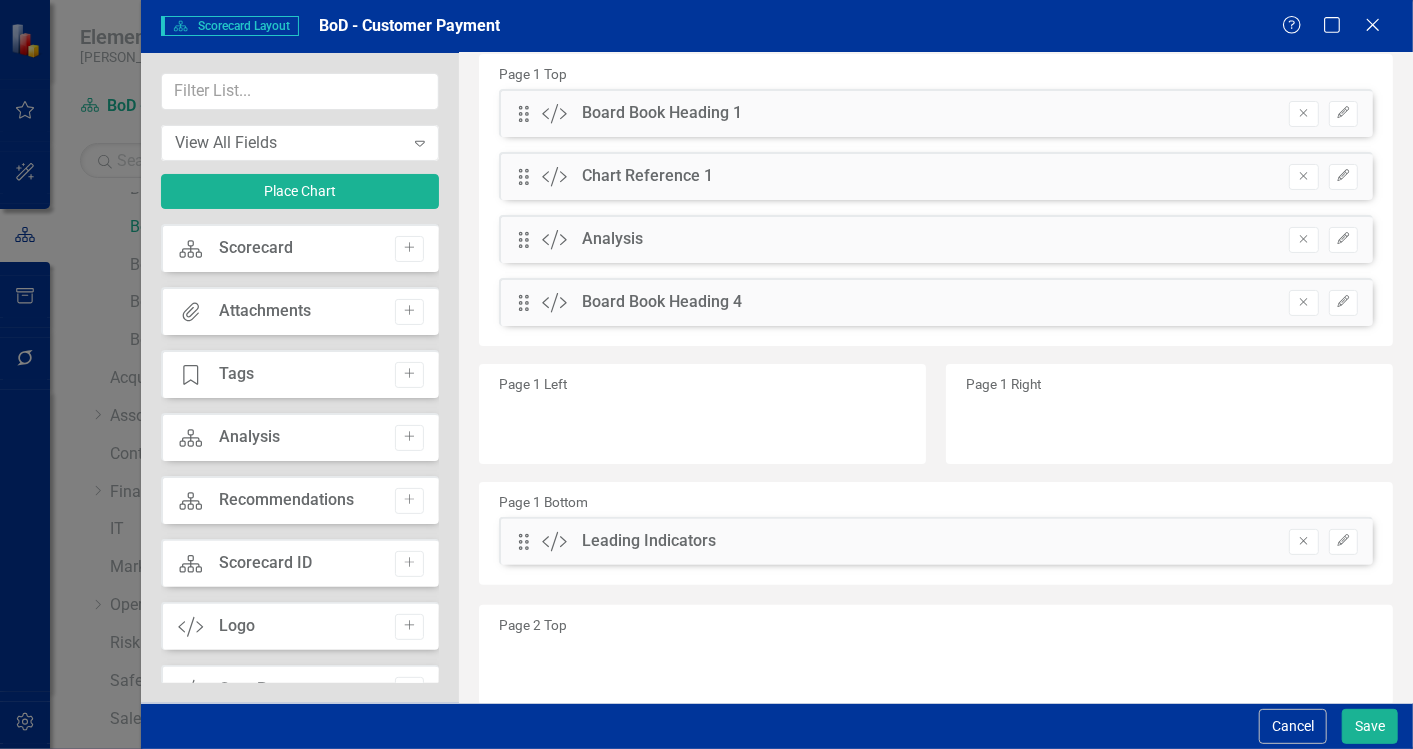 scroll, scrollTop: 111, scrollLeft: 0, axis: vertical 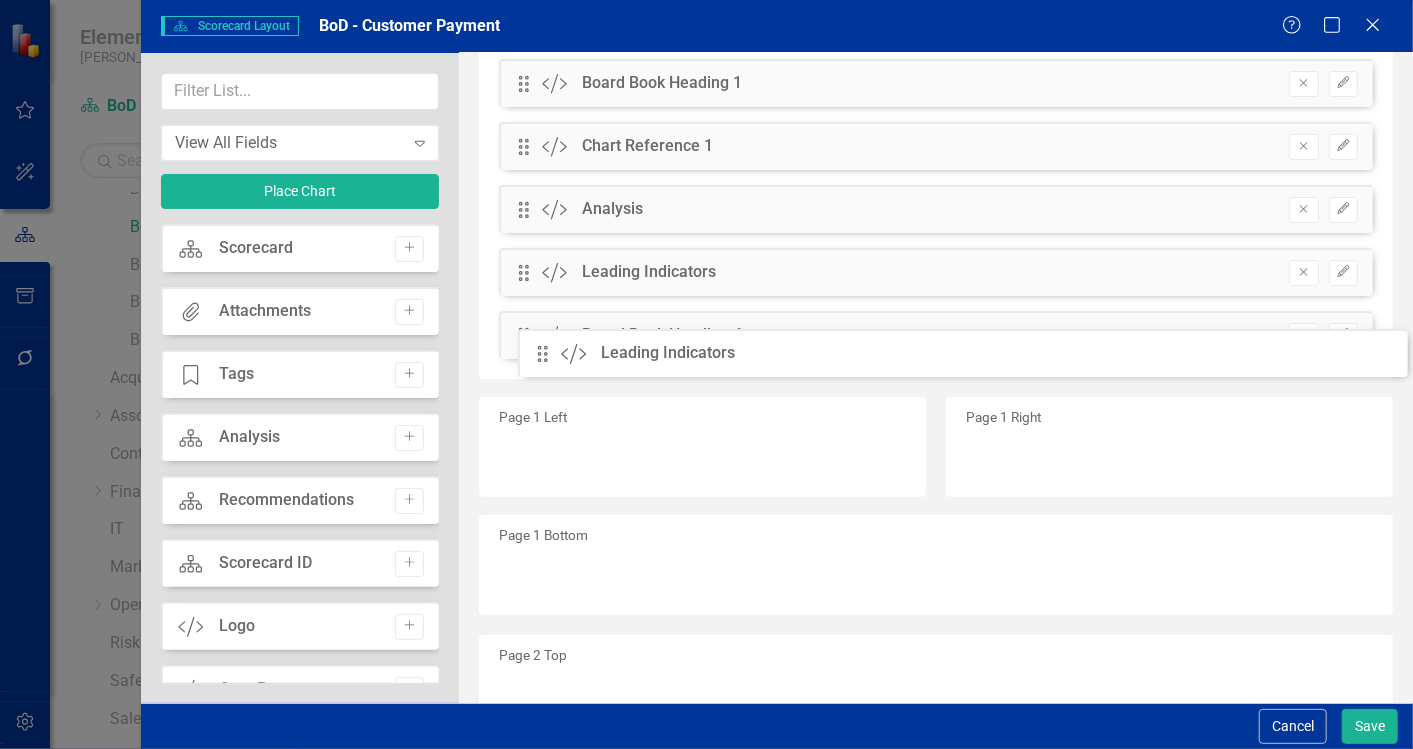 drag, startPoint x: 517, startPoint y: 517, endPoint x: 551, endPoint y: 360, distance: 160.63934 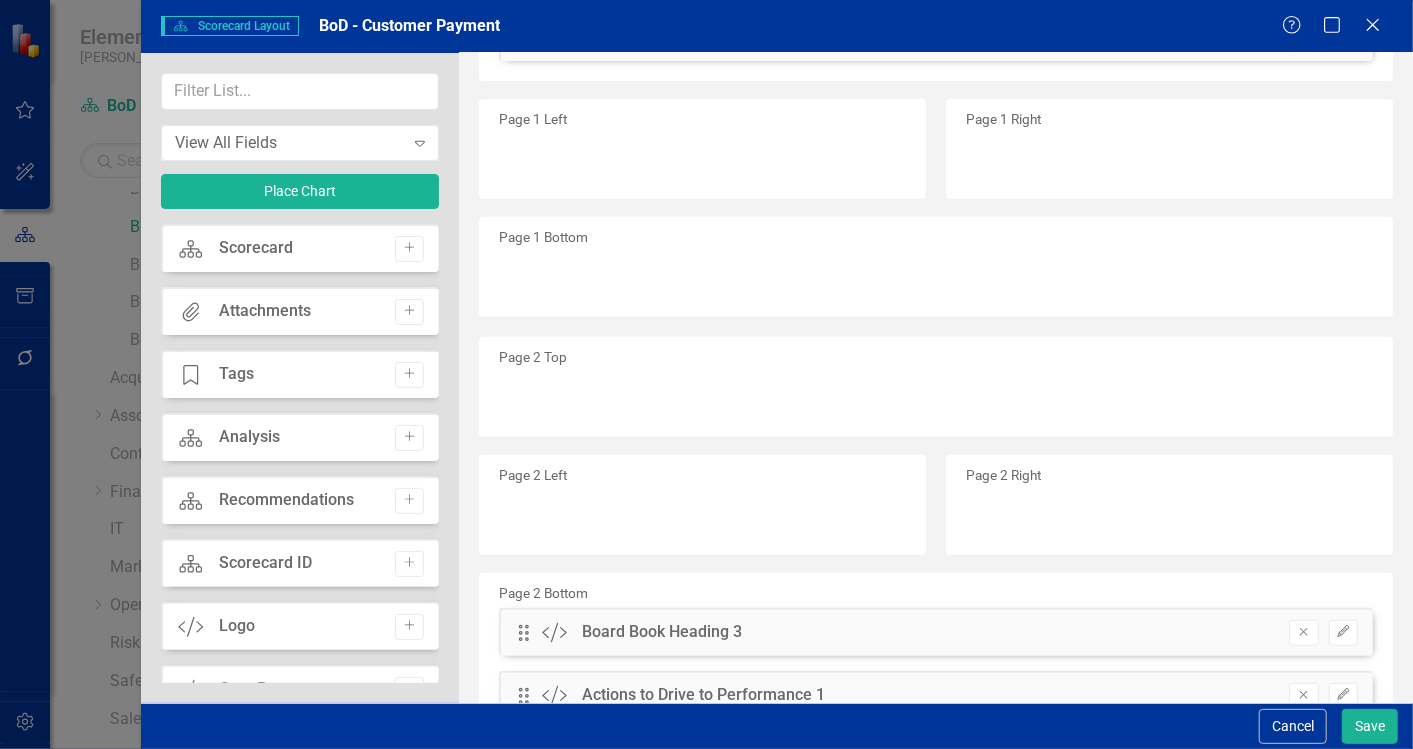 scroll, scrollTop: 500, scrollLeft: 0, axis: vertical 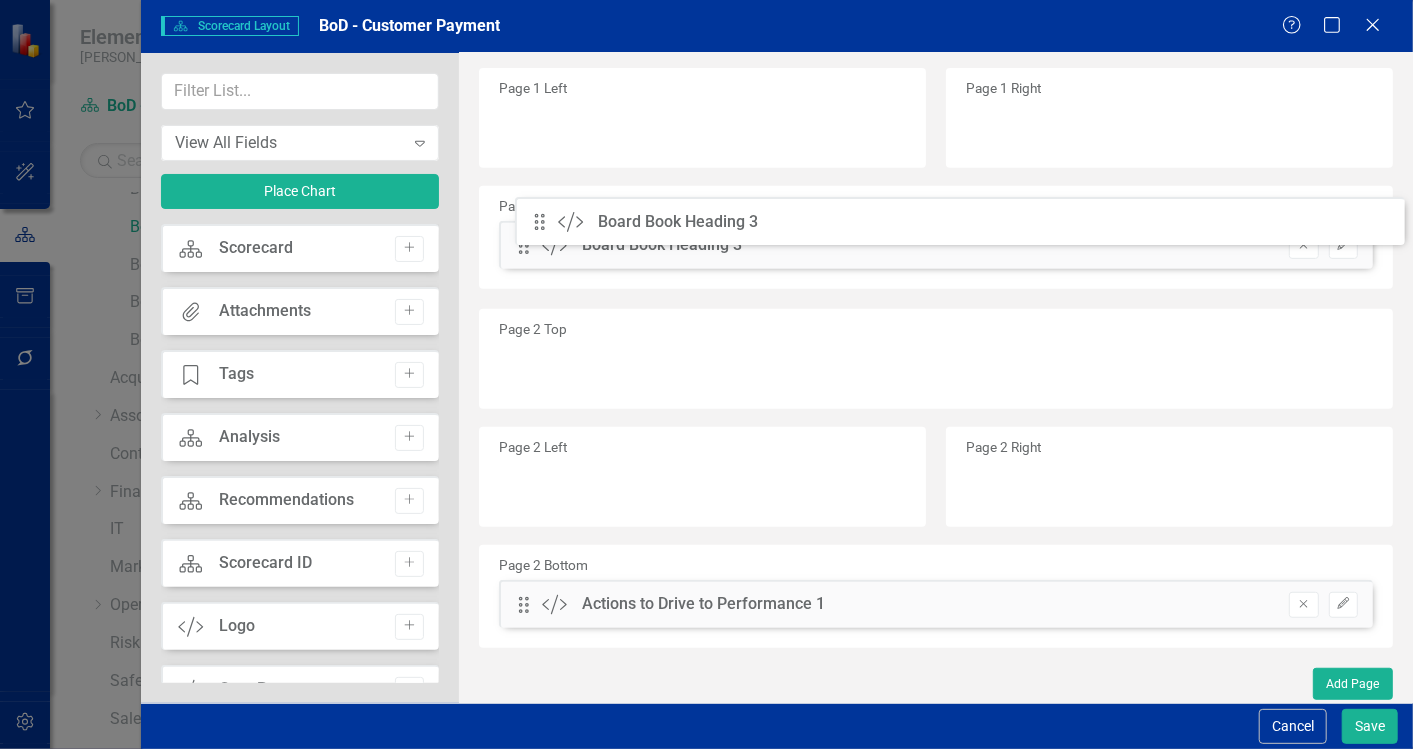 drag, startPoint x: 531, startPoint y: 543, endPoint x: 562, endPoint y: 225, distance: 319.50745 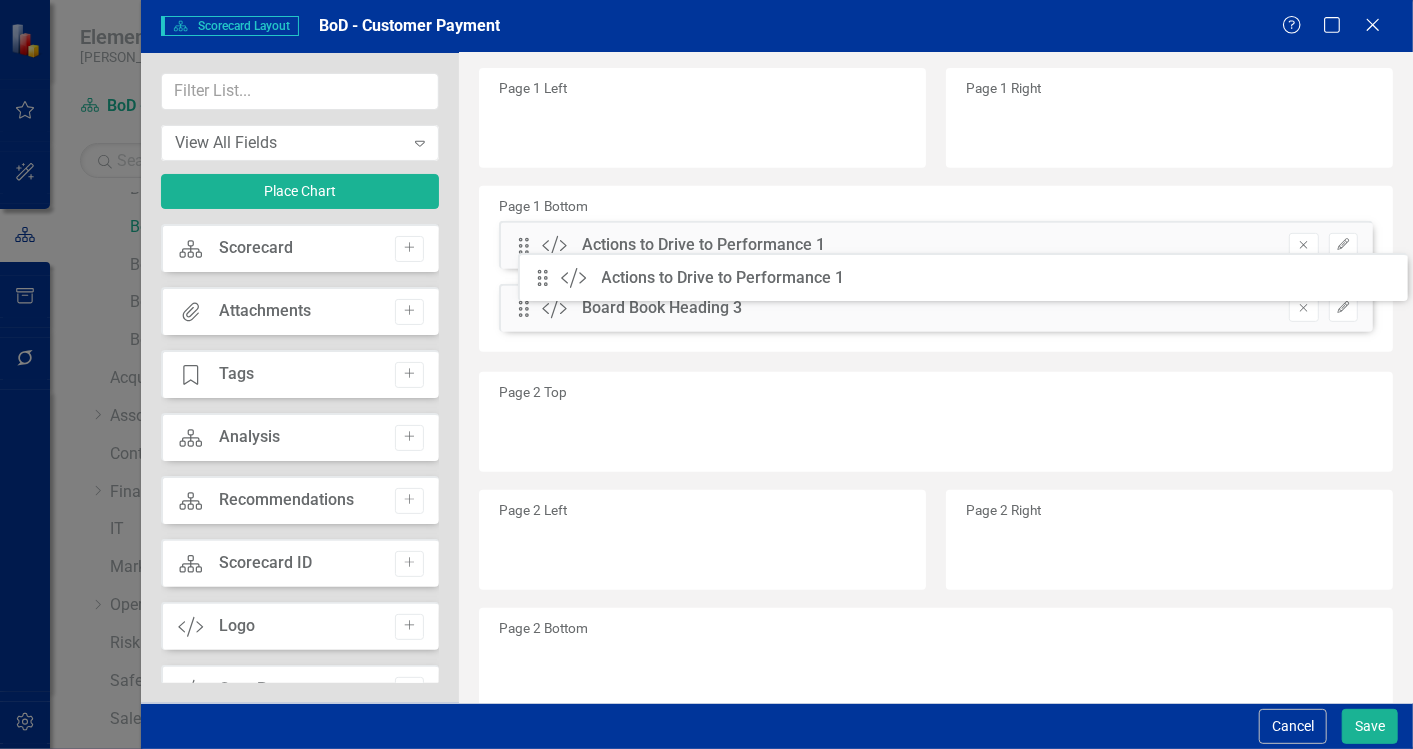 scroll, scrollTop: 500, scrollLeft: 0, axis: vertical 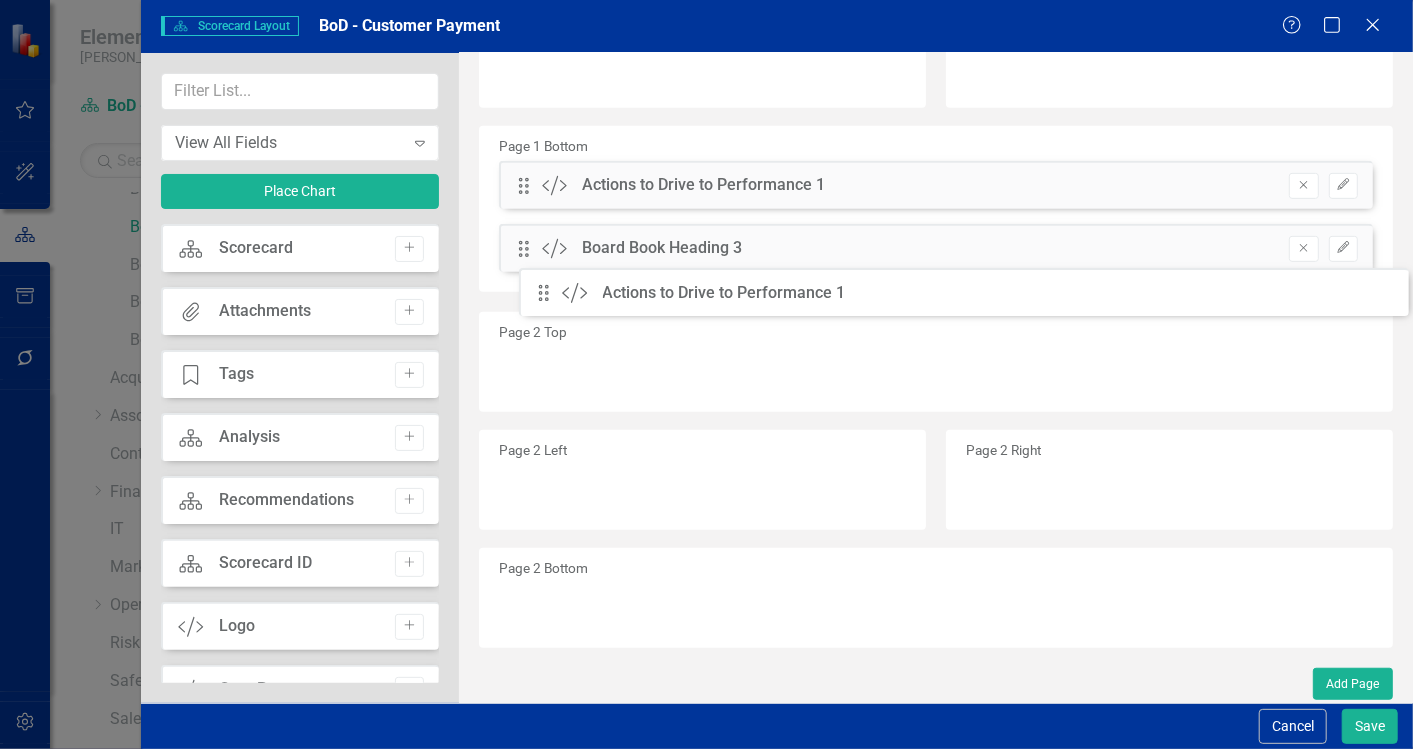 drag, startPoint x: 525, startPoint y: 545, endPoint x: 560, endPoint y: 297, distance: 250.45758 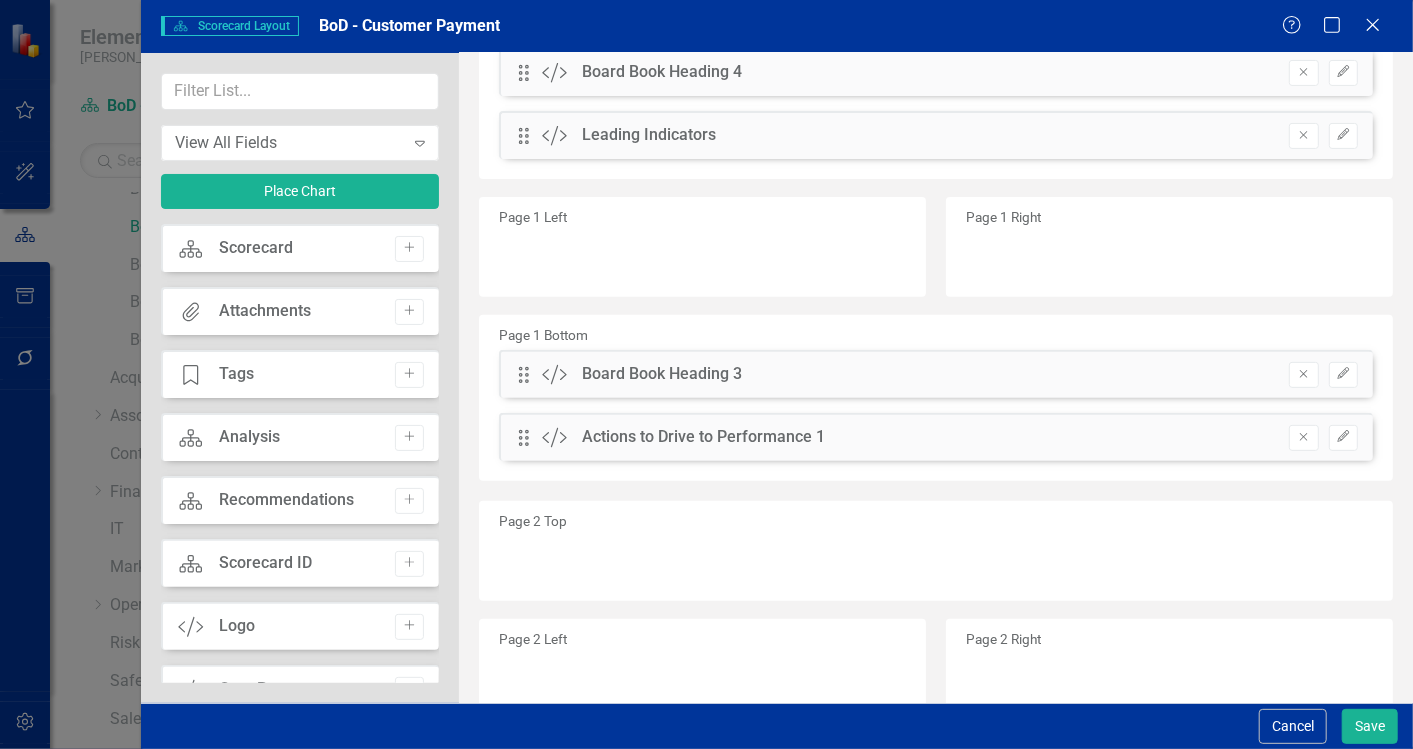 scroll, scrollTop: 278, scrollLeft: 0, axis: vertical 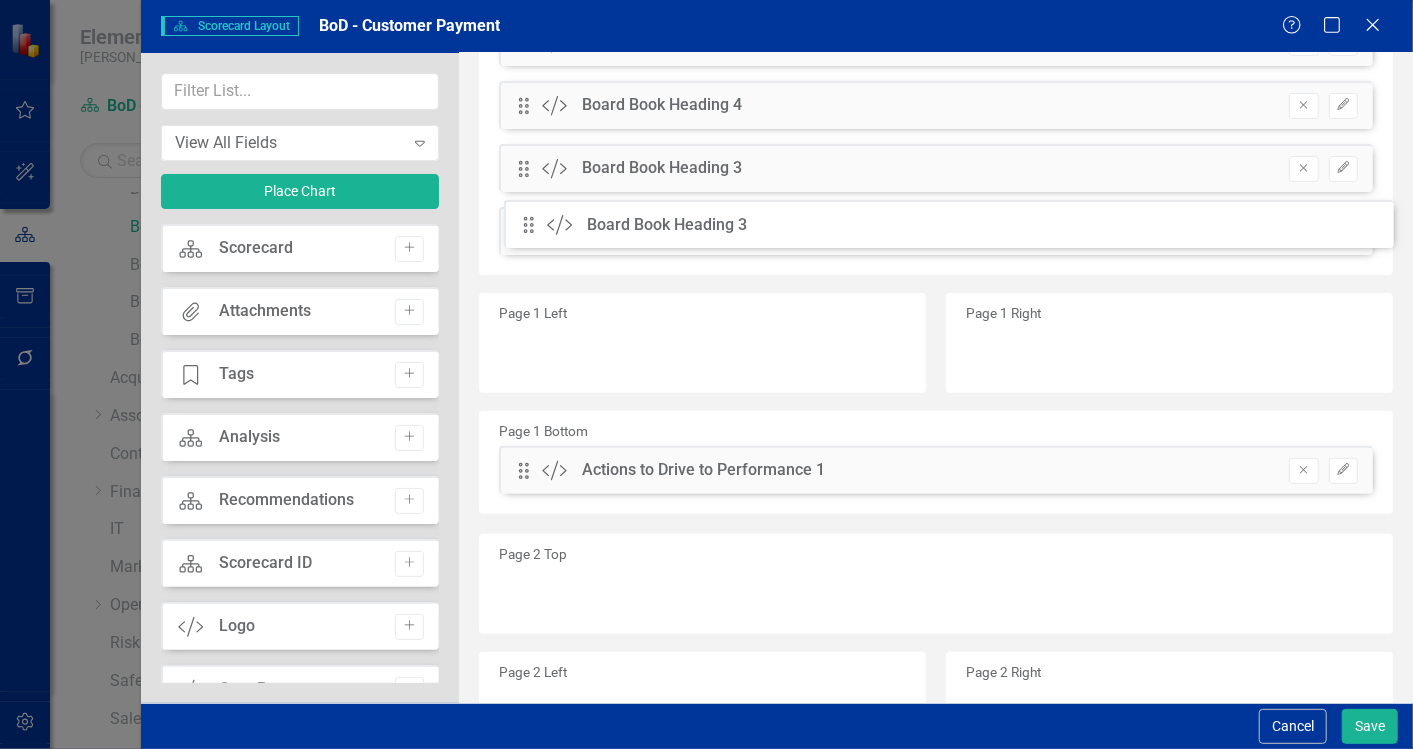 drag, startPoint x: 531, startPoint y: 405, endPoint x: 551, endPoint y: 224, distance: 182.10162 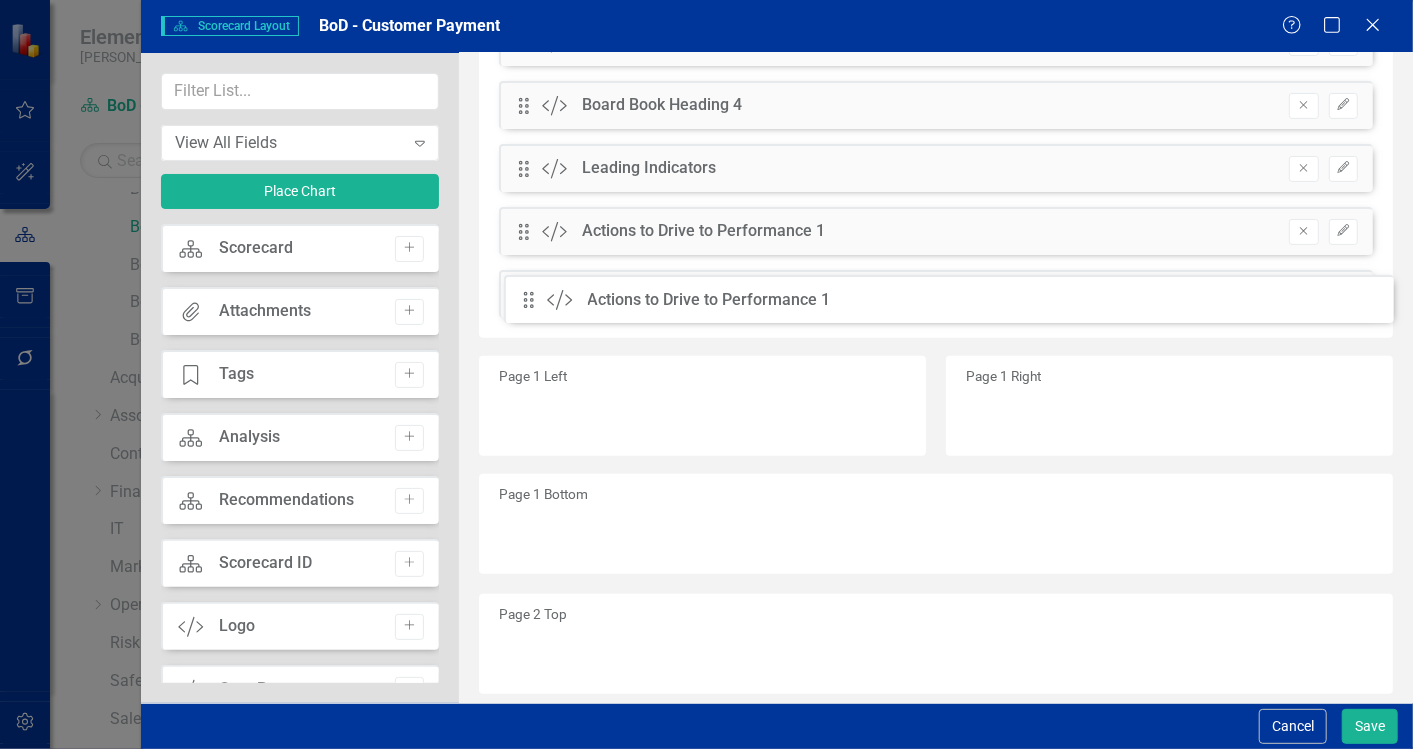 drag, startPoint x: 525, startPoint y: 468, endPoint x: 546, endPoint y: 300, distance: 169.30742 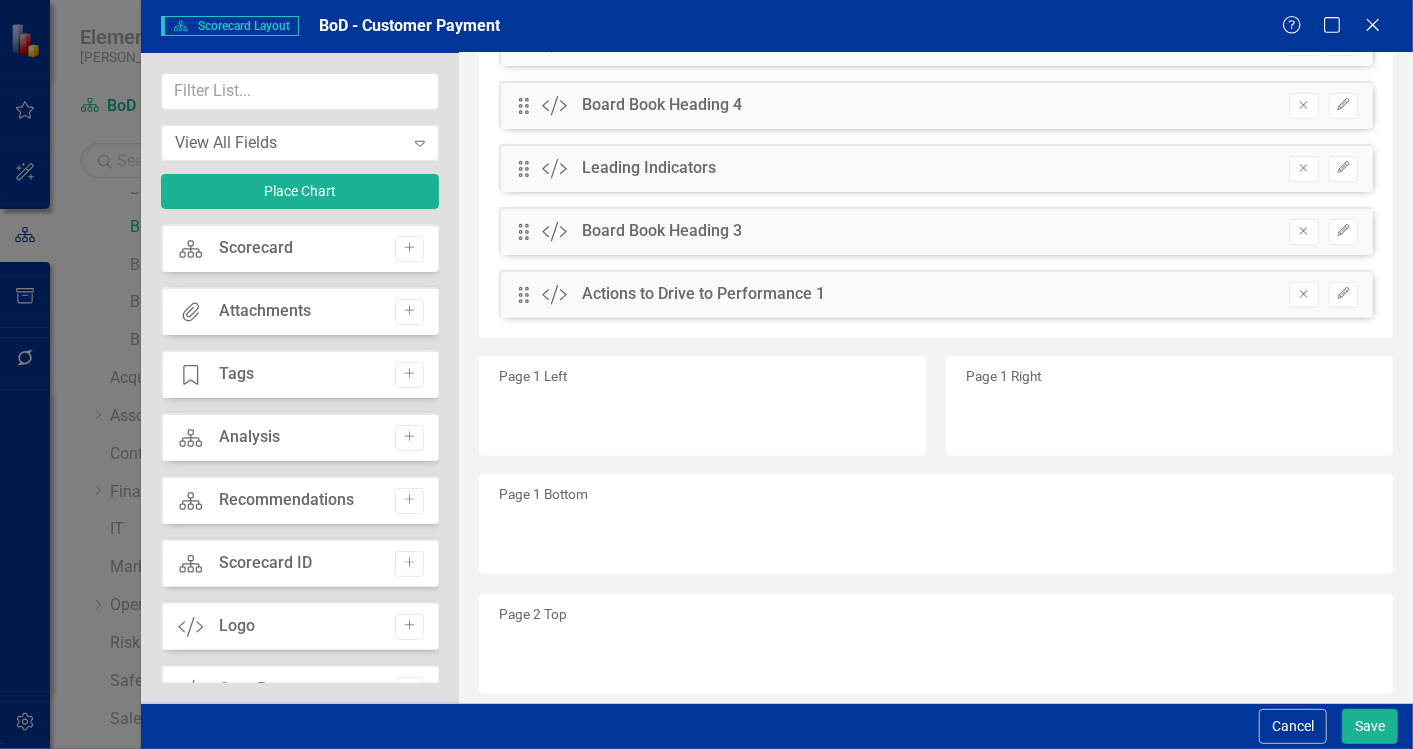 scroll, scrollTop: 560, scrollLeft: 0, axis: vertical 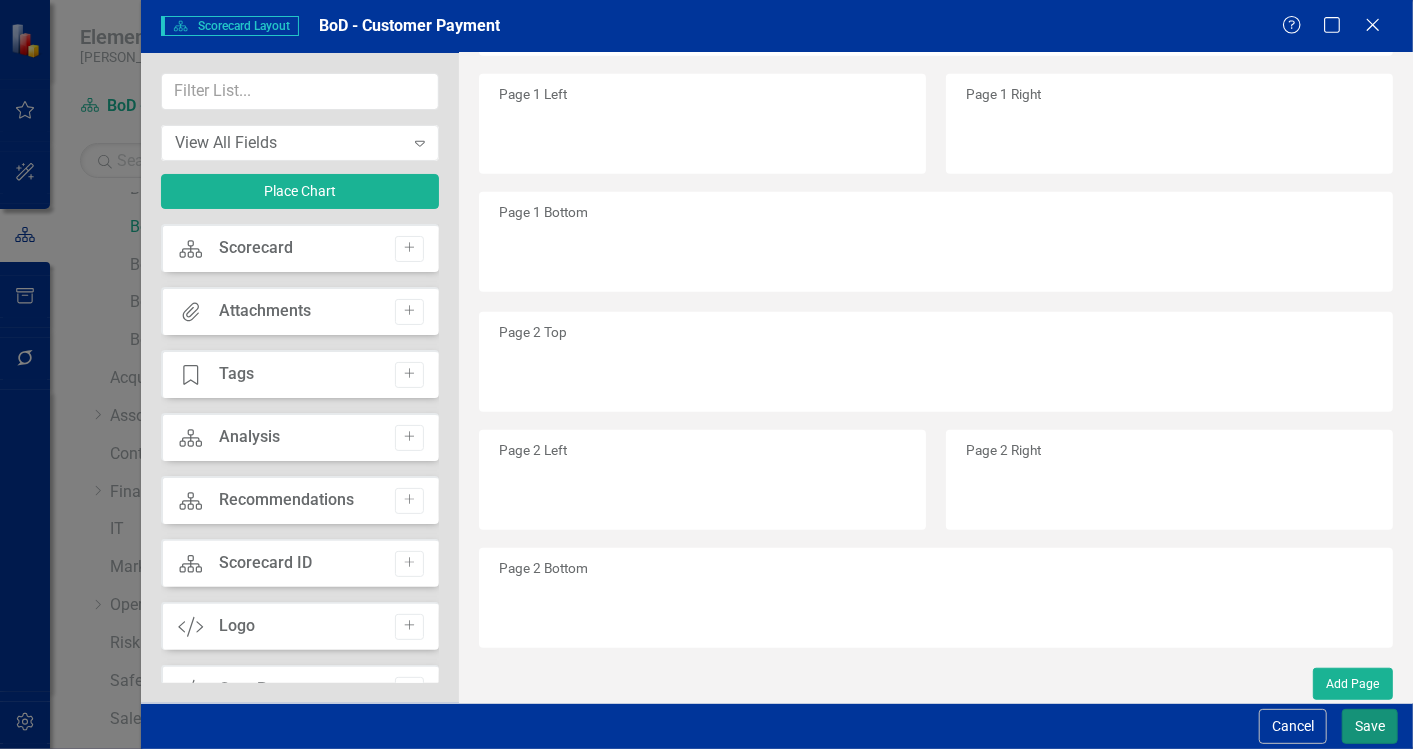 click on "Save" at bounding box center [1370, 726] 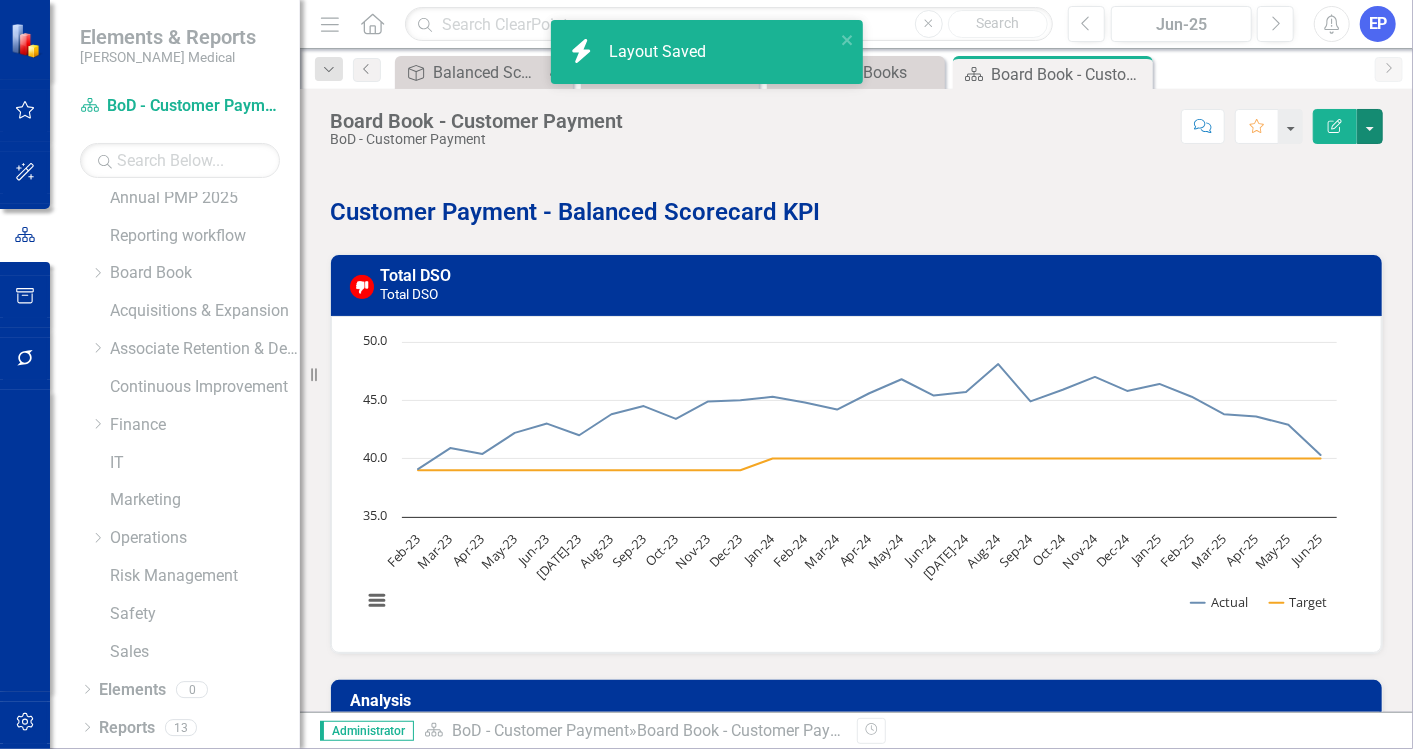 scroll, scrollTop: 86, scrollLeft: 0, axis: vertical 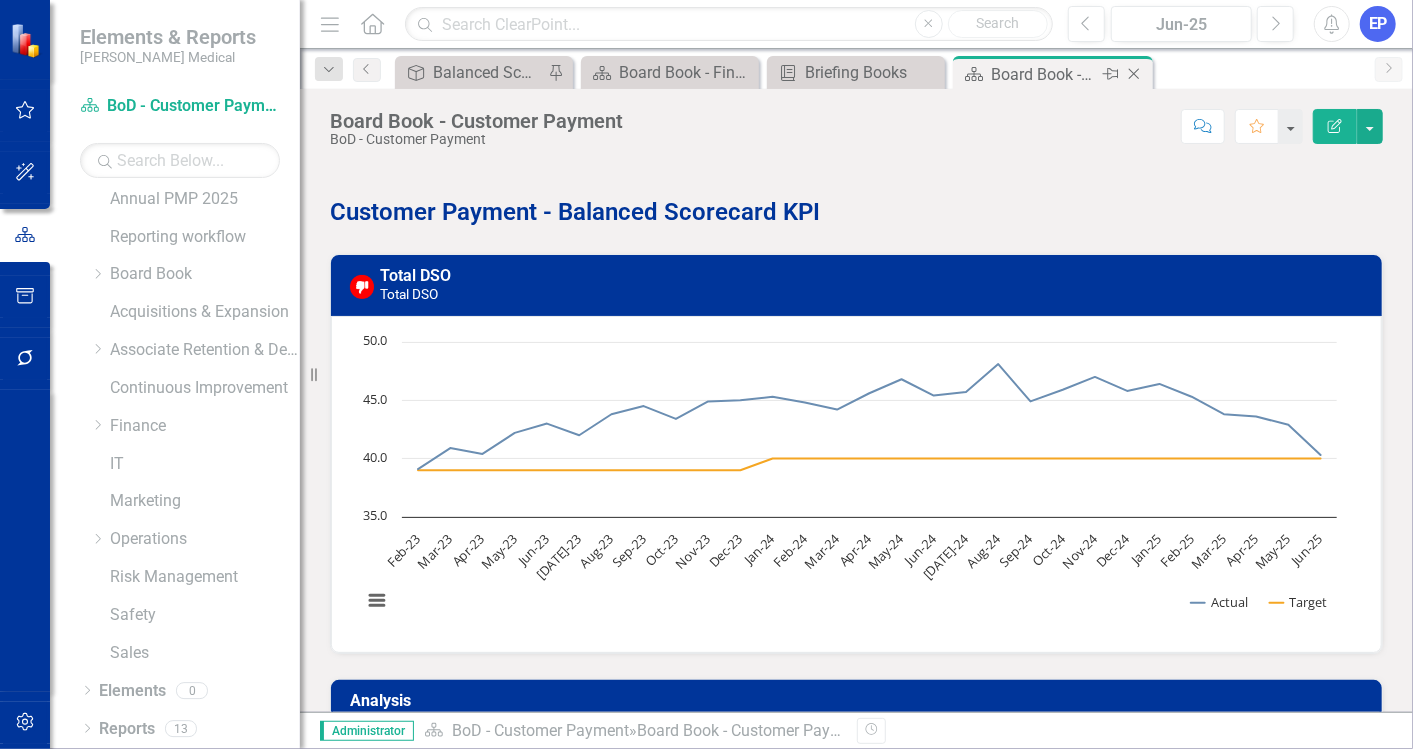 click 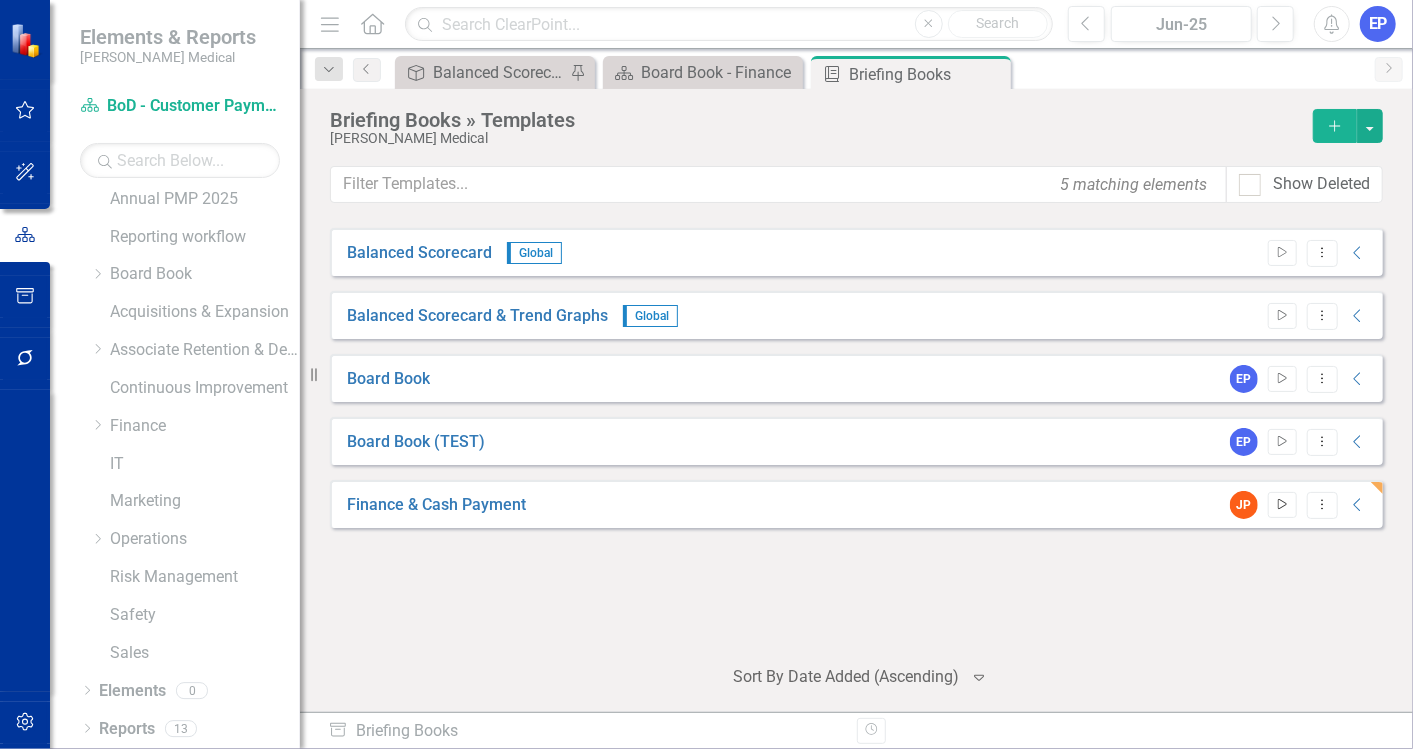 click on "Start" 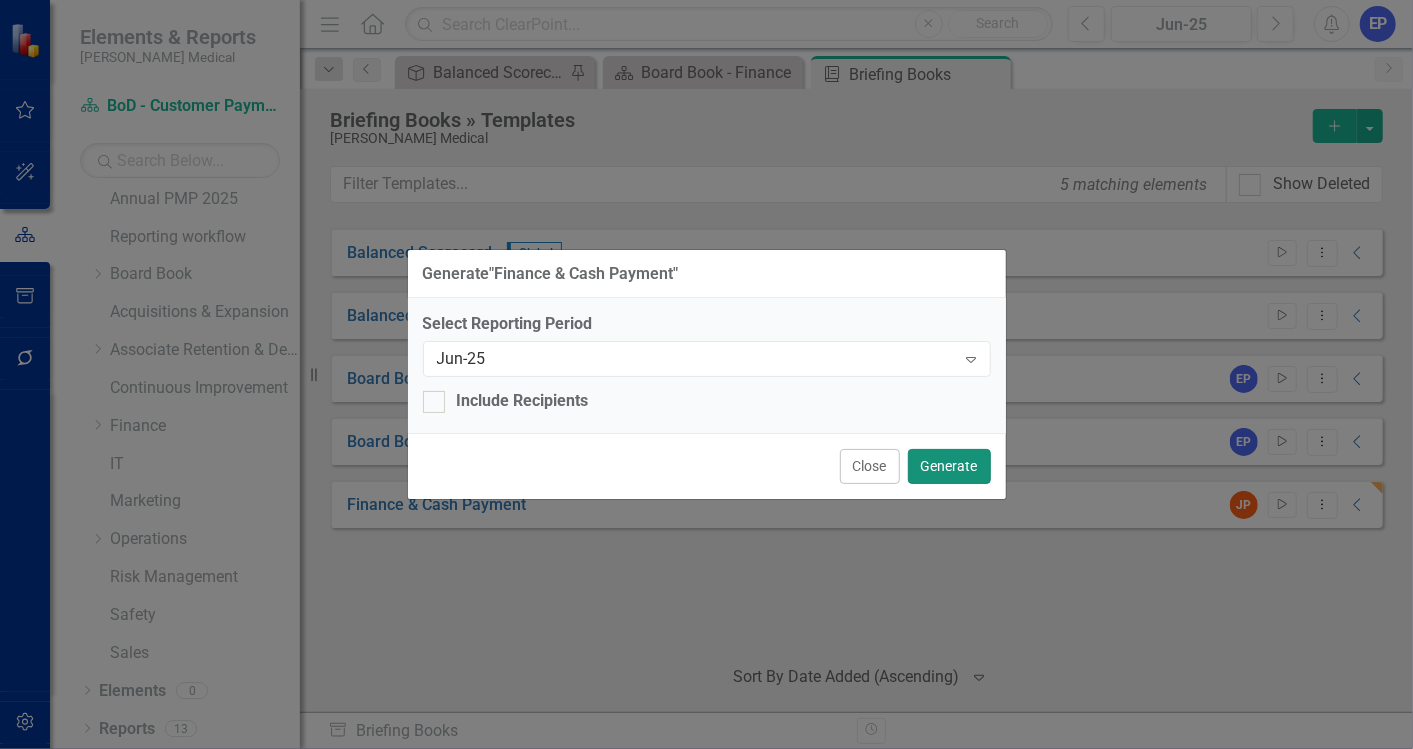 click on "Generate" at bounding box center (949, 466) 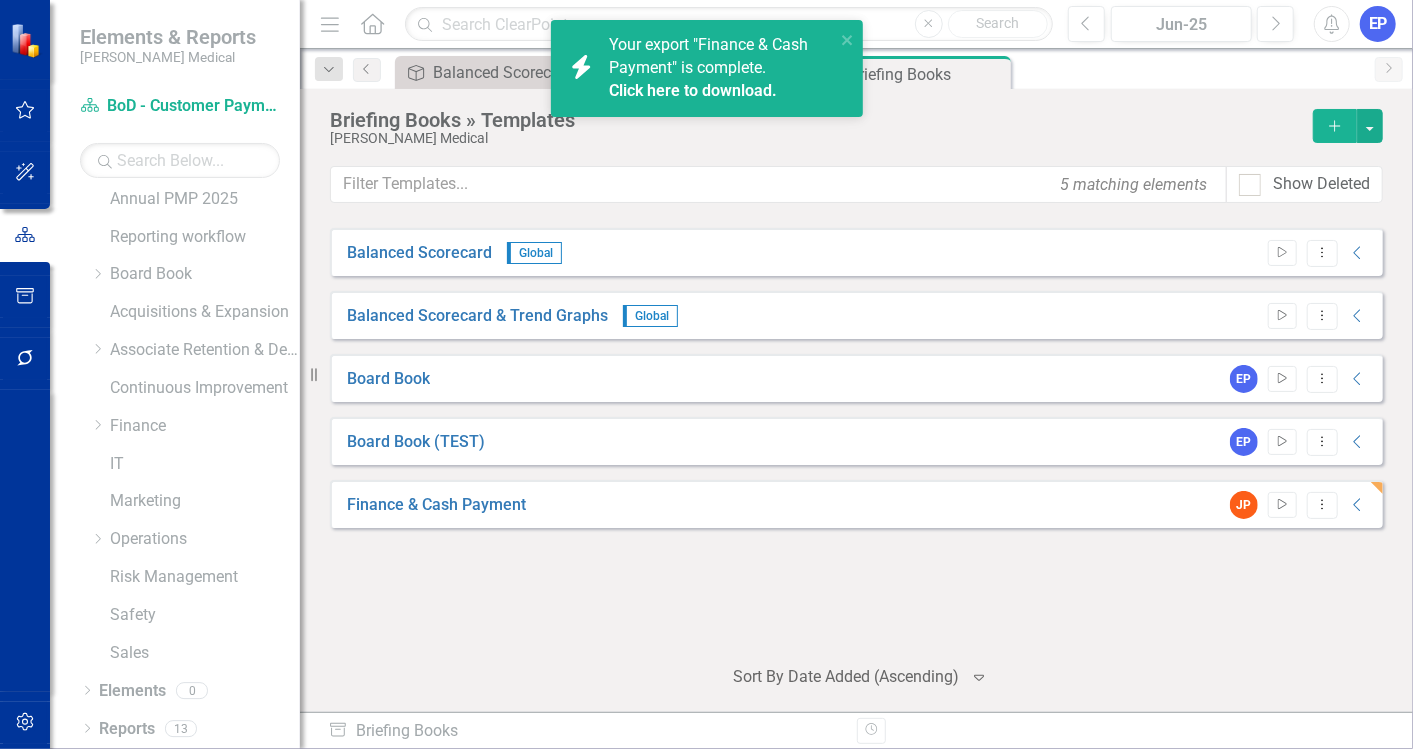 click on "Click here to download." at bounding box center [693, 90] 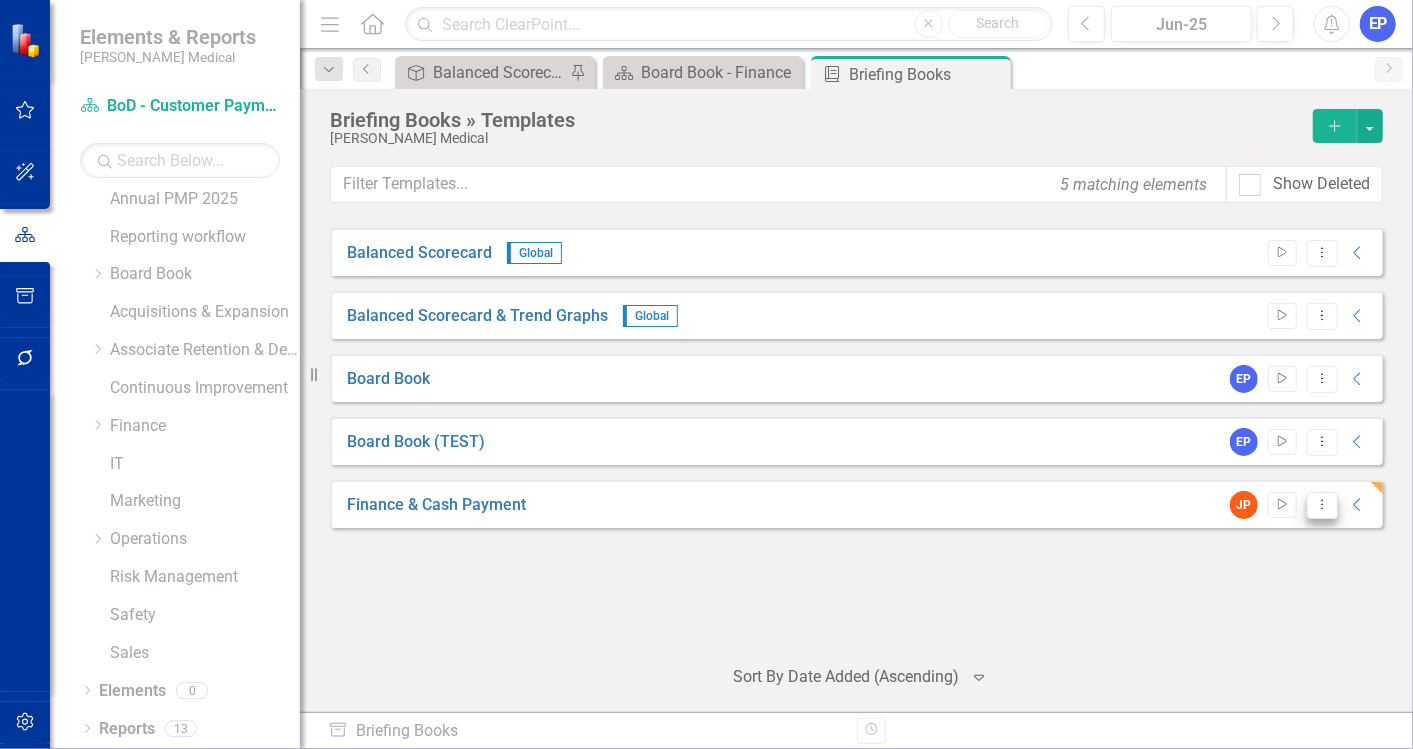 click on "Dropdown Menu" 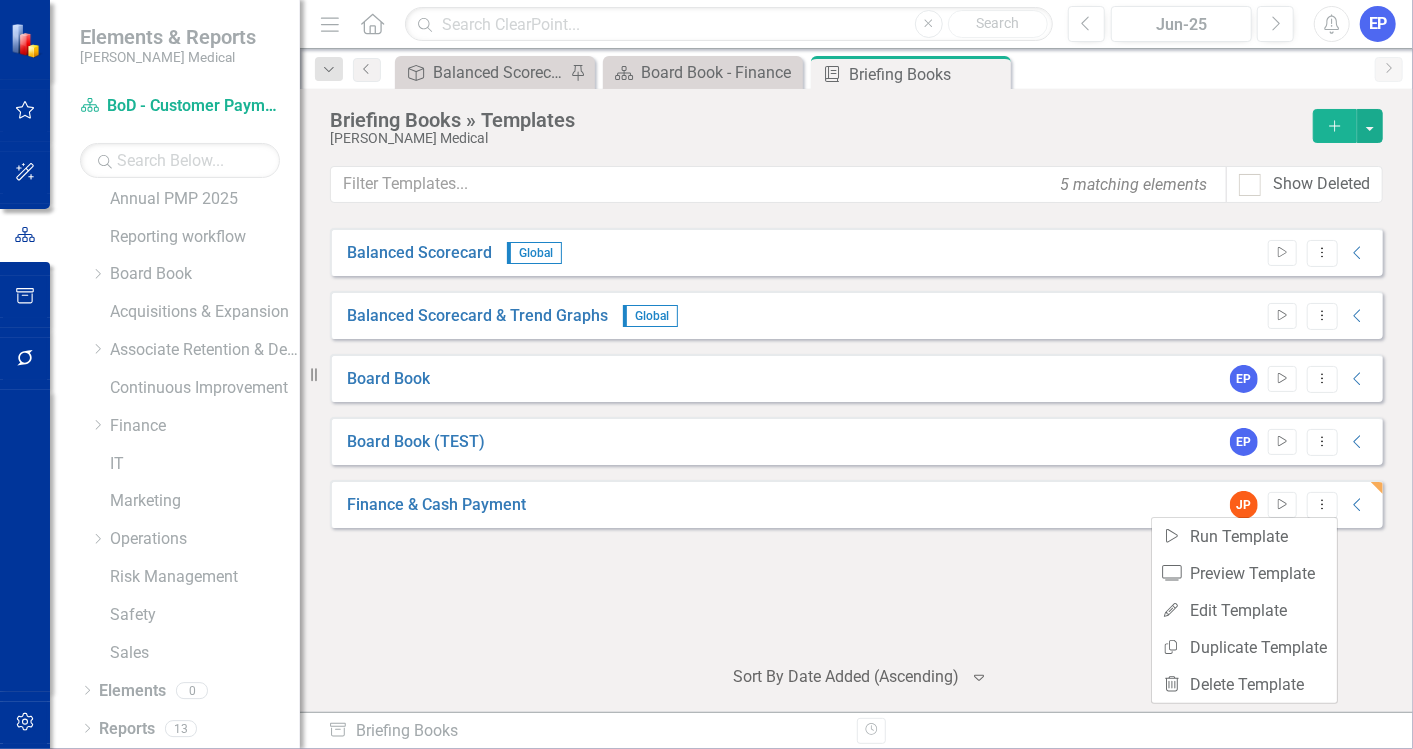 click on "JP Start Dropdown Menu Collapse" at bounding box center [1294, 505] 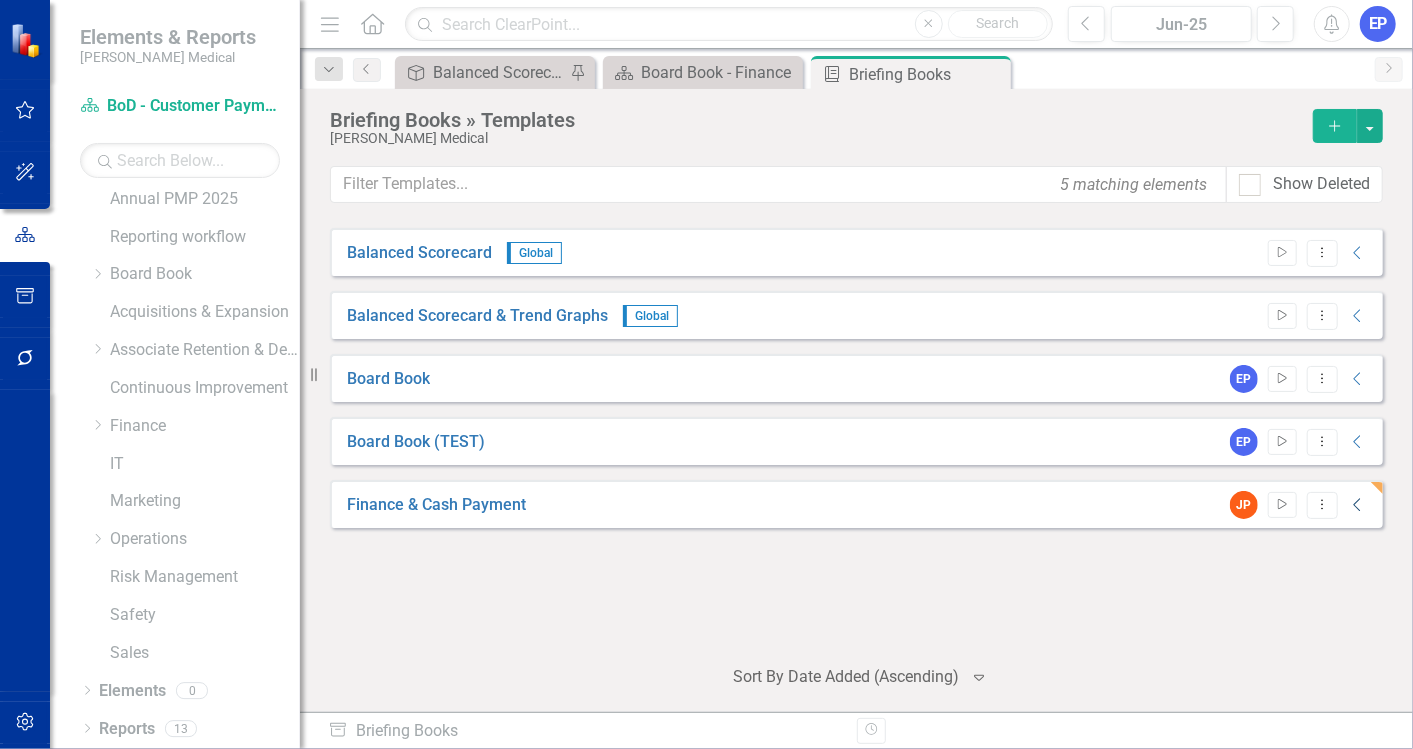 click on "Collapse" 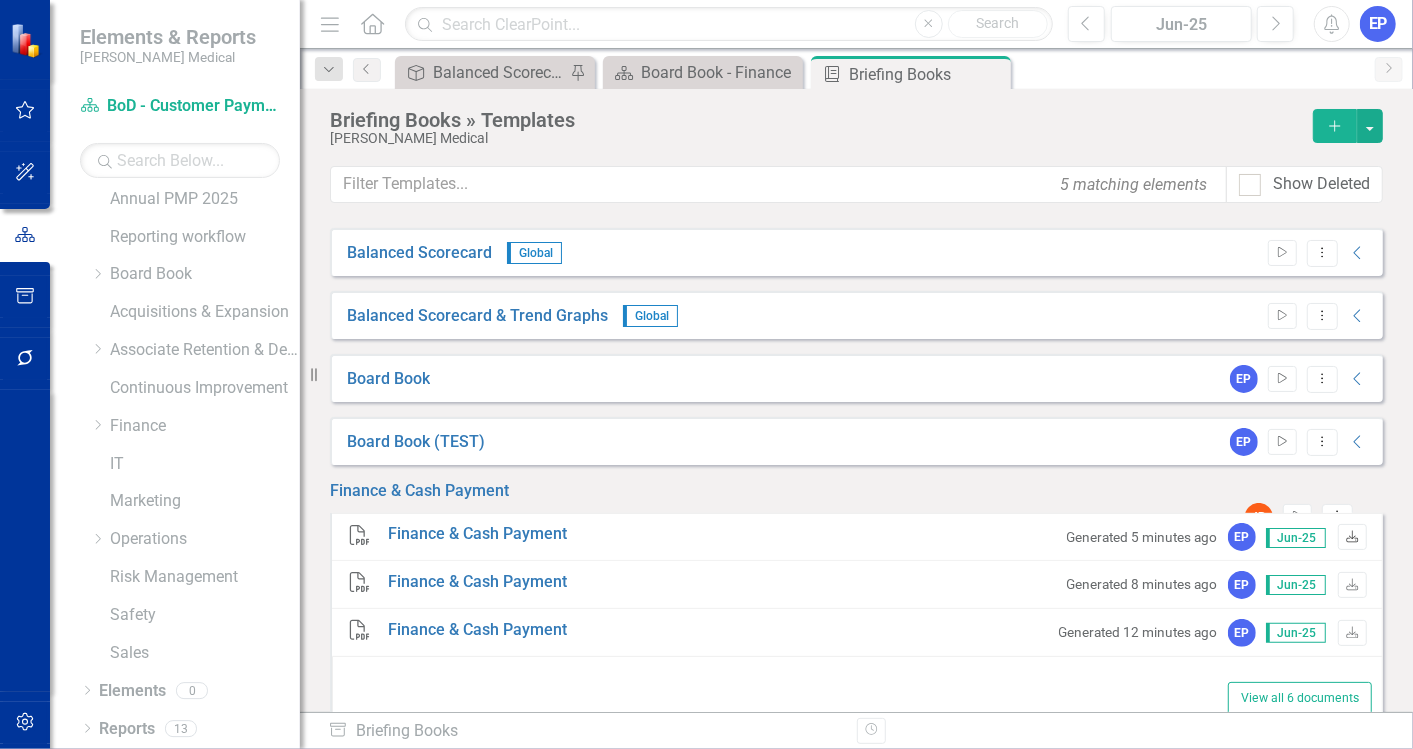 click on "Download" 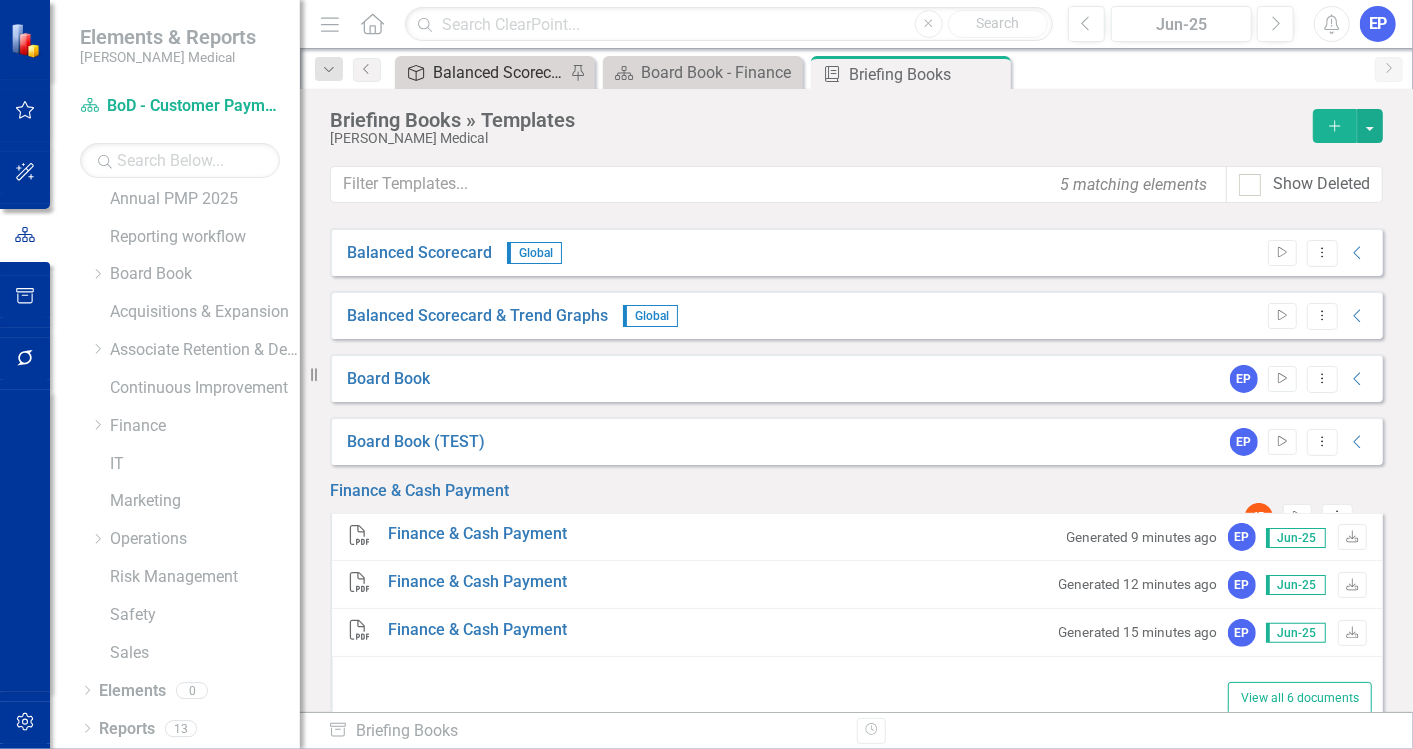 click on "Balanced Scorecard (Daily Huddle)" at bounding box center [499, 72] 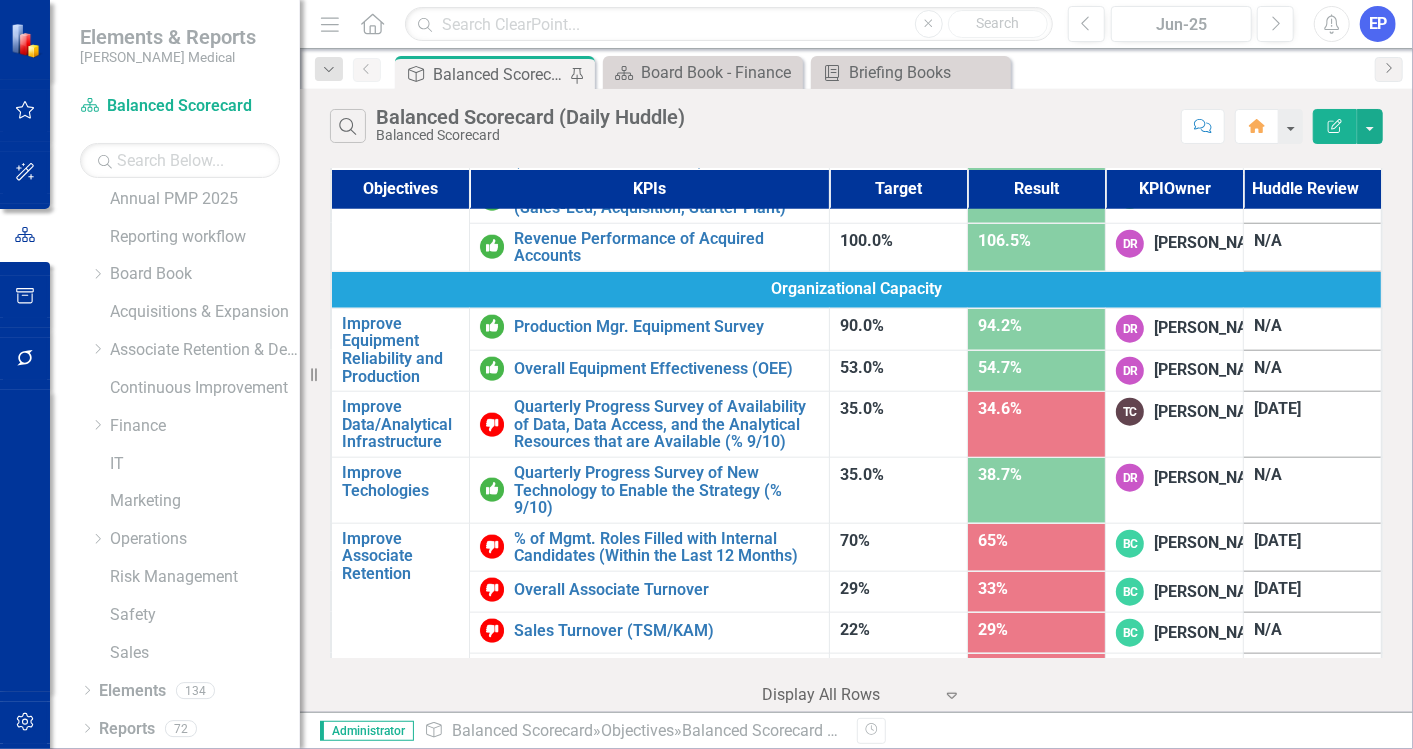 scroll, scrollTop: 1111, scrollLeft: 0, axis: vertical 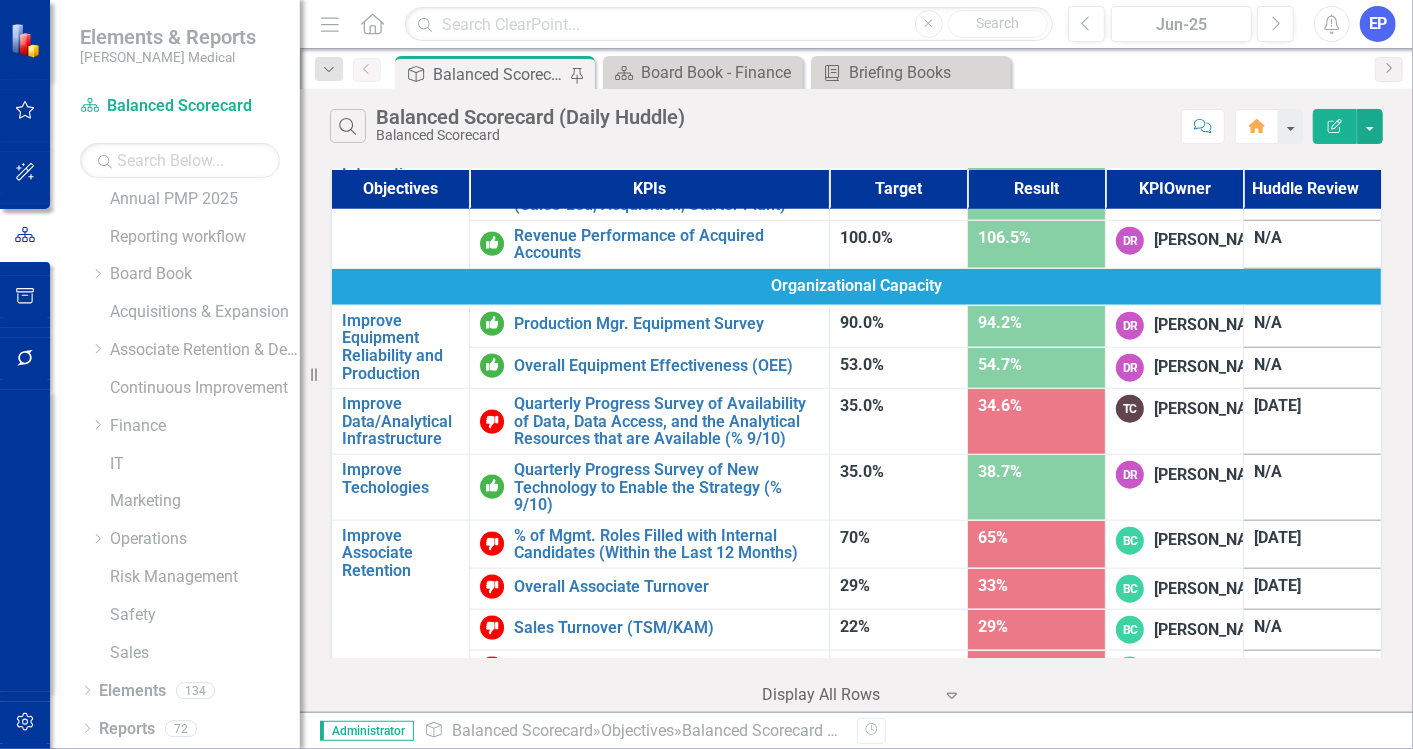 click on "Letters of Intent ([PERSON_NAME]) Issued (Within the Last 6 Months)" at bounding box center (666, 147) 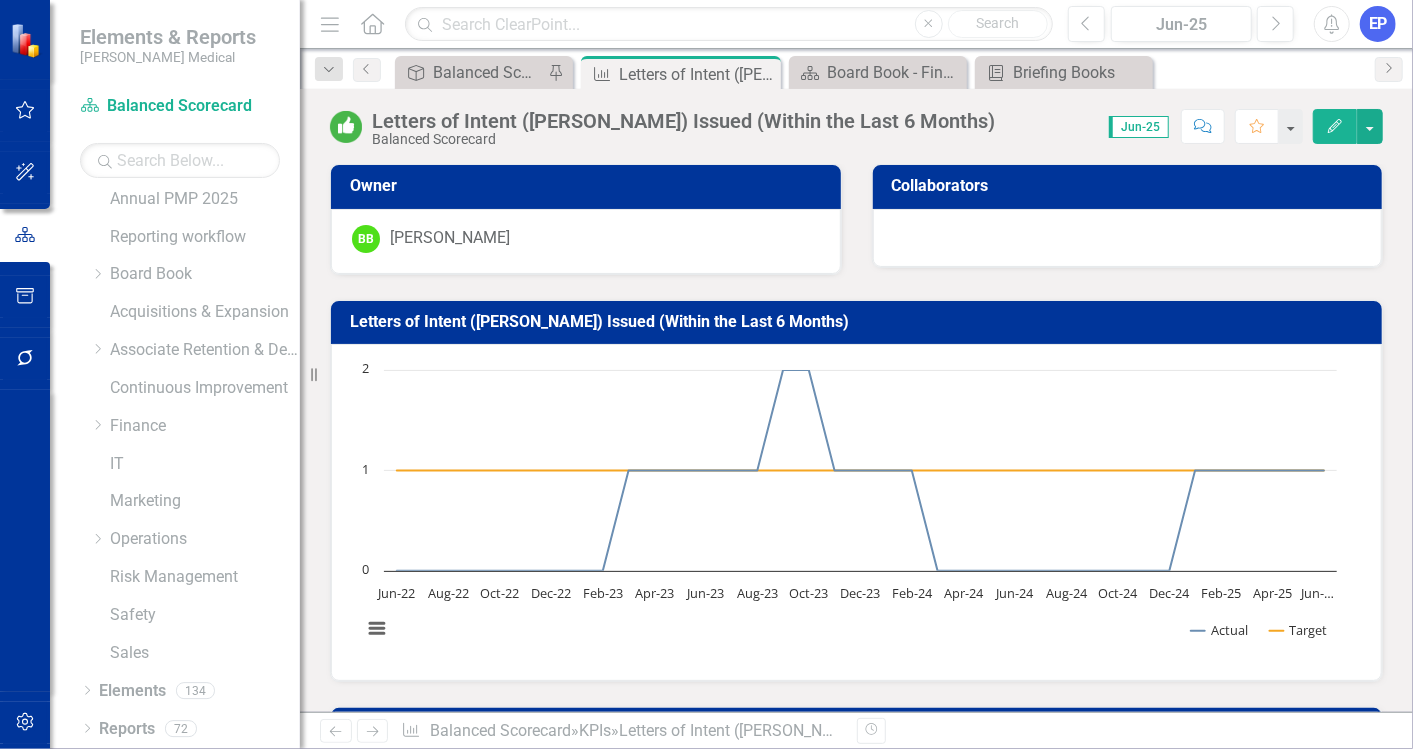 click on "Letters of Intent ([PERSON_NAME]) Issued (Within the Last 6 Months)" at bounding box center (683, 121) 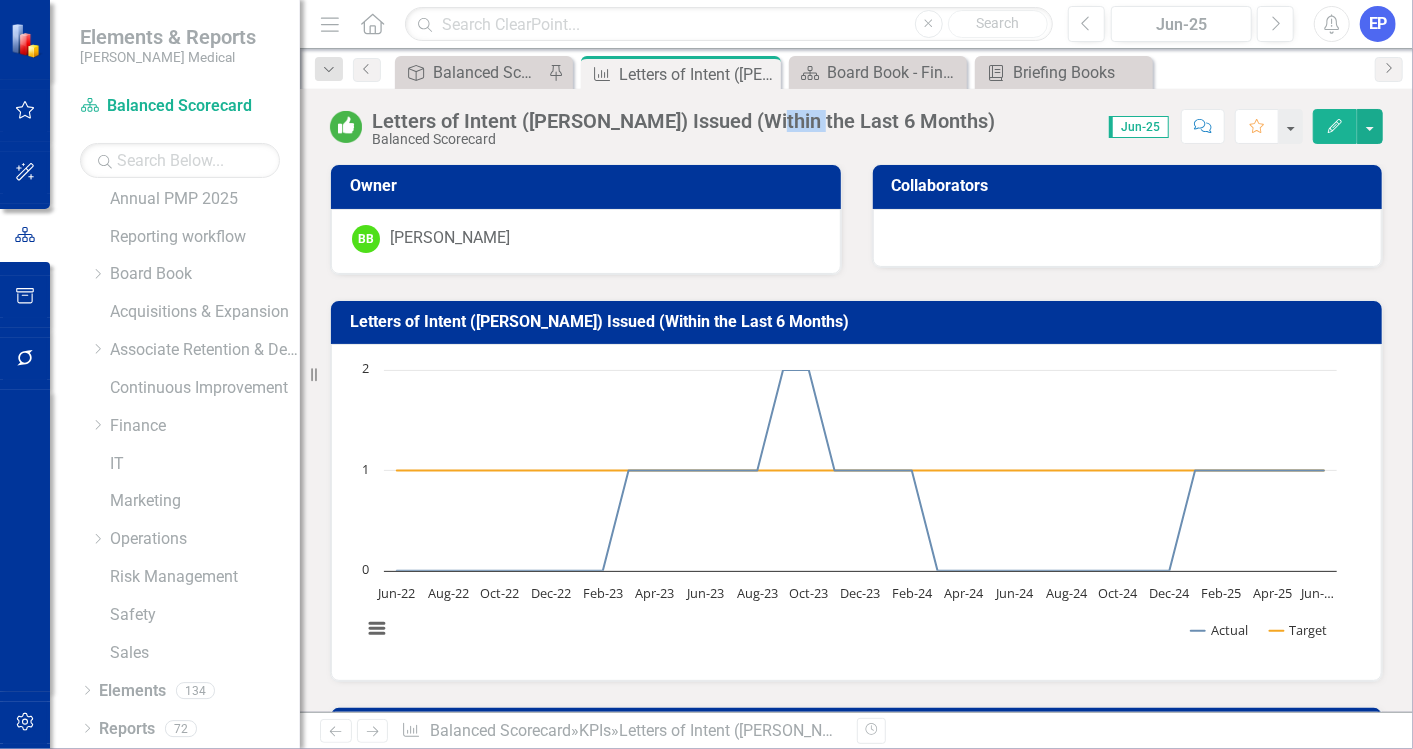 click on "Letters of Intent ([PERSON_NAME]) Issued (Within the Last 6 Months)" at bounding box center [683, 121] 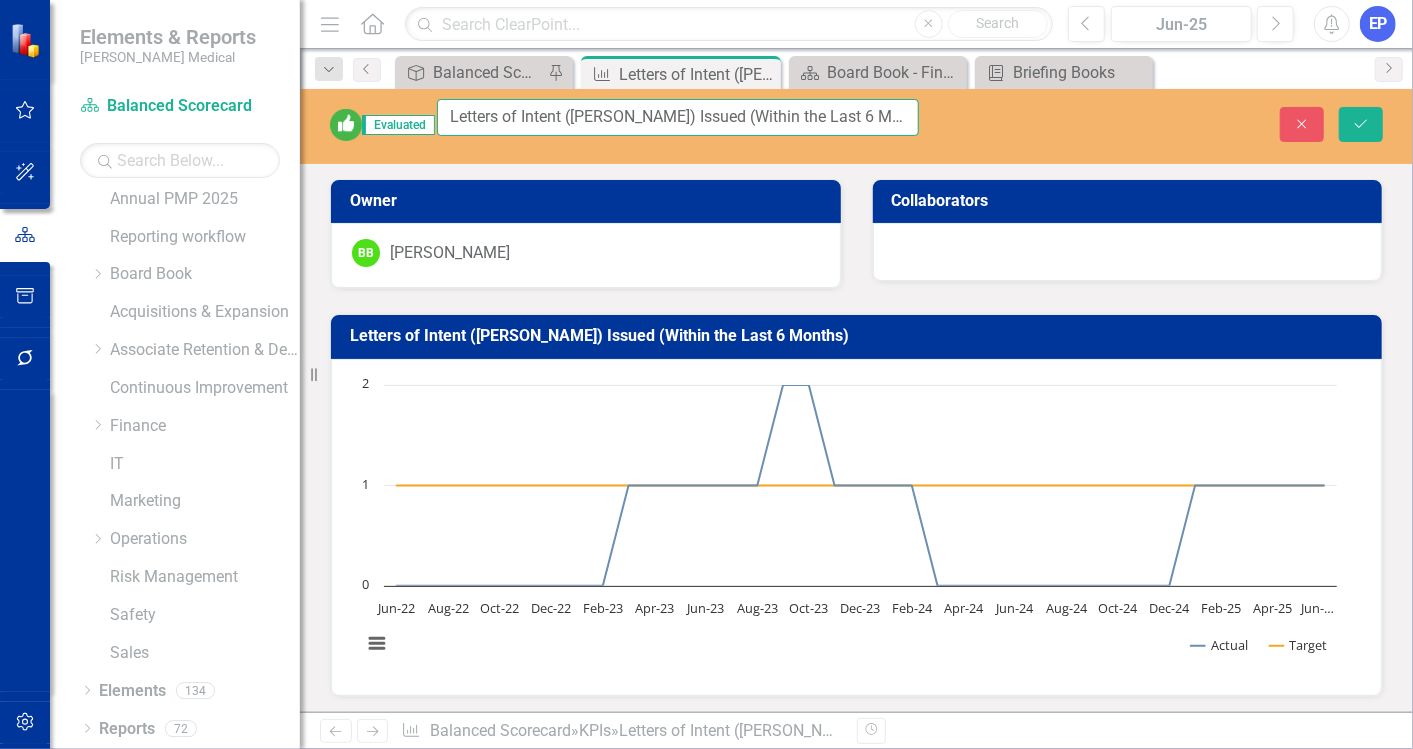 click on "Letters of Intent ([PERSON_NAME]) Issued (Within the Last 6 Months)" at bounding box center (678, 117) 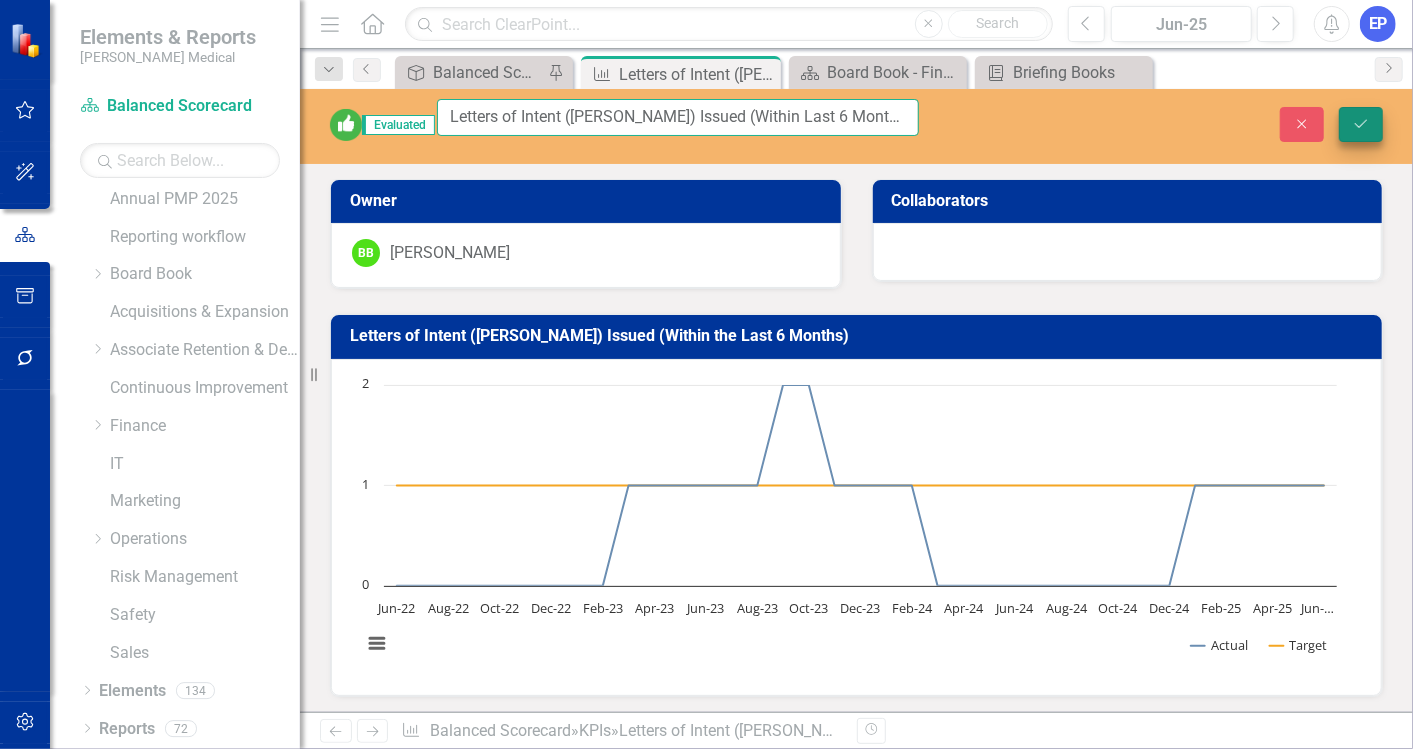 type on "Letters of Intent (LOIs) Issued (Within Last 6 Months)" 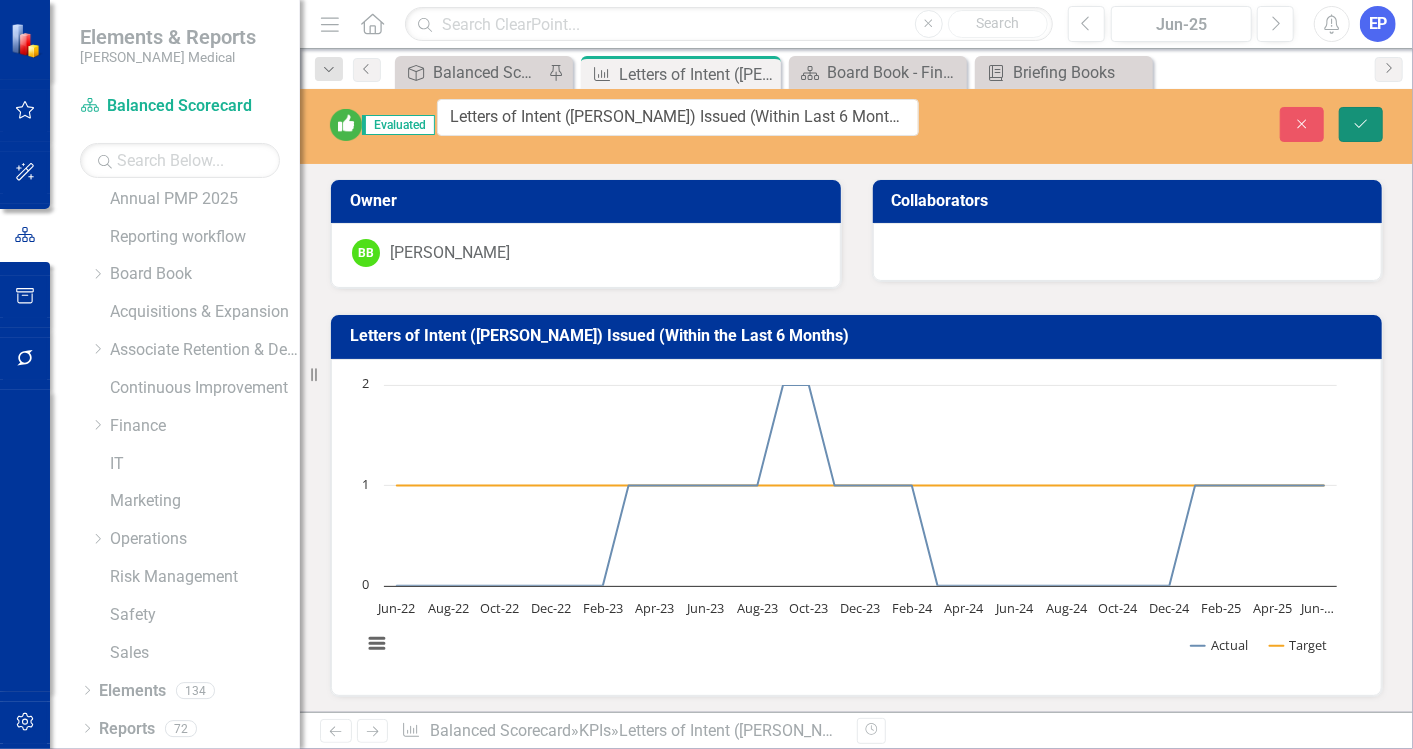 click on "Save" at bounding box center [1361, 124] 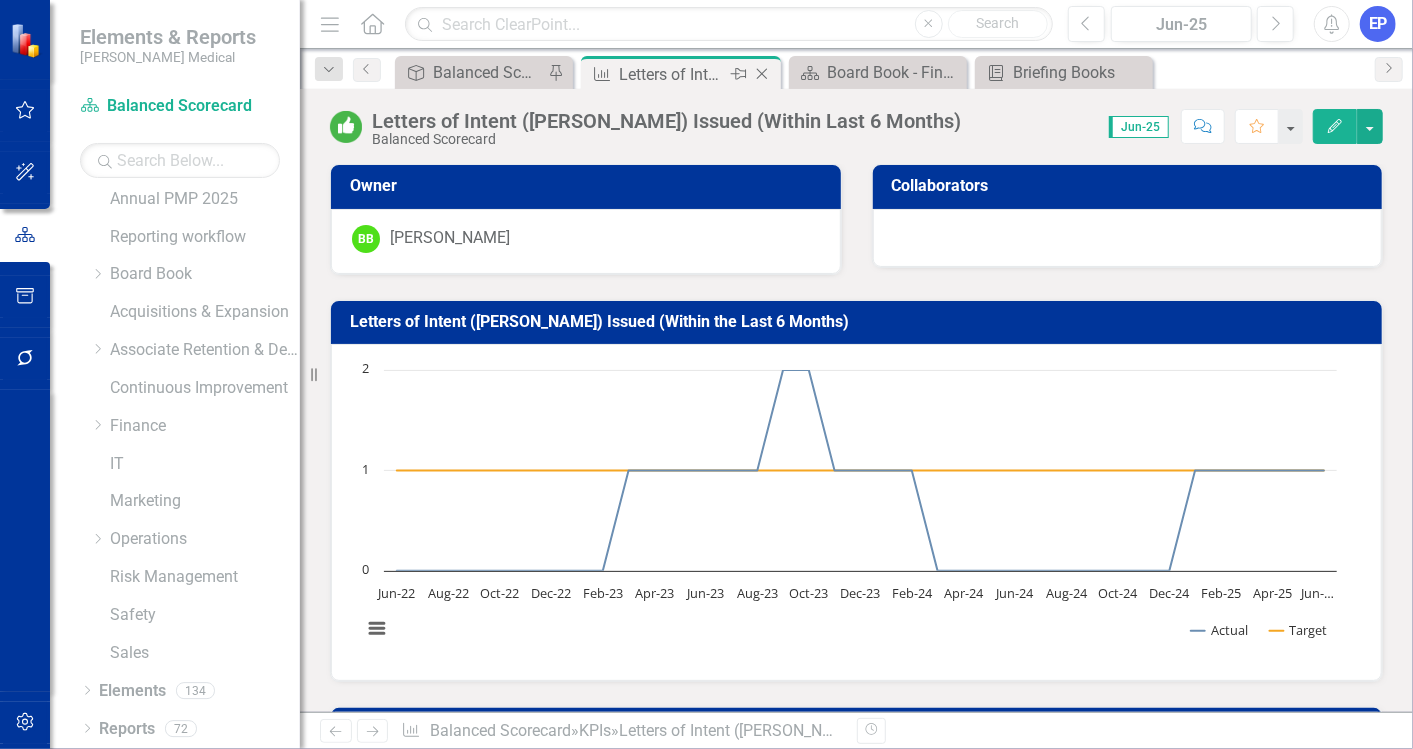 click 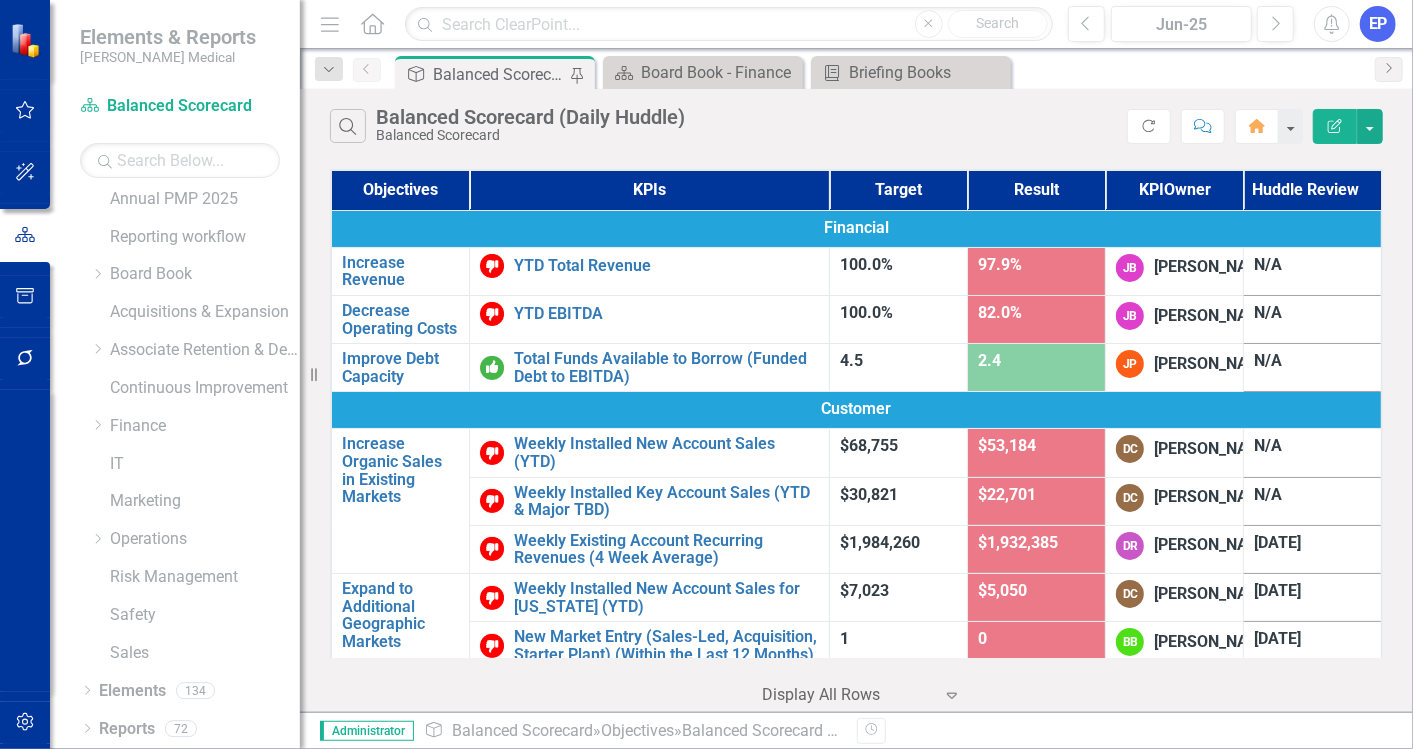 click on "Balanced Scorecard (Daily Huddle)" at bounding box center (499, 74) 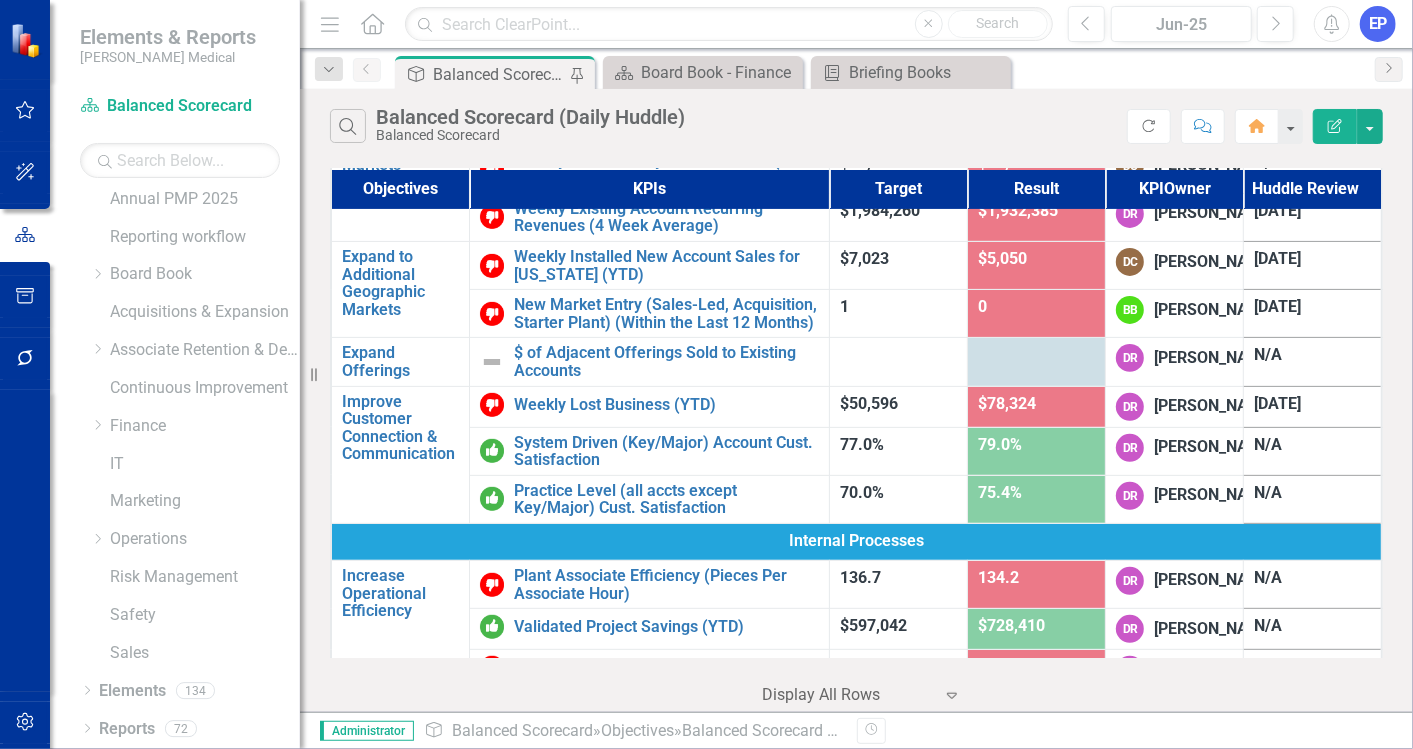 scroll, scrollTop: 333, scrollLeft: 0, axis: vertical 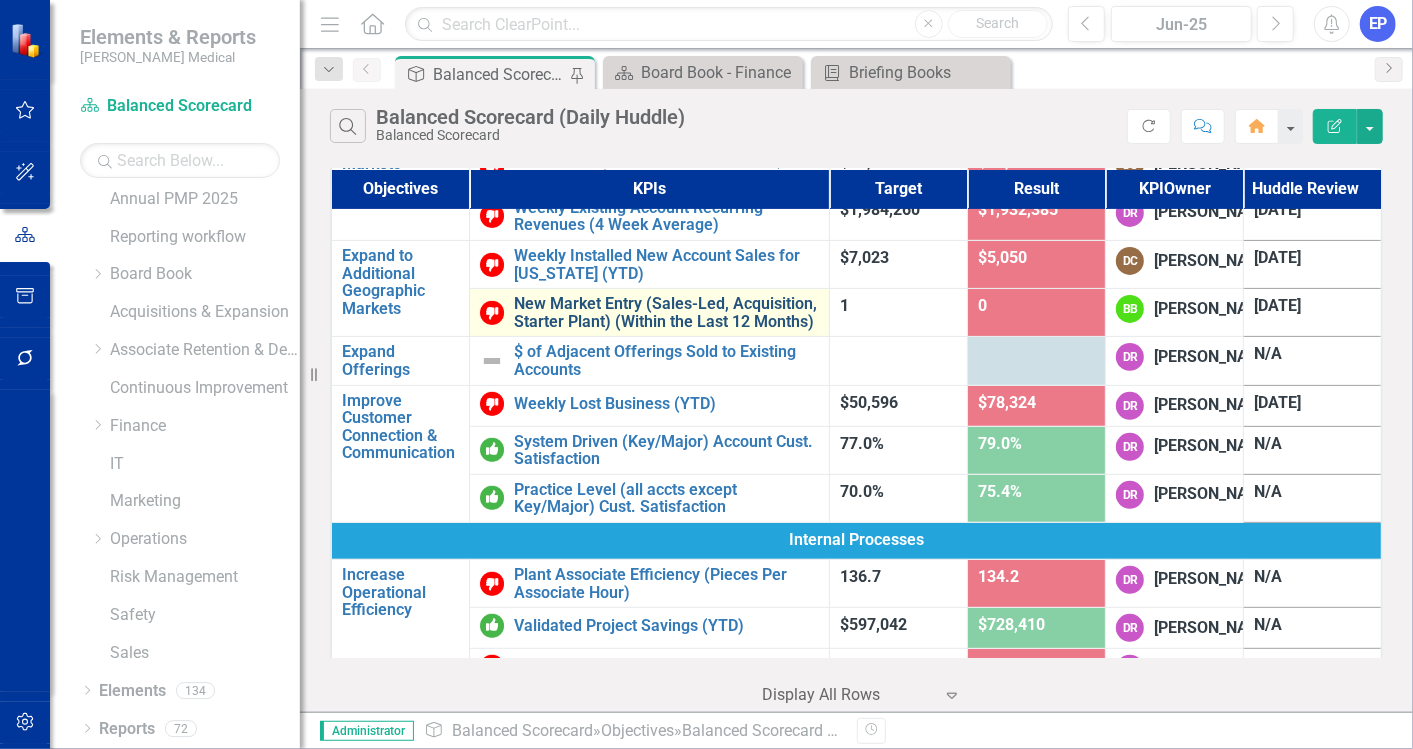 click on "New Market Entry (Sales-Led, Acquisition, Starter Plant) (Within the Last 12 Months)" at bounding box center [666, 312] 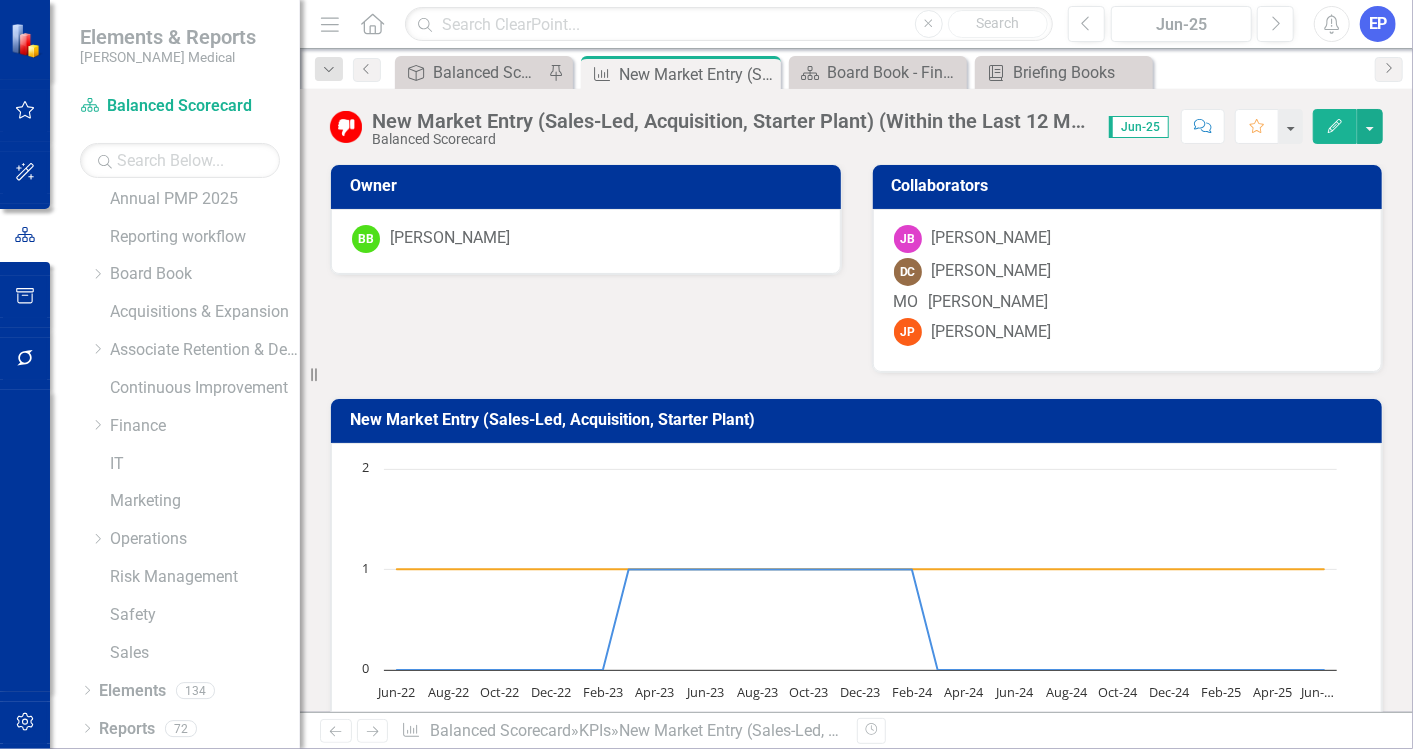 click on "New Market Entry (Sales-Led, Acquisition, Starter Plant) (Within the Last 12 Months) Balanced Scorecard Score: 0.00 Jun-25 Completed  Comment Favorite Edit" at bounding box center [856, 119] 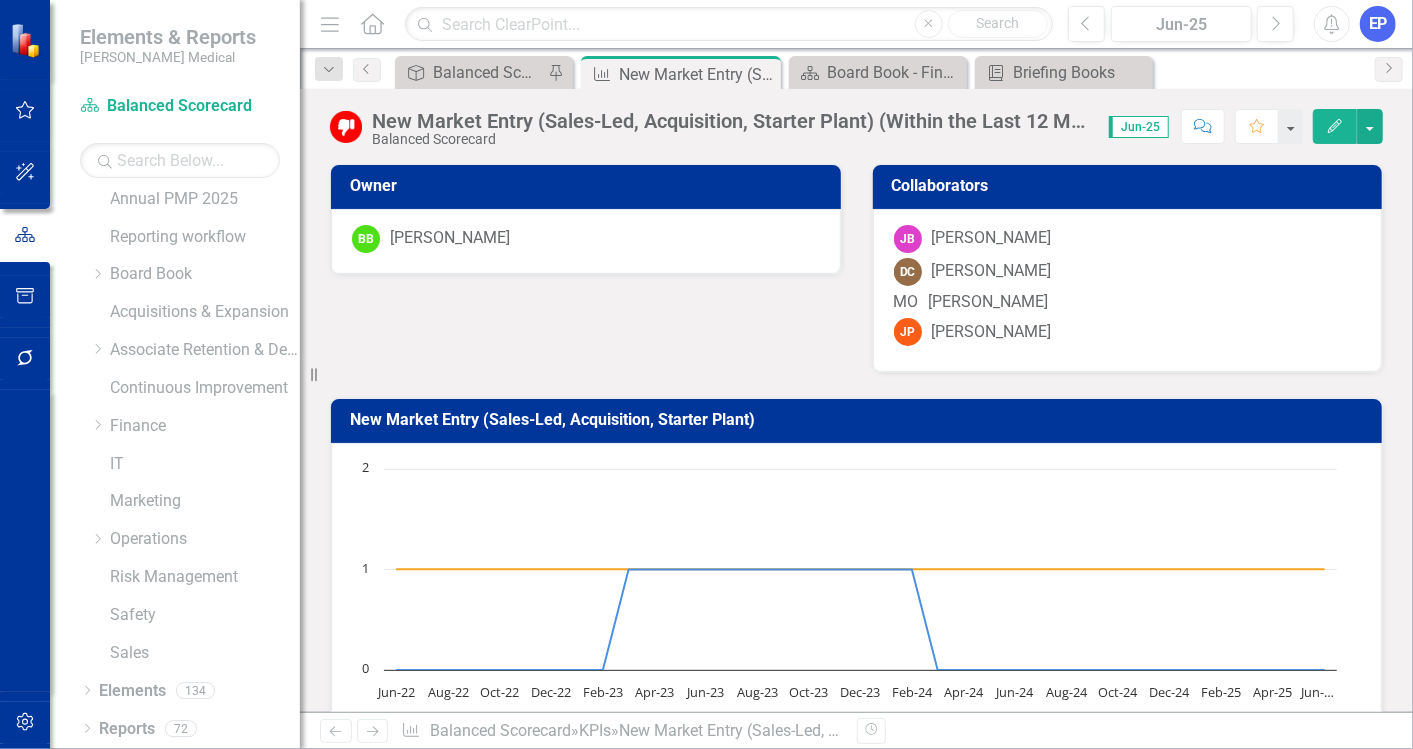 click on "New Market Entry (Sales-Led, Acquisition, Starter Plant) (Within the Last 12 Months) Balanced Scorecard Score: 0.00 Jun-25 Completed  Comment Favorite Edit" at bounding box center [856, 119] 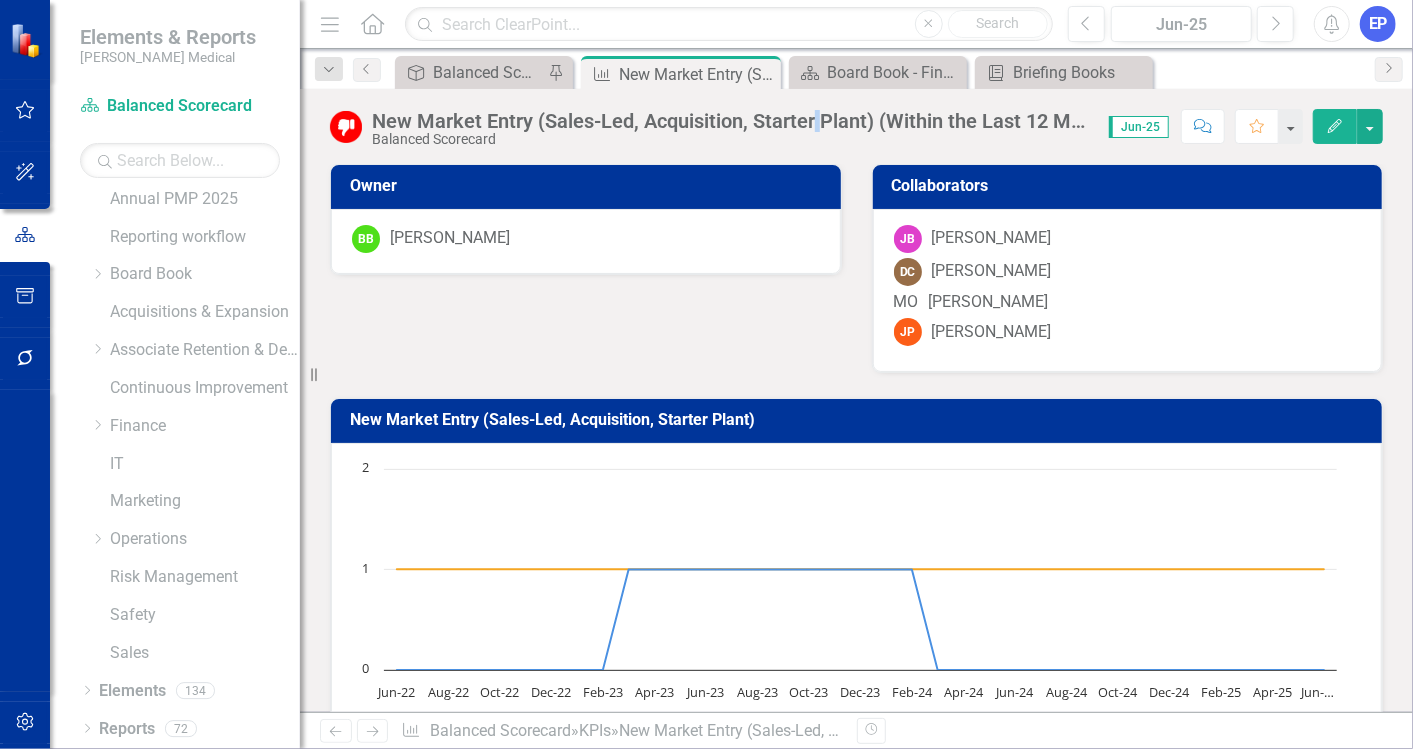 click on "New Market Entry (Sales-Led, Acquisition, Starter Plant) (Within the Last 12 Months)" at bounding box center (730, 121) 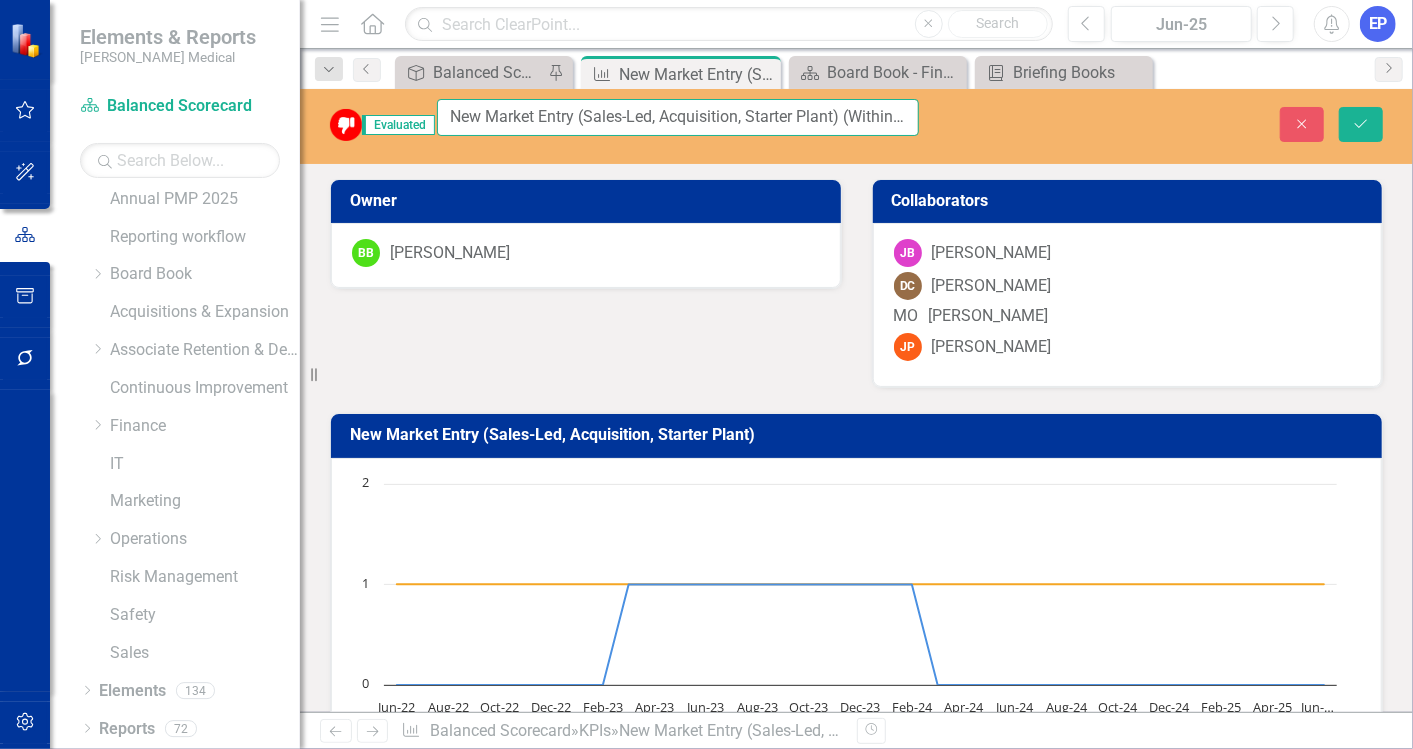 click on "New Market Entry (Sales-Led, Acquisition, Starter Plant) (Within the Last 12 Months)" at bounding box center [678, 117] 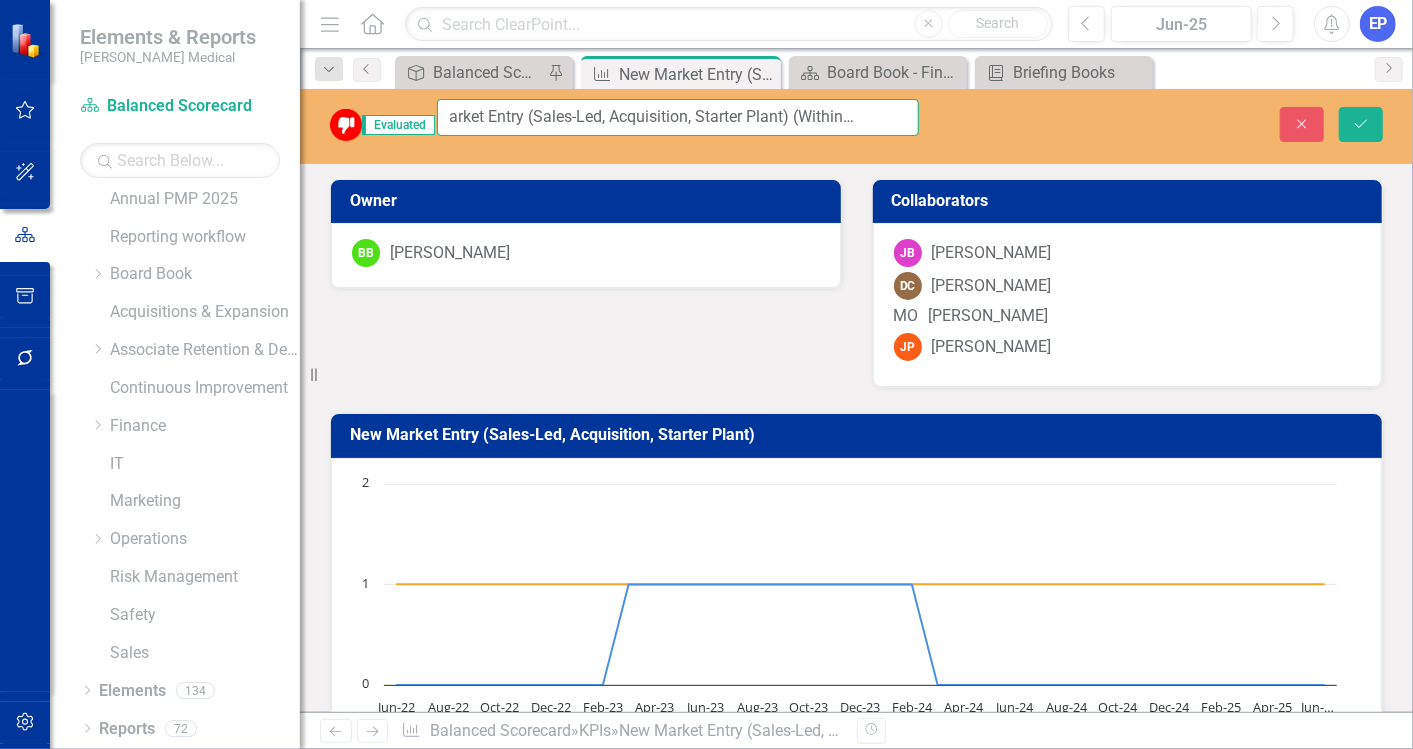scroll, scrollTop: 0, scrollLeft: 59, axis: horizontal 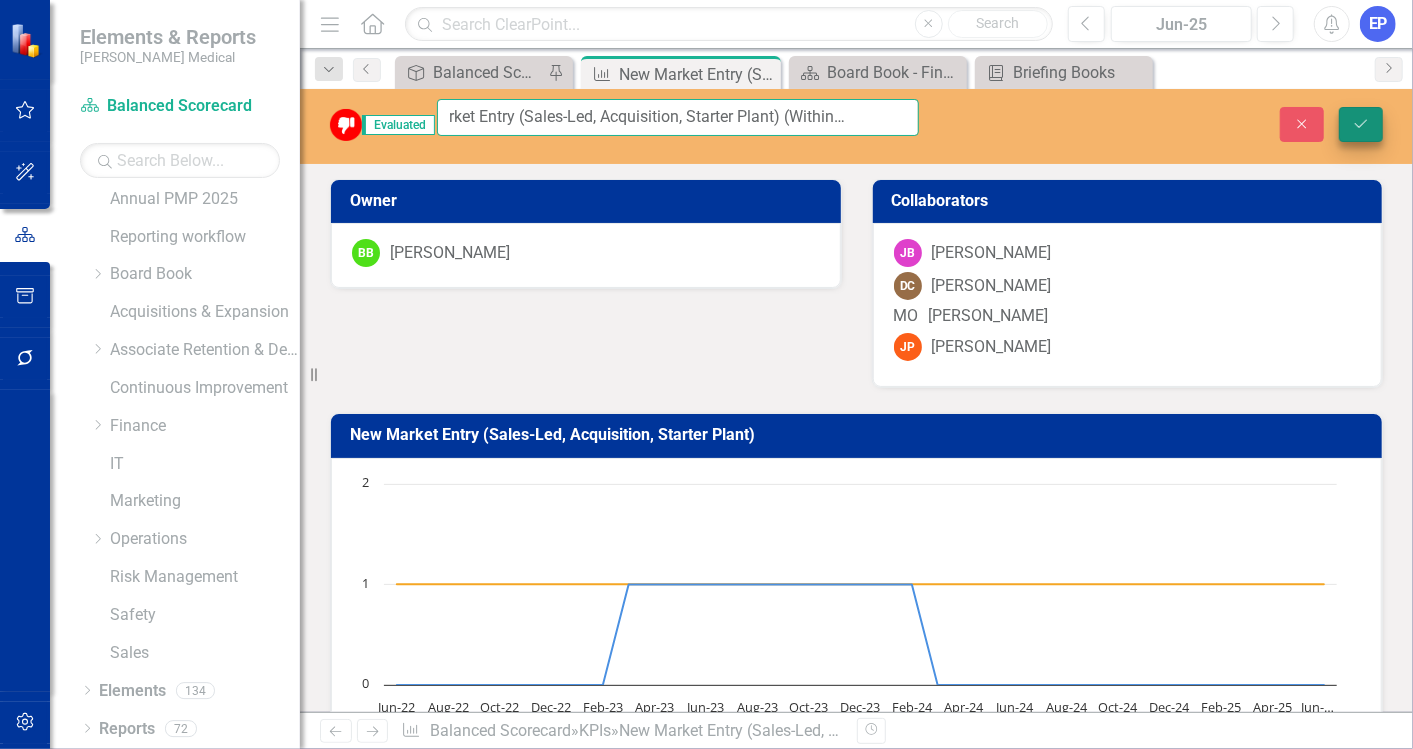 type on "New Market Entry (Sales-Led, Acquisition, Starter Plant) (Within Last 12 Months)" 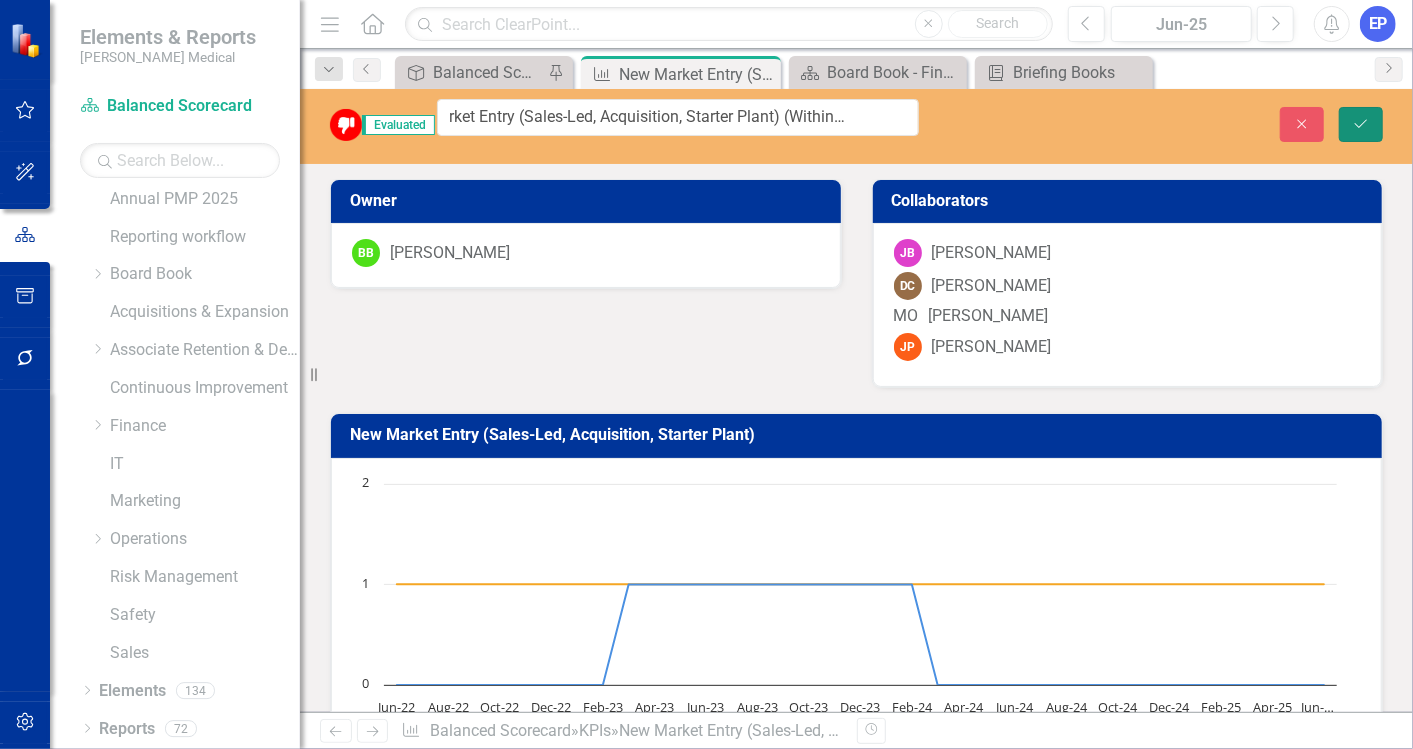 click on "Save" at bounding box center (1361, 124) 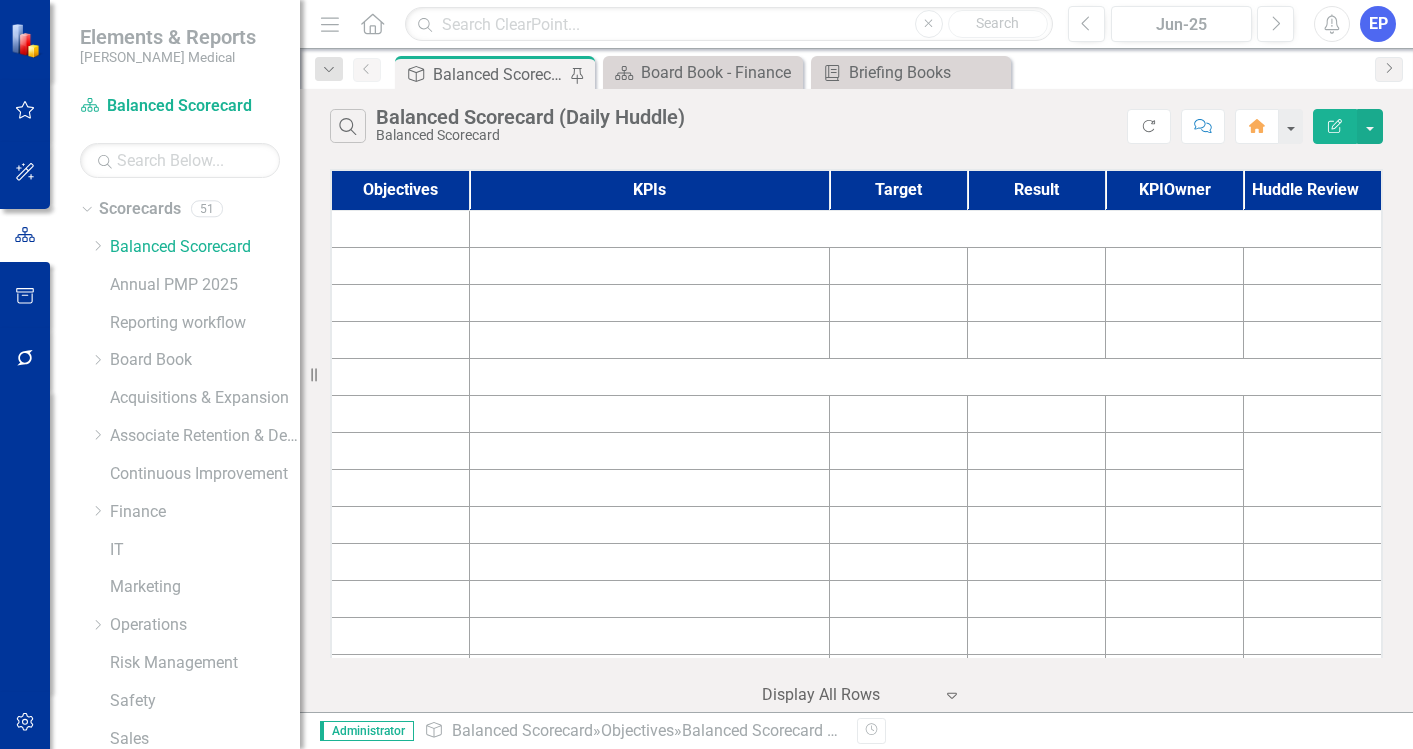 scroll, scrollTop: 0, scrollLeft: 0, axis: both 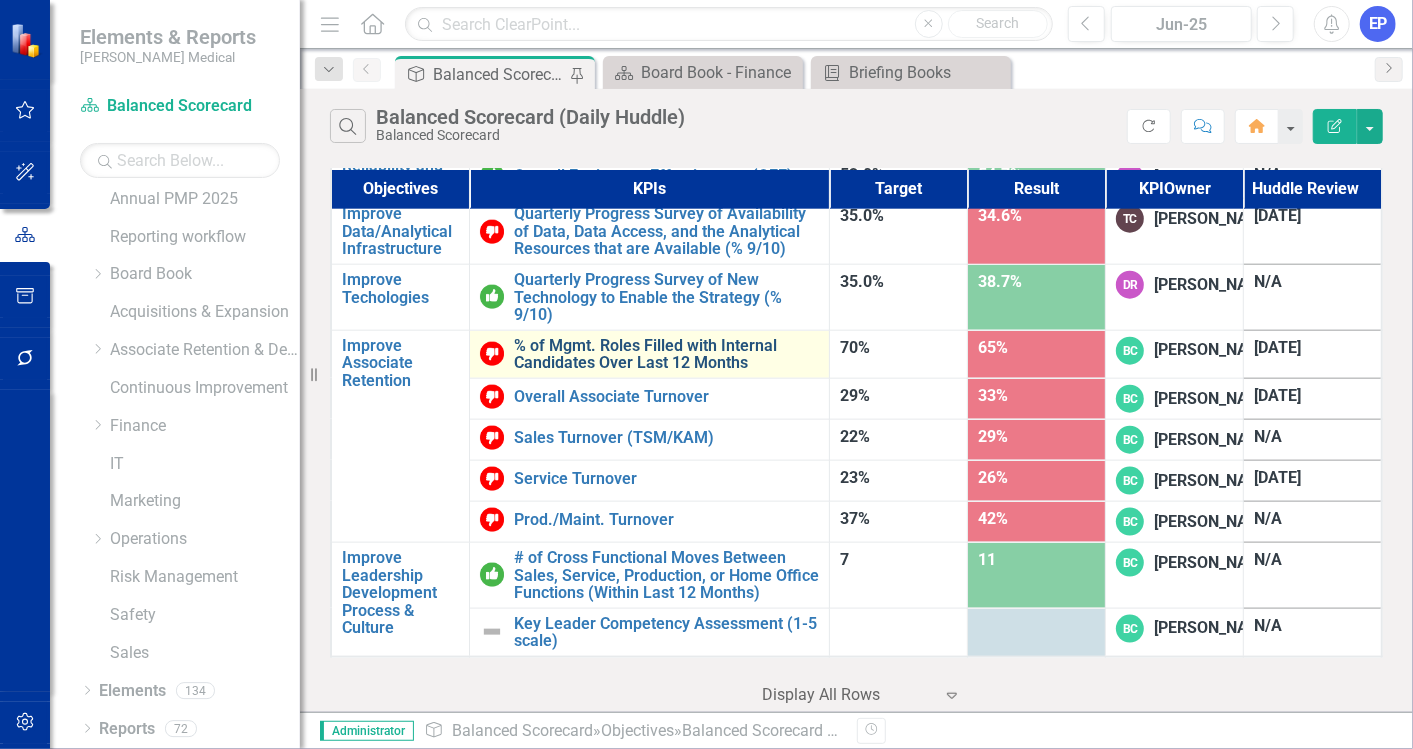 click on "% of Mgmt. Roles Filled with Internal Candidates Over Last 12 Months" at bounding box center (666, 354) 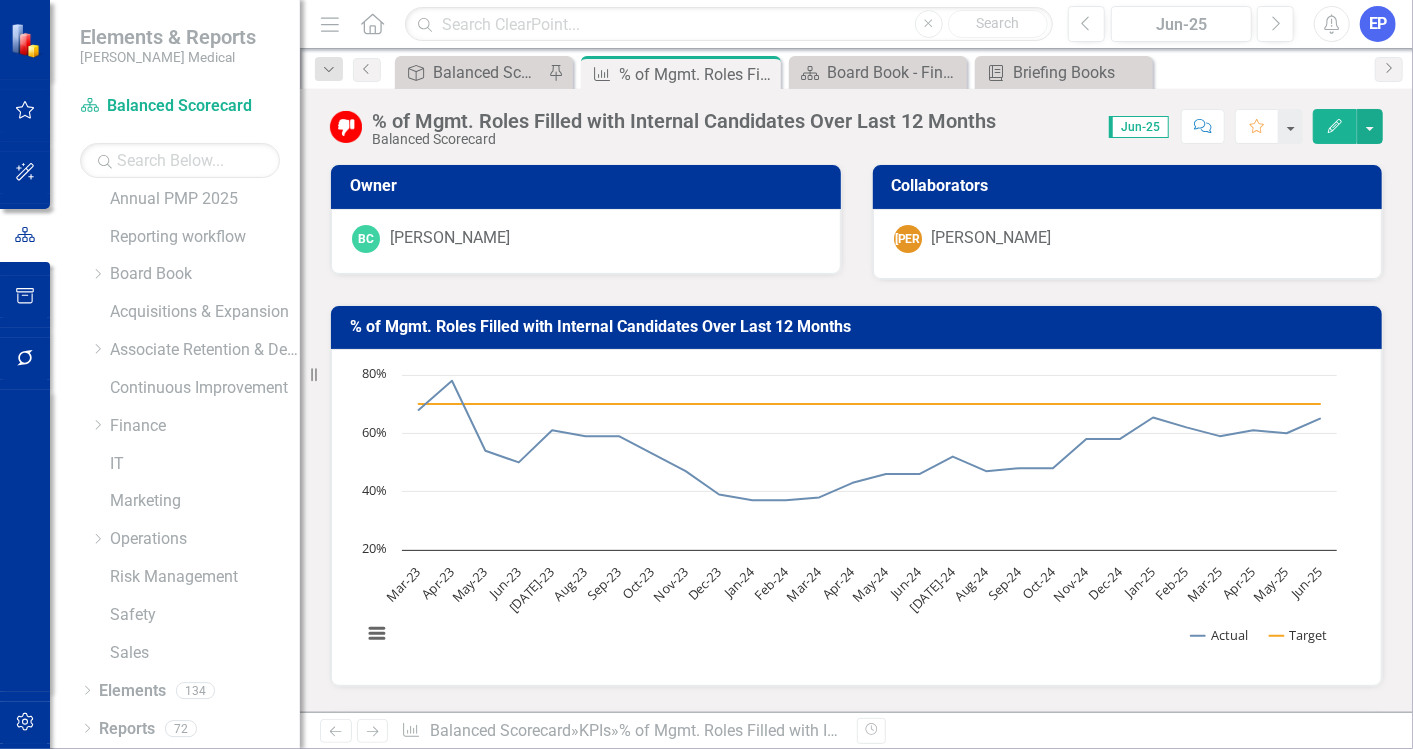 click on "% of Mgmt. Roles Filled with Internal Candidates Over Last 12 Months" at bounding box center [684, 121] 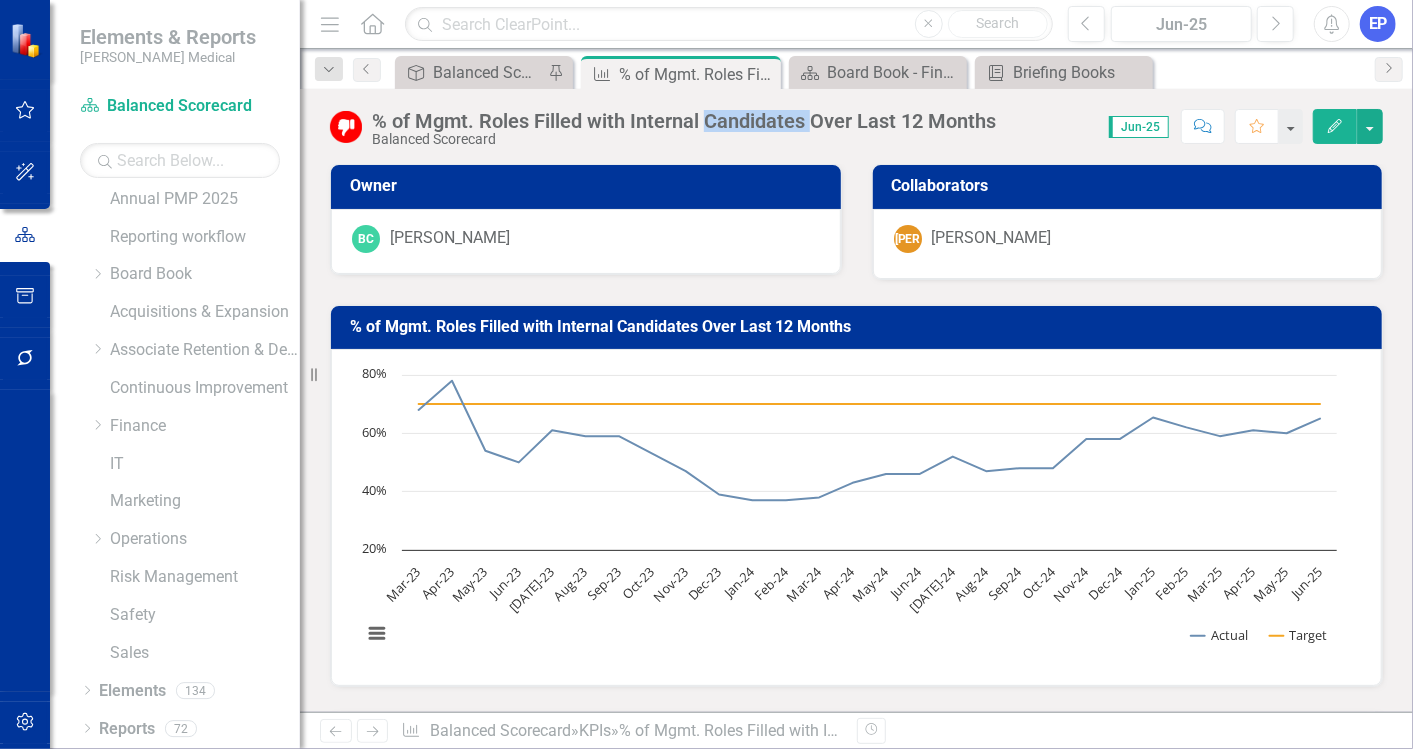 click on "% of Mgmt. Roles Filled with Internal Candidates Over Last 12 Months" at bounding box center [684, 121] 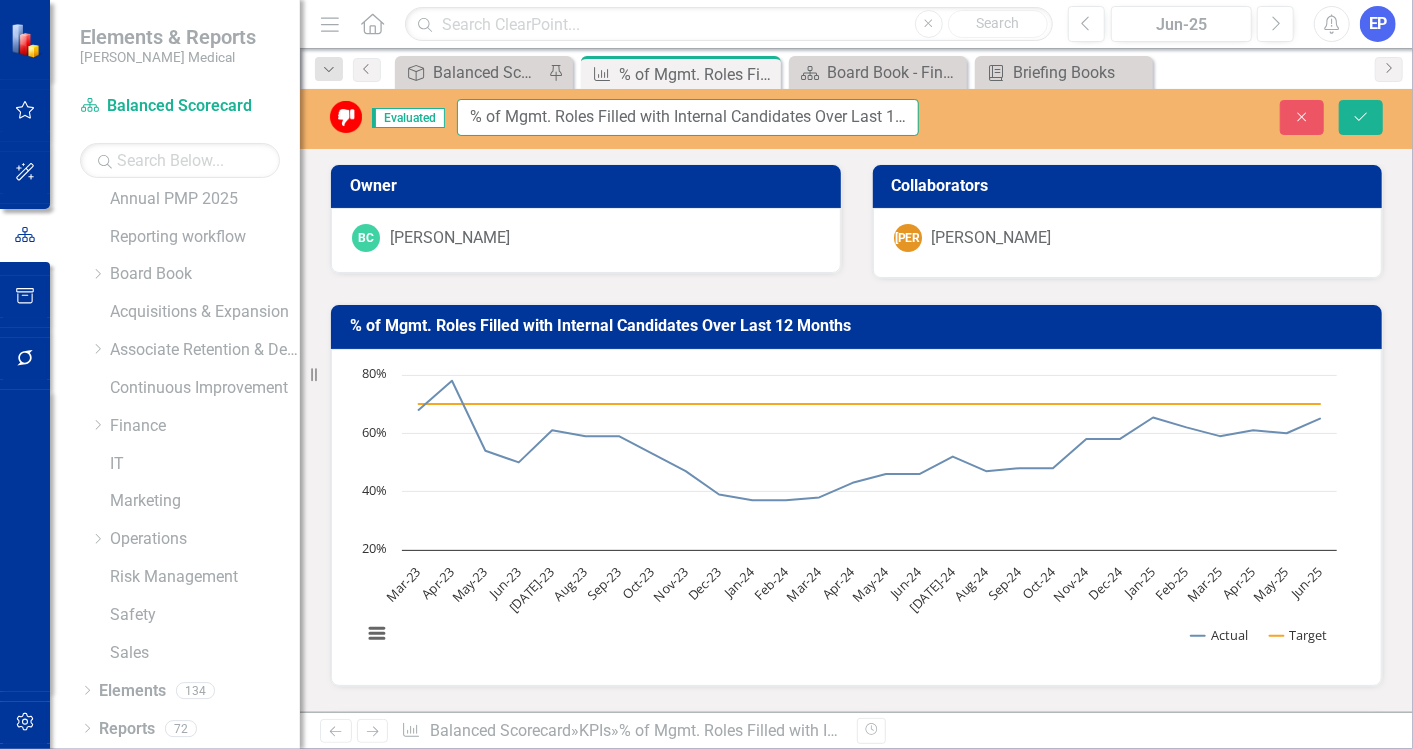 click on "% of Mgmt. Roles Filled with Internal Candidates Over Last 12 Months" at bounding box center [688, 117] 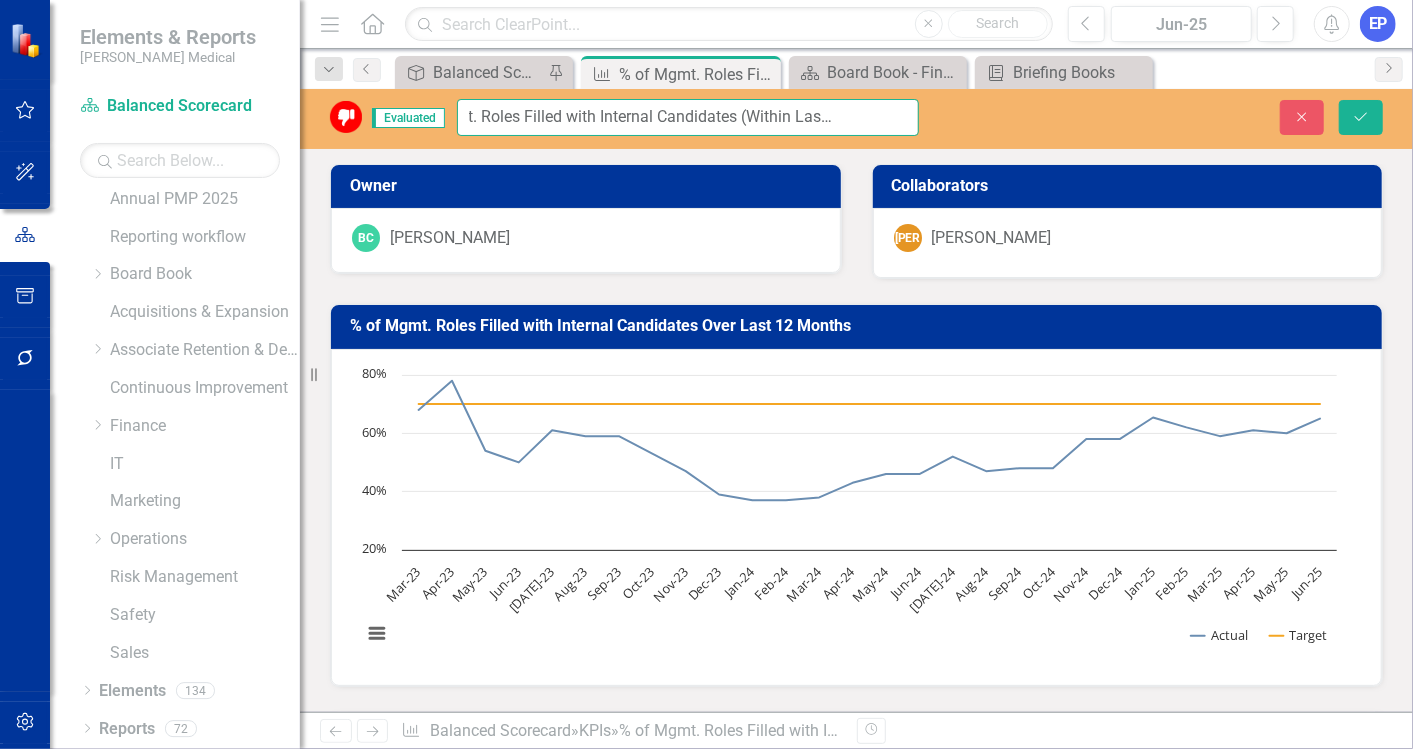 scroll, scrollTop: 0, scrollLeft: 80, axis: horizontal 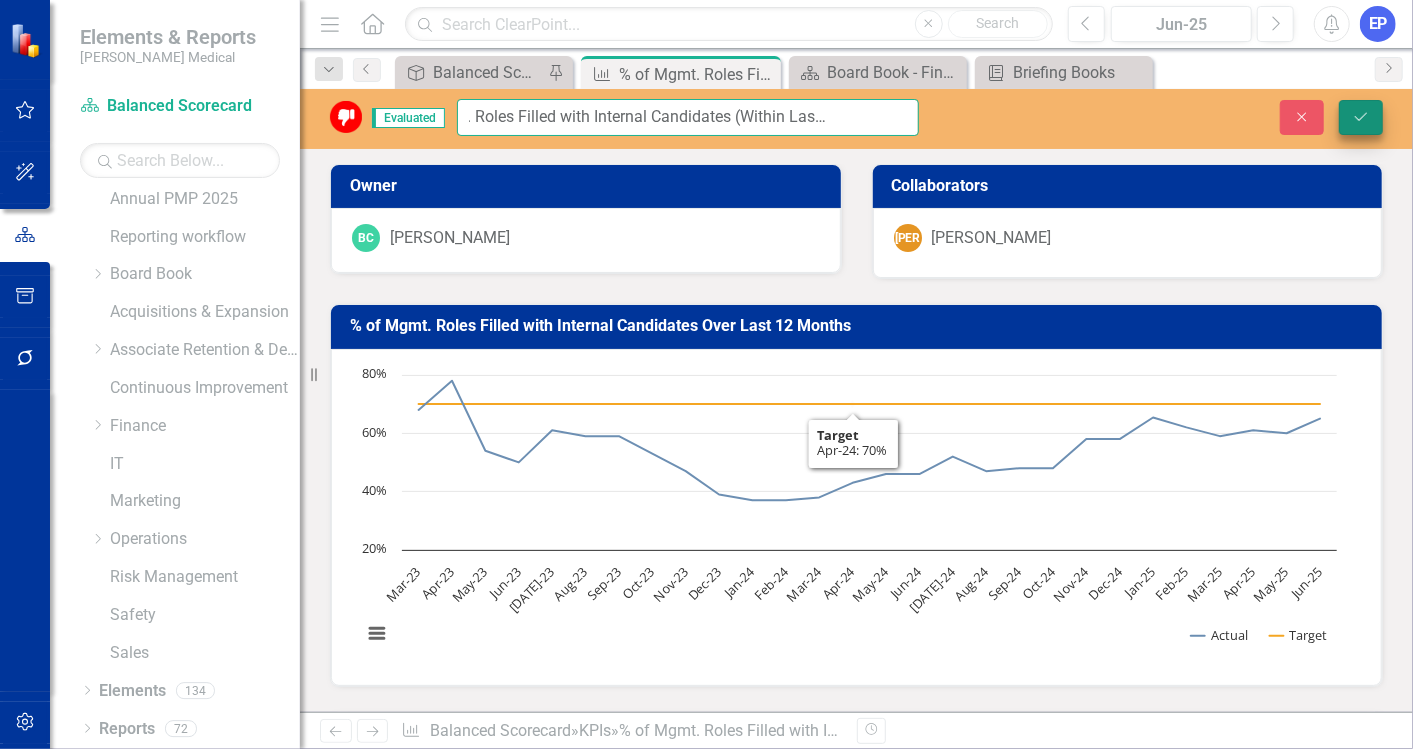 type on "% of Mgmt. Roles Filled with Internal Candidates (Within Last 12 Months)" 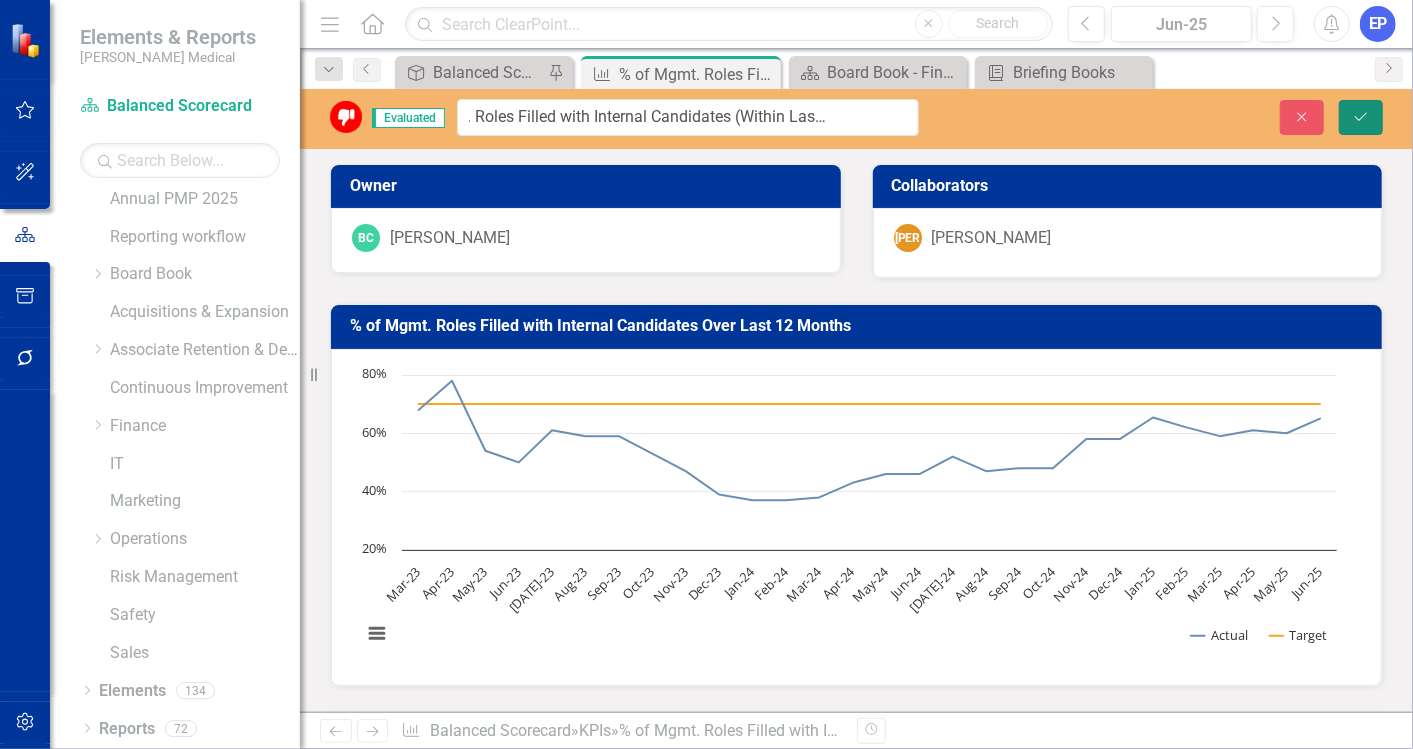 click on "Save" 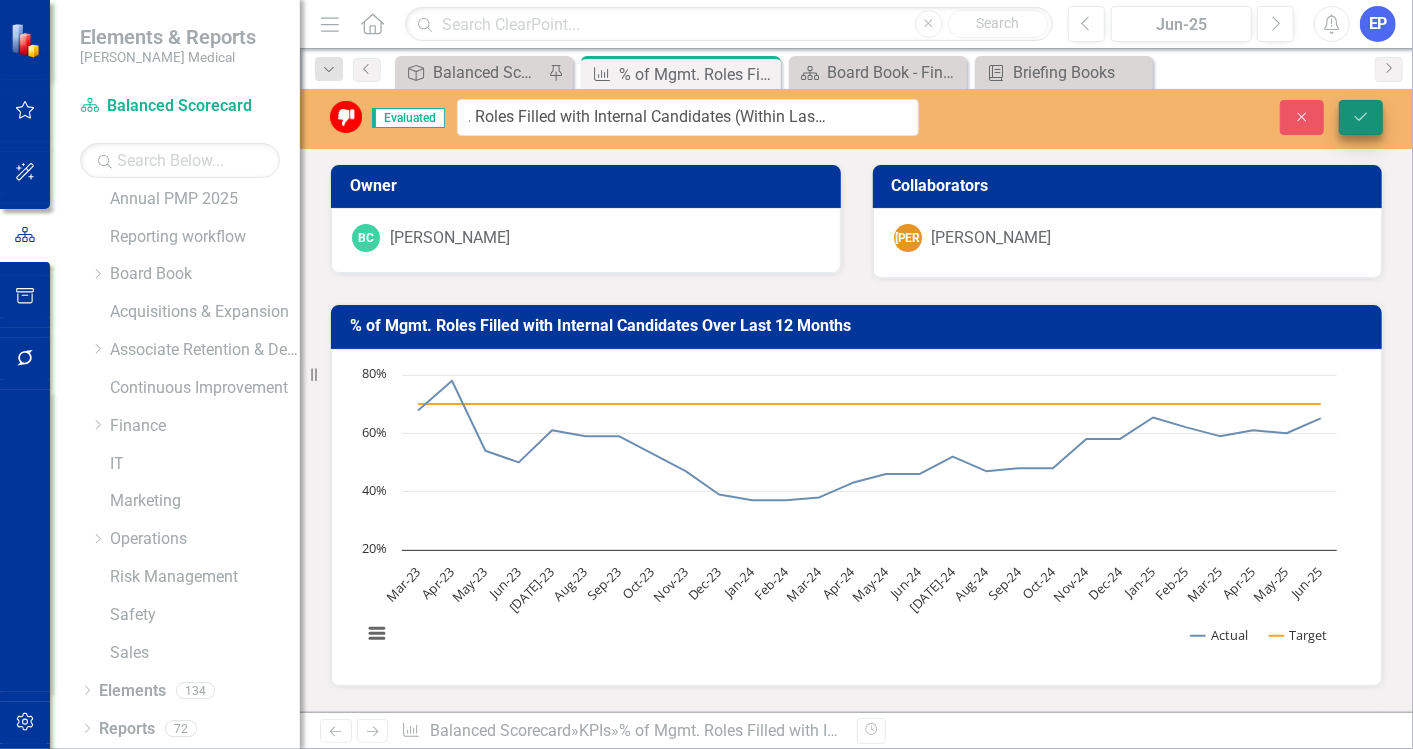 scroll, scrollTop: 0, scrollLeft: 0, axis: both 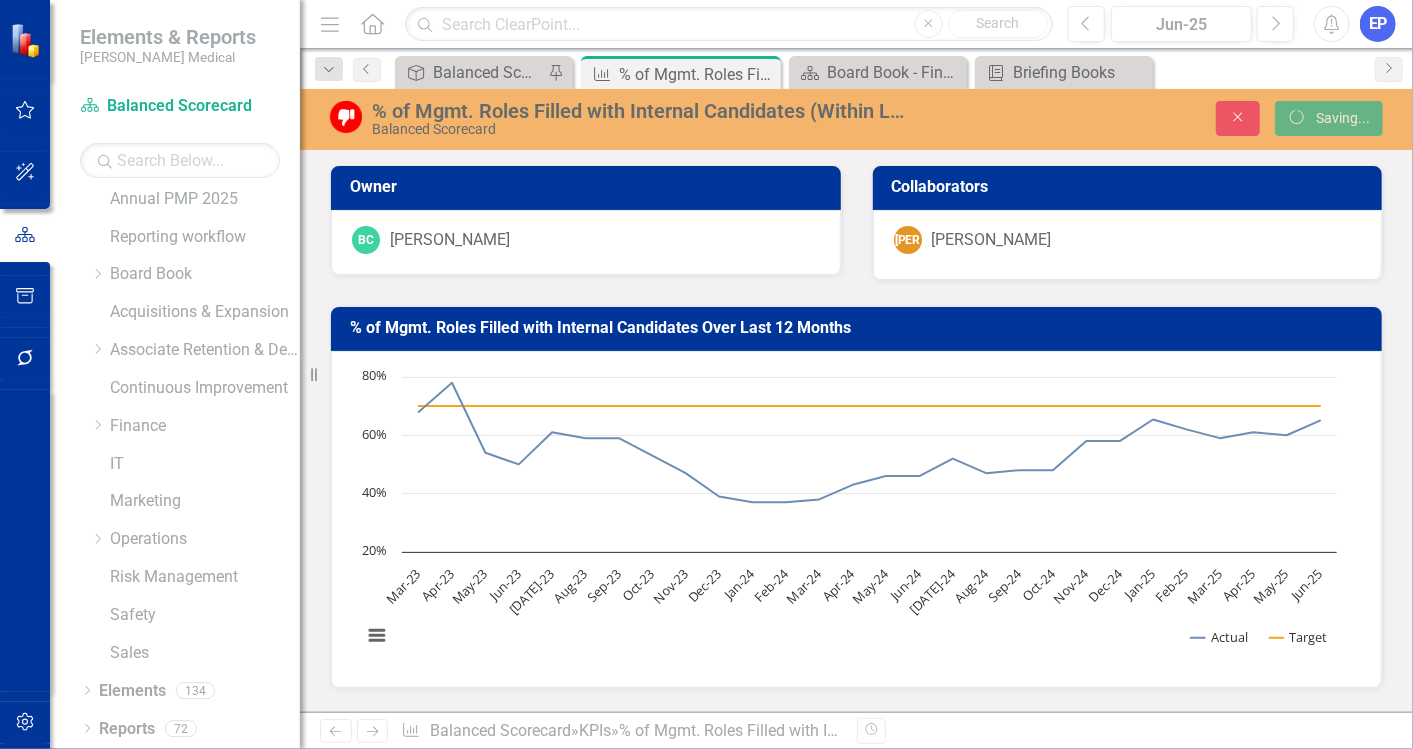 click on "% of Mgmt. Roles Filled with Internal Candidates Over Last 12 Months" at bounding box center (860, 328) 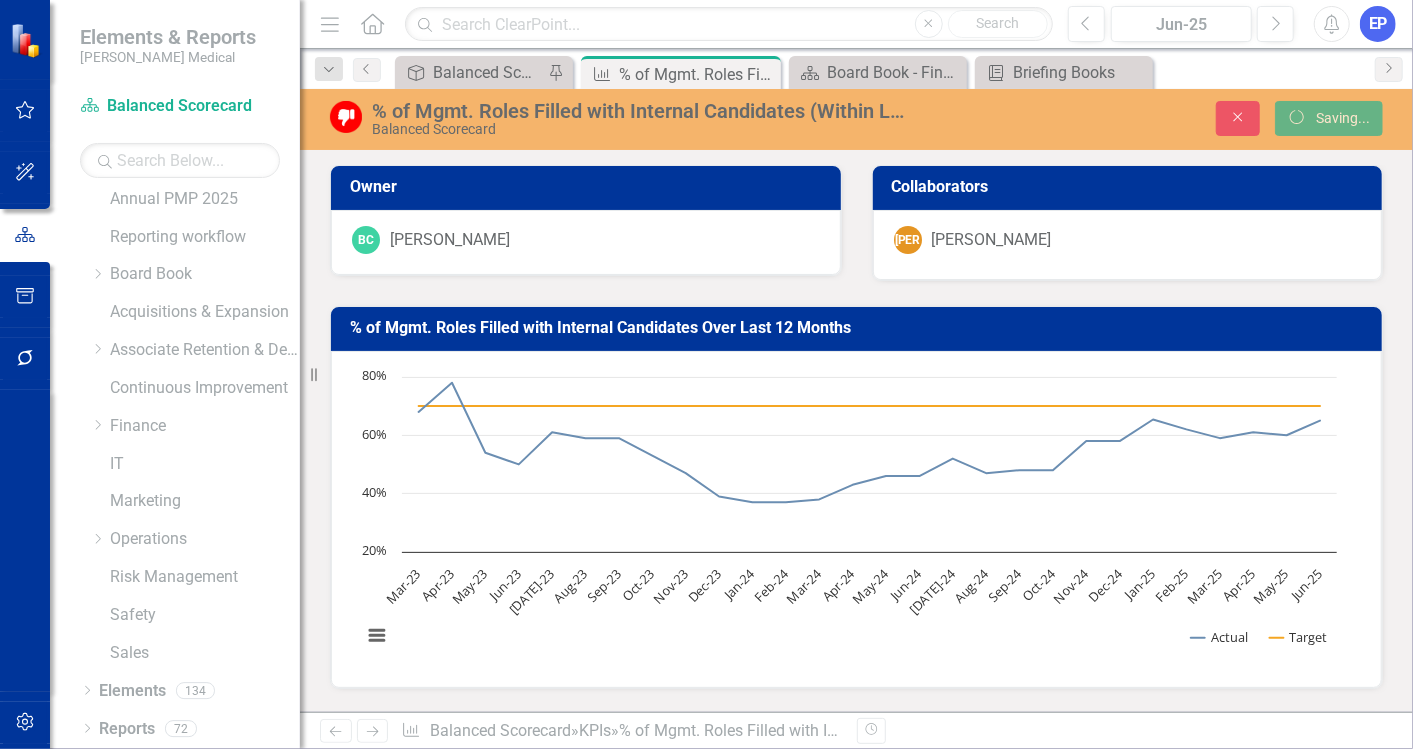 click on "% of Mgmt. Roles Filled with Internal Candidates Over Last 12 Months" at bounding box center (860, 328) 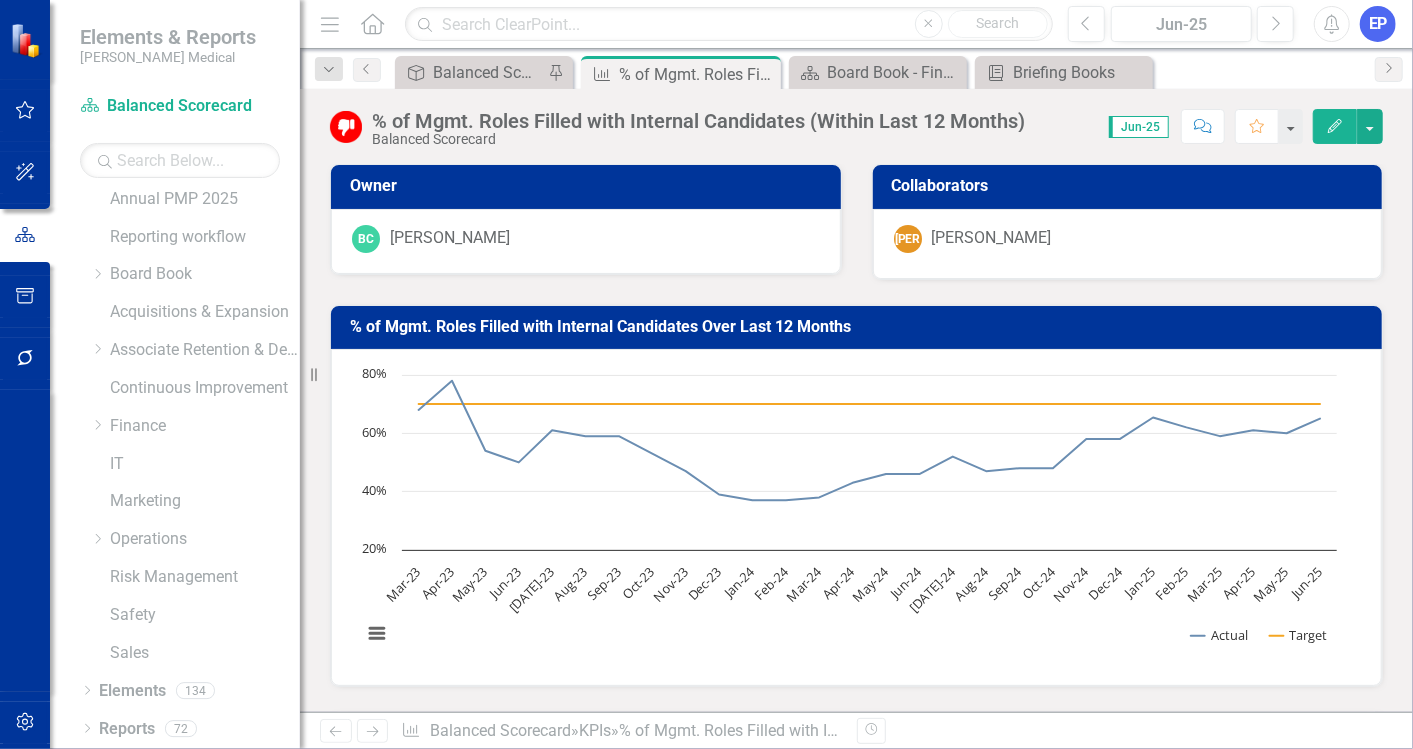 click on "% of Mgmt. Roles Filled with Internal Candidates Over Last 12 Months" at bounding box center (860, 327) 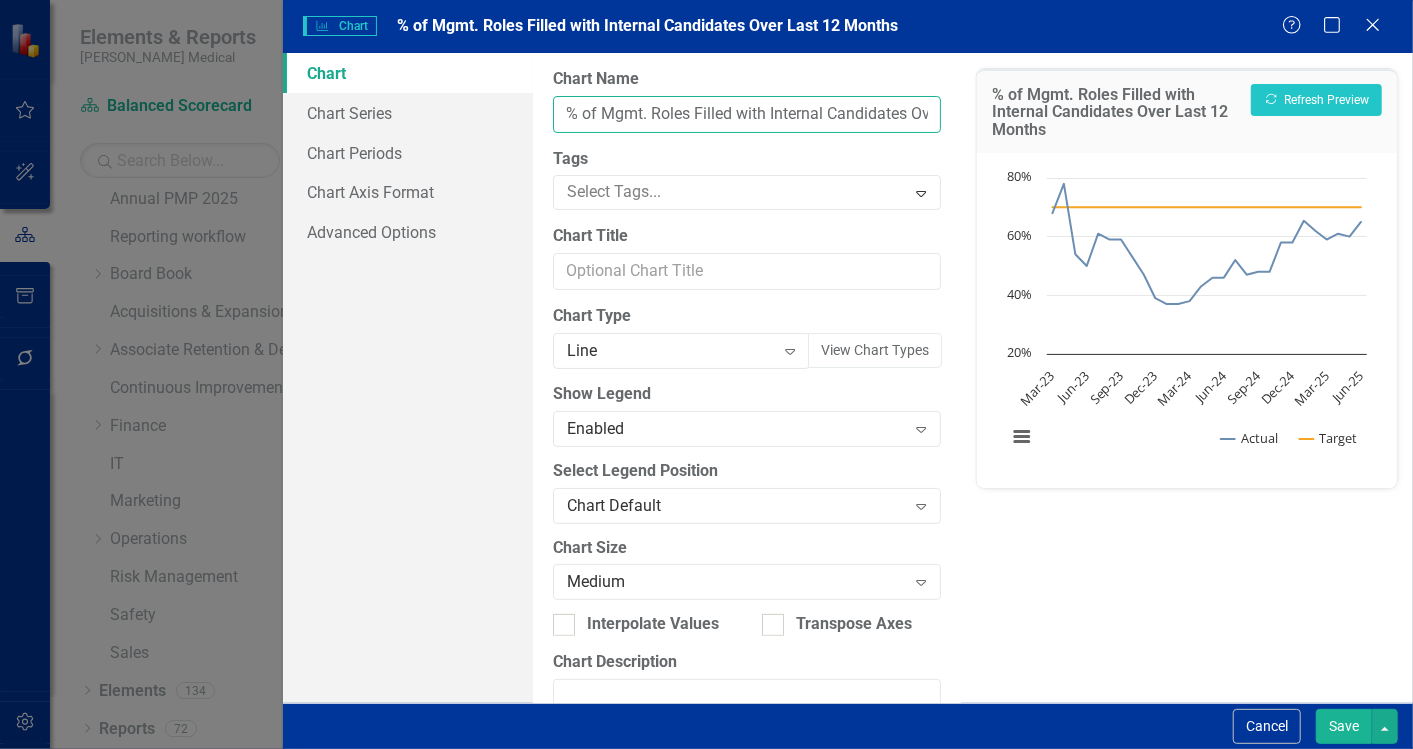 drag, startPoint x: 818, startPoint y: 118, endPoint x: 828, endPoint y: 120, distance: 10.198039 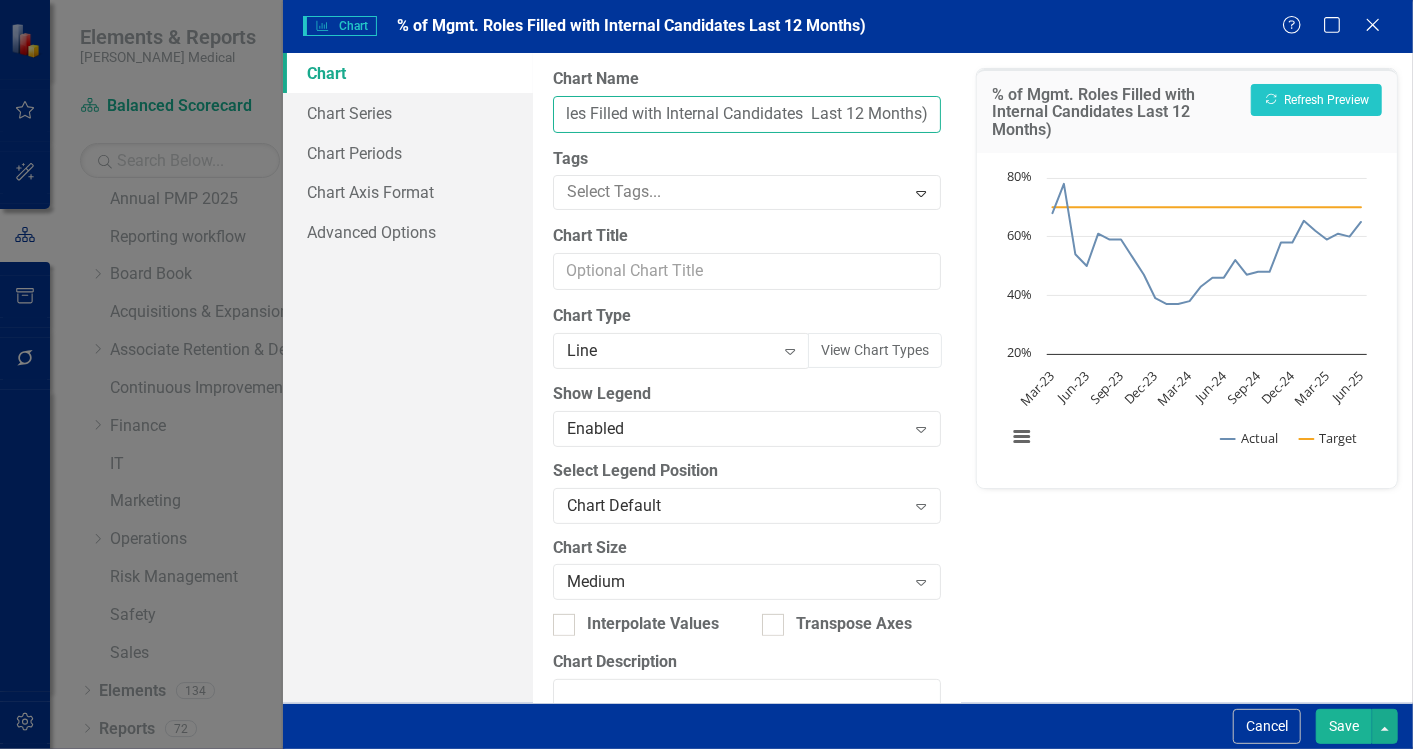 scroll, scrollTop: 0, scrollLeft: 118, axis: horizontal 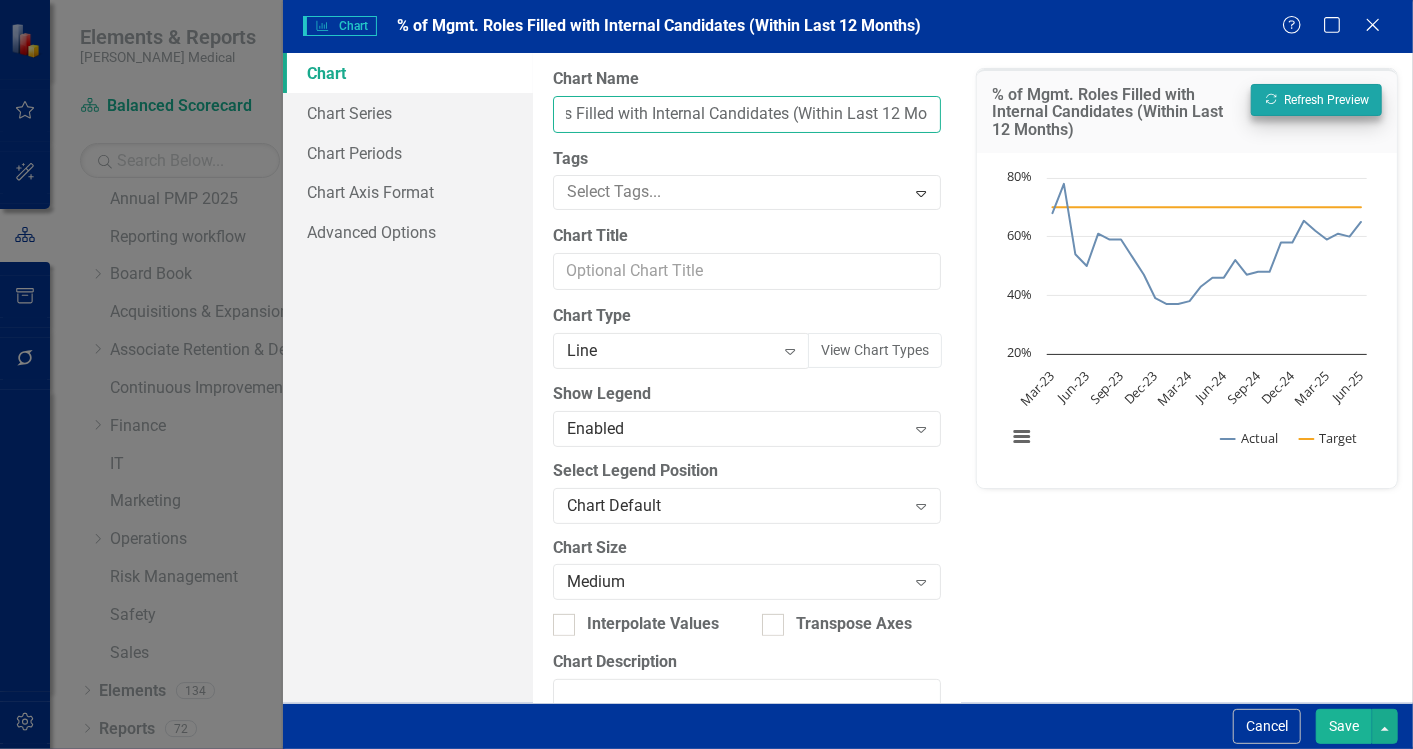 type on "% of Mgmt. Roles Filled with Internal Candidates (Within Last 12 Months)" 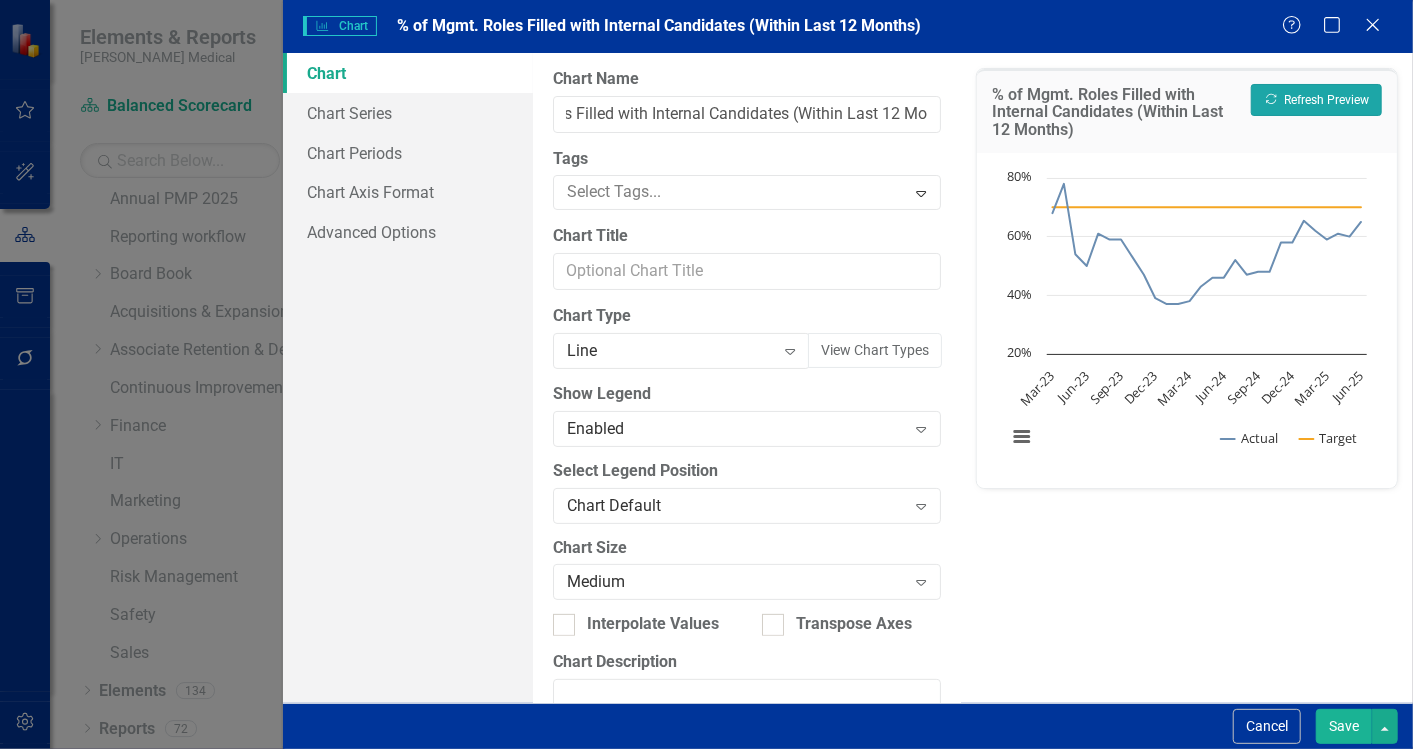 scroll, scrollTop: 0, scrollLeft: 0, axis: both 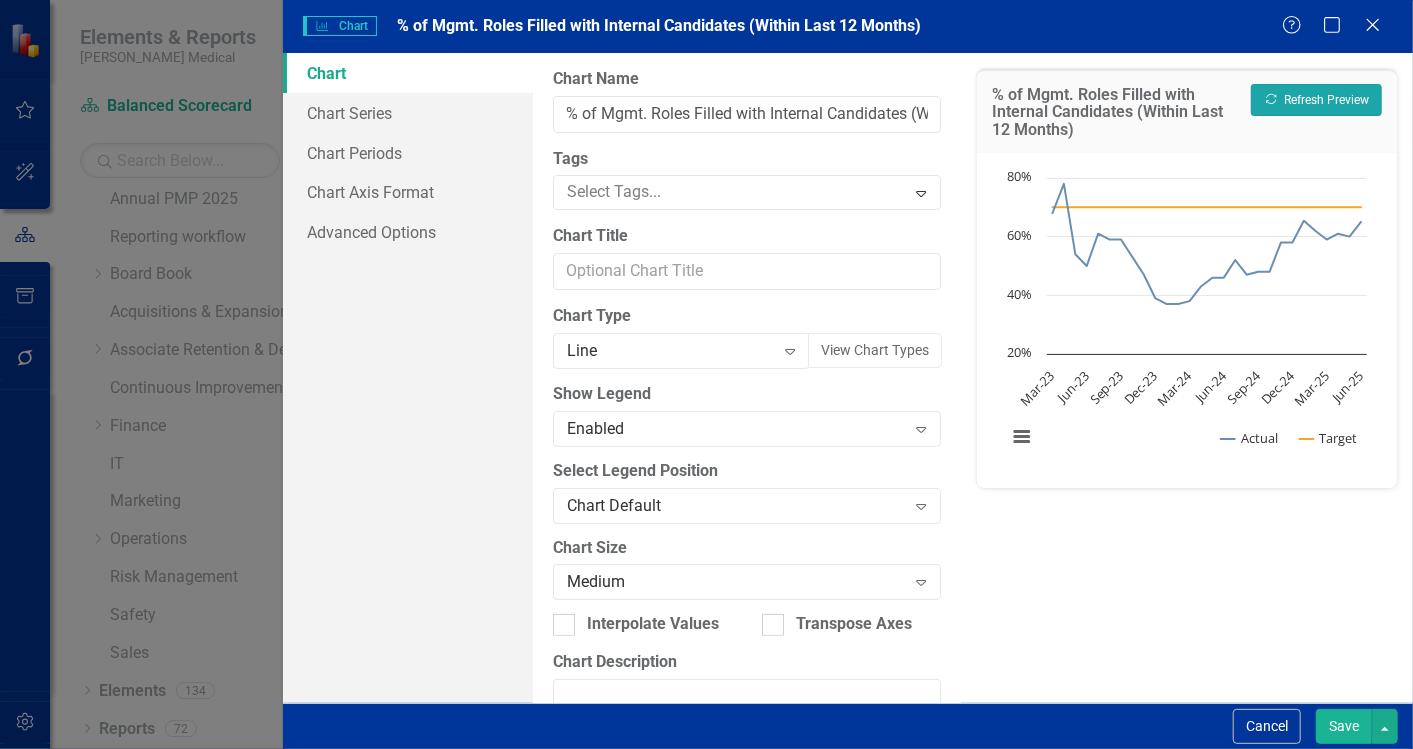 click on "Recalculate Refresh Preview" at bounding box center [1316, 100] 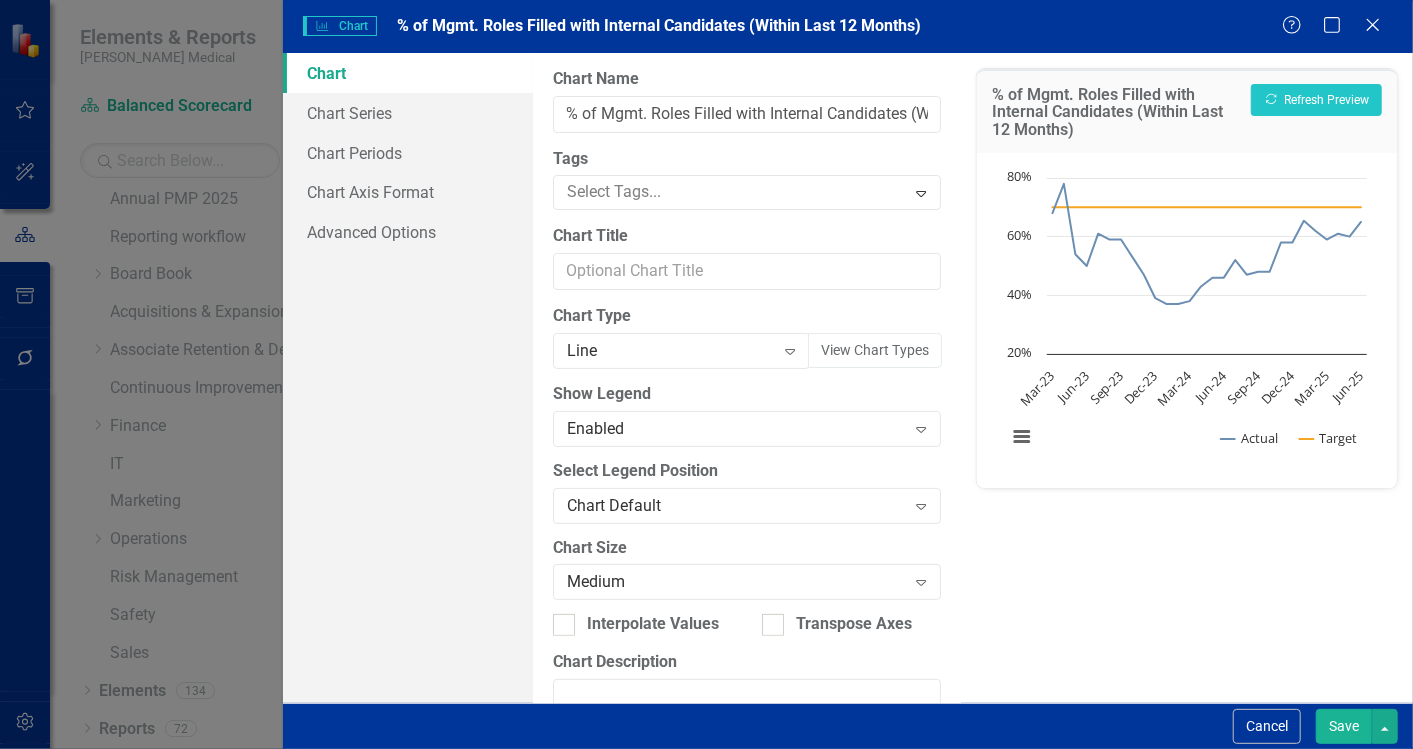 click on "Save" at bounding box center [1344, 726] 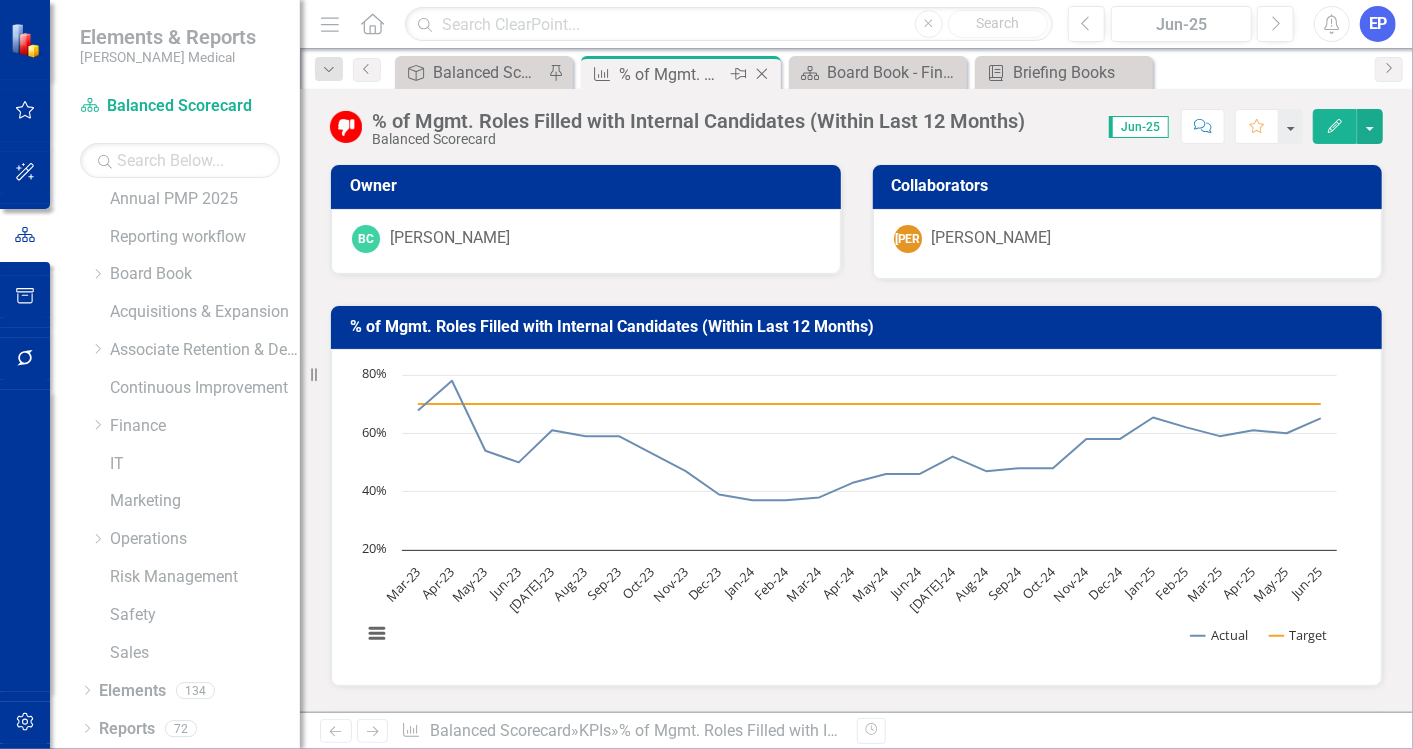 click on "Close" 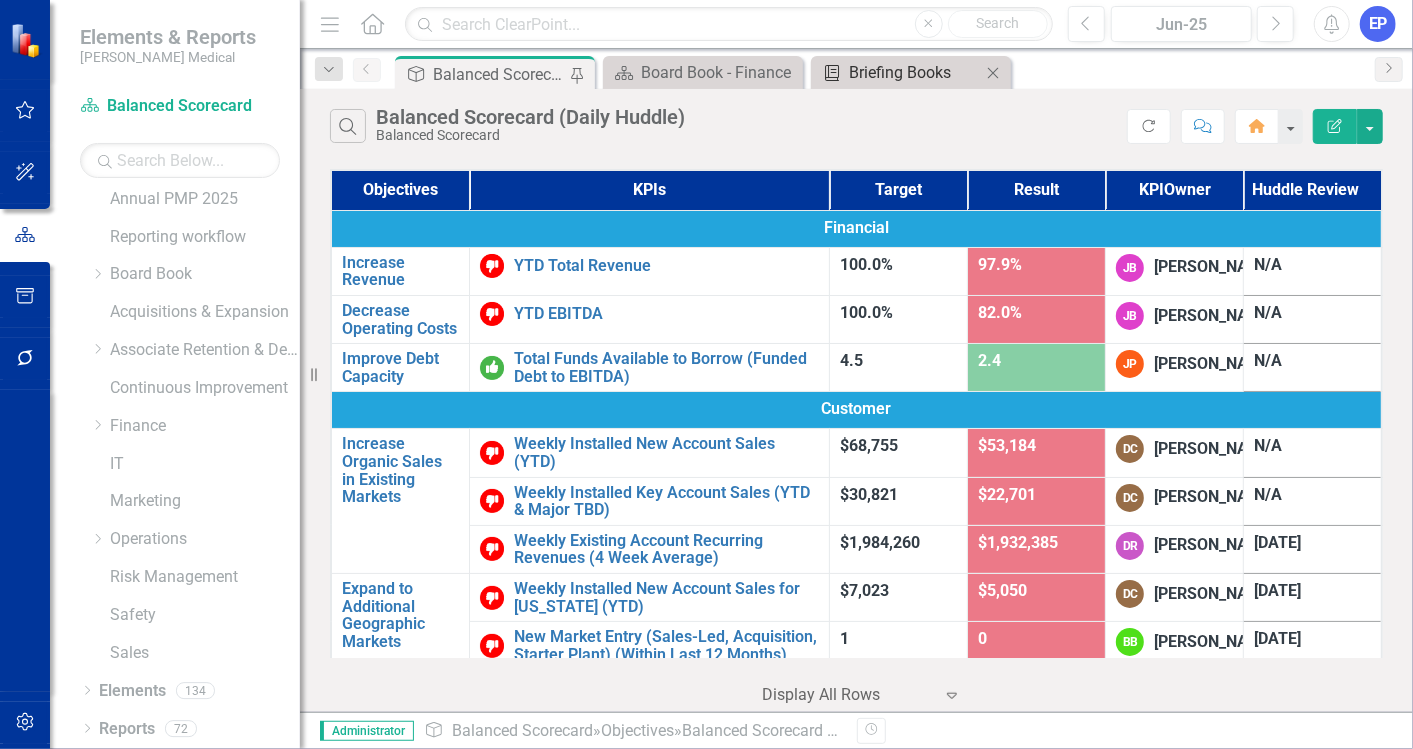 click on "Briefing Books" at bounding box center [915, 72] 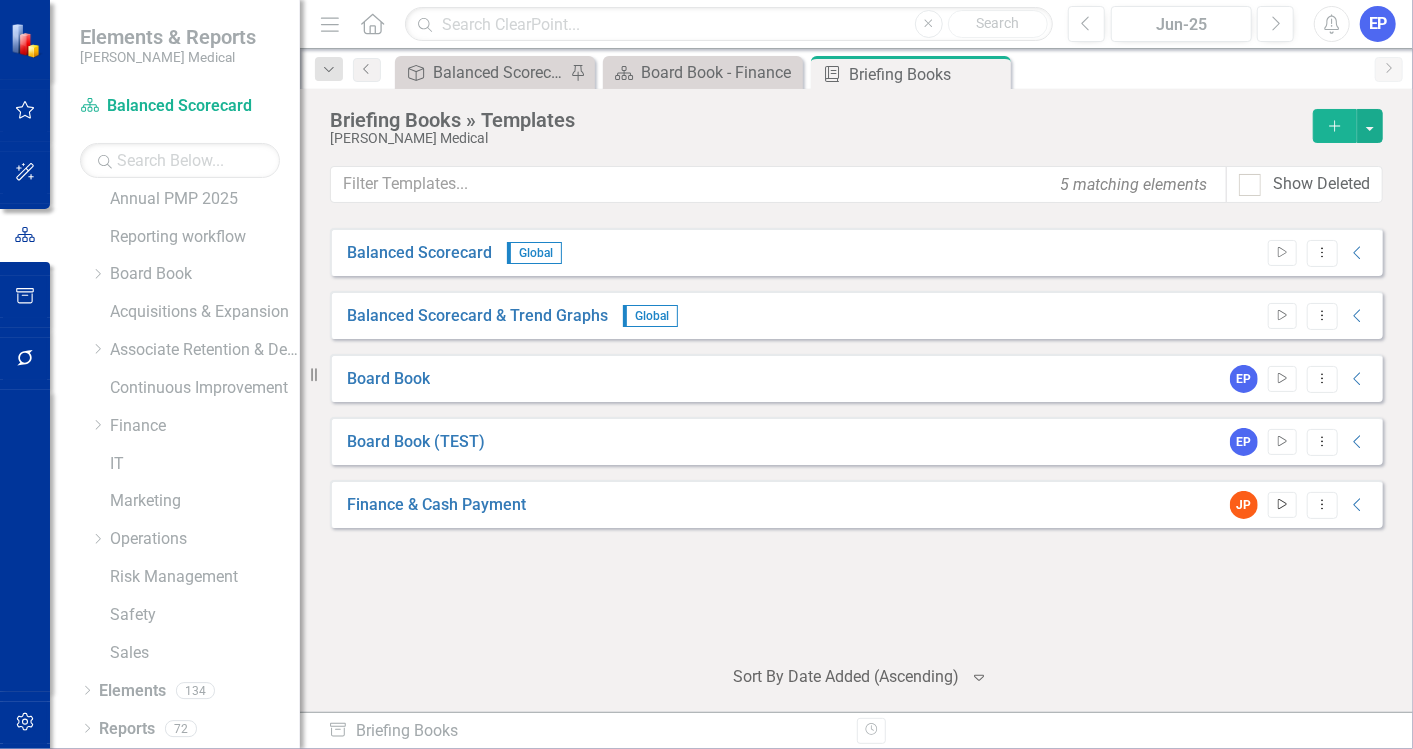 click on "Start" 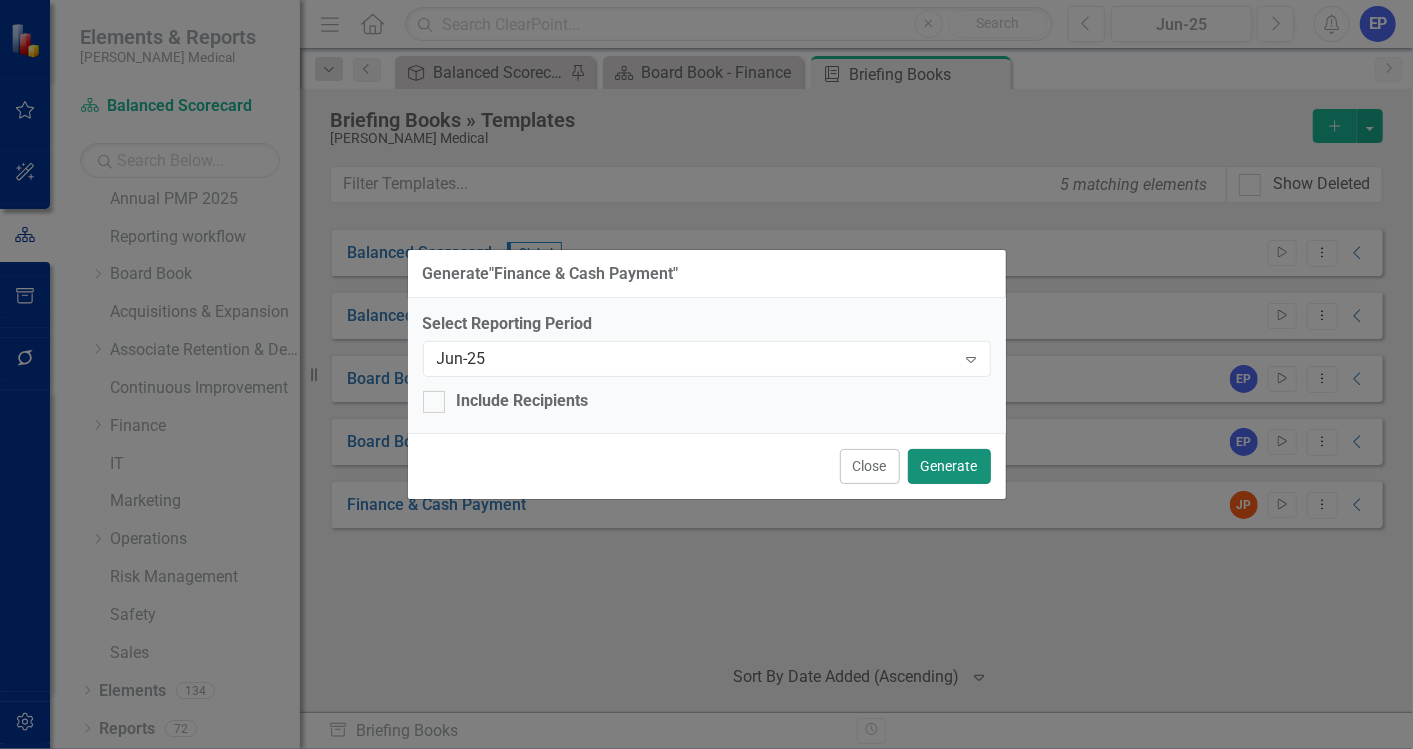 click on "Generate" at bounding box center [949, 466] 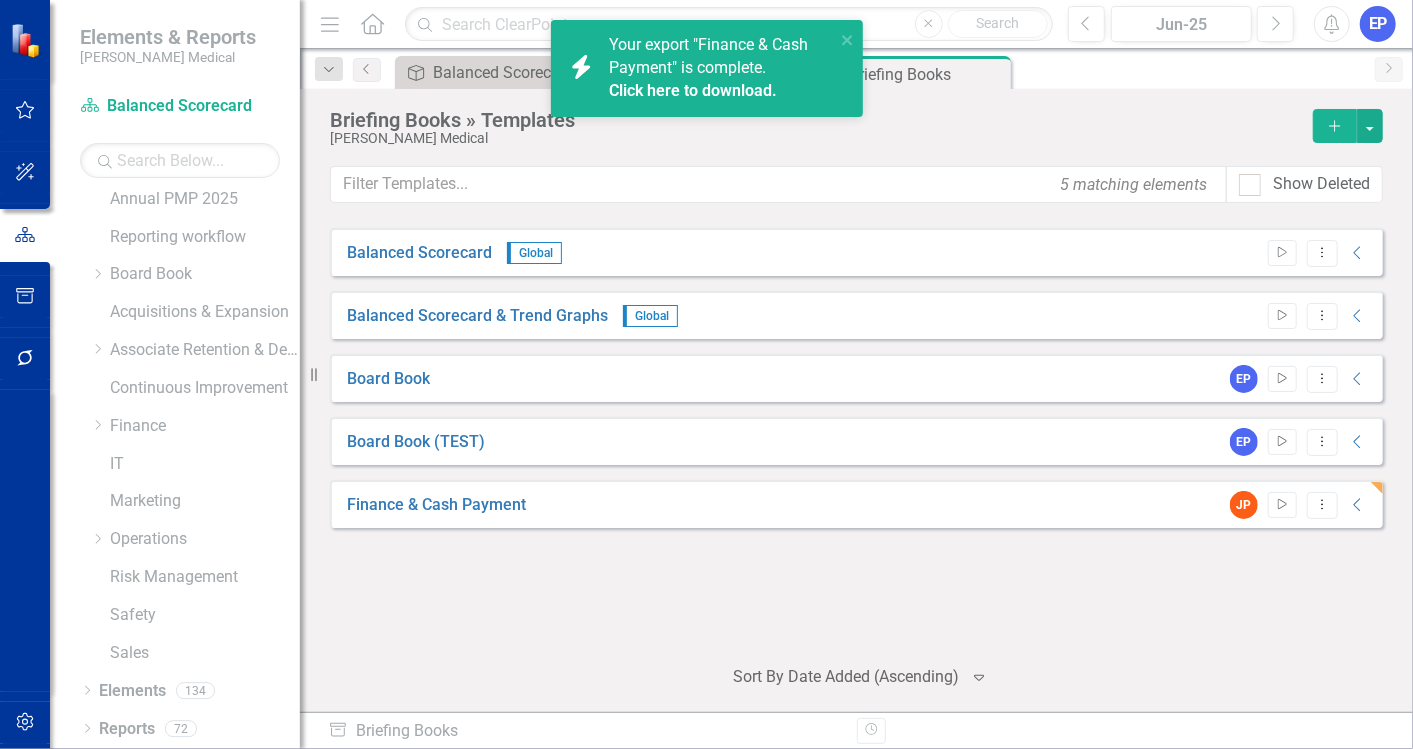 click on "Click here to download." at bounding box center (693, 90) 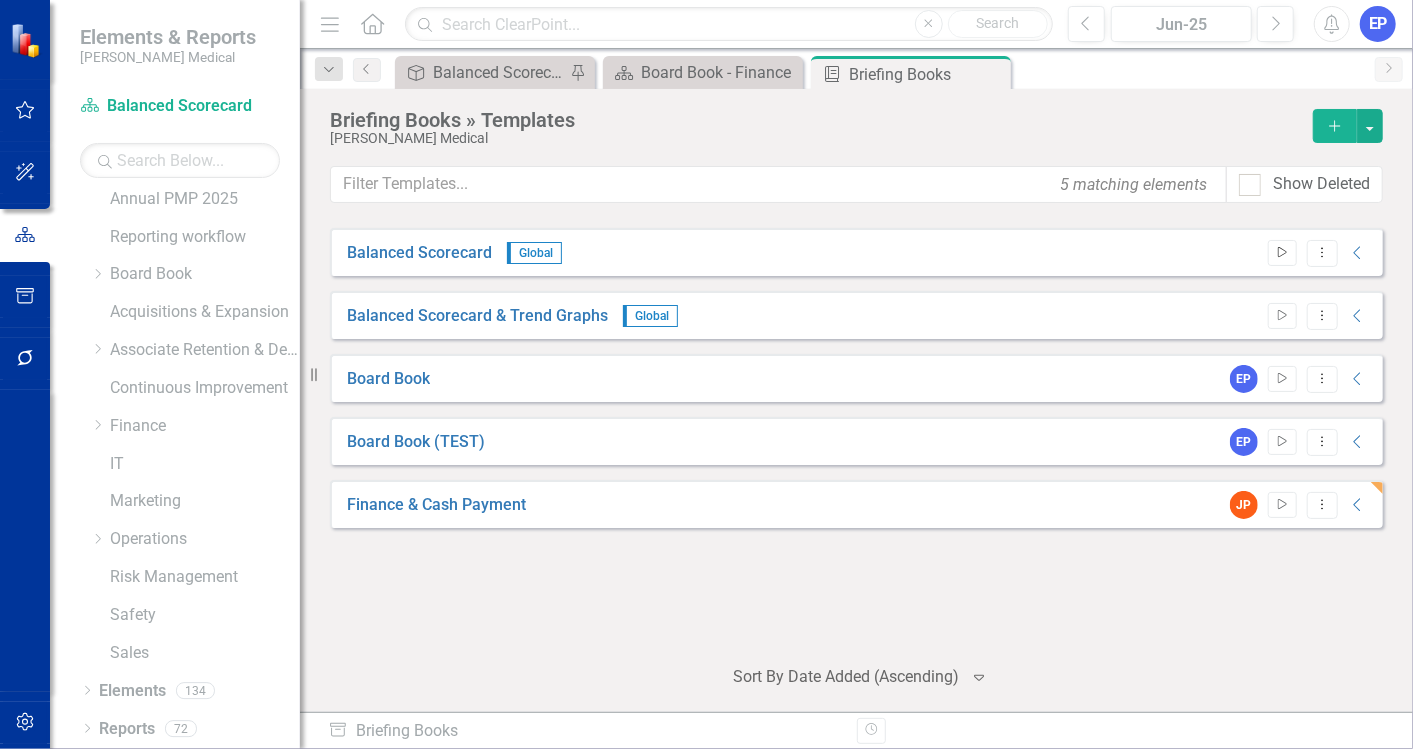 click on "Start" 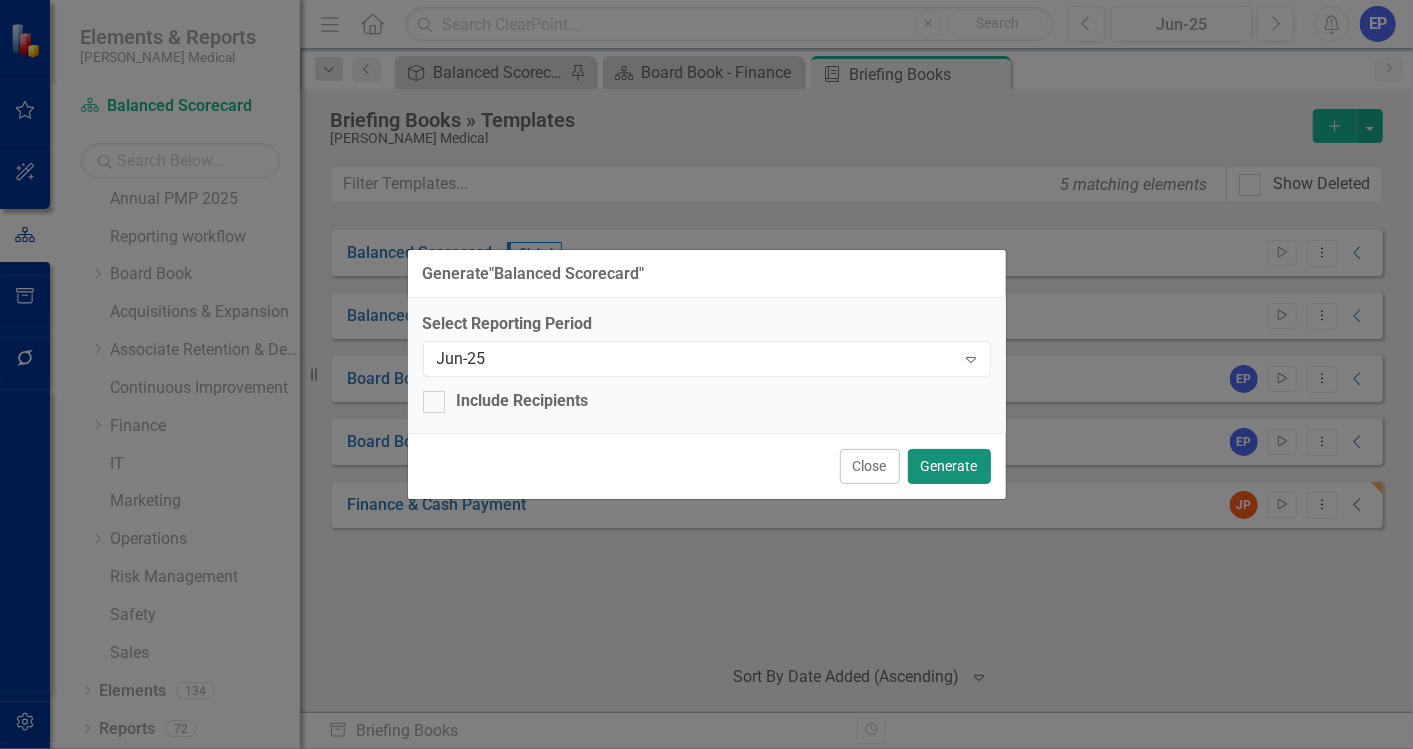 click on "Generate" at bounding box center [949, 466] 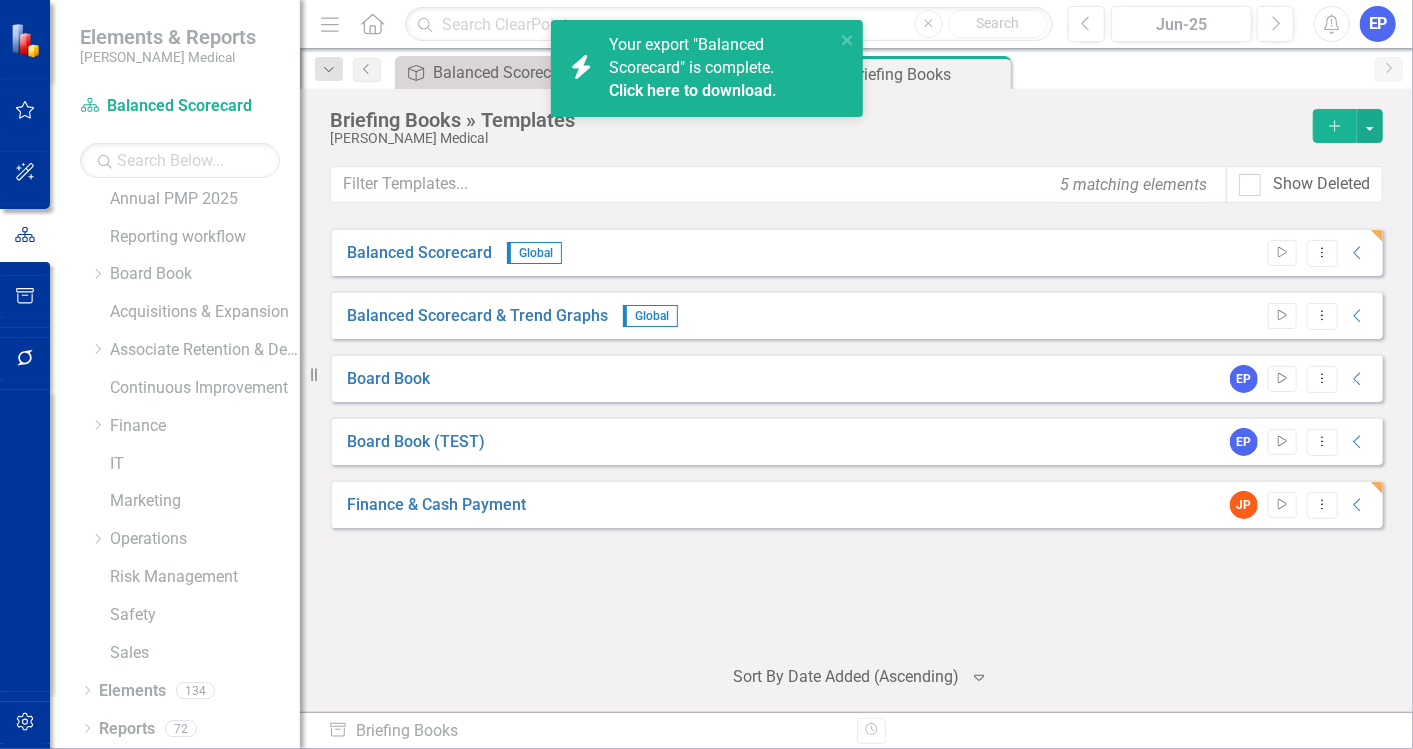 click on "Click here to download." at bounding box center (693, 90) 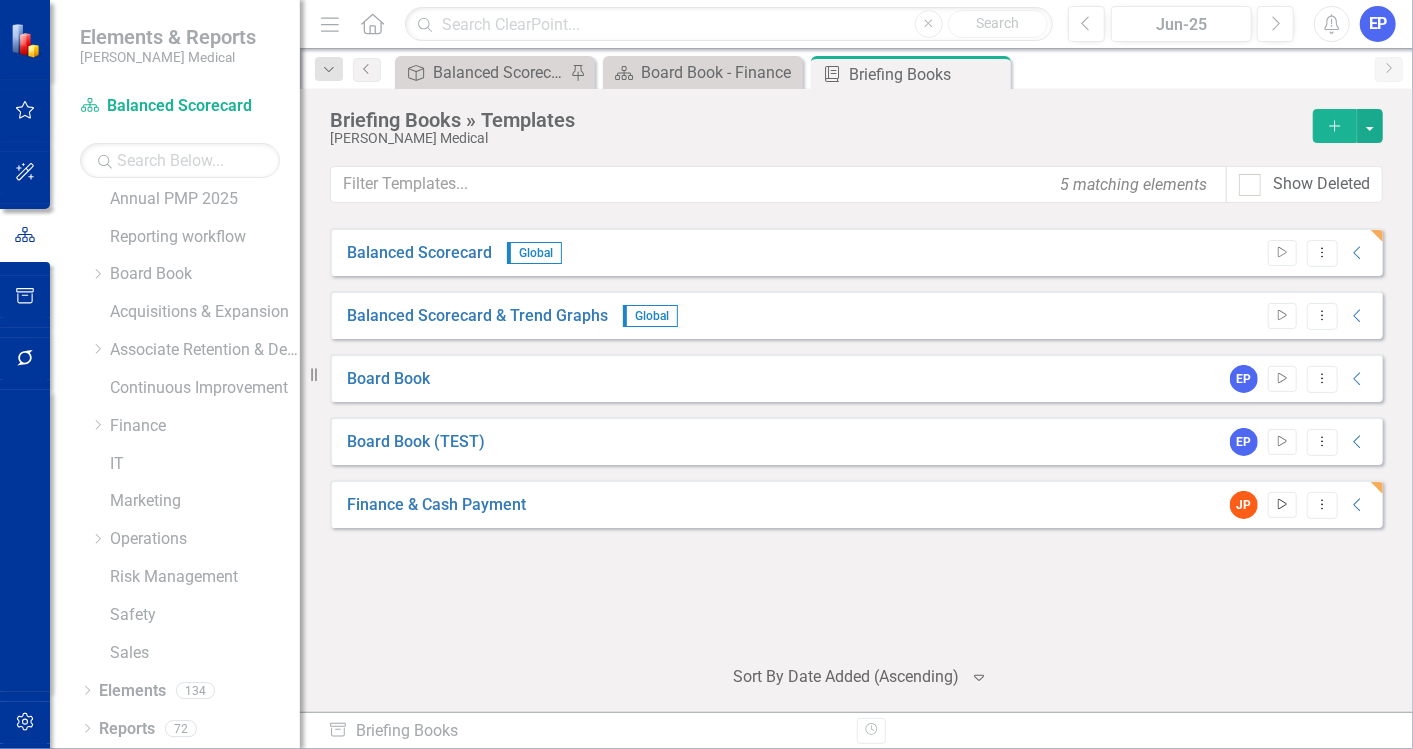 click on "Start" 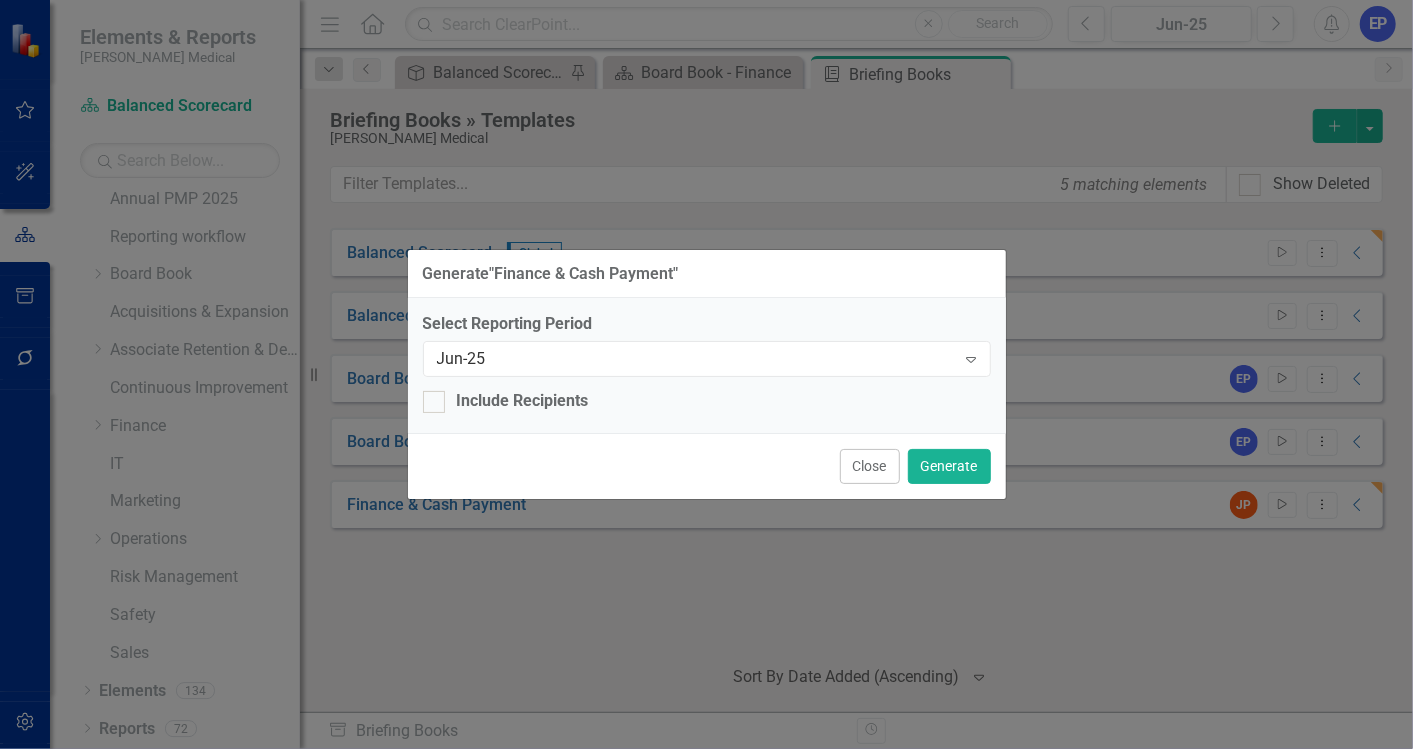 click on "Close Generate" at bounding box center (707, 466) 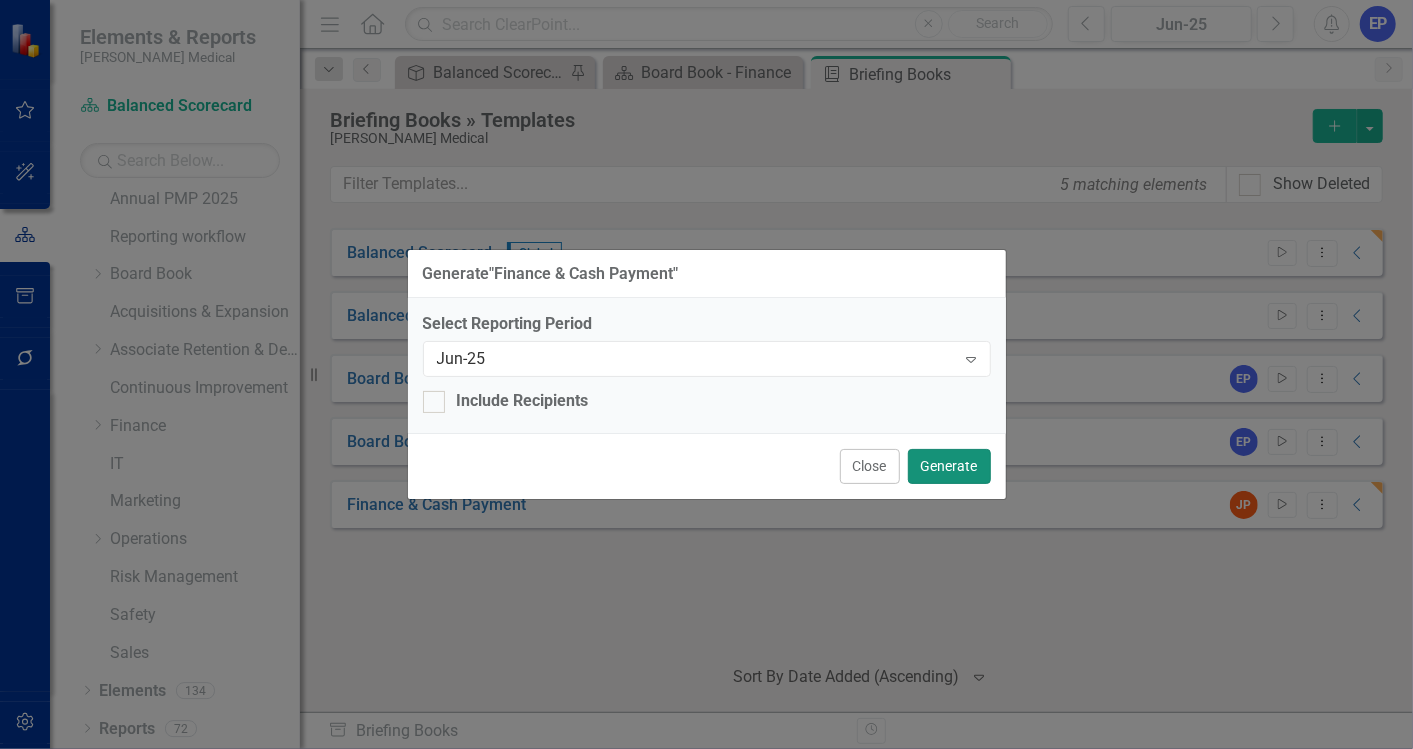 click on "Generate" at bounding box center [949, 466] 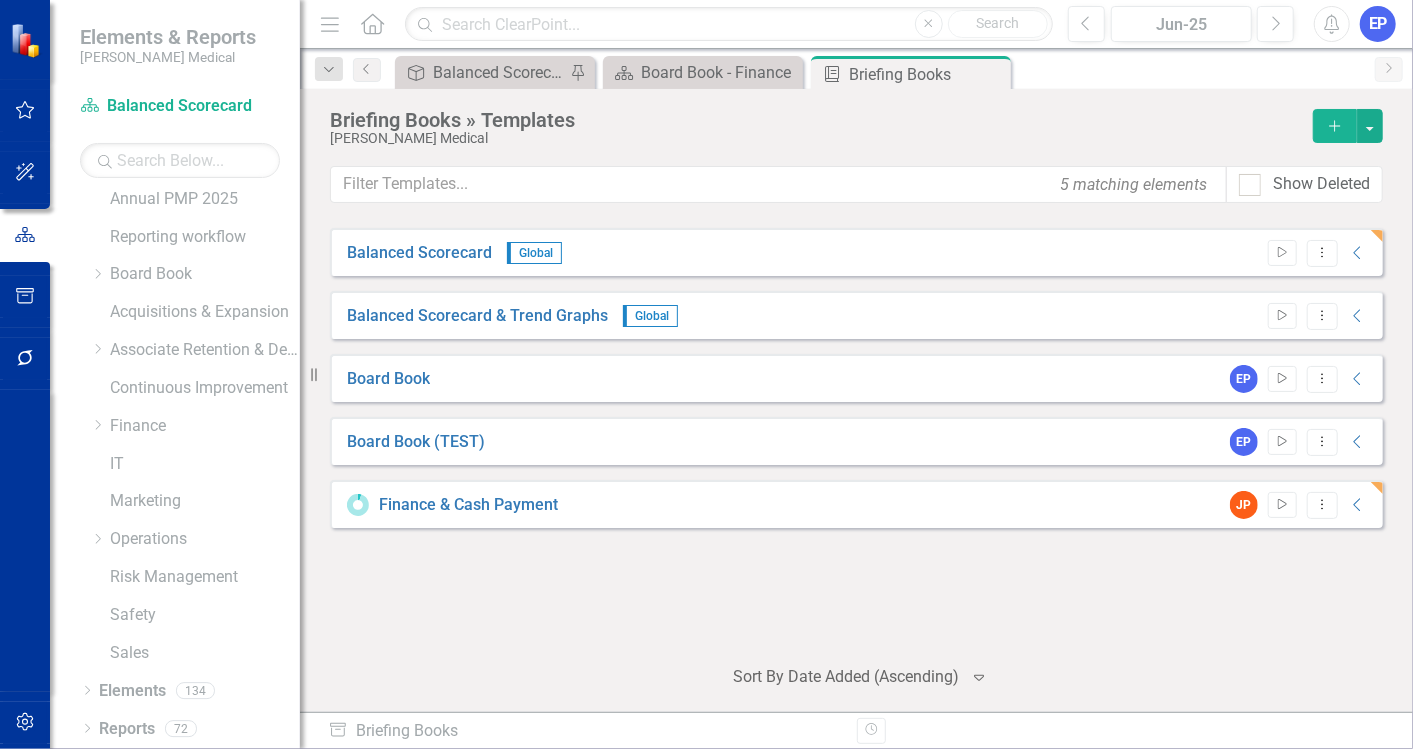 click on "EP" at bounding box center (1378, 24) 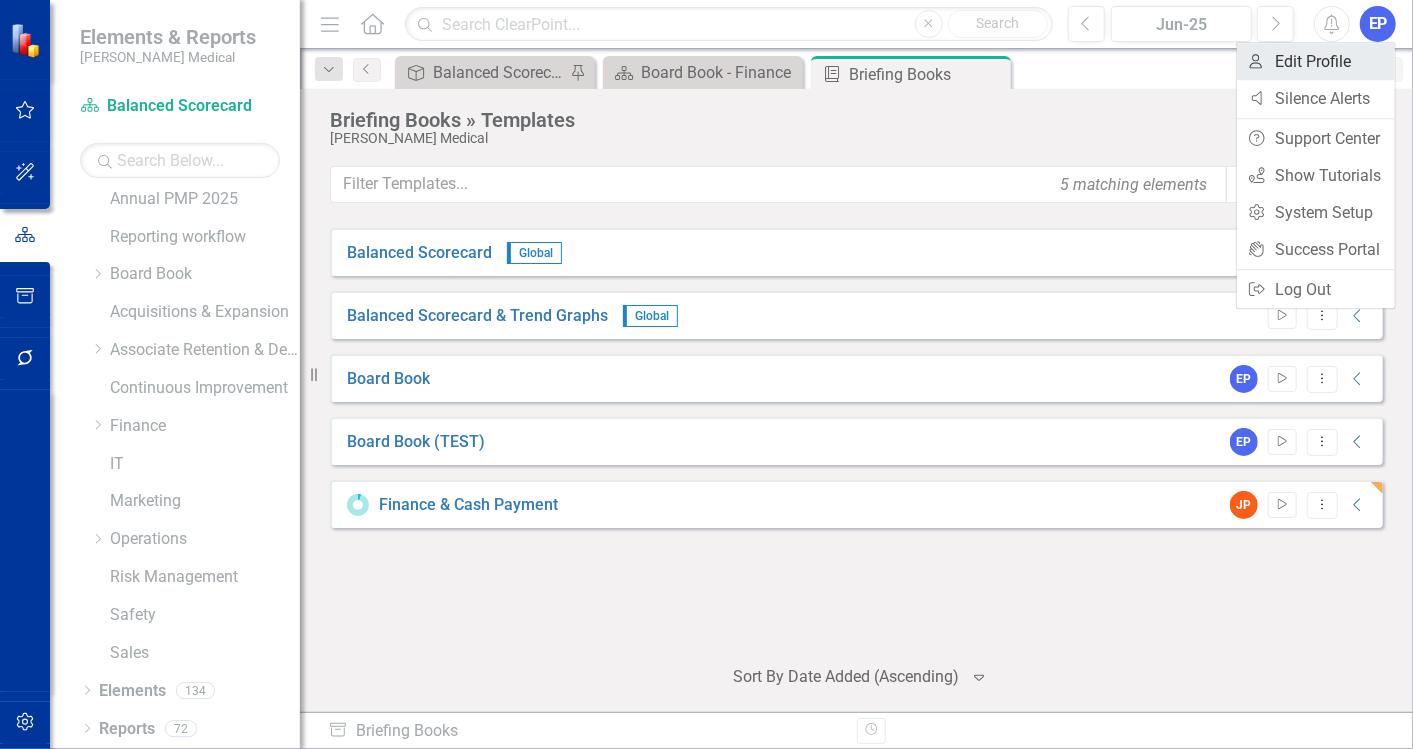 click on "User Edit Profile" at bounding box center (1316, 61) 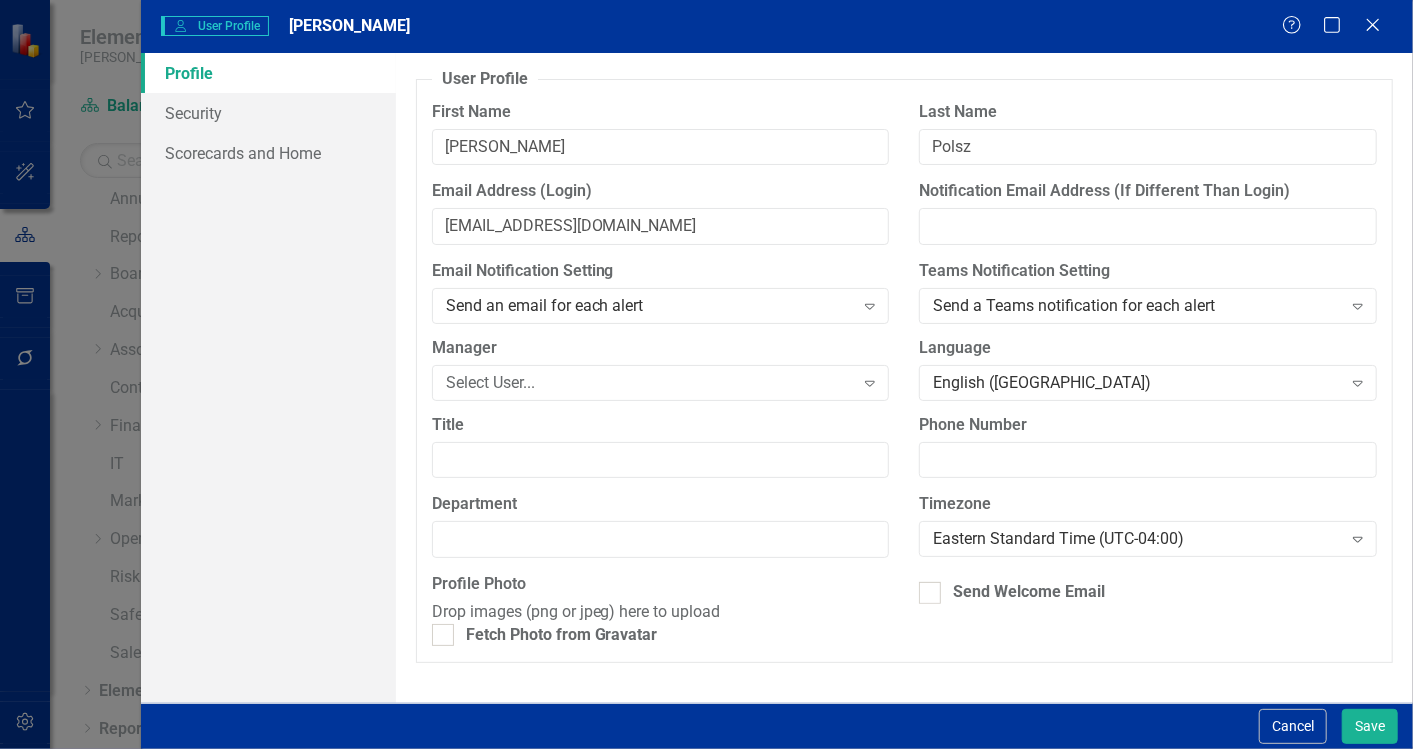 click on "Teams Notification Setting Send a Teams notification for each alert Expand" at bounding box center (1148, 291) 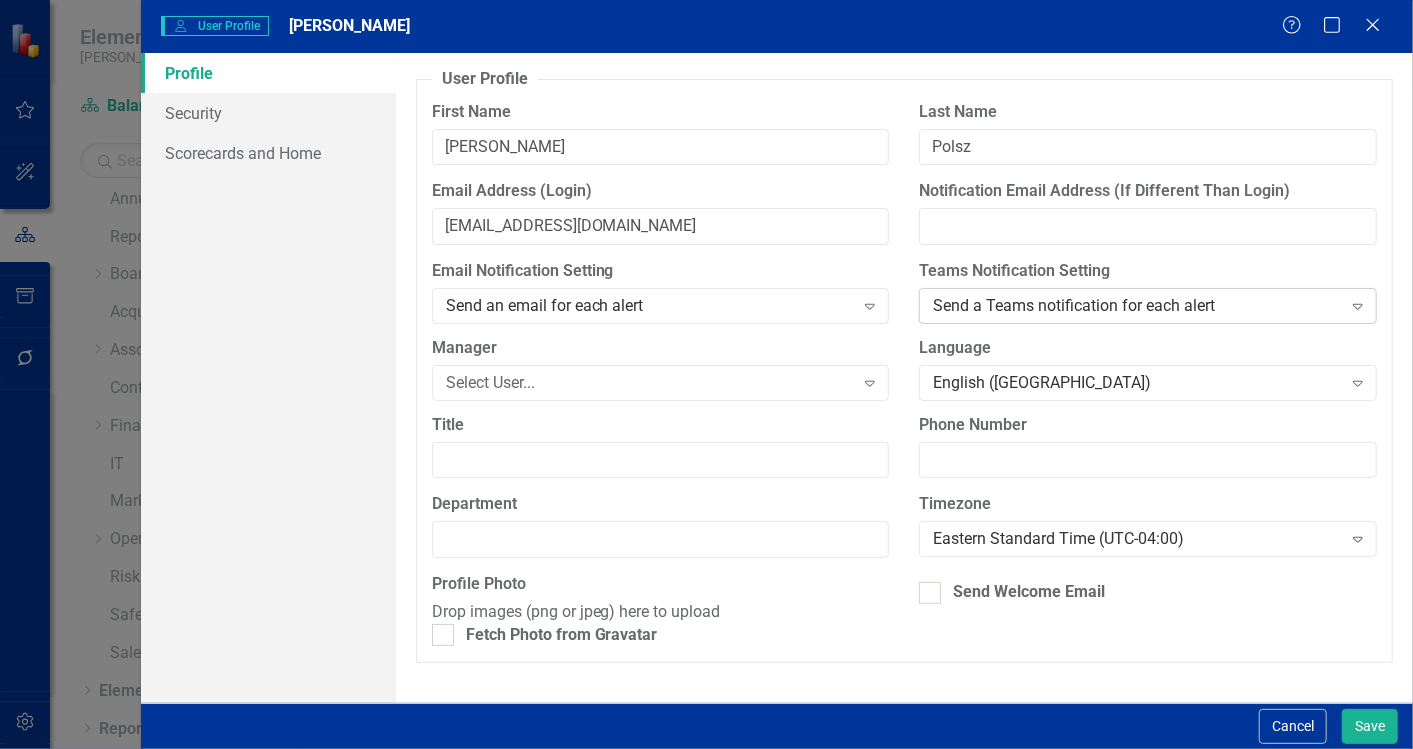 click on "Send a Teams notification for each alert" at bounding box center (1137, 306) 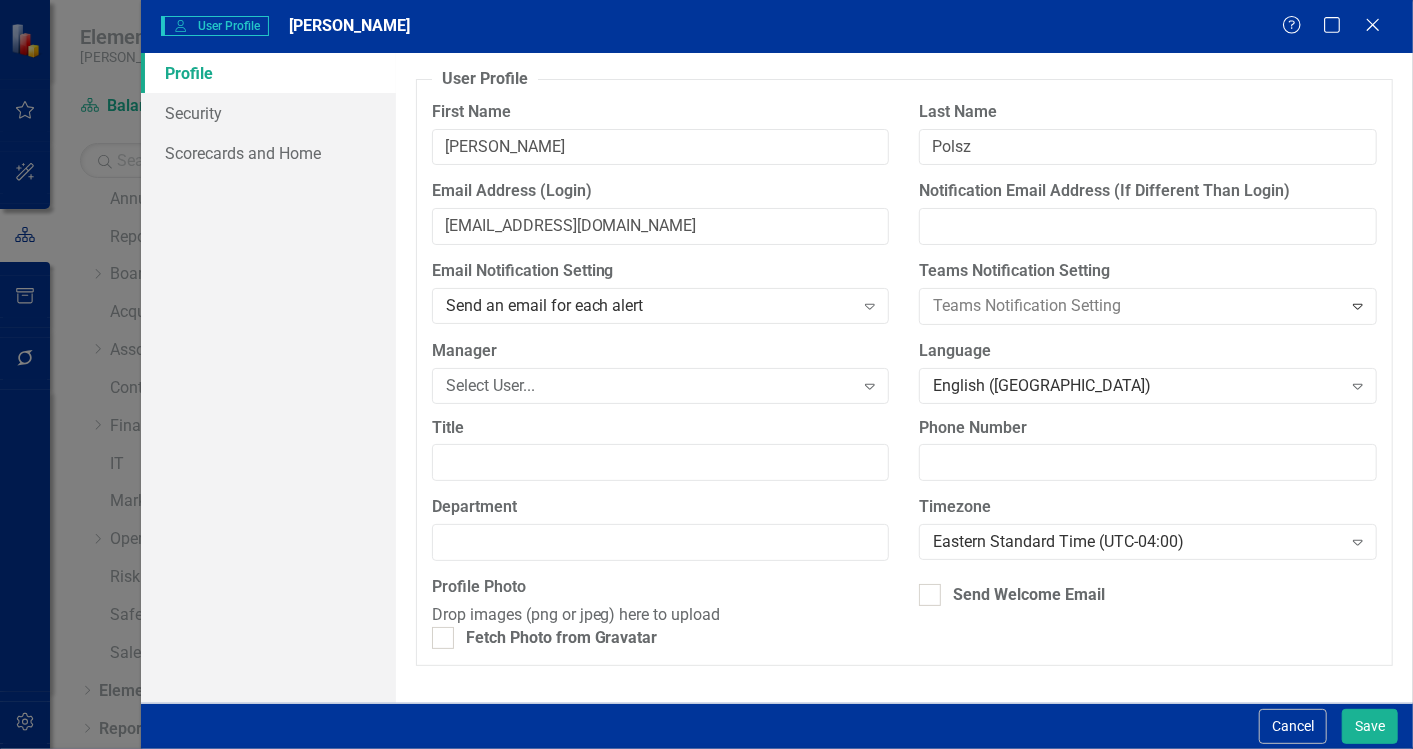click on "Do not send Teams notification alerts" at bounding box center [710, 798] 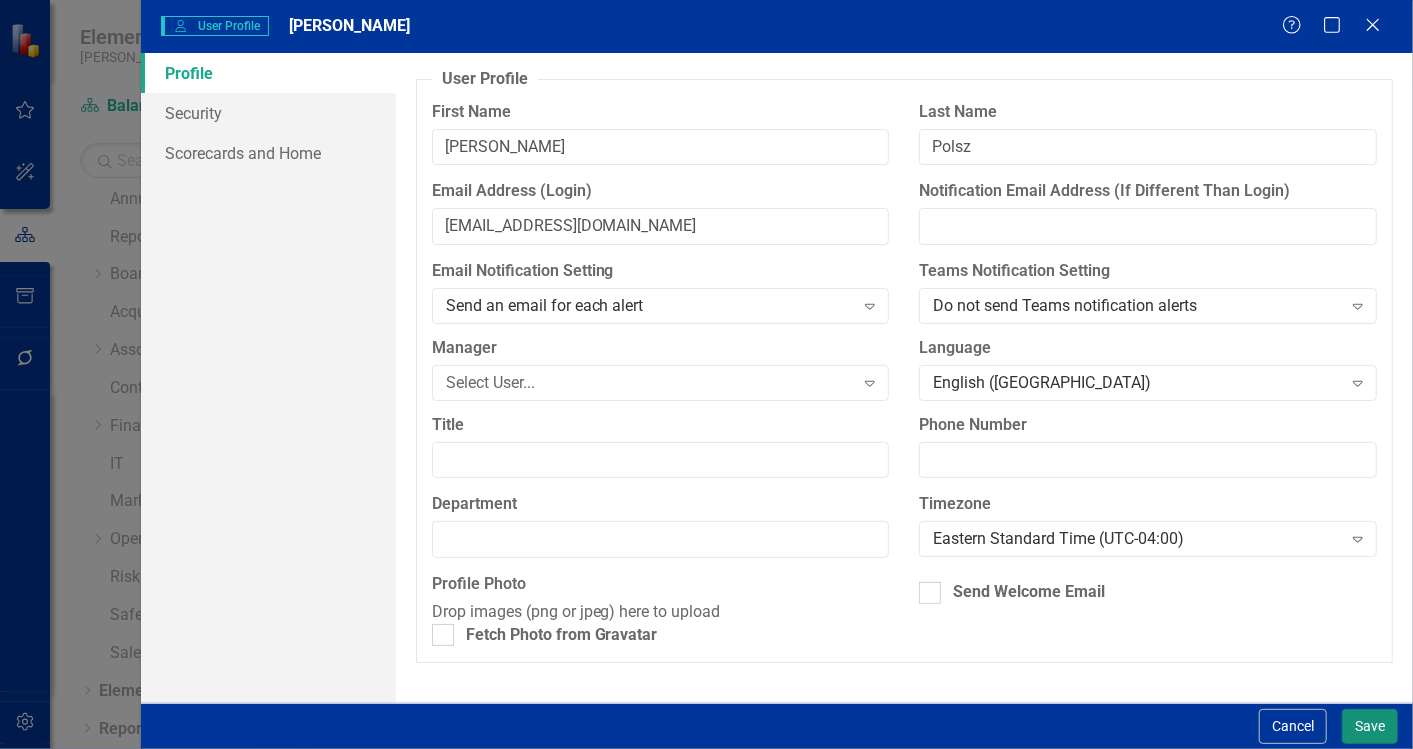 click on "Save" at bounding box center [1370, 726] 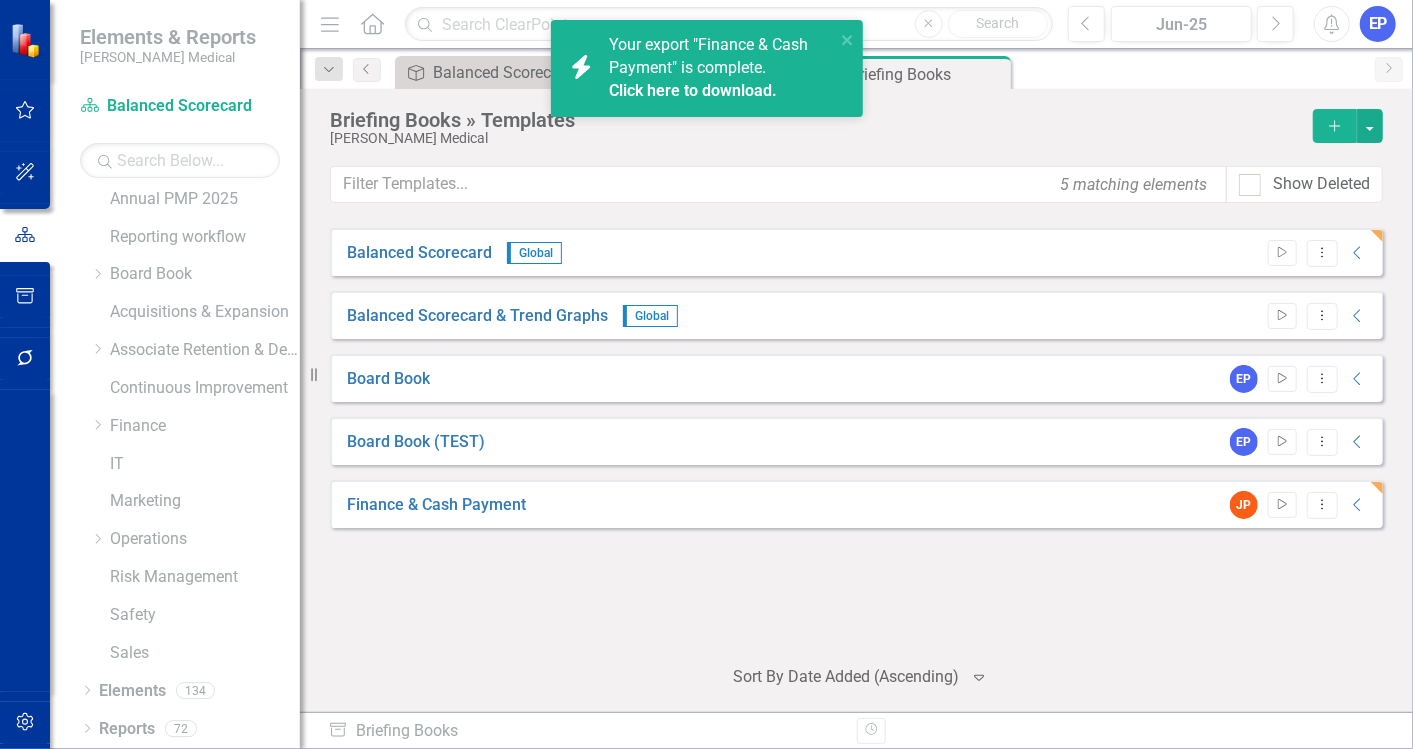 click on "Click here to download." at bounding box center [693, 90] 